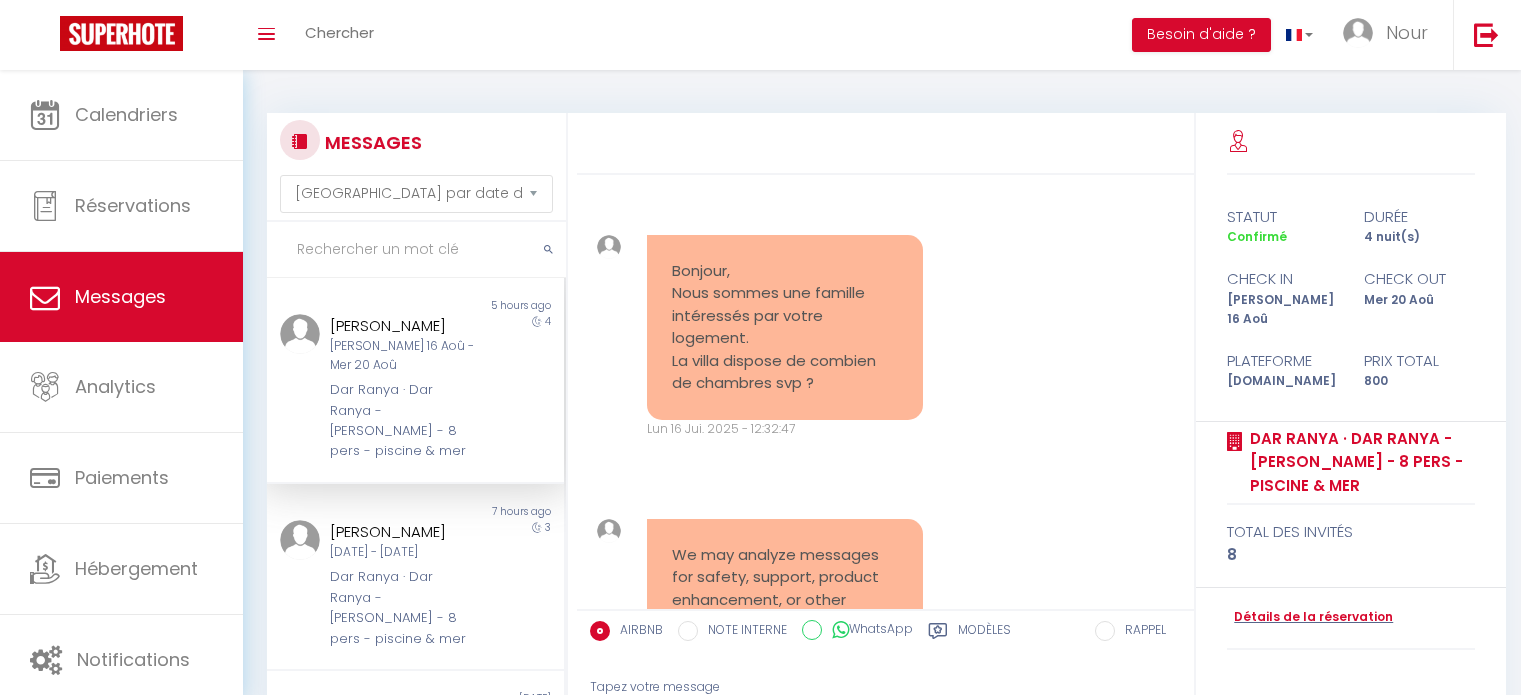 select on "message" 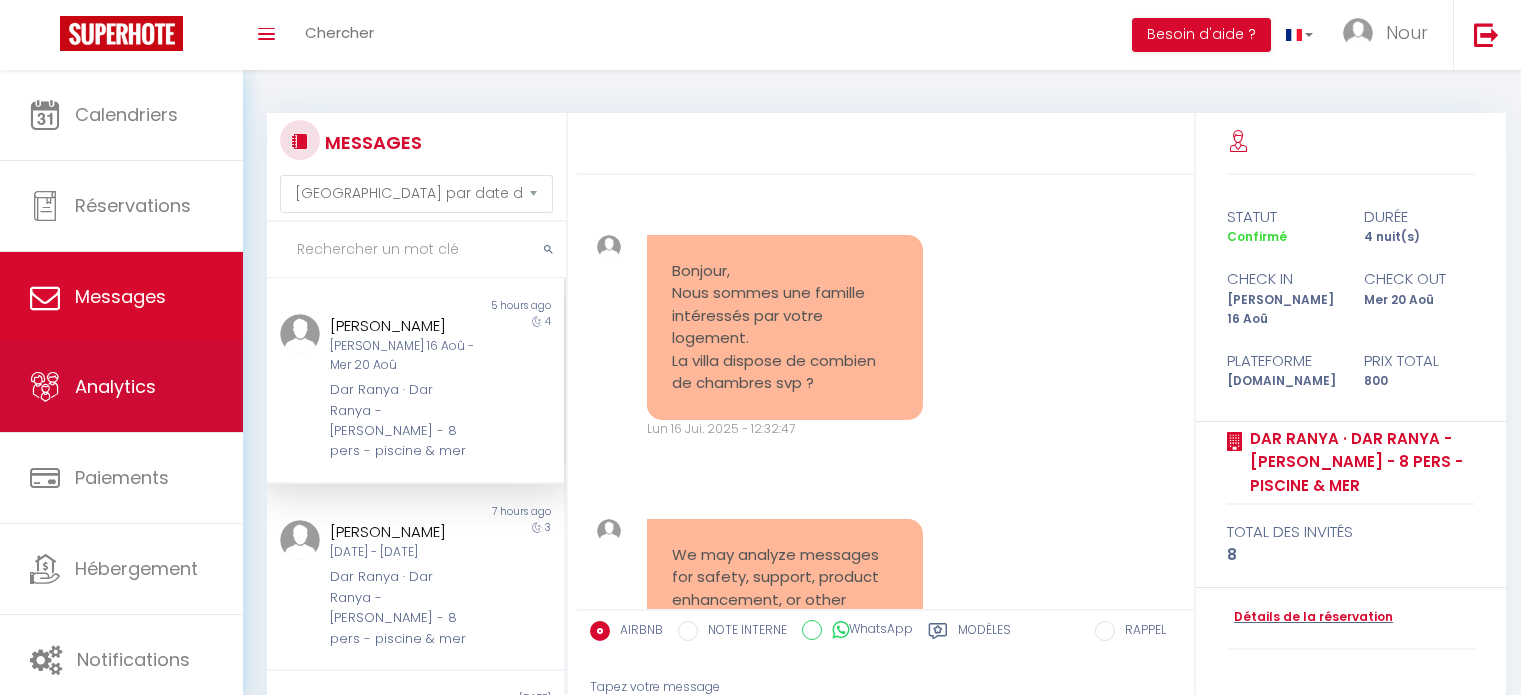 scroll, scrollTop: 204, scrollLeft: 0, axis: vertical 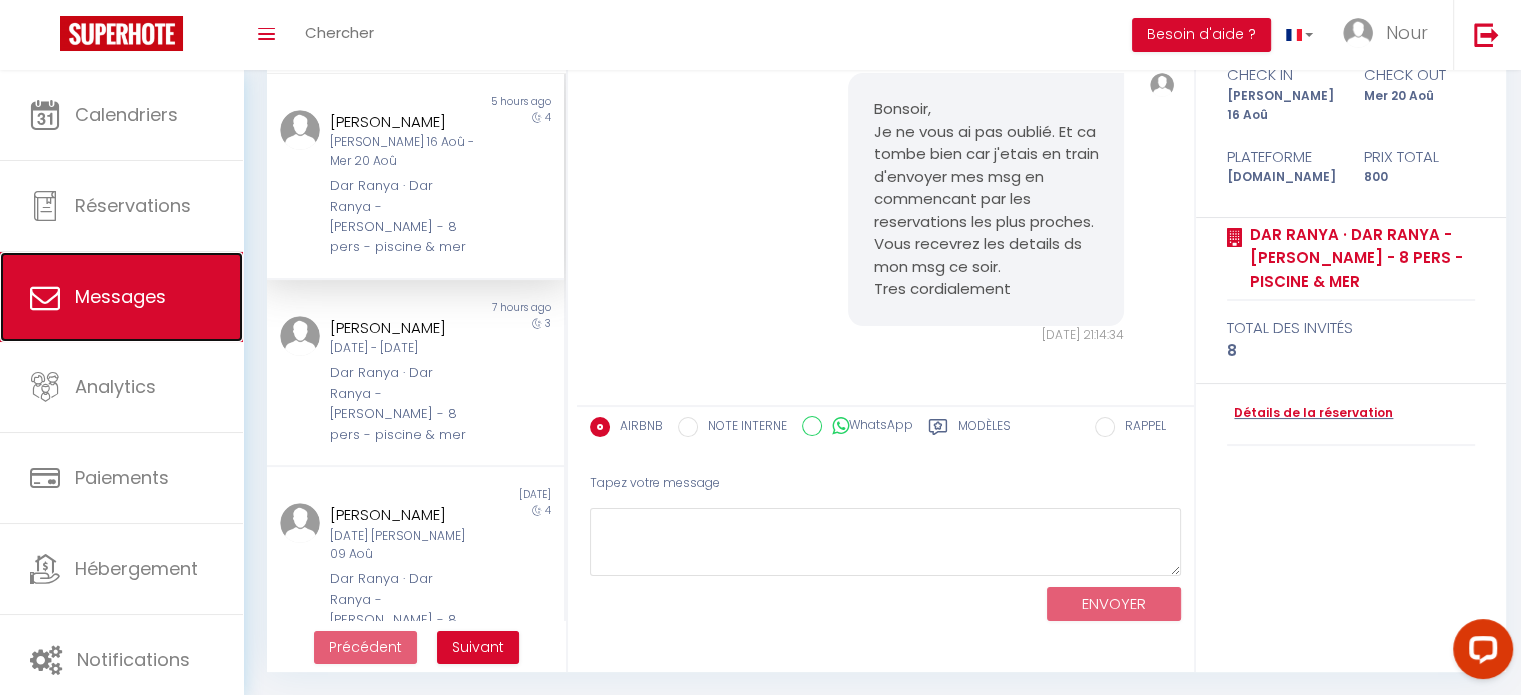 click on "Messages" at bounding box center (120, 296) 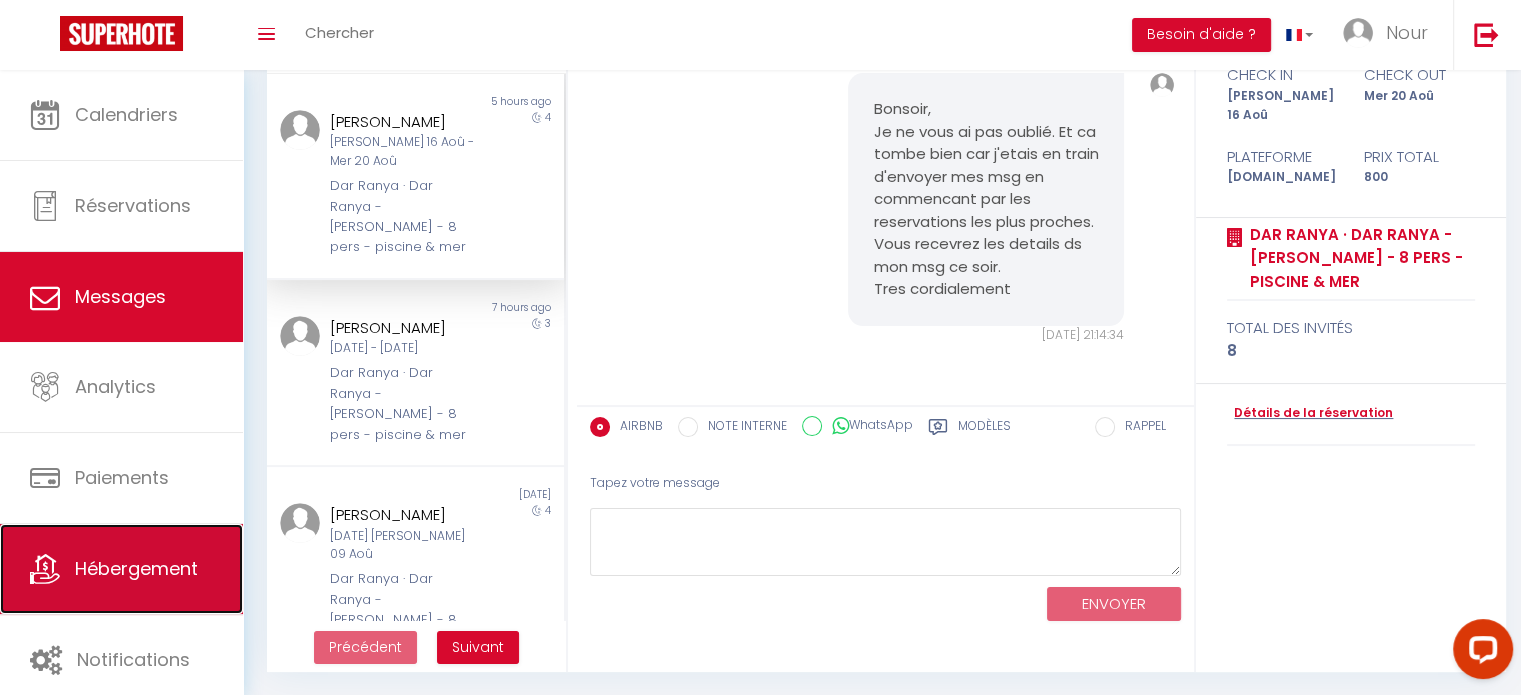 click on "Hébergement" at bounding box center [136, 568] 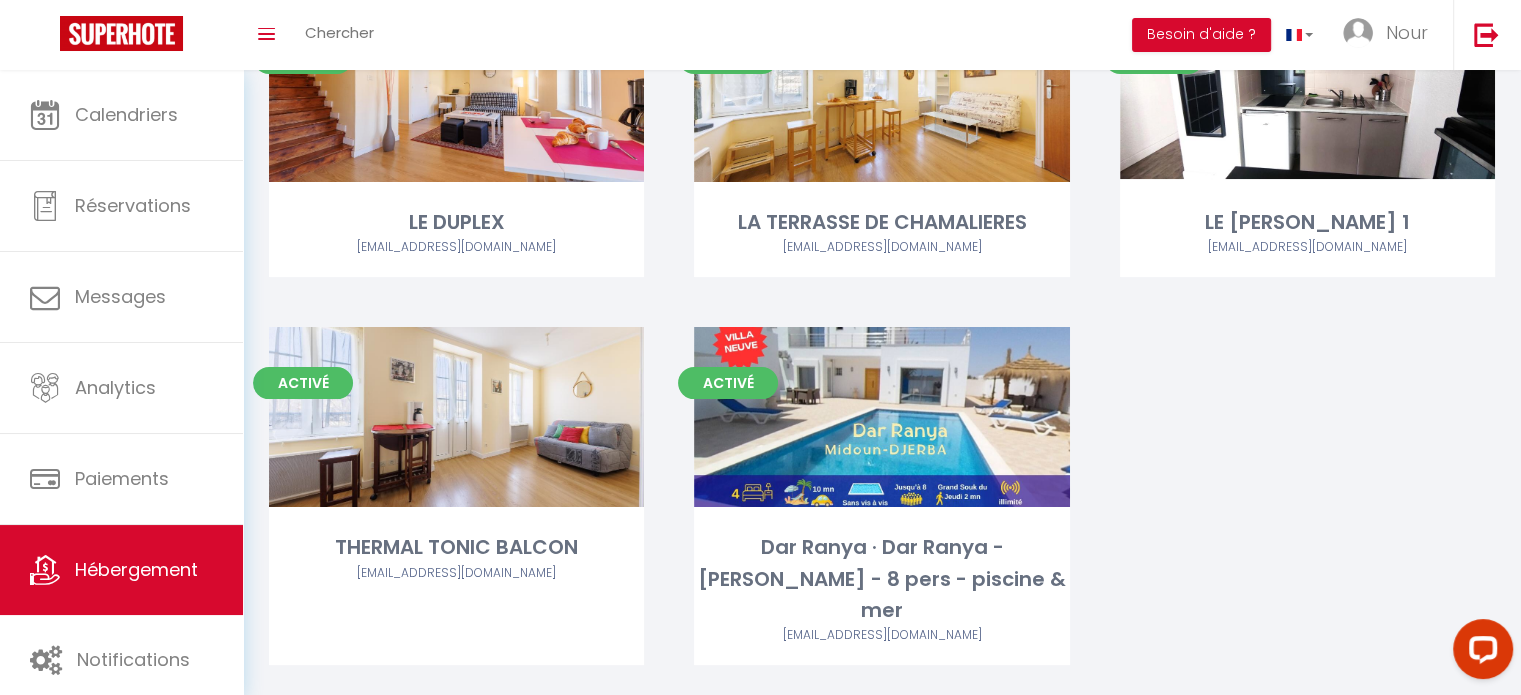 scroll, scrollTop: 228, scrollLeft: 0, axis: vertical 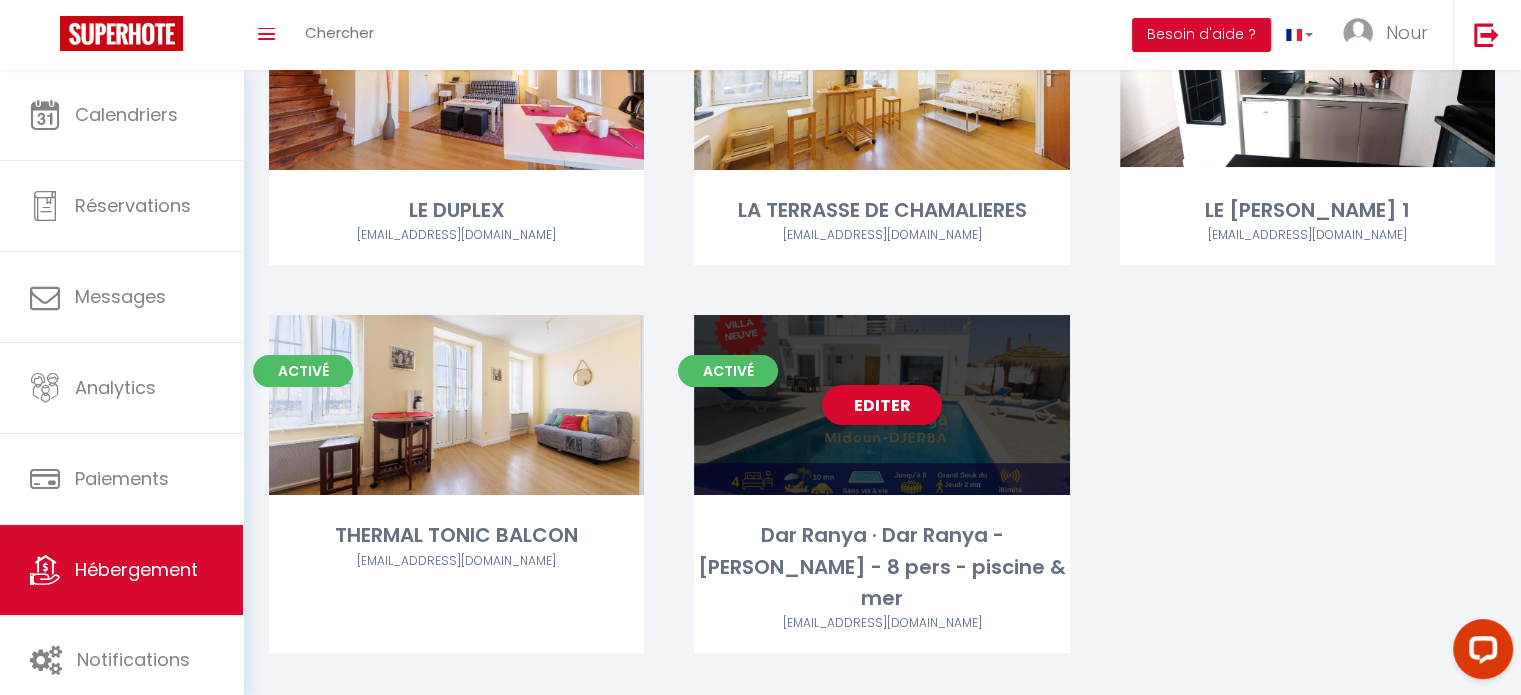 click on "Editer" at bounding box center (881, 405) 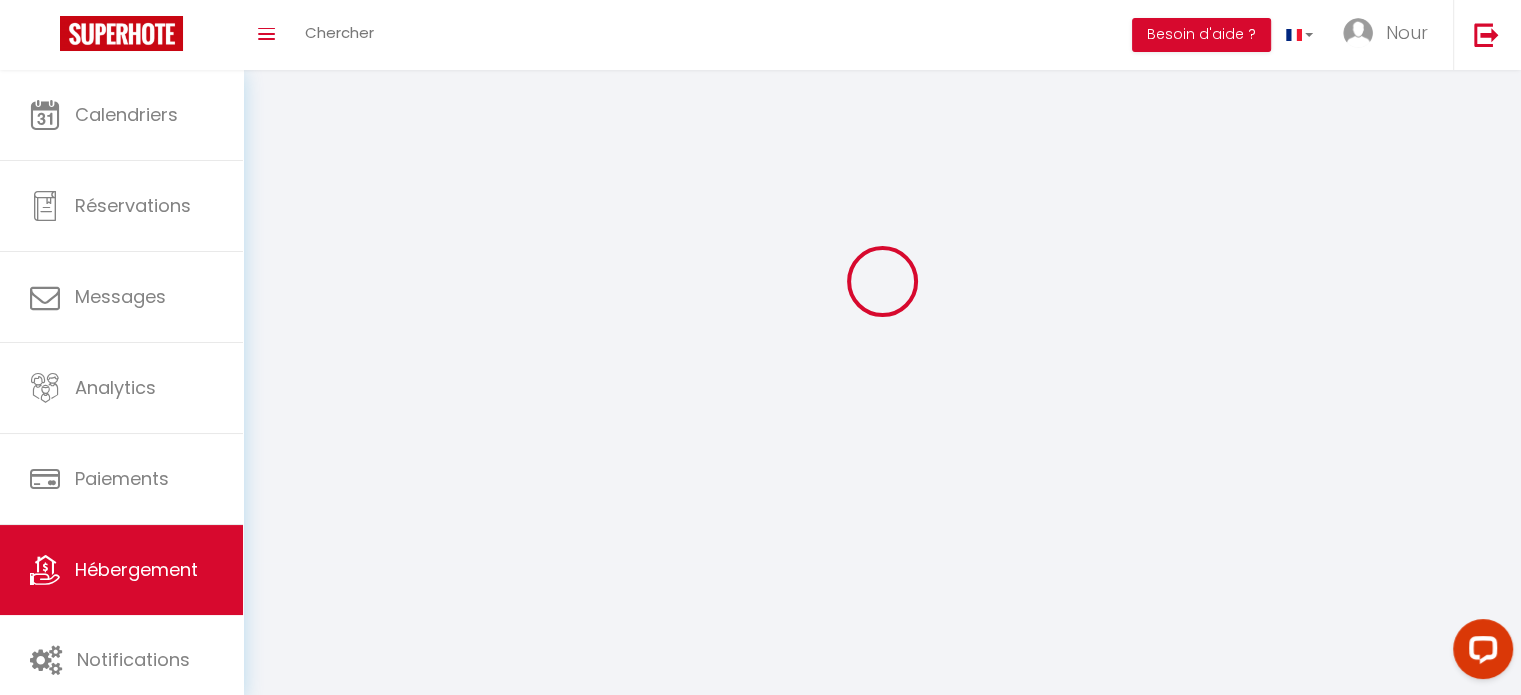 scroll, scrollTop: 0, scrollLeft: 0, axis: both 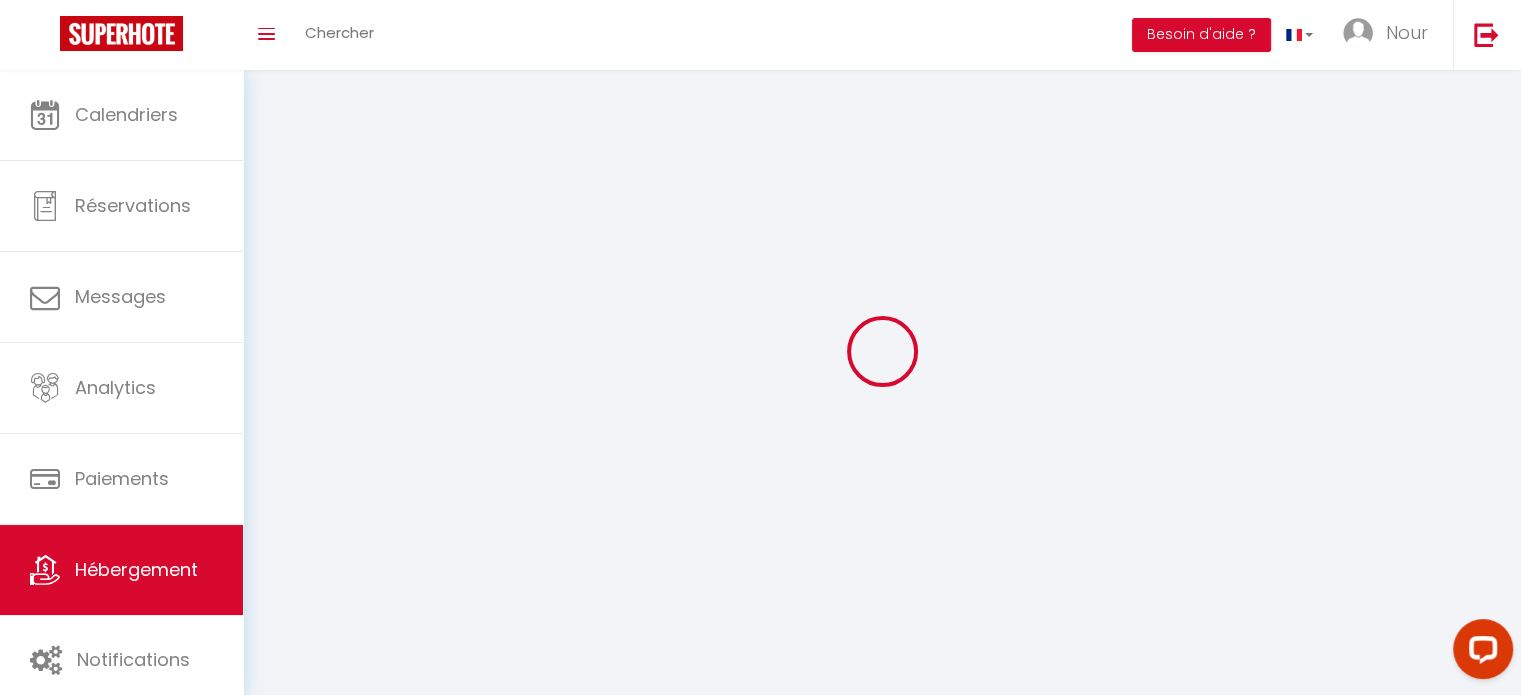 select 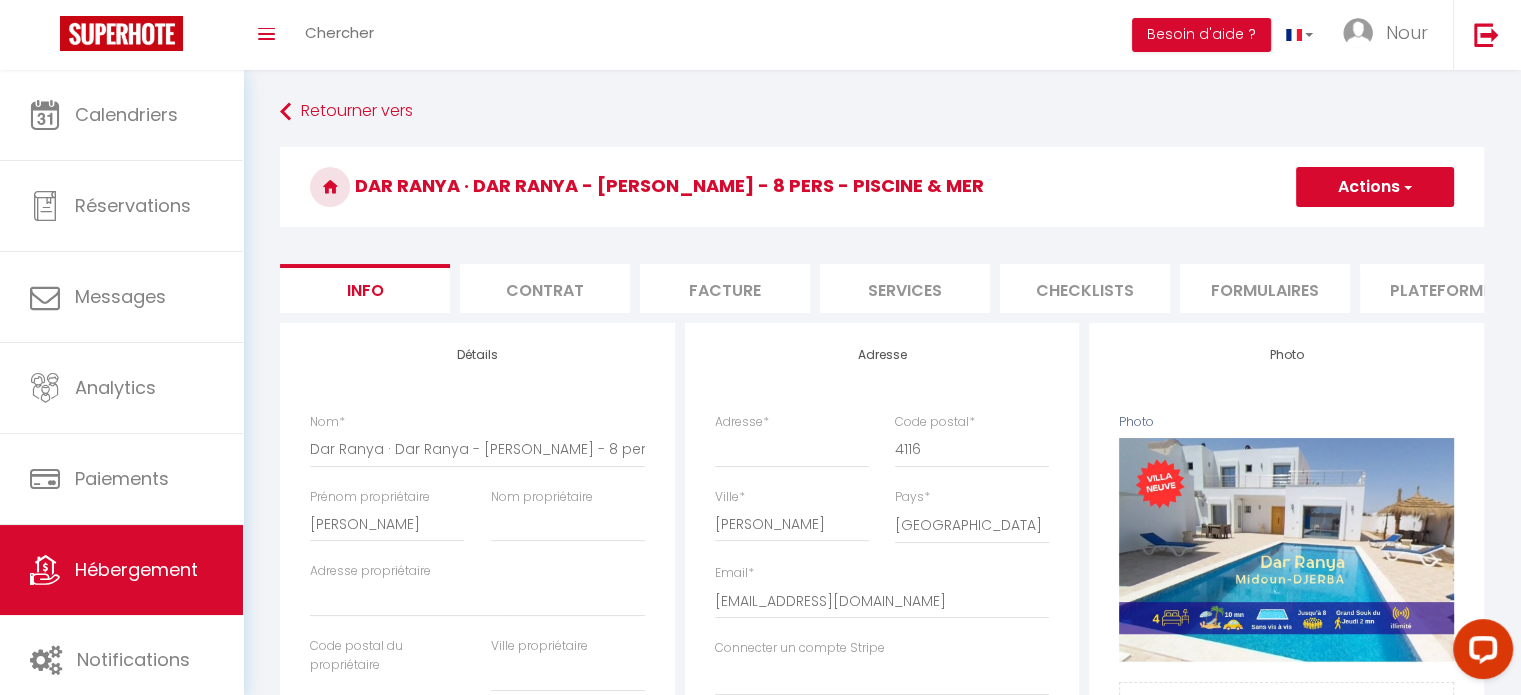 select 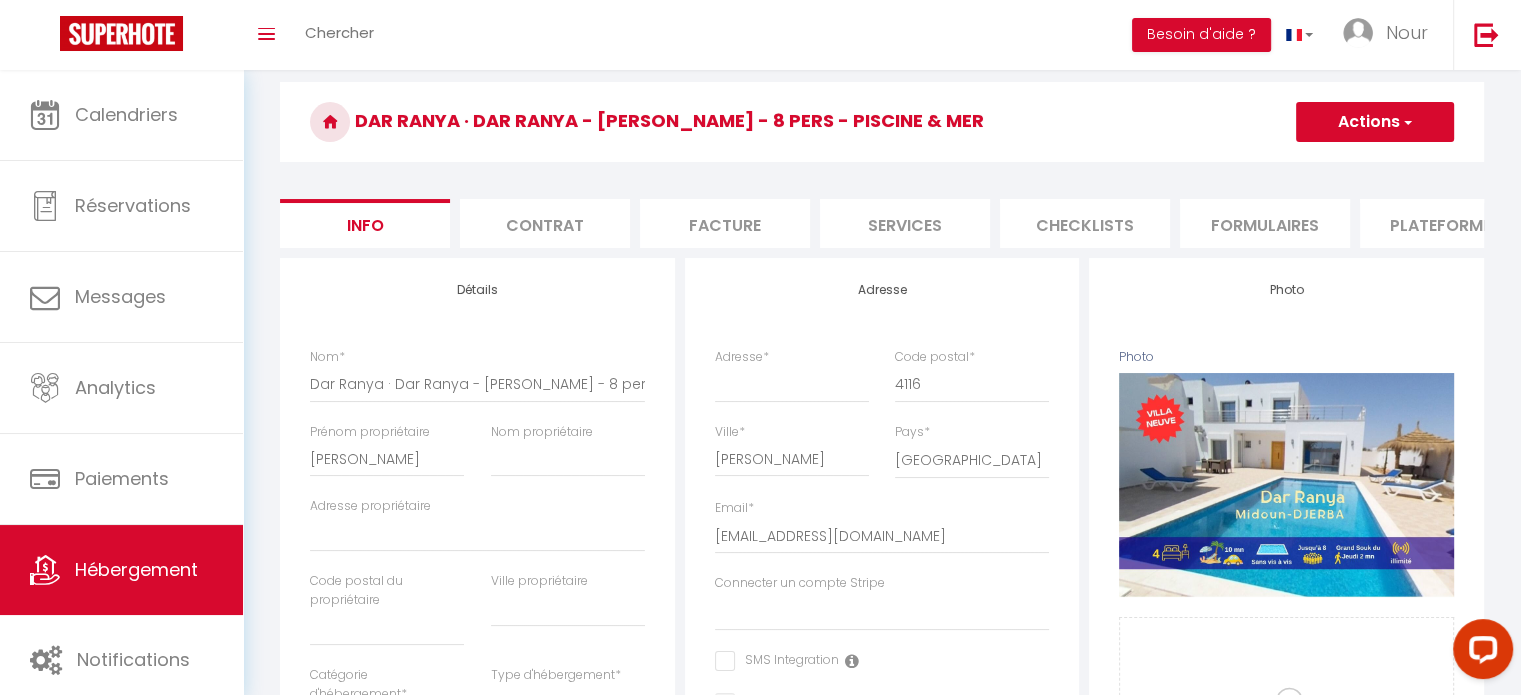 scroll, scrollTop: 100, scrollLeft: 0, axis: vertical 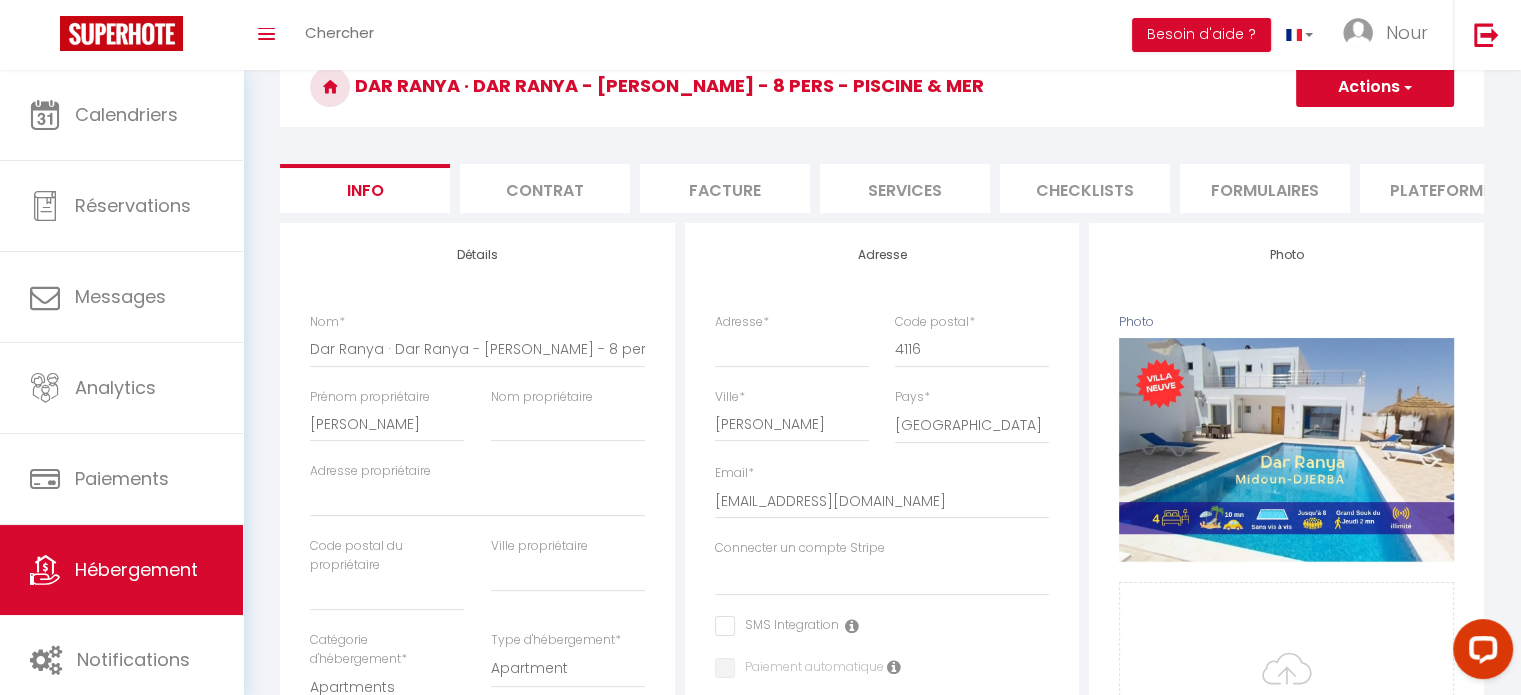 click on "Services" at bounding box center (905, 188) 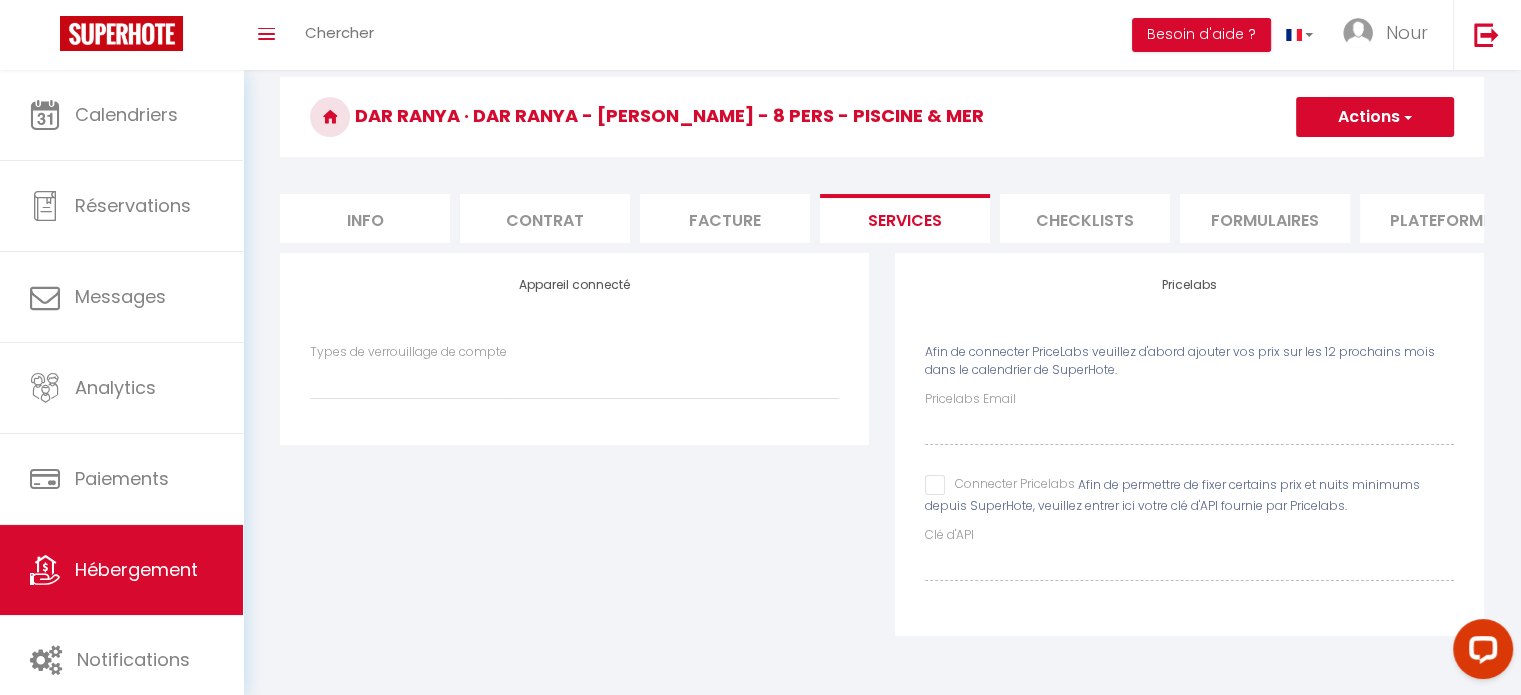 click on "Checklists" at bounding box center (1085, 218) 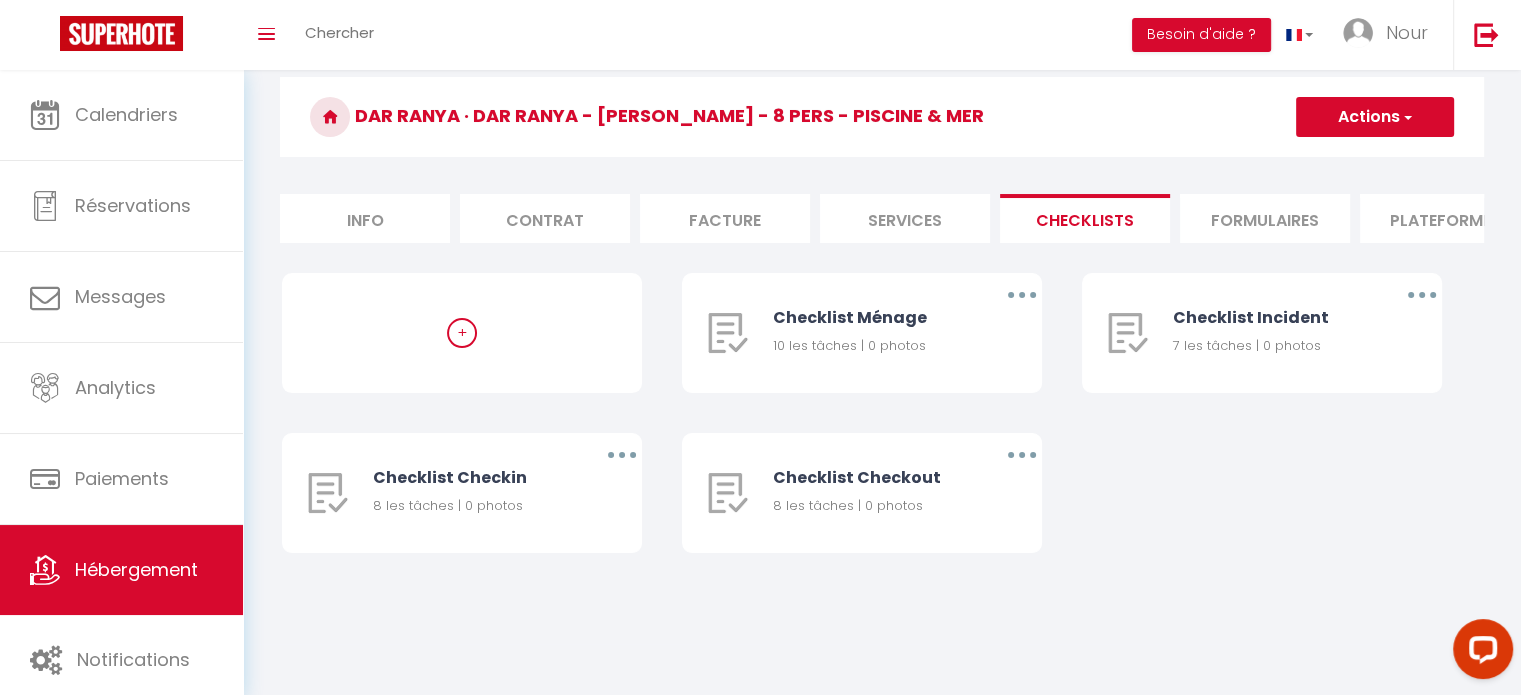 click on "Formulaires" at bounding box center [1265, 218] 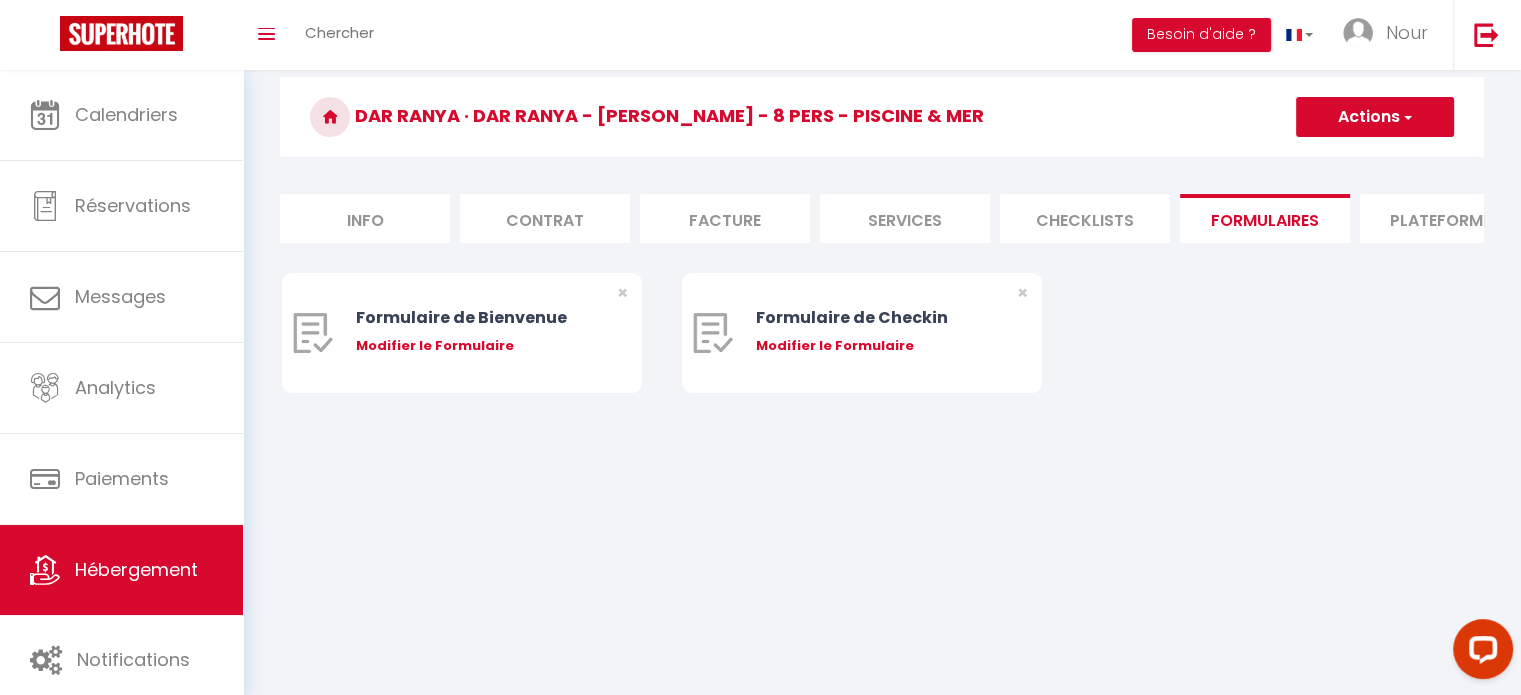 click on "Plateformes" at bounding box center [1445, 218] 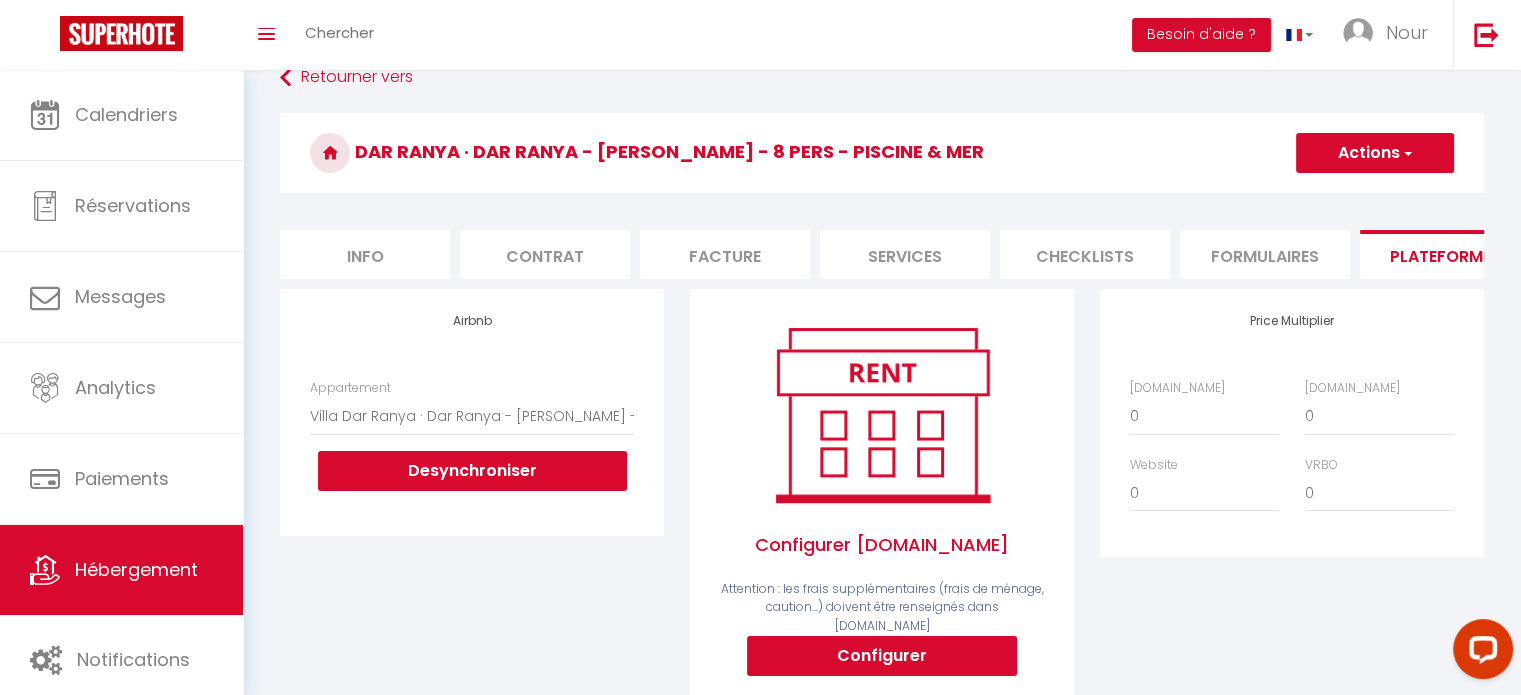 scroll, scrollTop: 0, scrollLeft: 0, axis: both 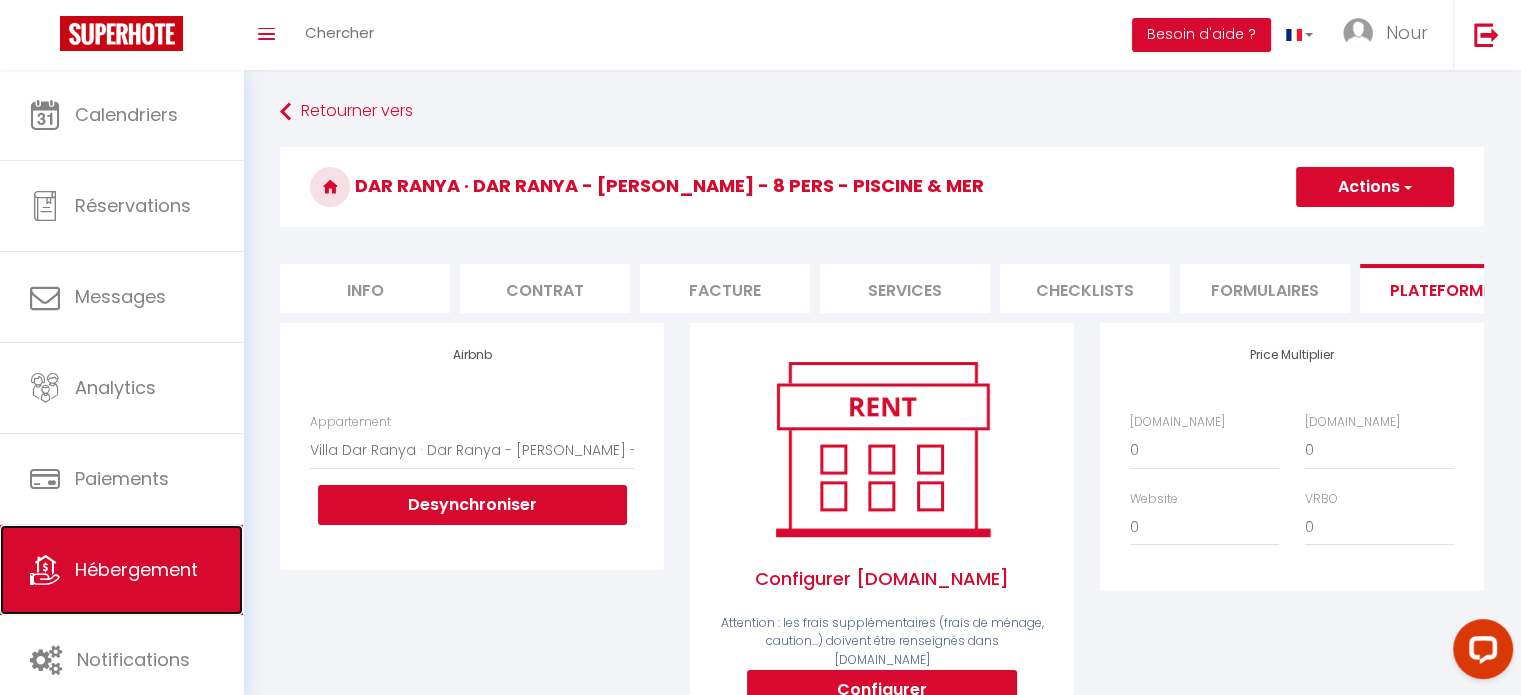 click on "Hébergement" at bounding box center [121, 570] 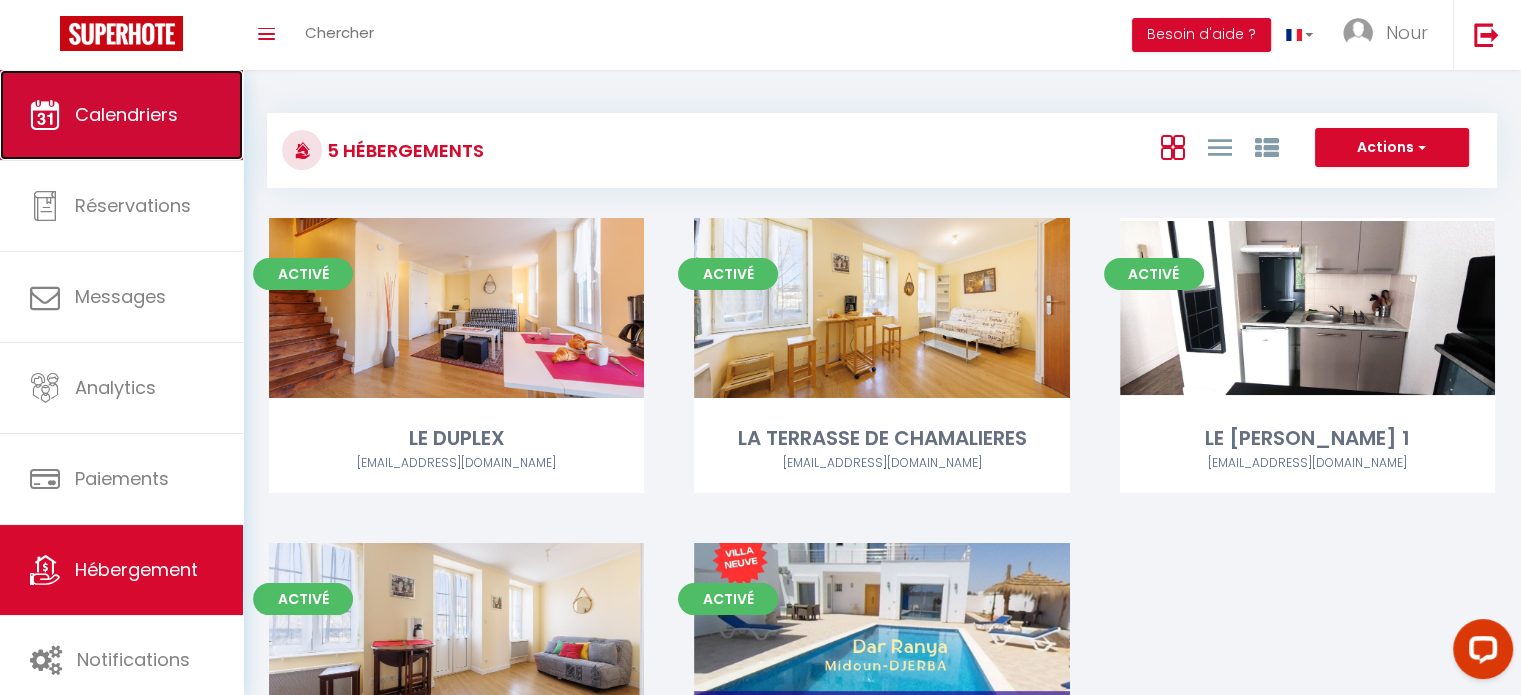 click on "Calendriers" at bounding box center [126, 114] 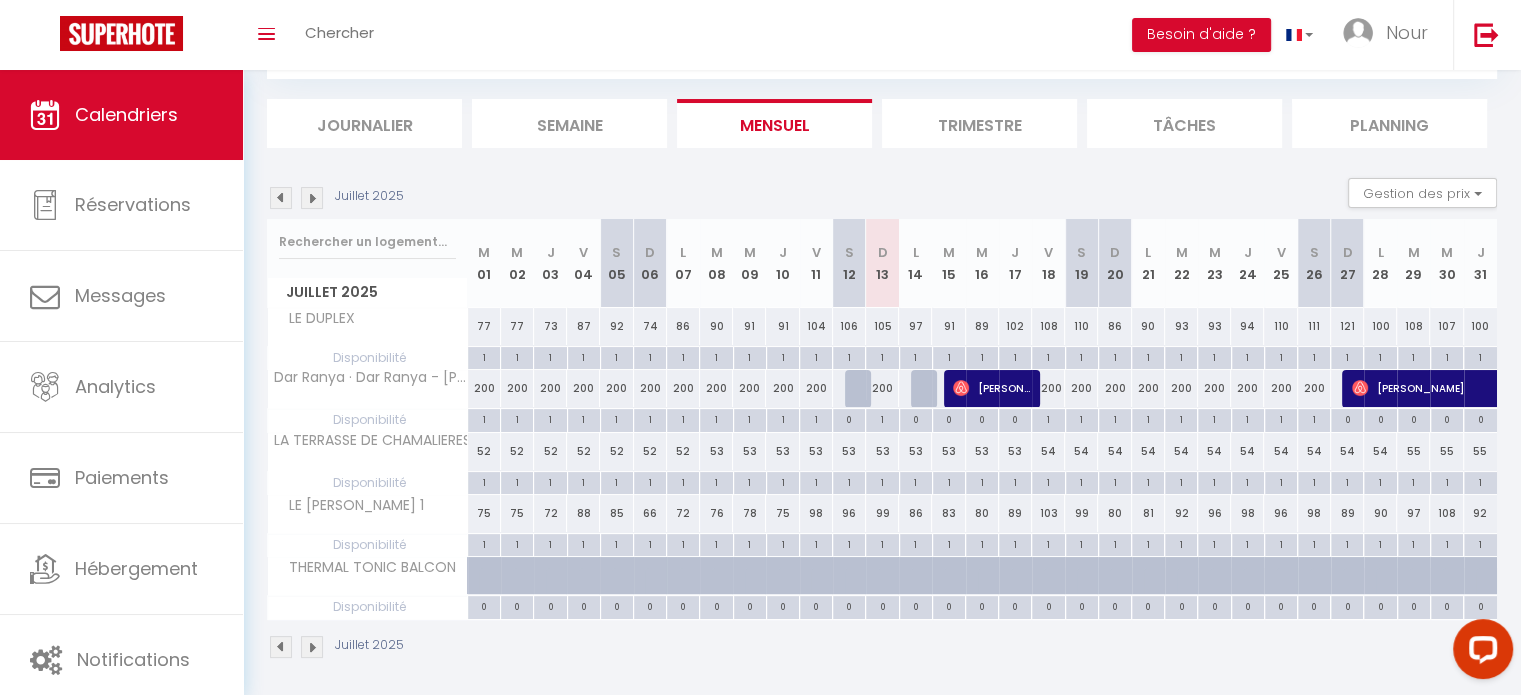 scroll, scrollTop: 113, scrollLeft: 0, axis: vertical 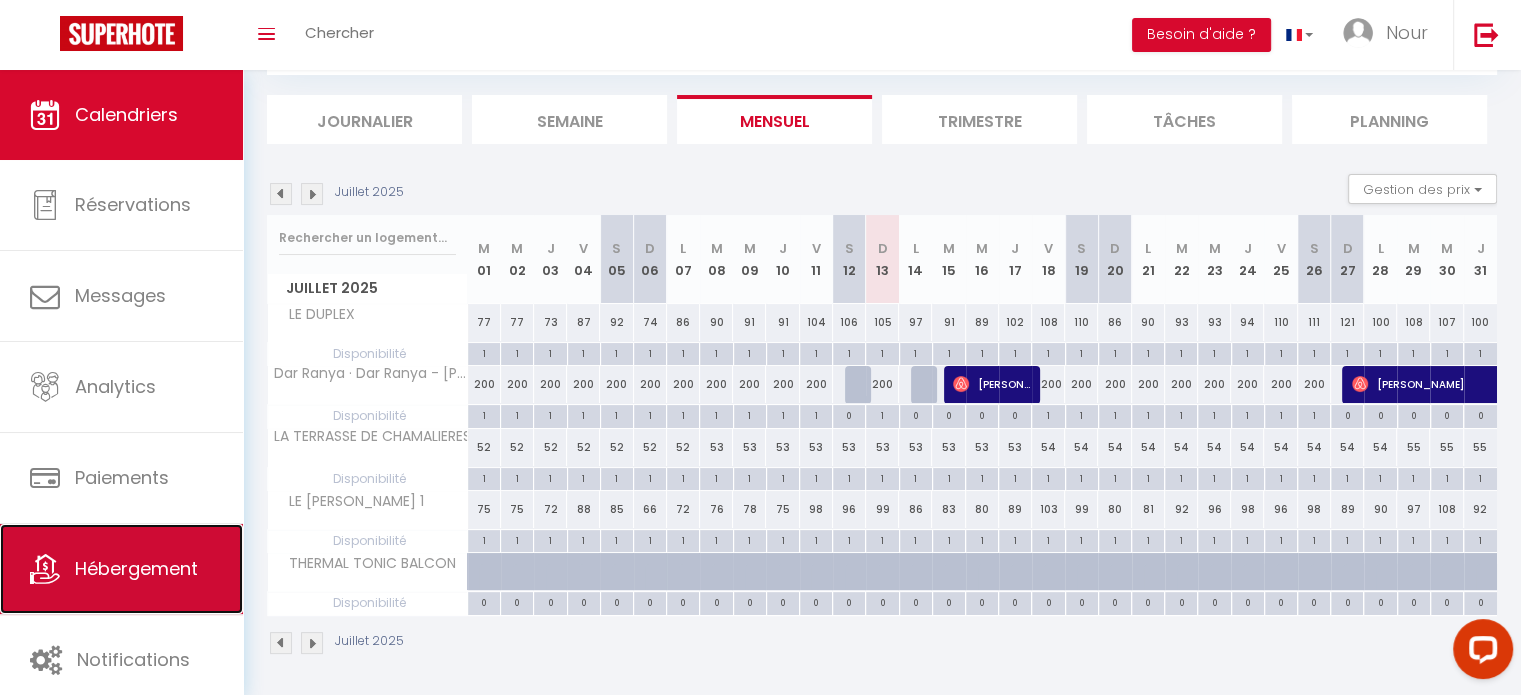click on "Hébergement" at bounding box center [136, 568] 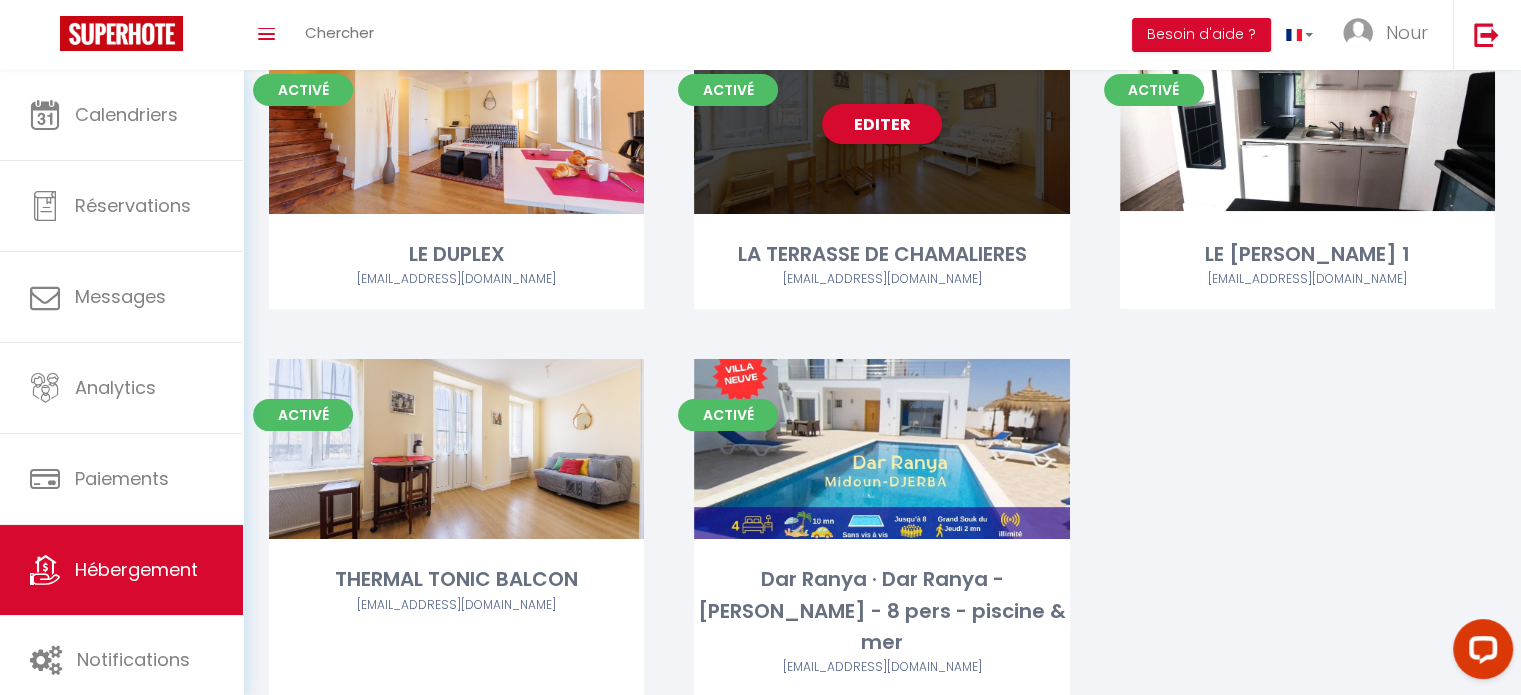 scroll, scrollTop: 228, scrollLeft: 0, axis: vertical 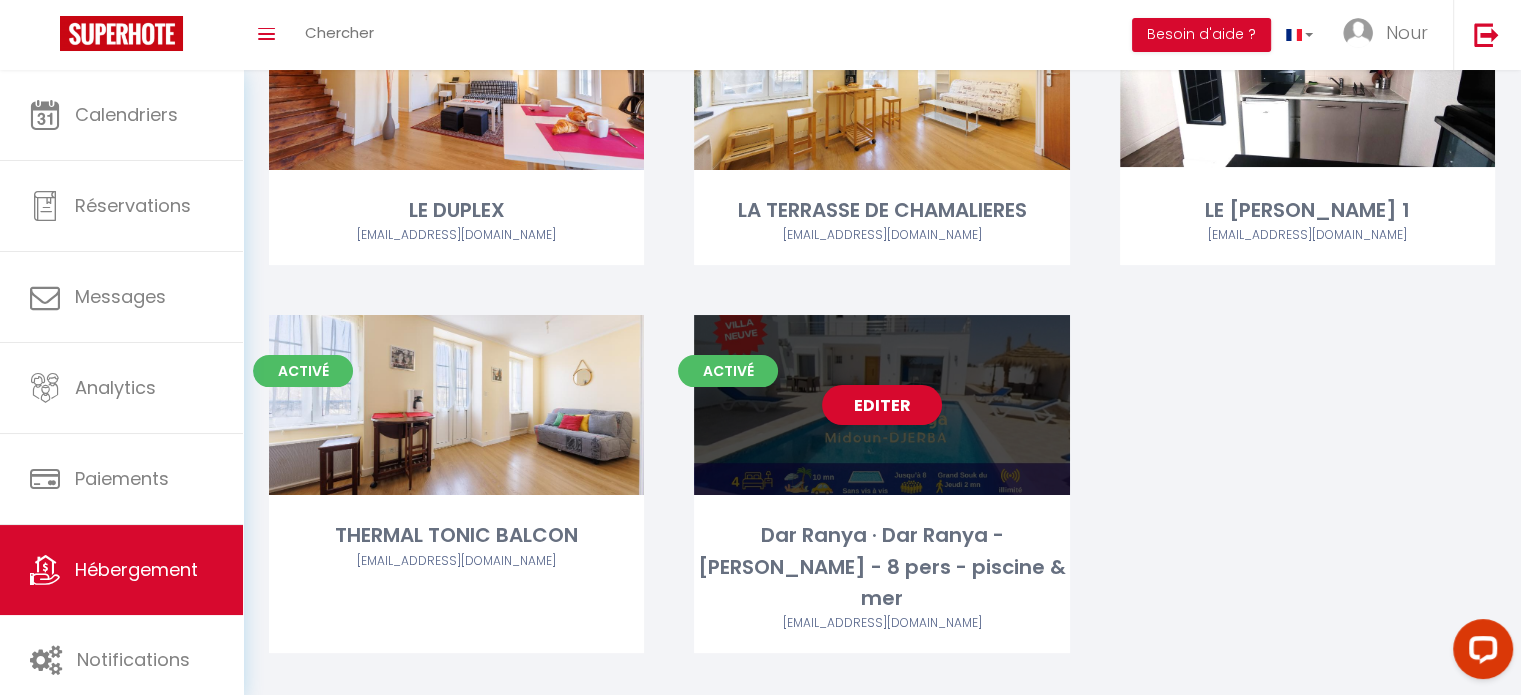 click on "Editer" at bounding box center (881, 405) 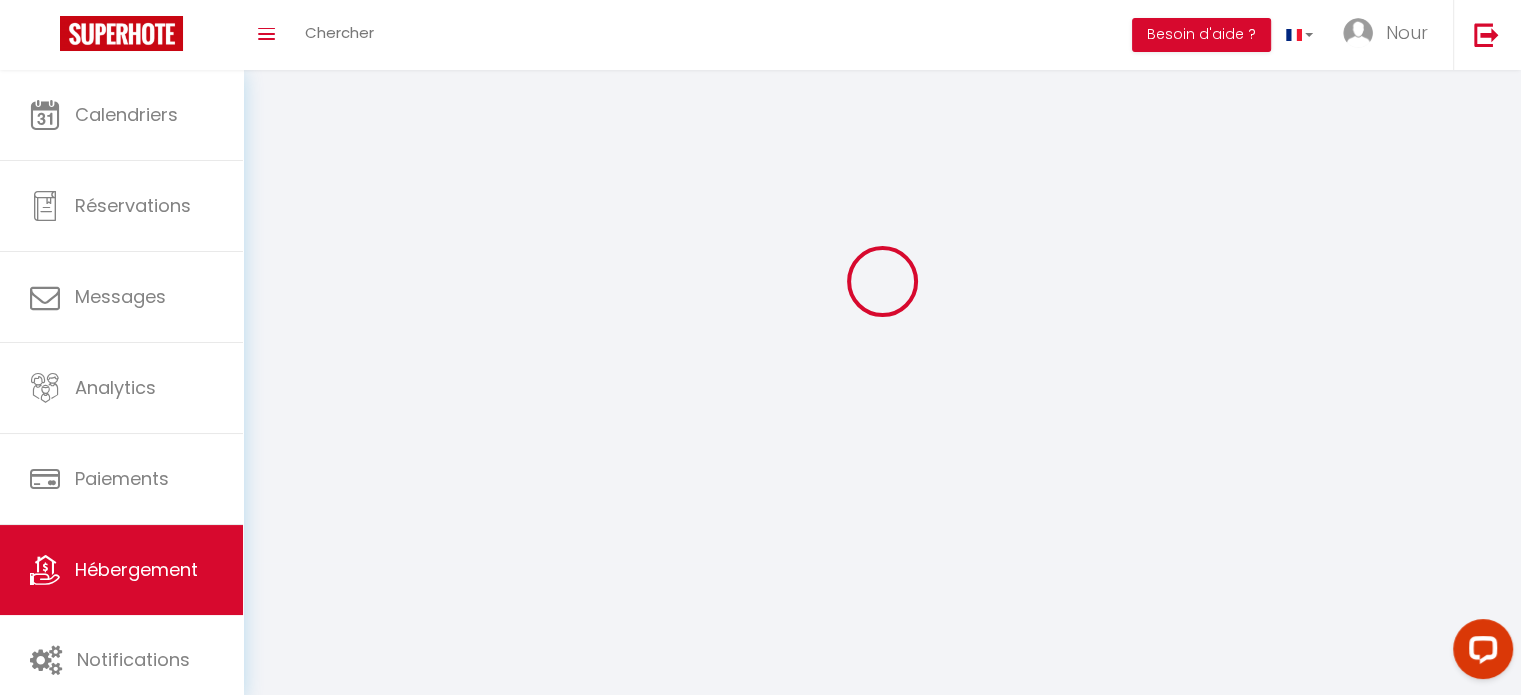 scroll, scrollTop: 0, scrollLeft: 0, axis: both 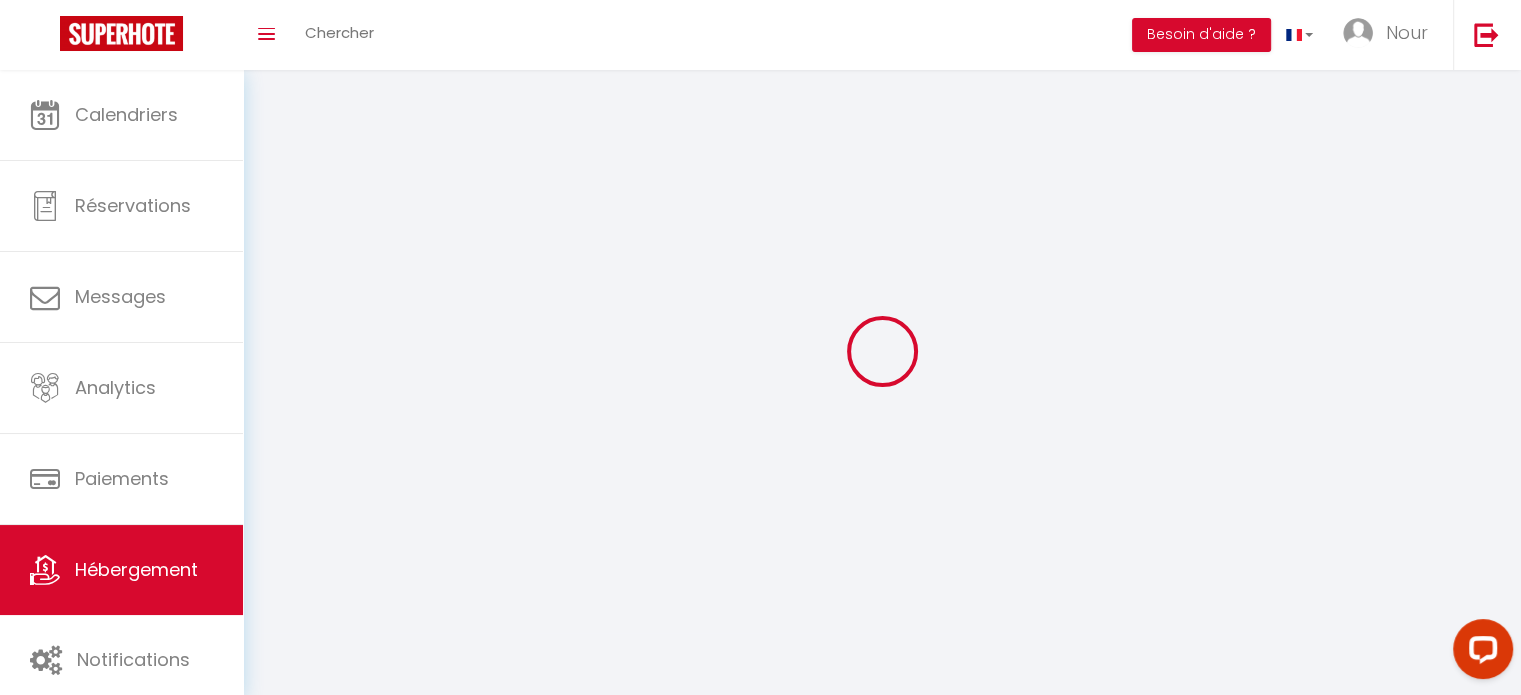 select 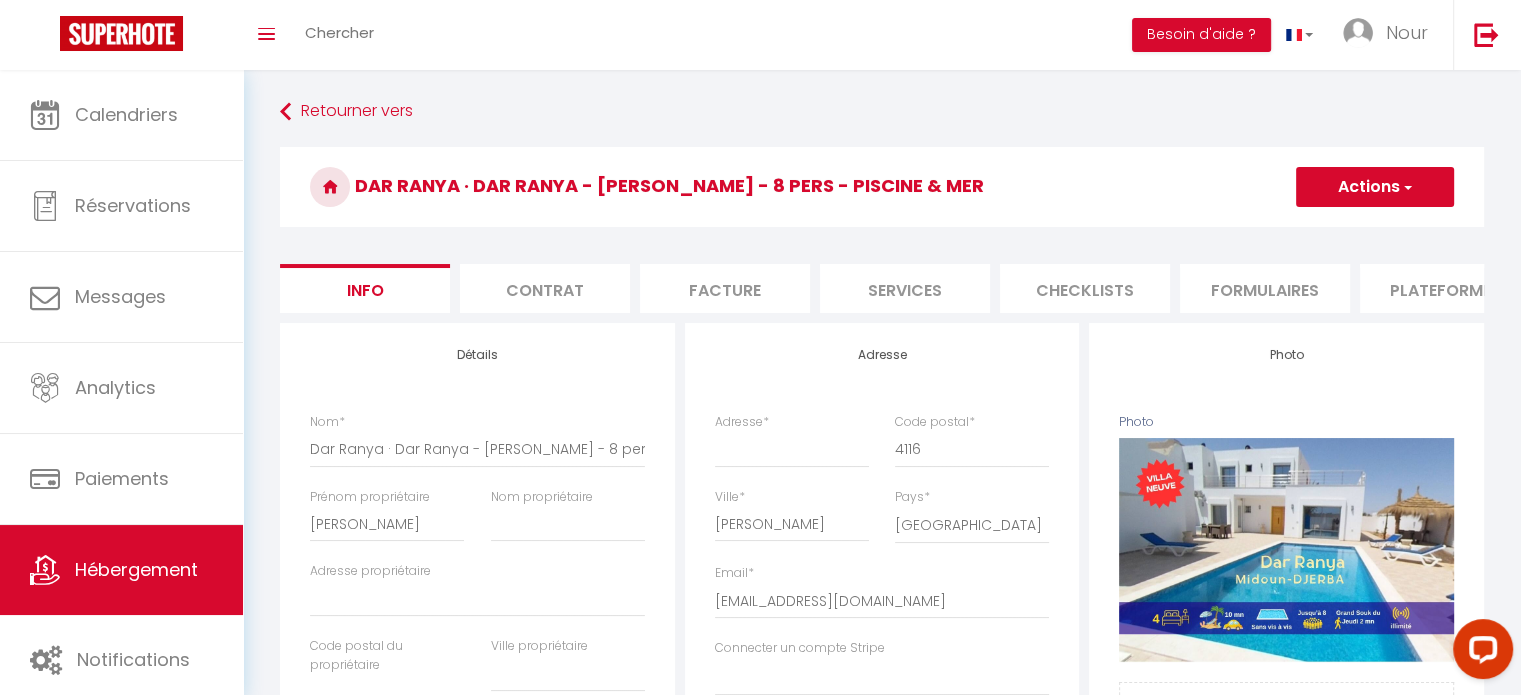 select 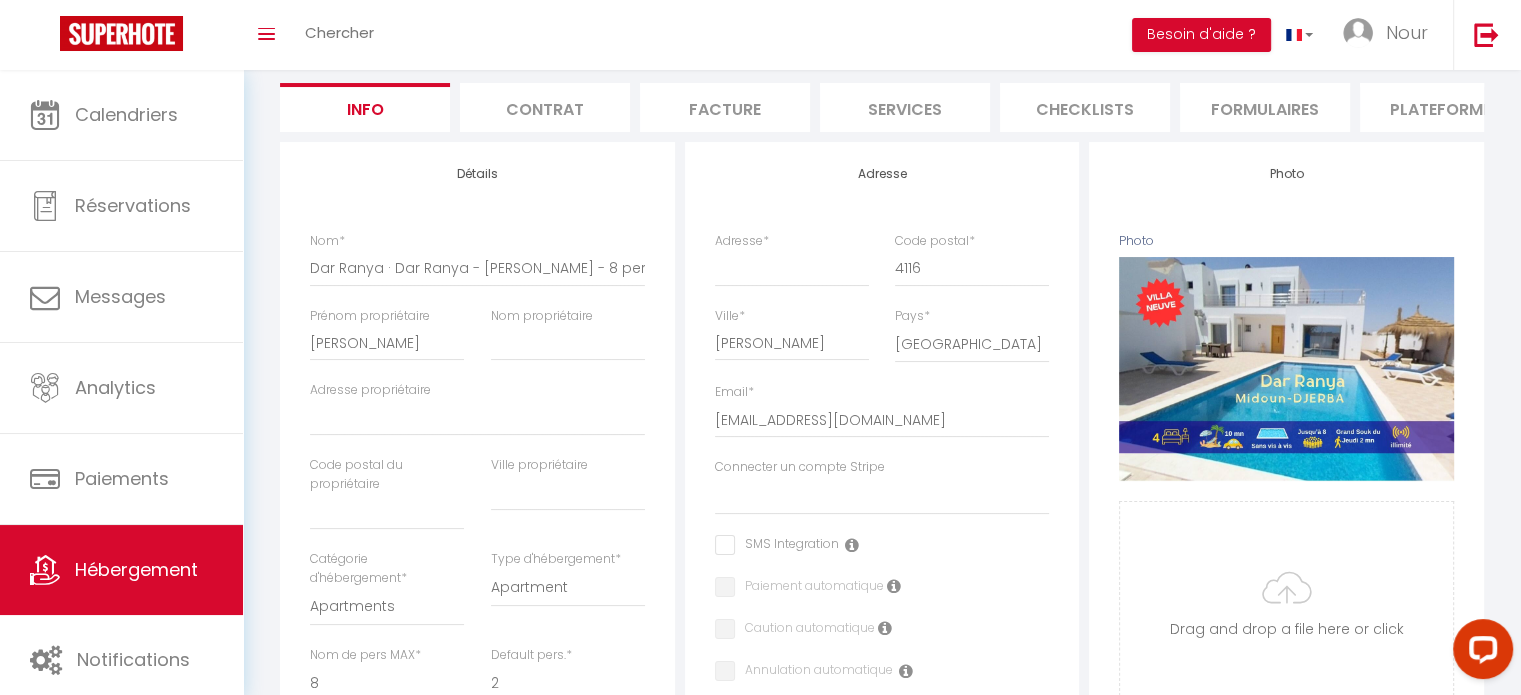 scroll, scrollTop: 200, scrollLeft: 0, axis: vertical 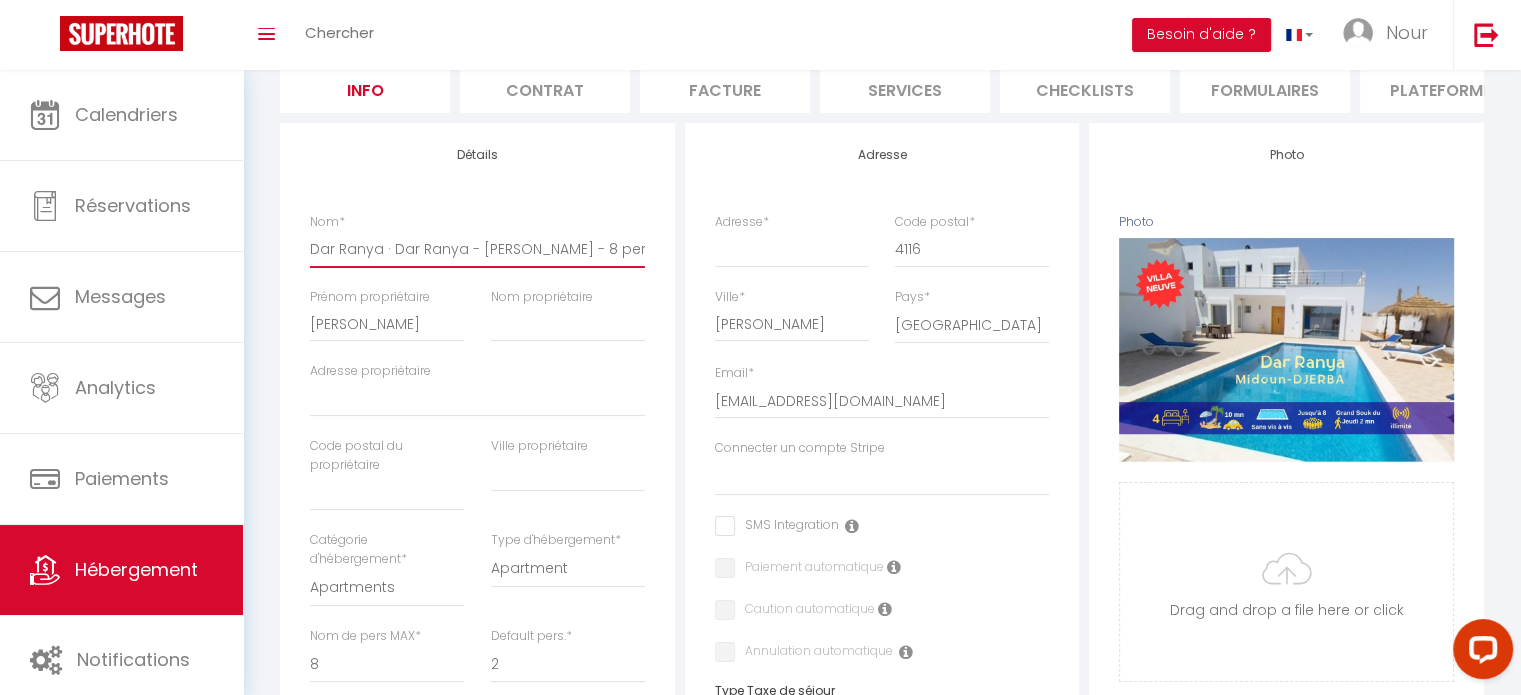 click on "Dar Ranya · Dar Ranya - [PERSON_NAME] - 8 pers - piscine & mer" at bounding box center [477, 249] 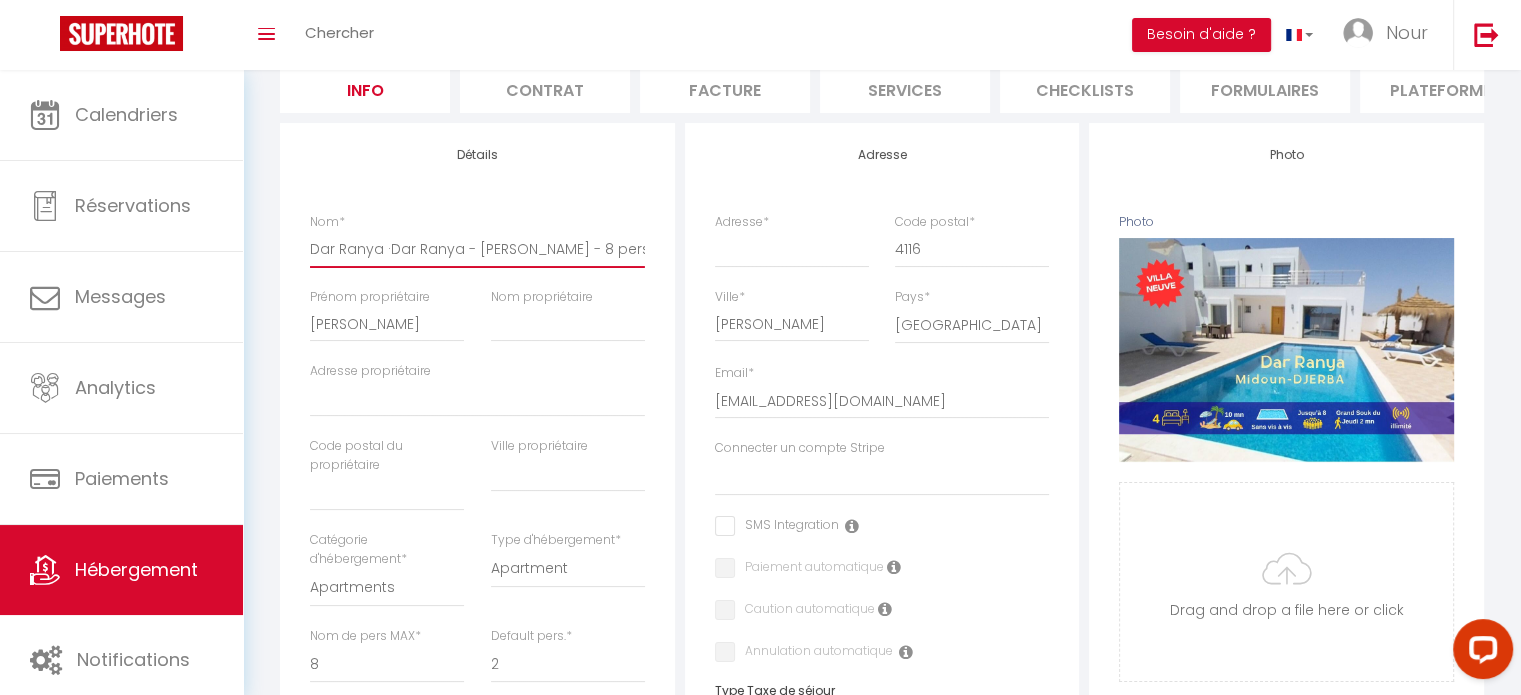 select 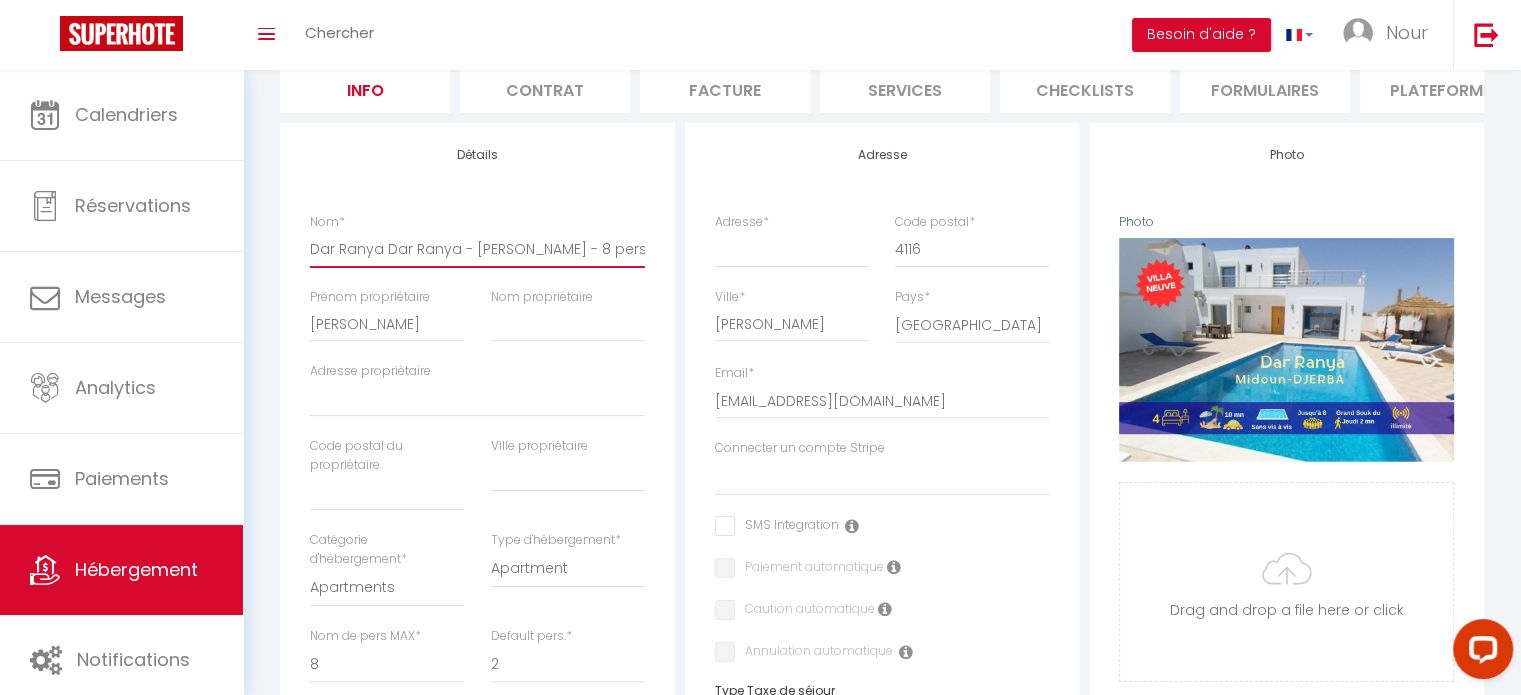 select 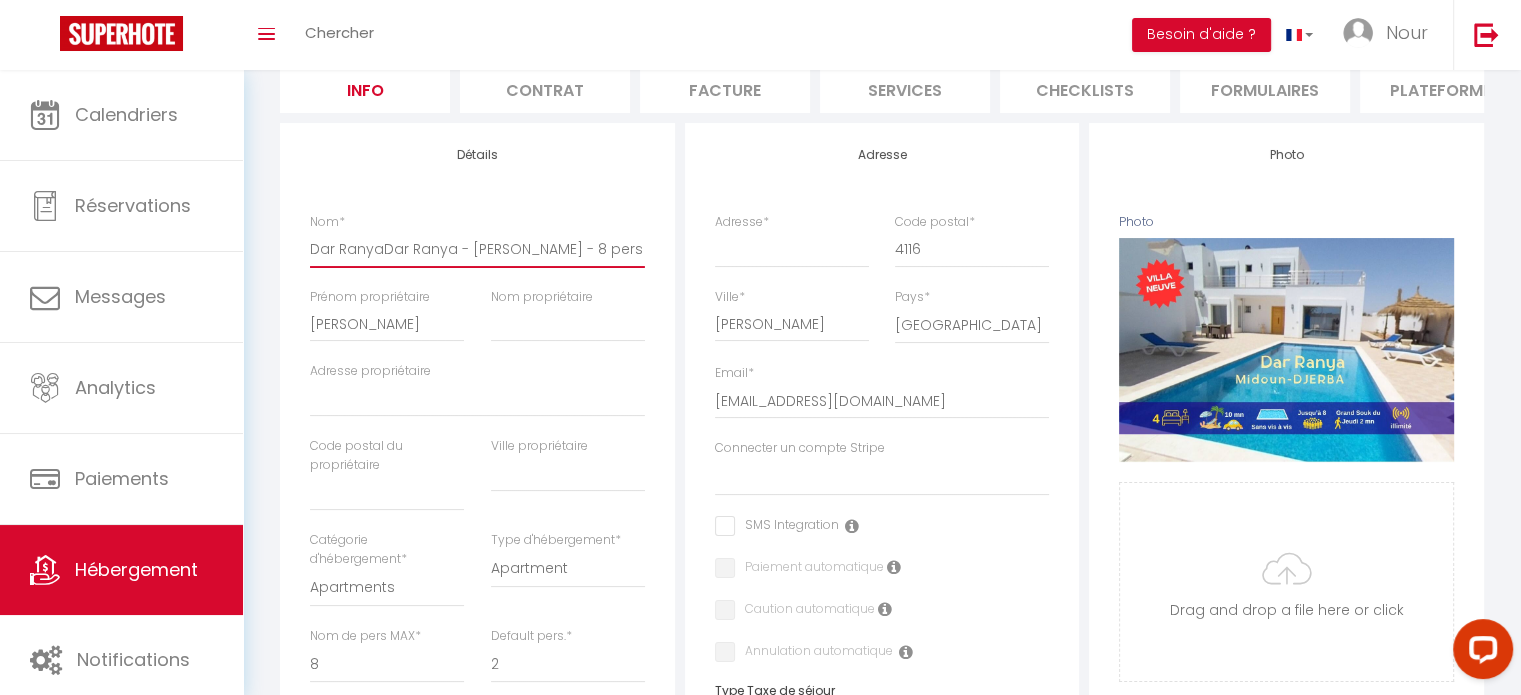 select 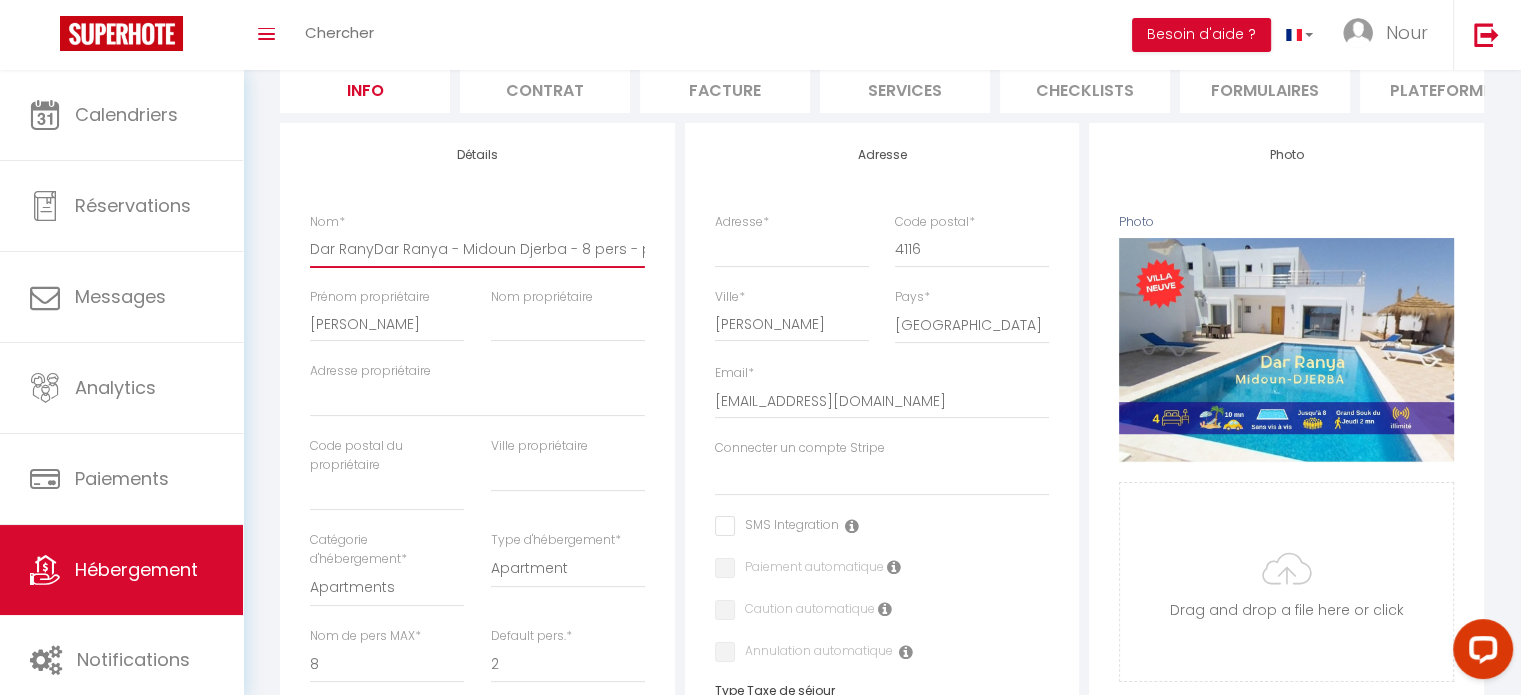 select 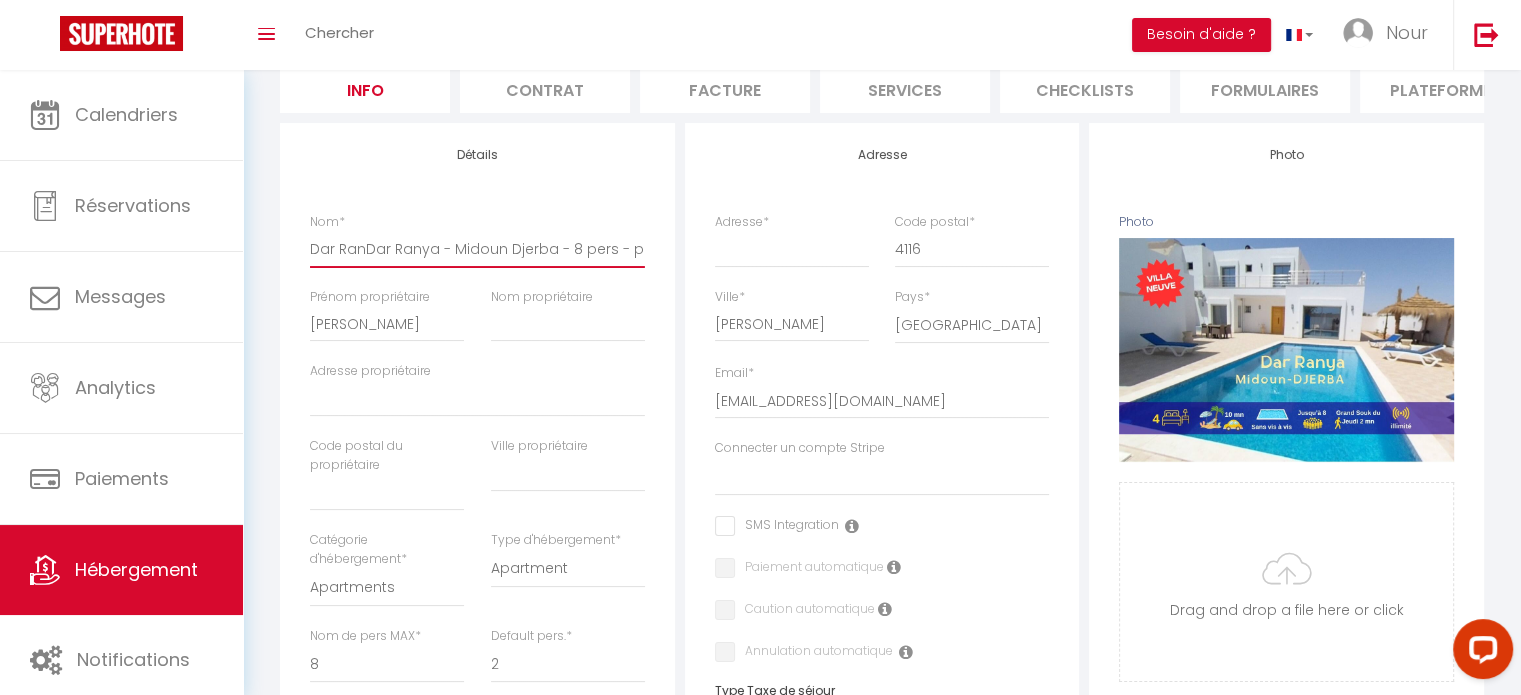 select 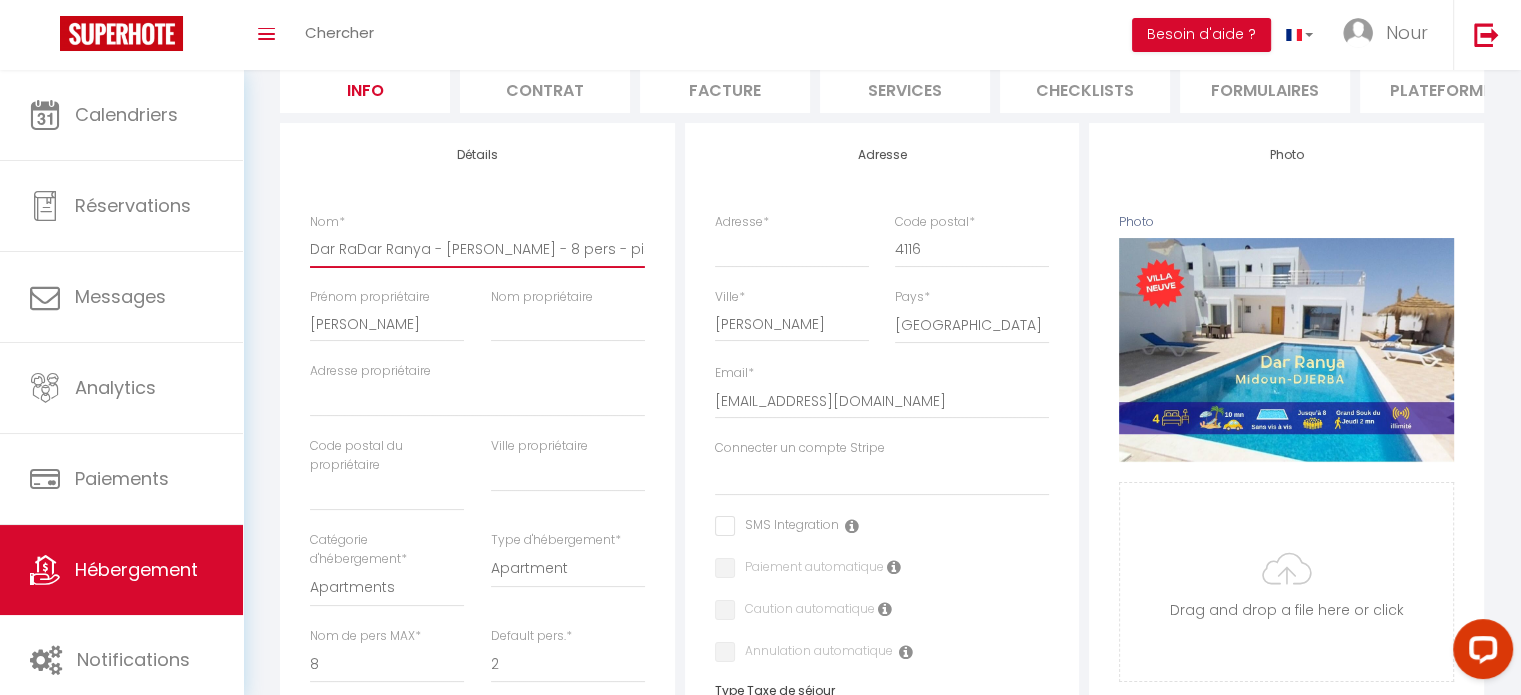 select 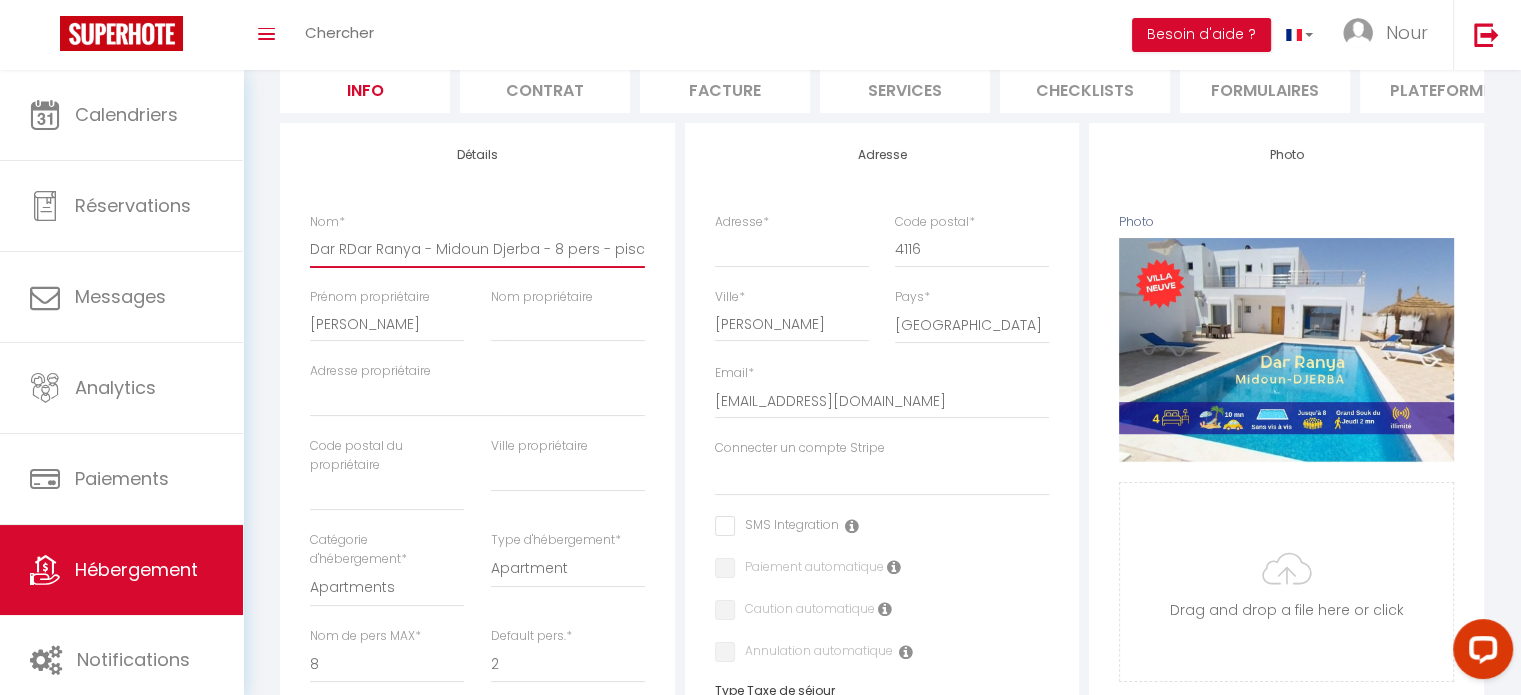 select 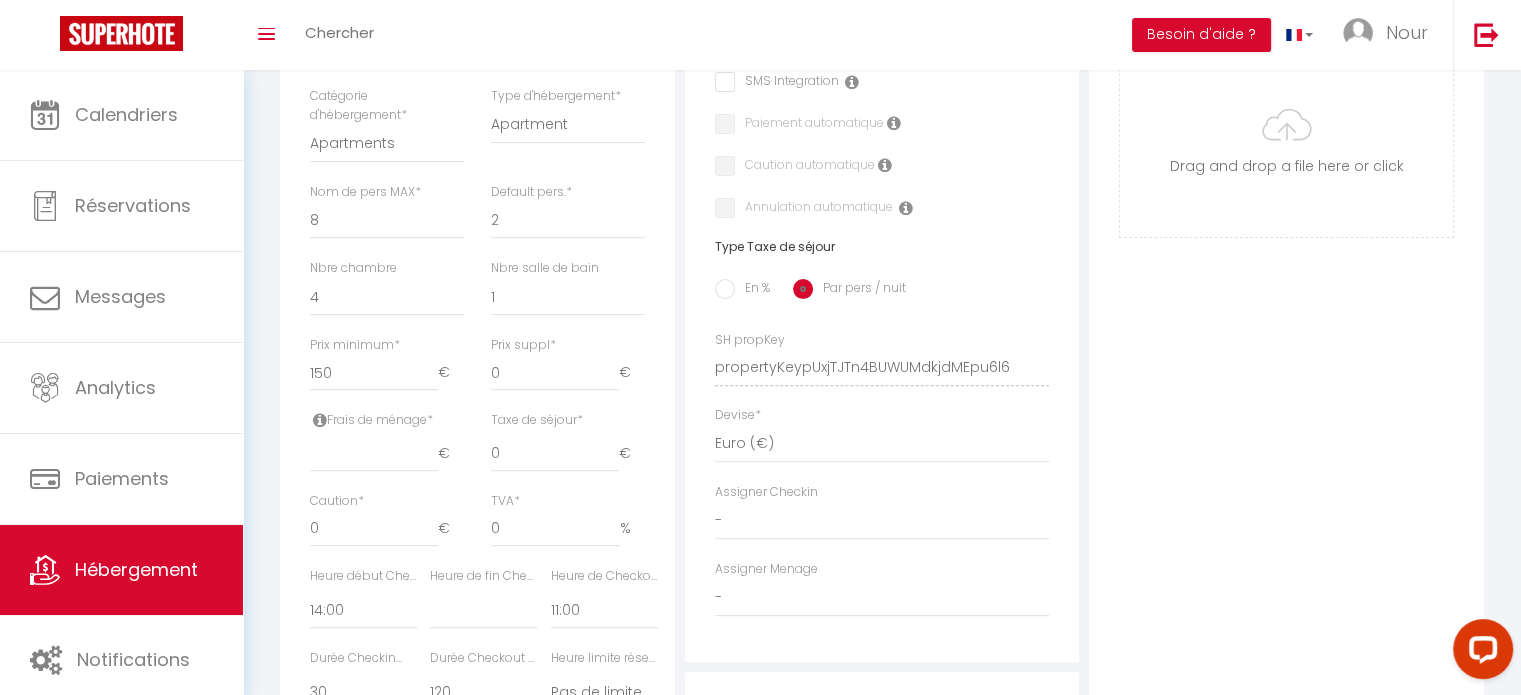 scroll, scrollTop: 600, scrollLeft: 0, axis: vertical 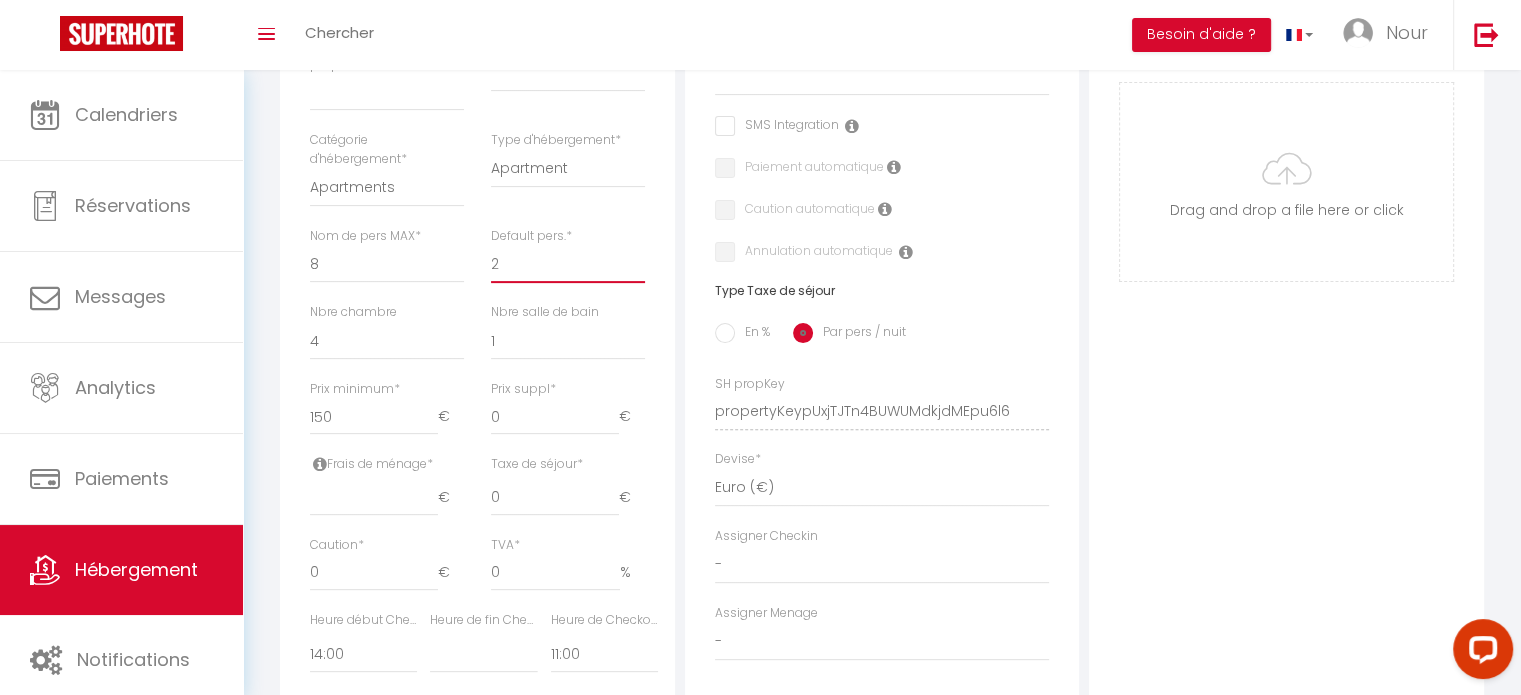 click on "1
2
3
4
5
6
7
8
9
10
11
12
13
14" at bounding box center [568, 264] 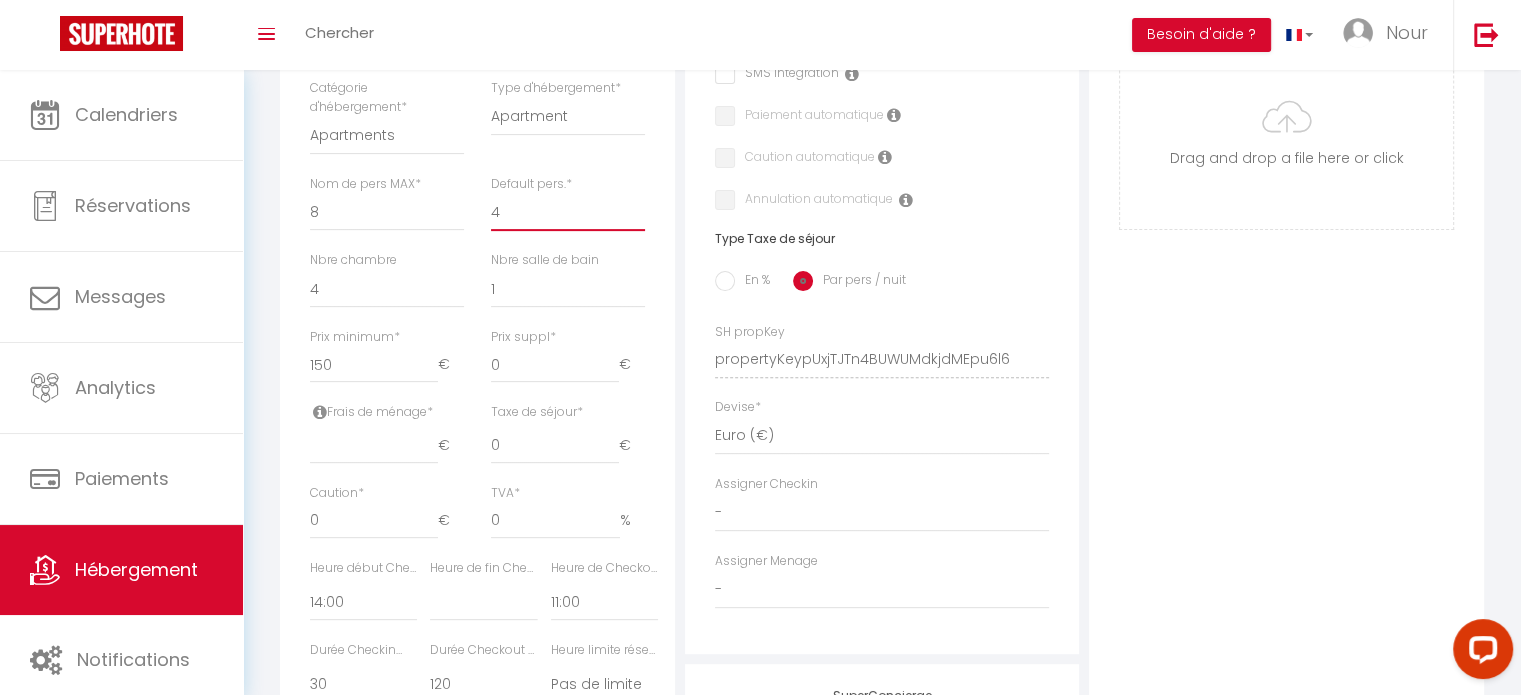 scroll, scrollTop: 700, scrollLeft: 0, axis: vertical 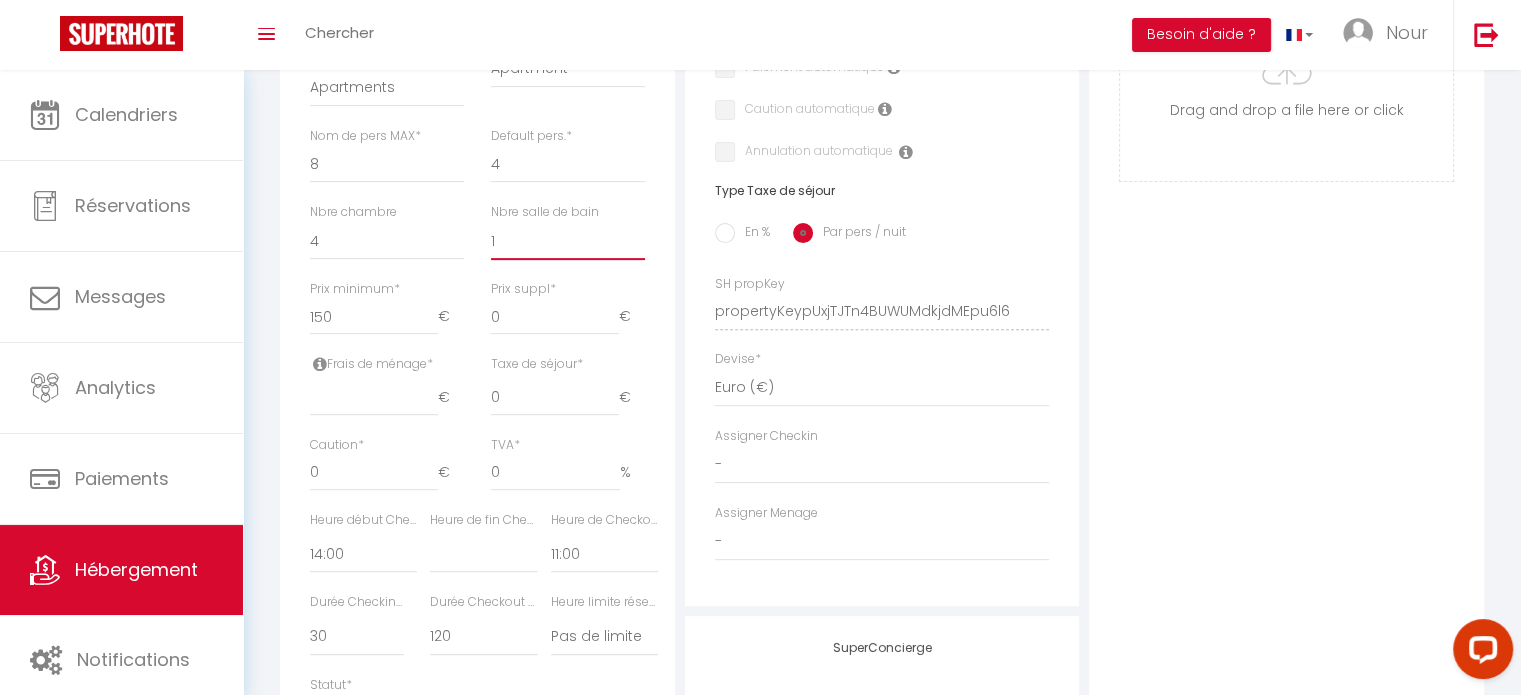 click on "0
1
2
3
4
5
6
7
8
9
10
11
12
13" at bounding box center (568, 241) 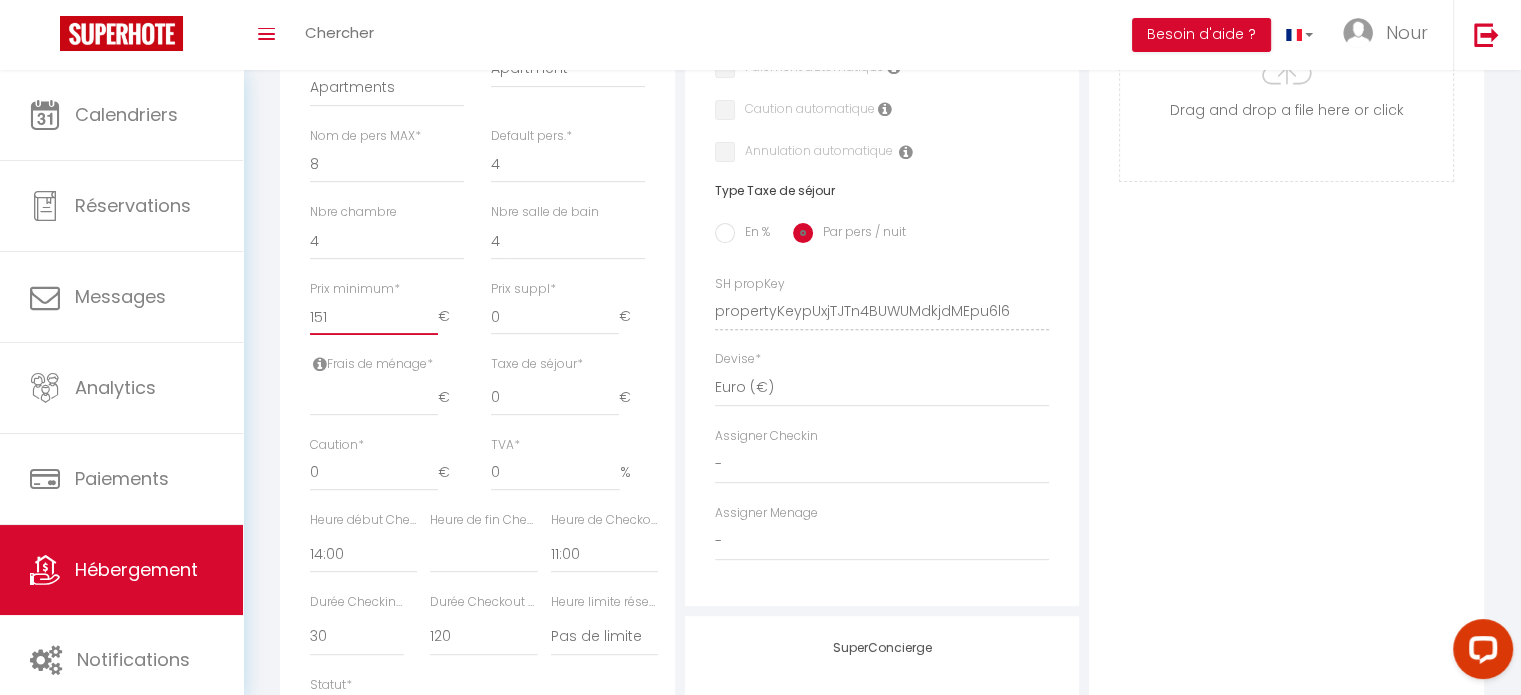 click on "151" at bounding box center (374, 317) 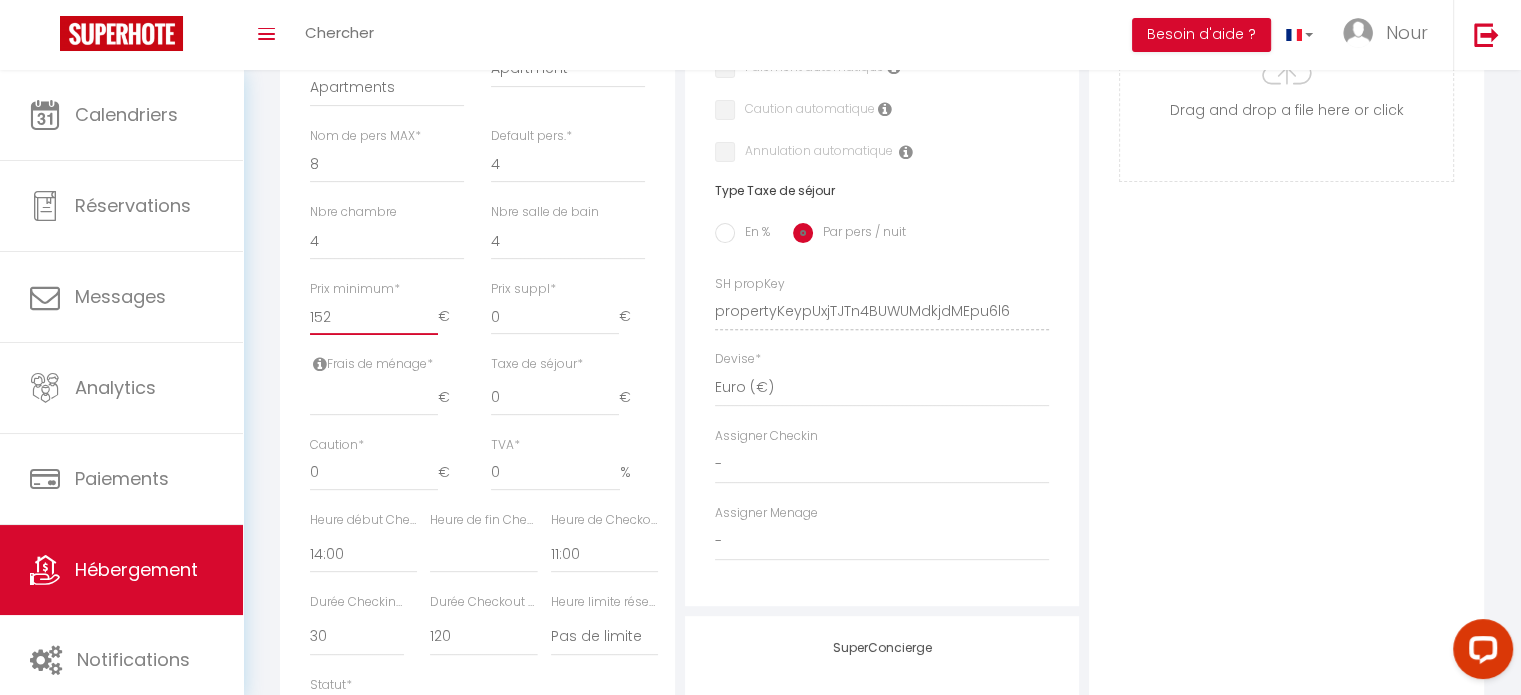 click on "152" at bounding box center (374, 317) 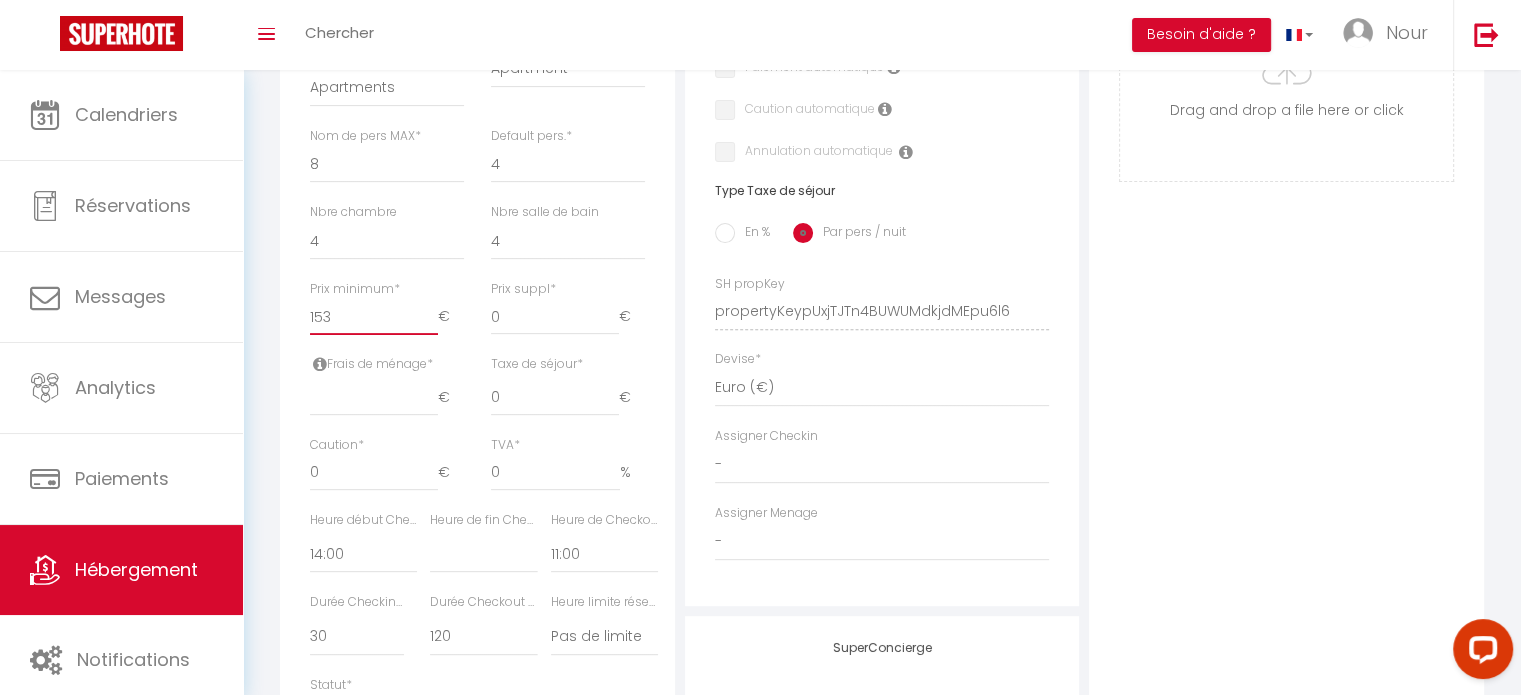 click on "153" at bounding box center [374, 317] 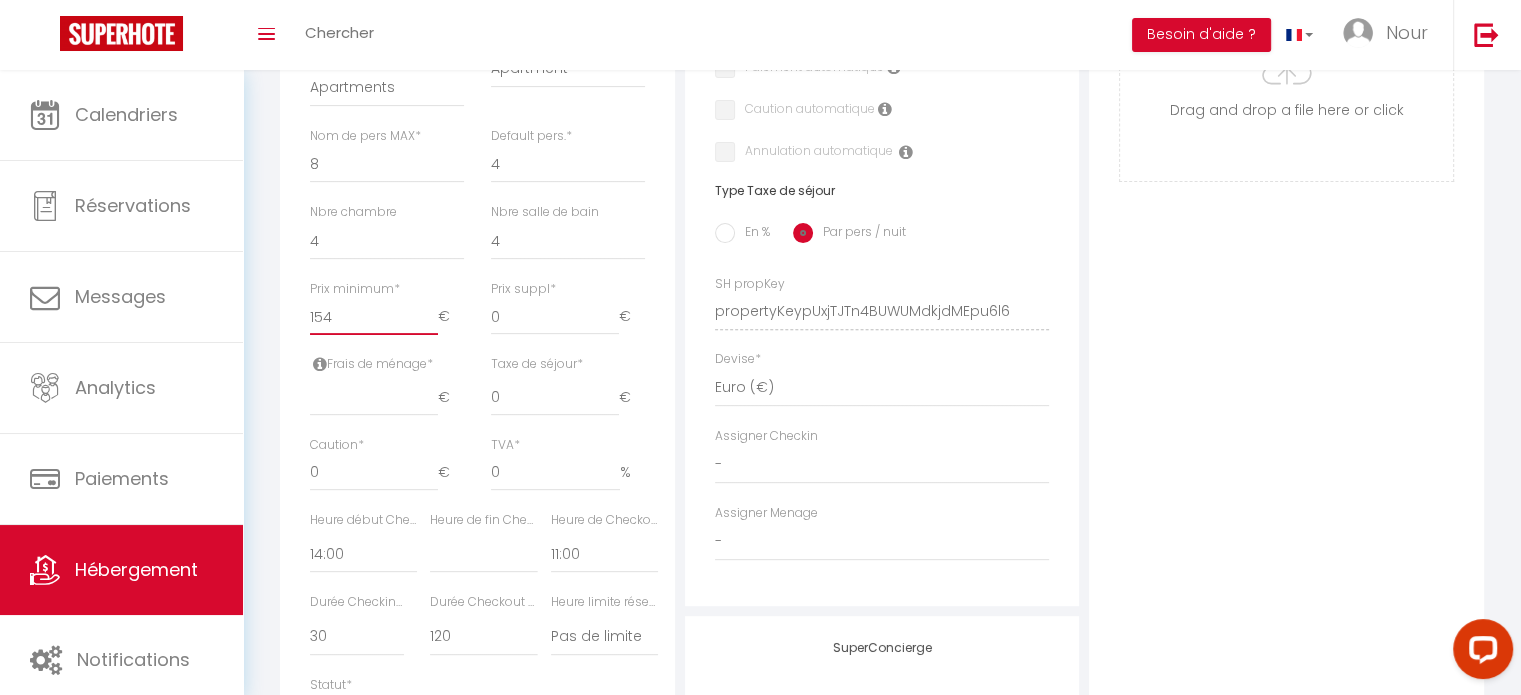 click on "154" at bounding box center [374, 317] 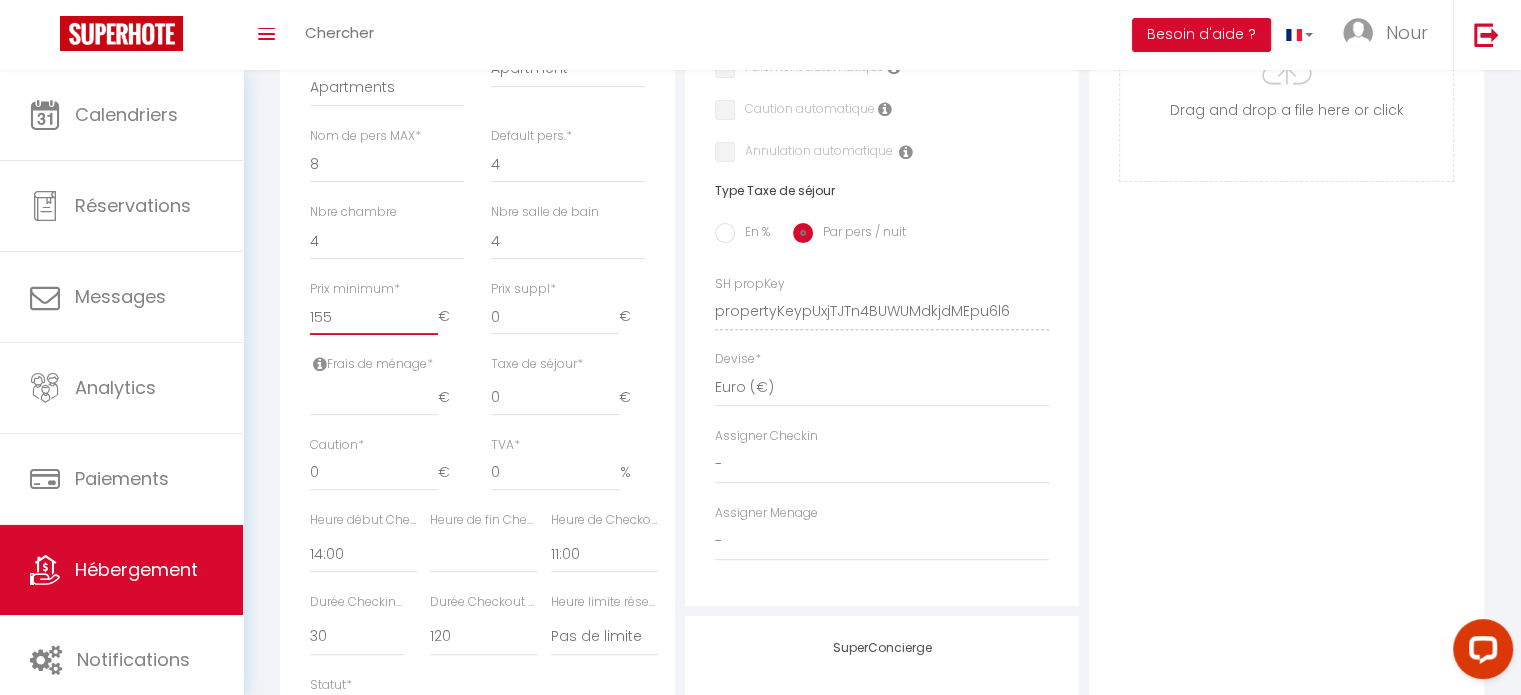 click on "155" at bounding box center [374, 317] 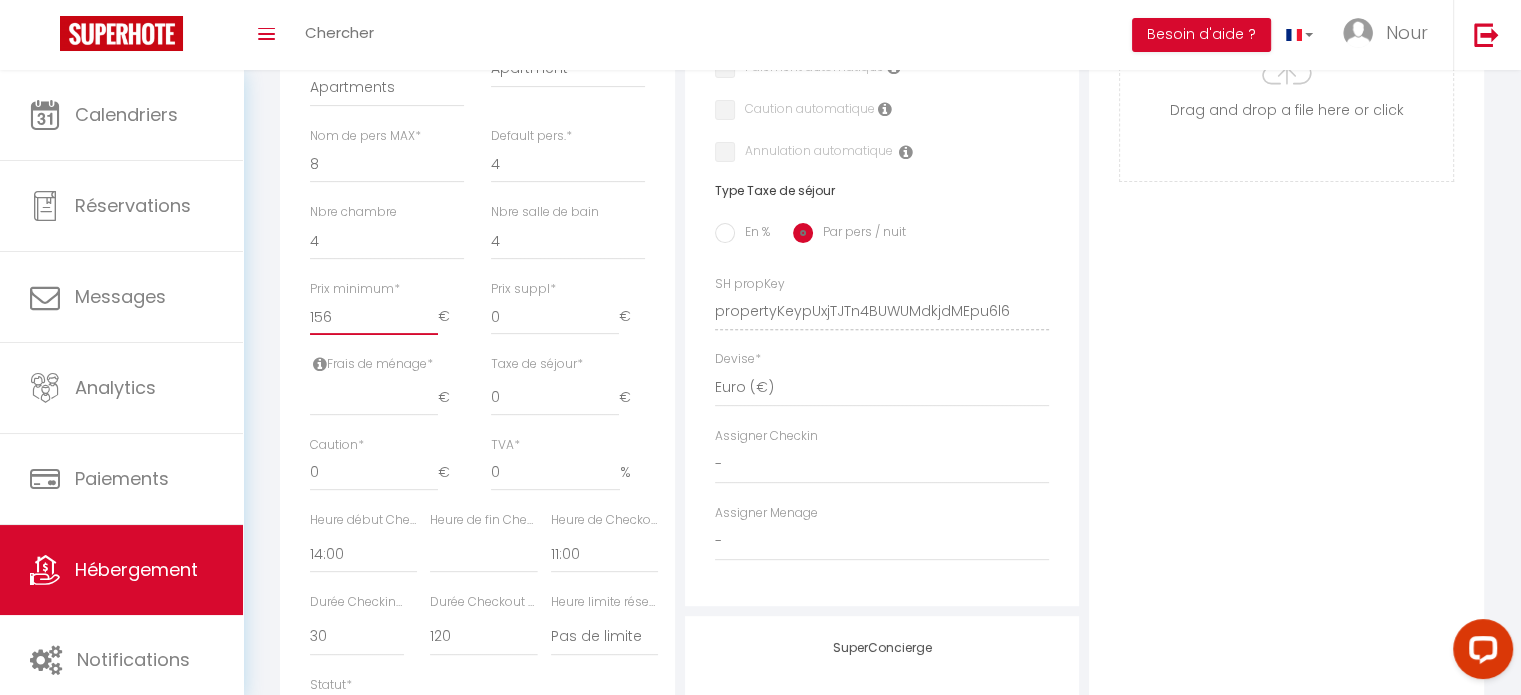 click on "156" at bounding box center [374, 317] 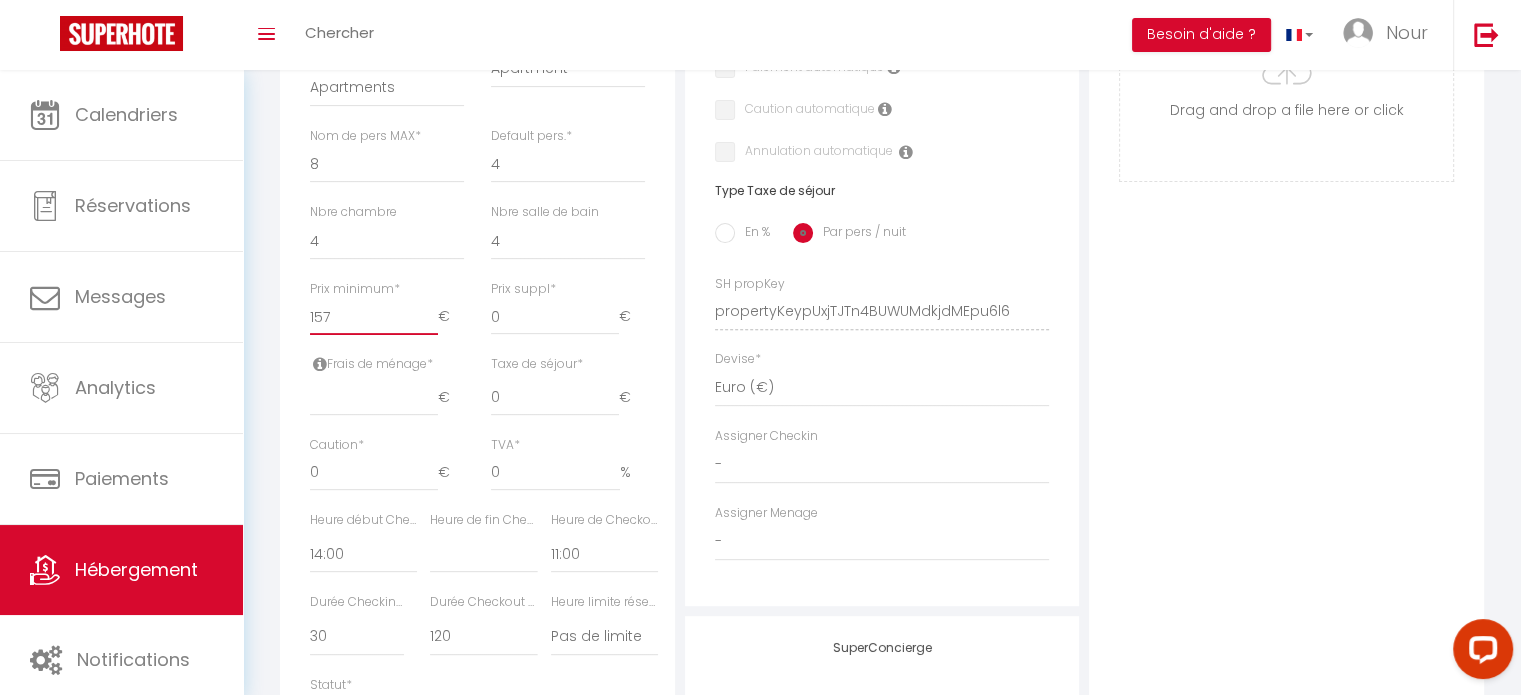 click on "157" at bounding box center (374, 317) 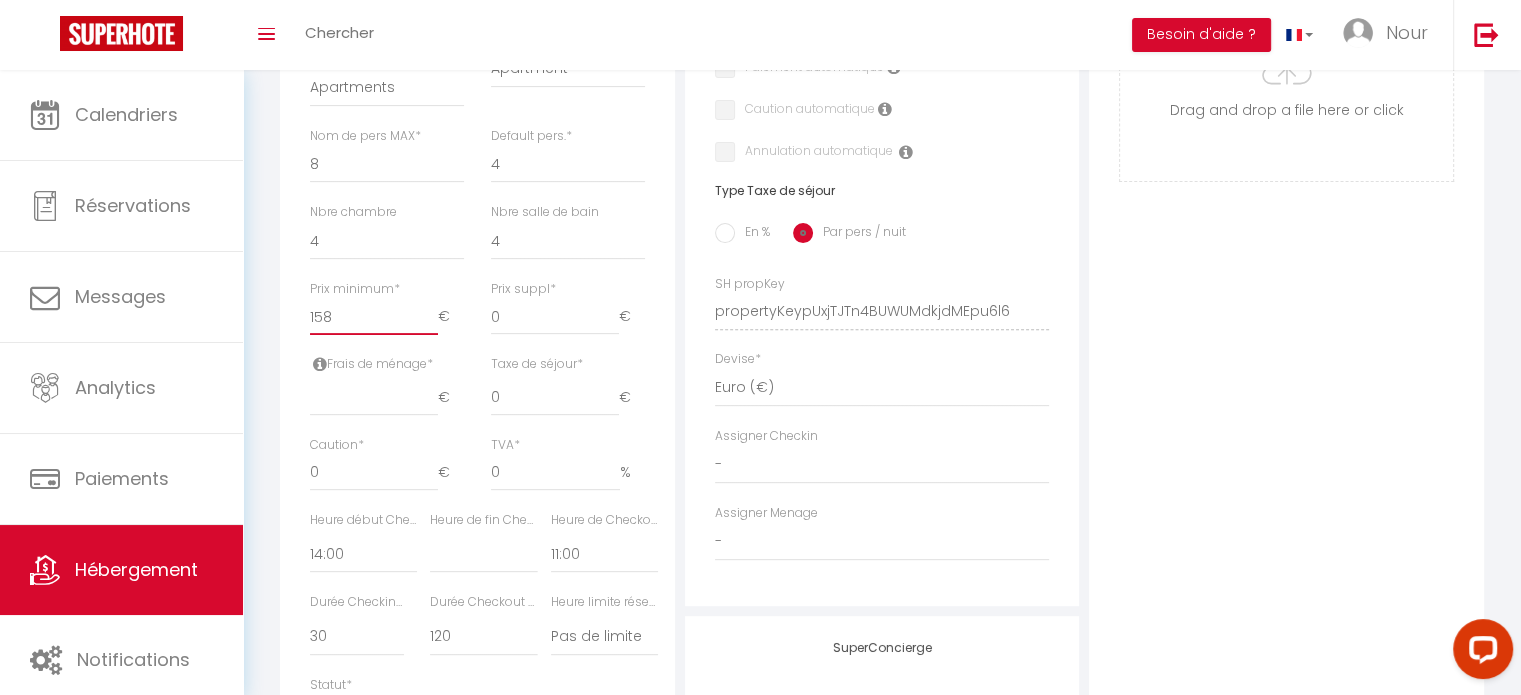click on "158" at bounding box center [374, 317] 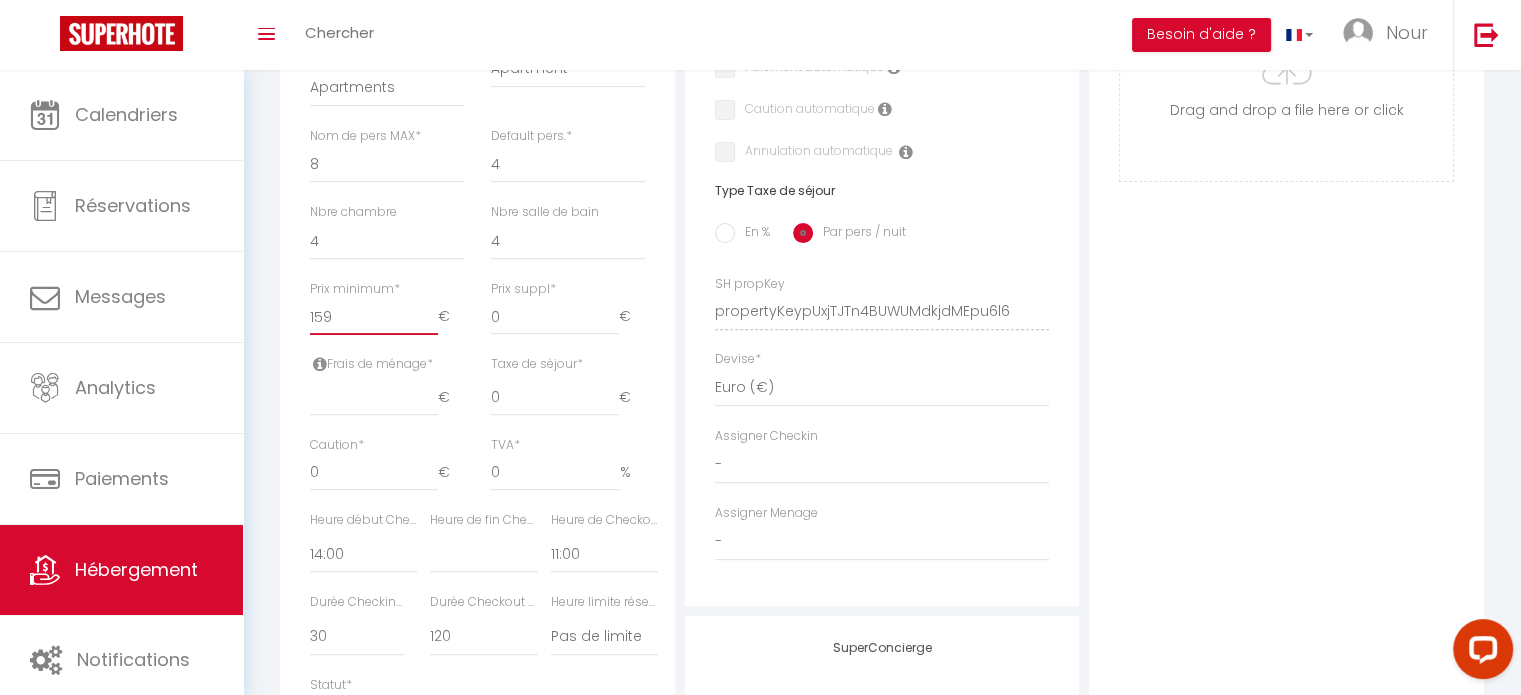 click on "159" at bounding box center (374, 317) 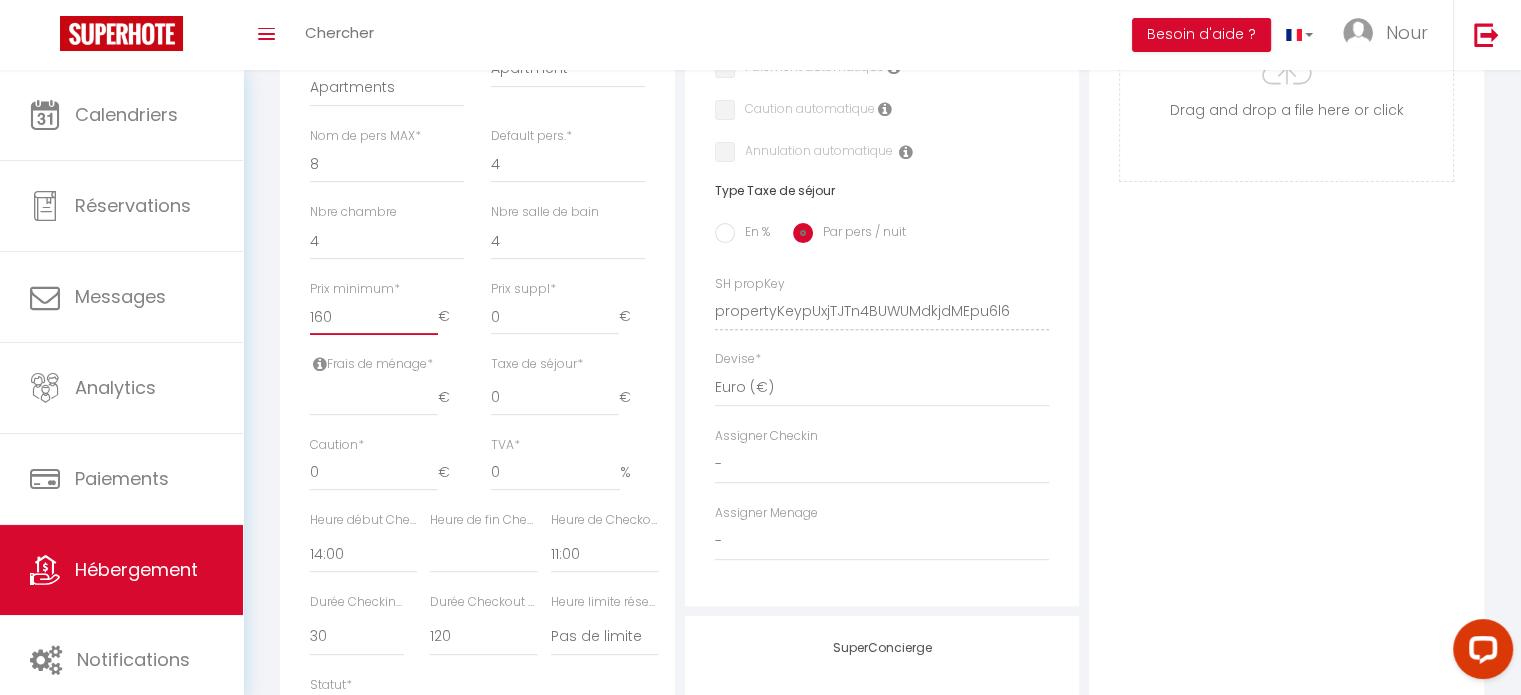 click on "160" at bounding box center [374, 317] 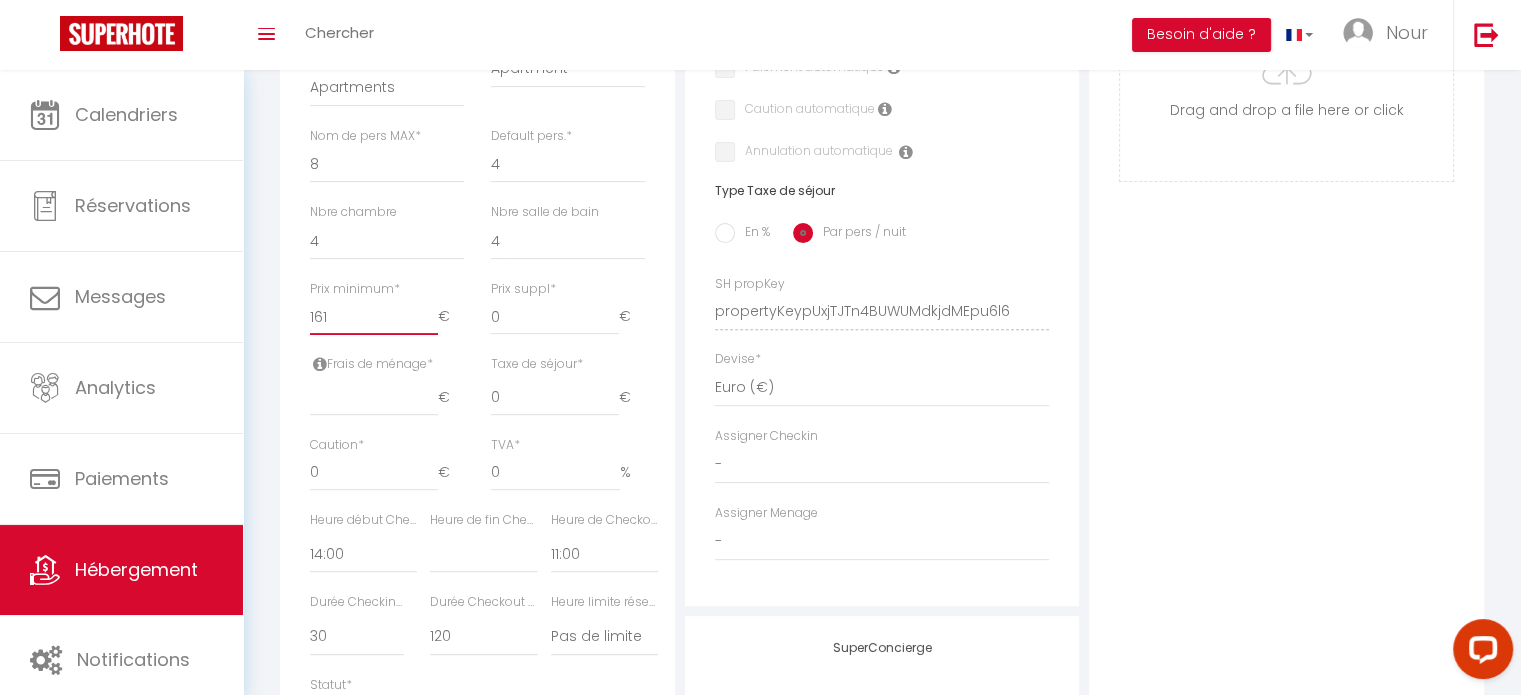 click on "161" at bounding box center [374, 317] 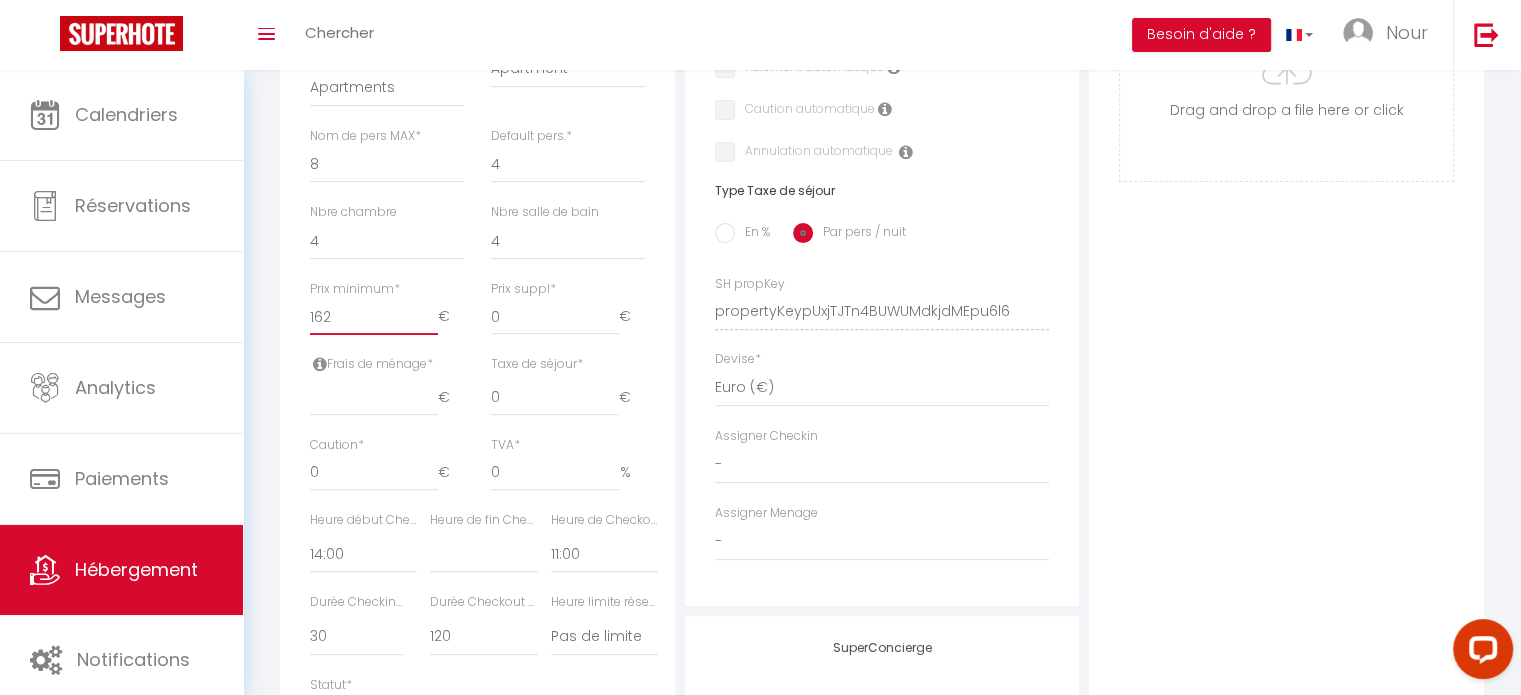 click on "162" at bounding box center (374, 317) 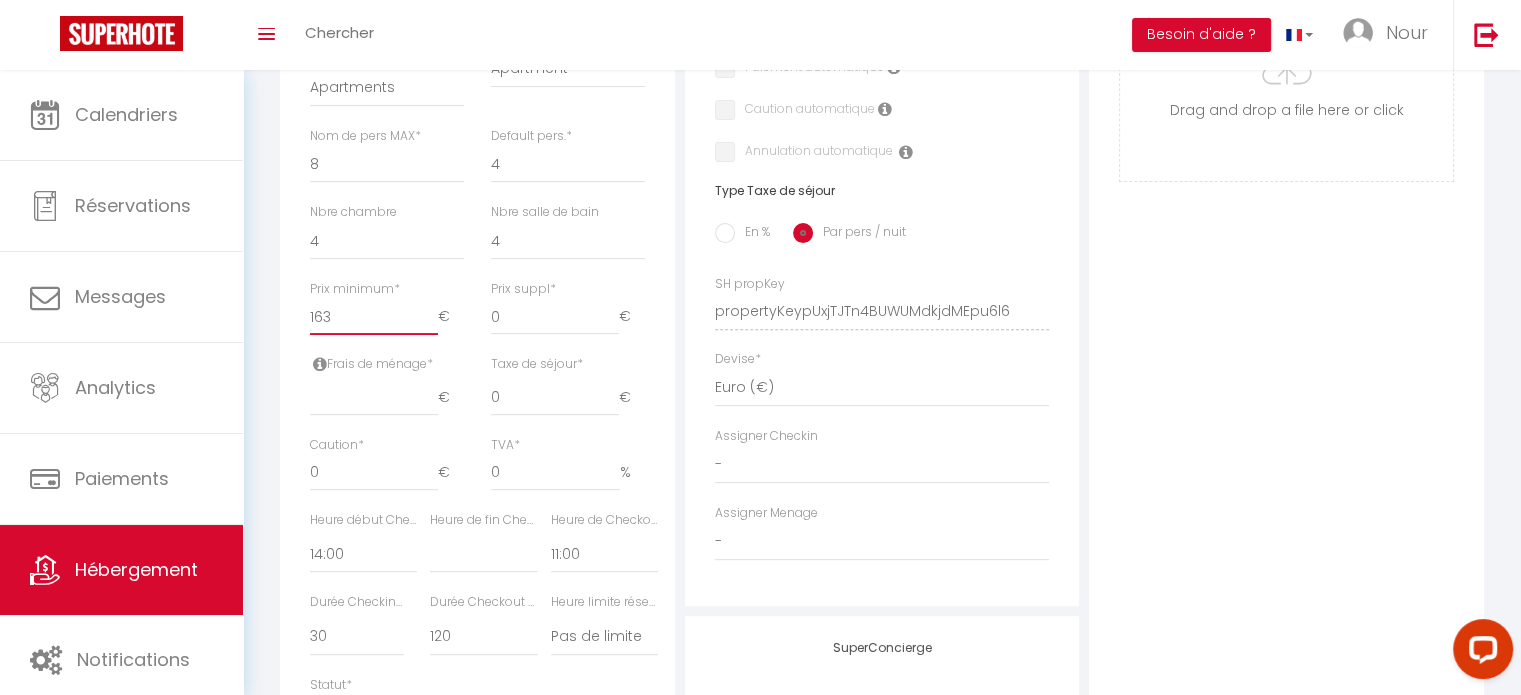 click on "163" at bounding box center (374, 317) 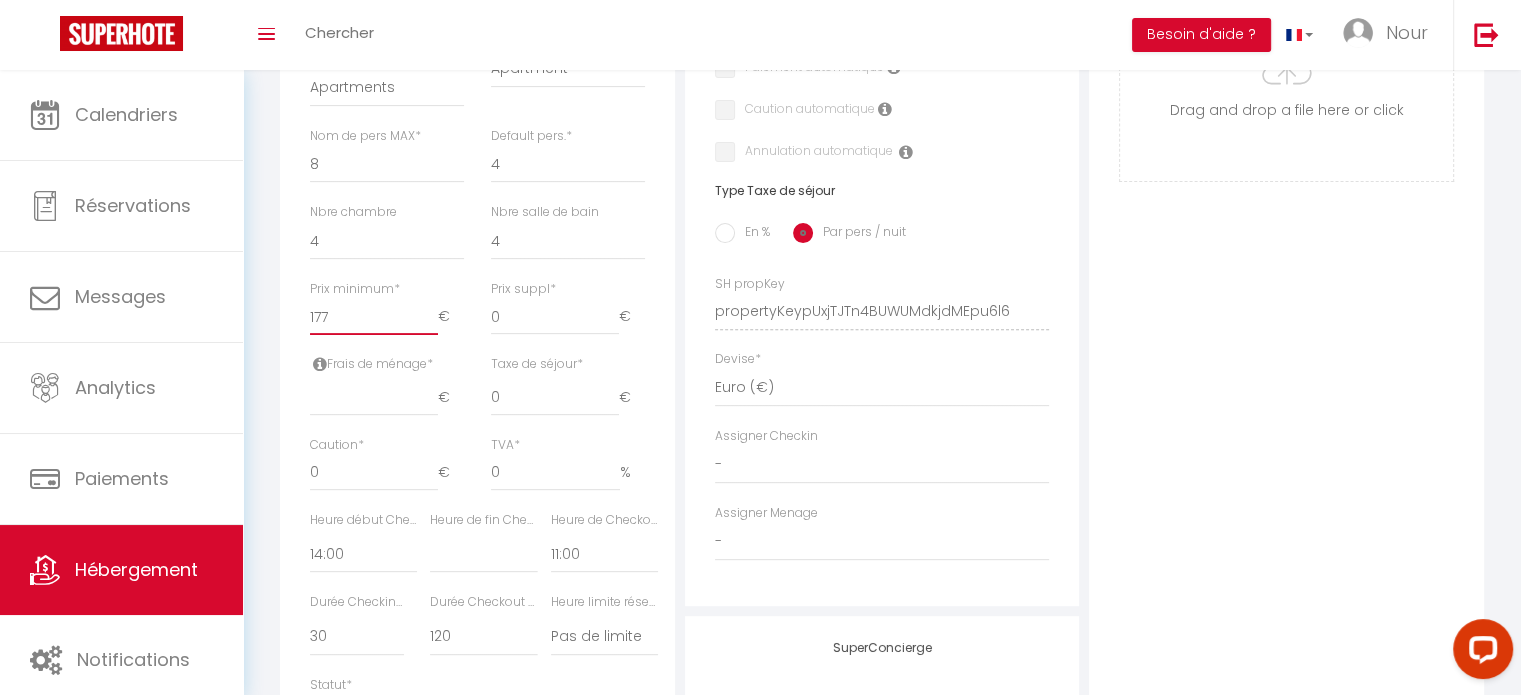 click on "177" at bounding box center (374, 317) 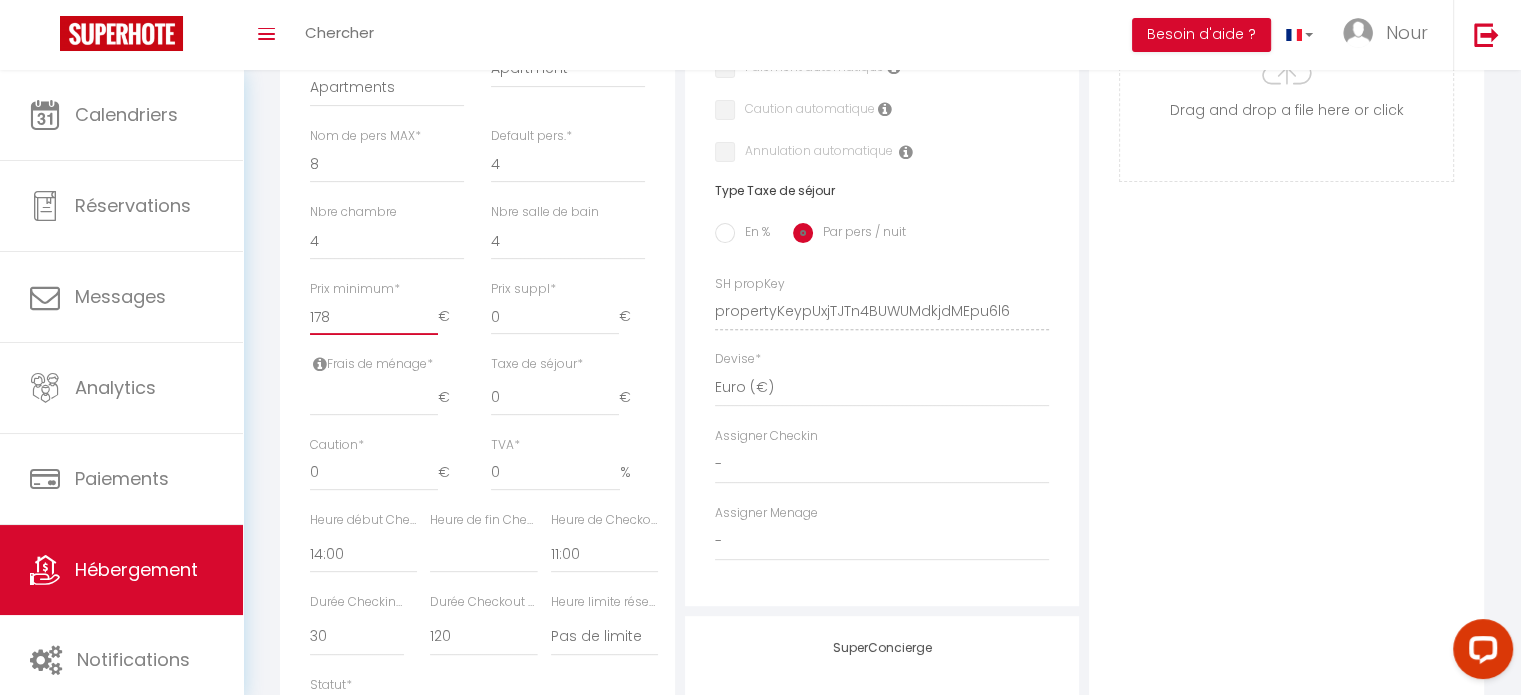 click on "178" at bounding box center (374, 317) 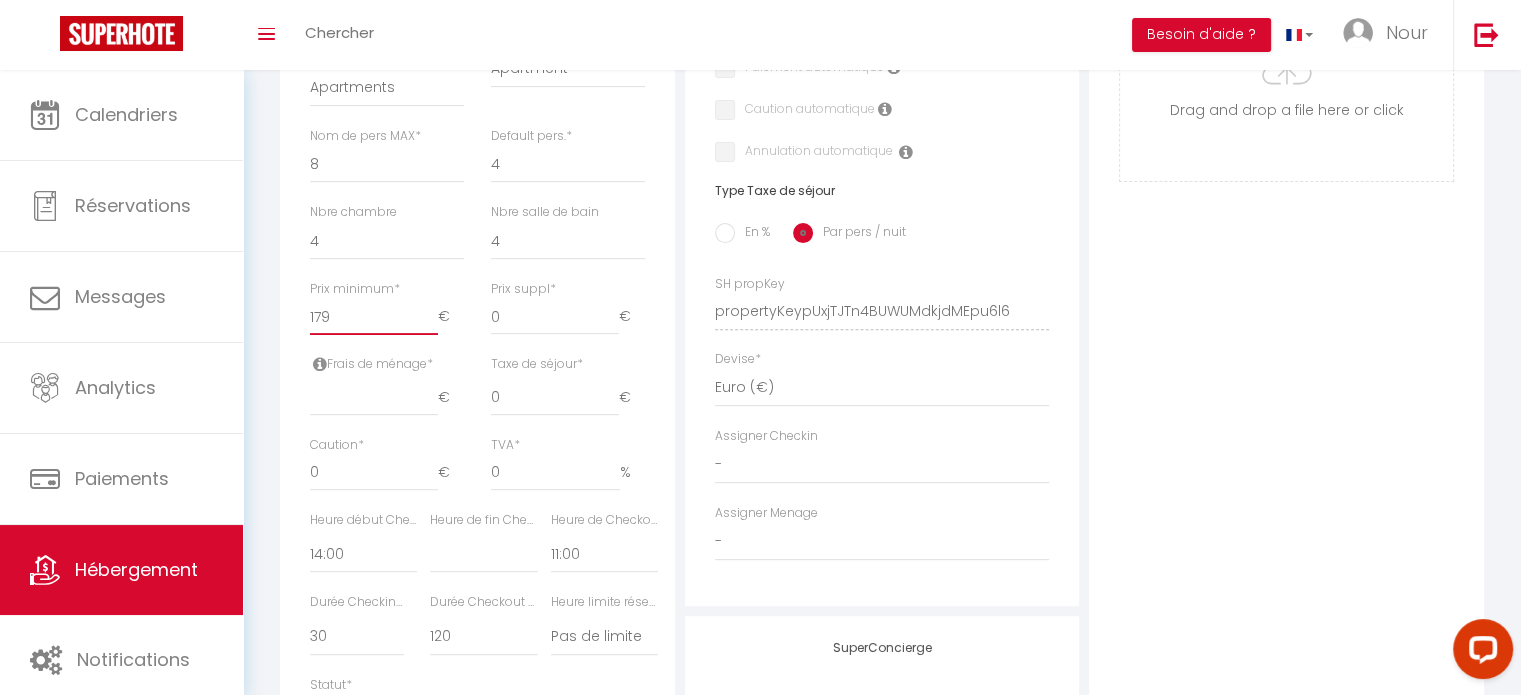 click on "179" at bounding box center (374, 317) 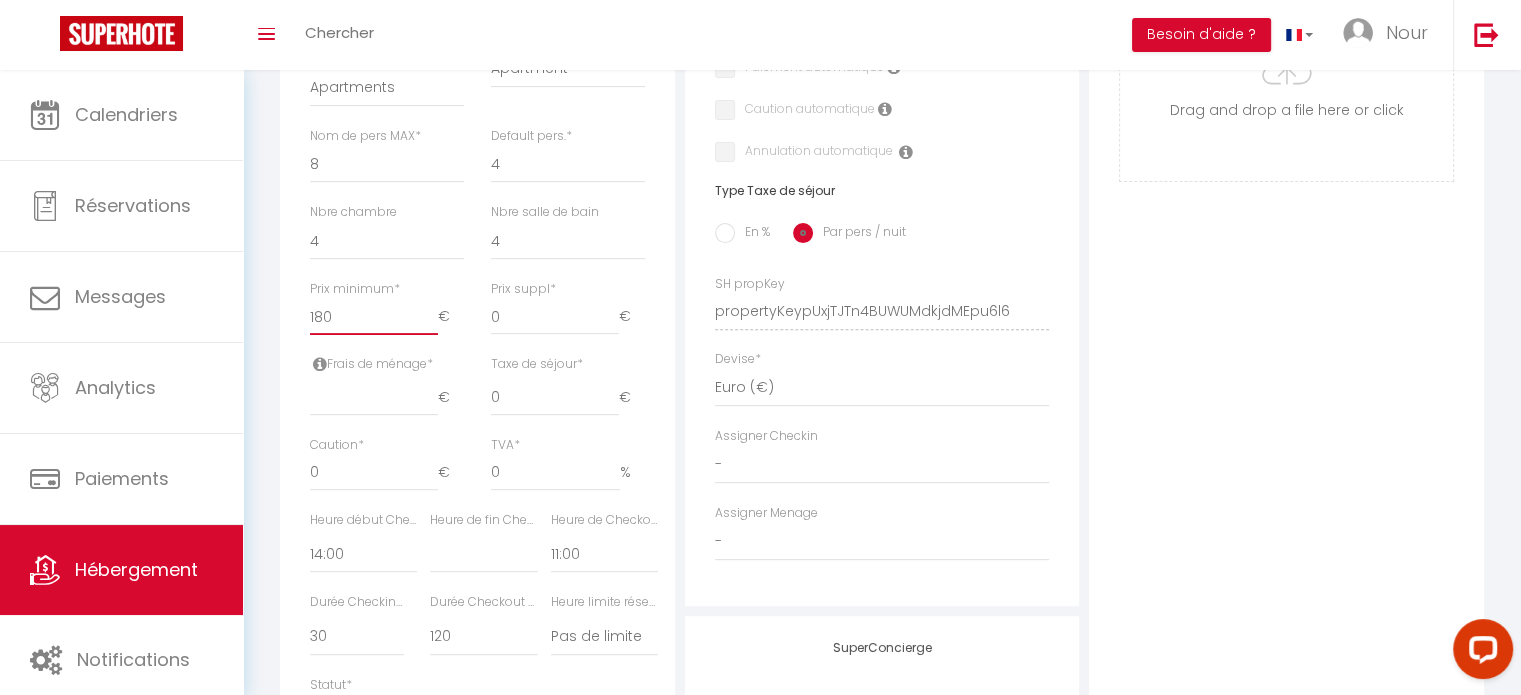 click on "180" at bounding box center [374, 317] 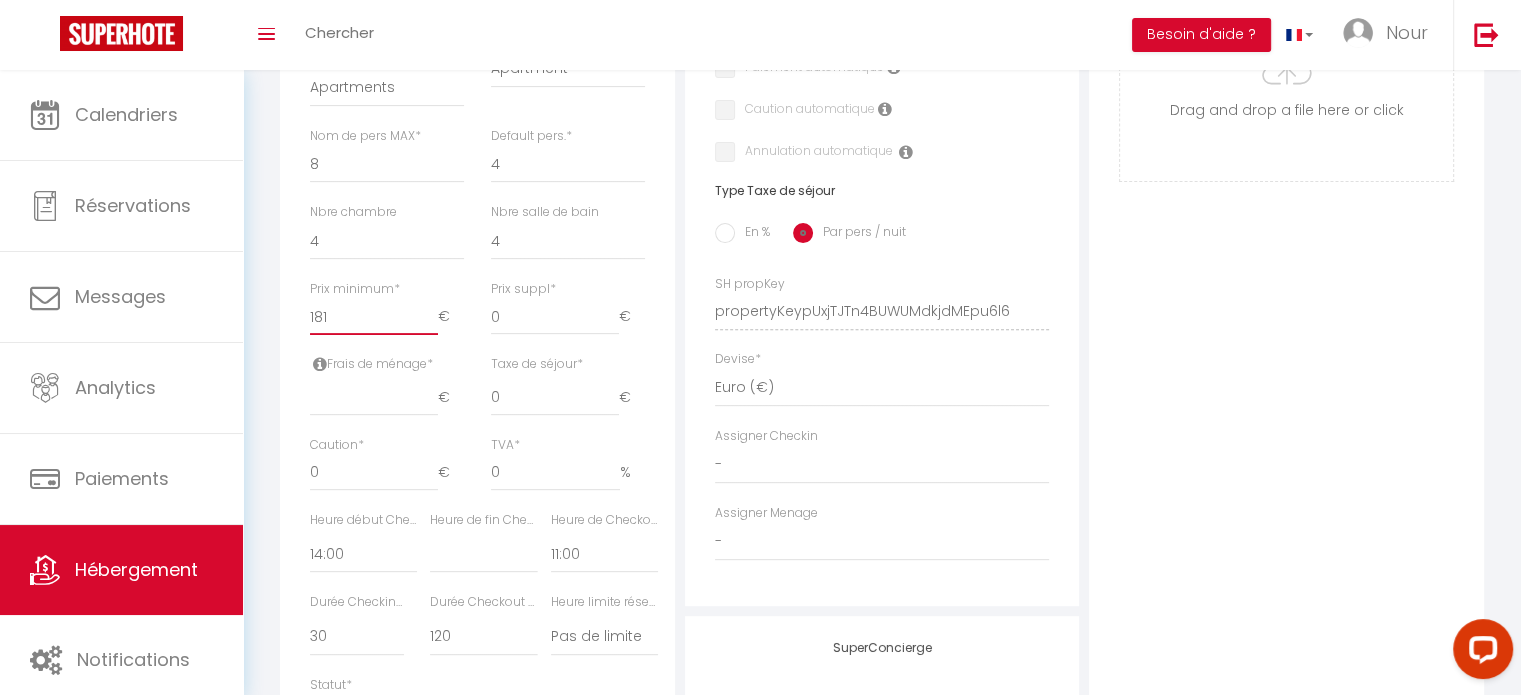 click on "181" at bounding box center [374, 317] 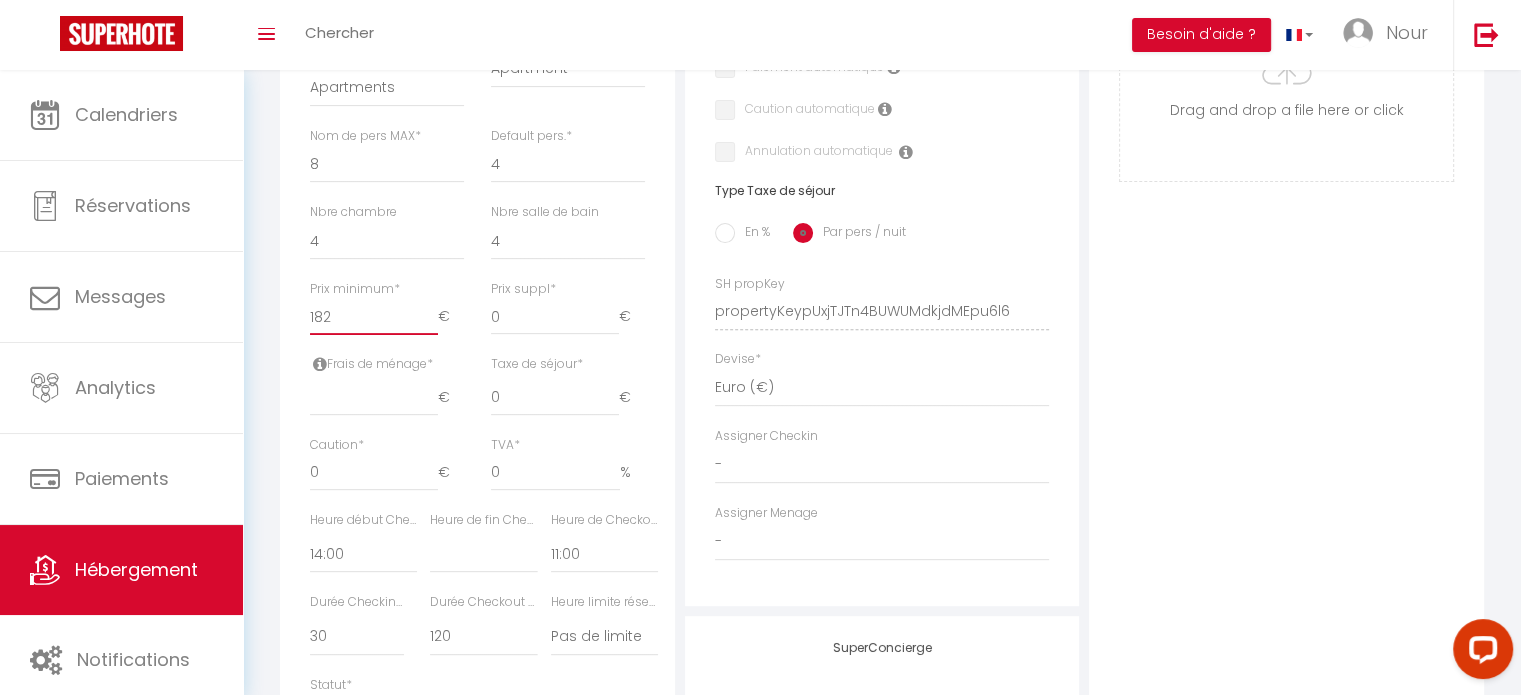 click on "182" at bounding box center (374, 317) 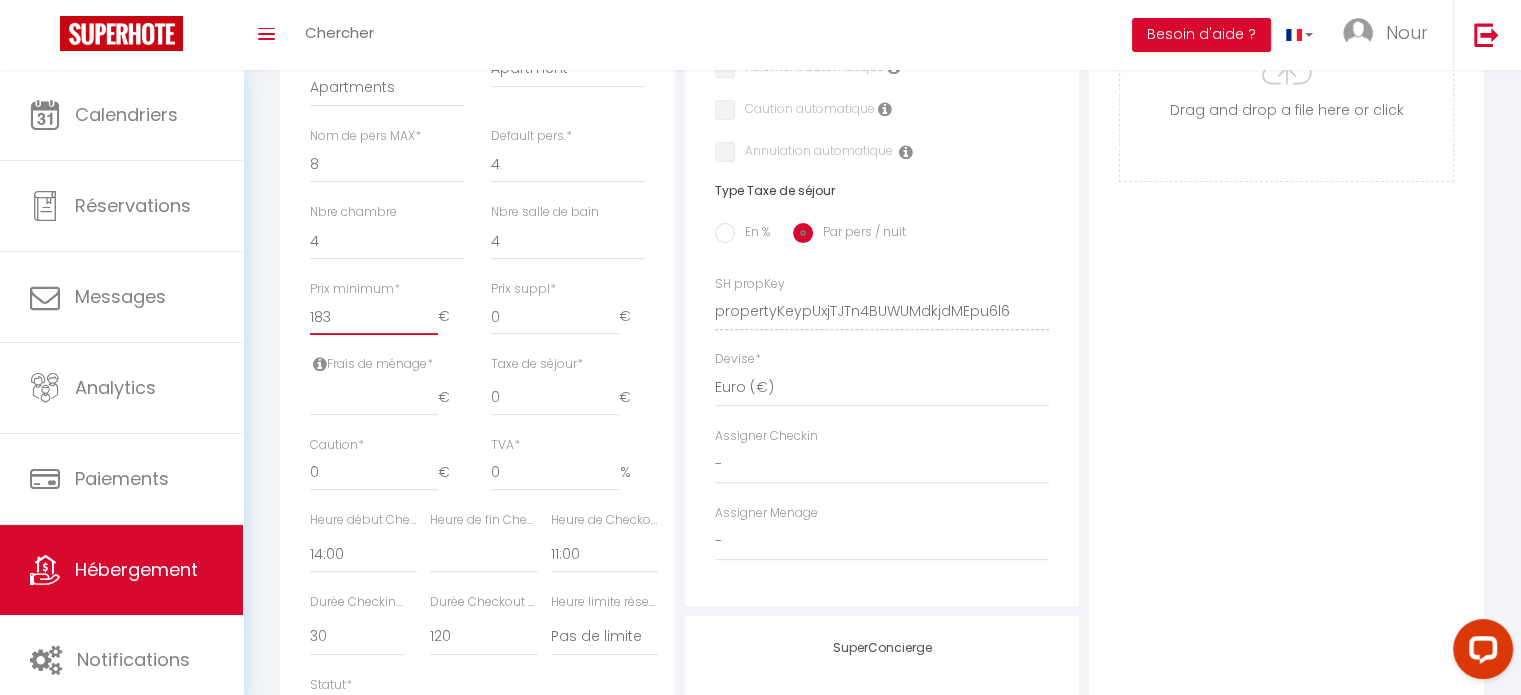 click on "183" at bounding box center [374, 317] 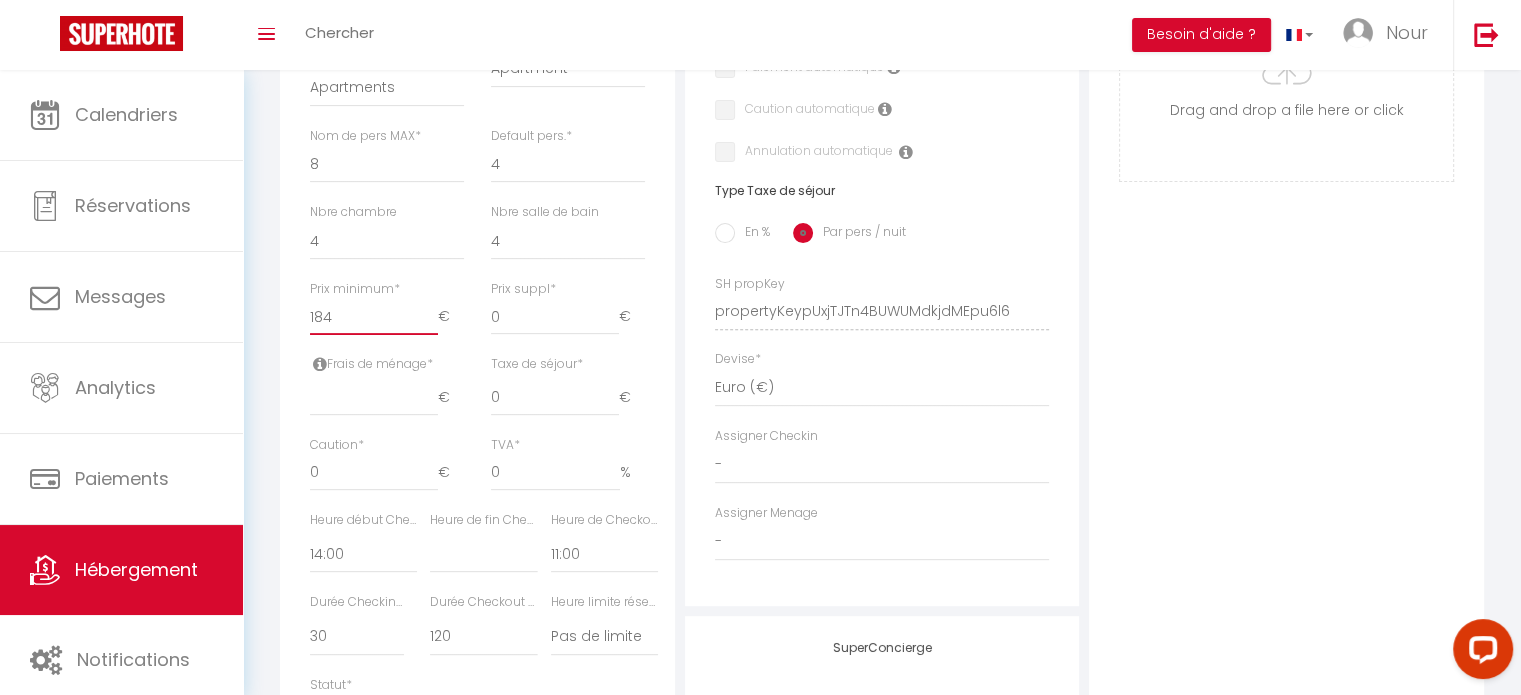 click on "184" at bounding box center (374, 317) 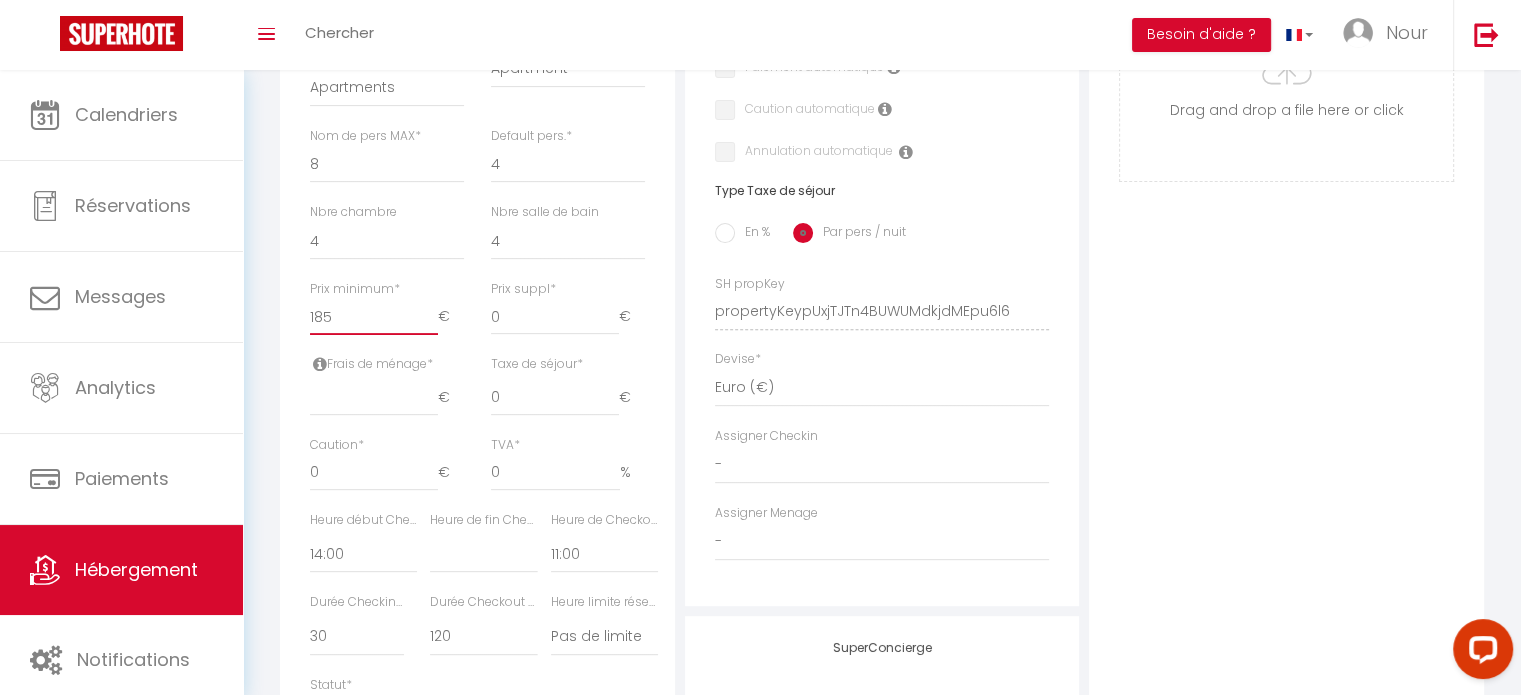 click on "185" at bounding box center [374, 317] 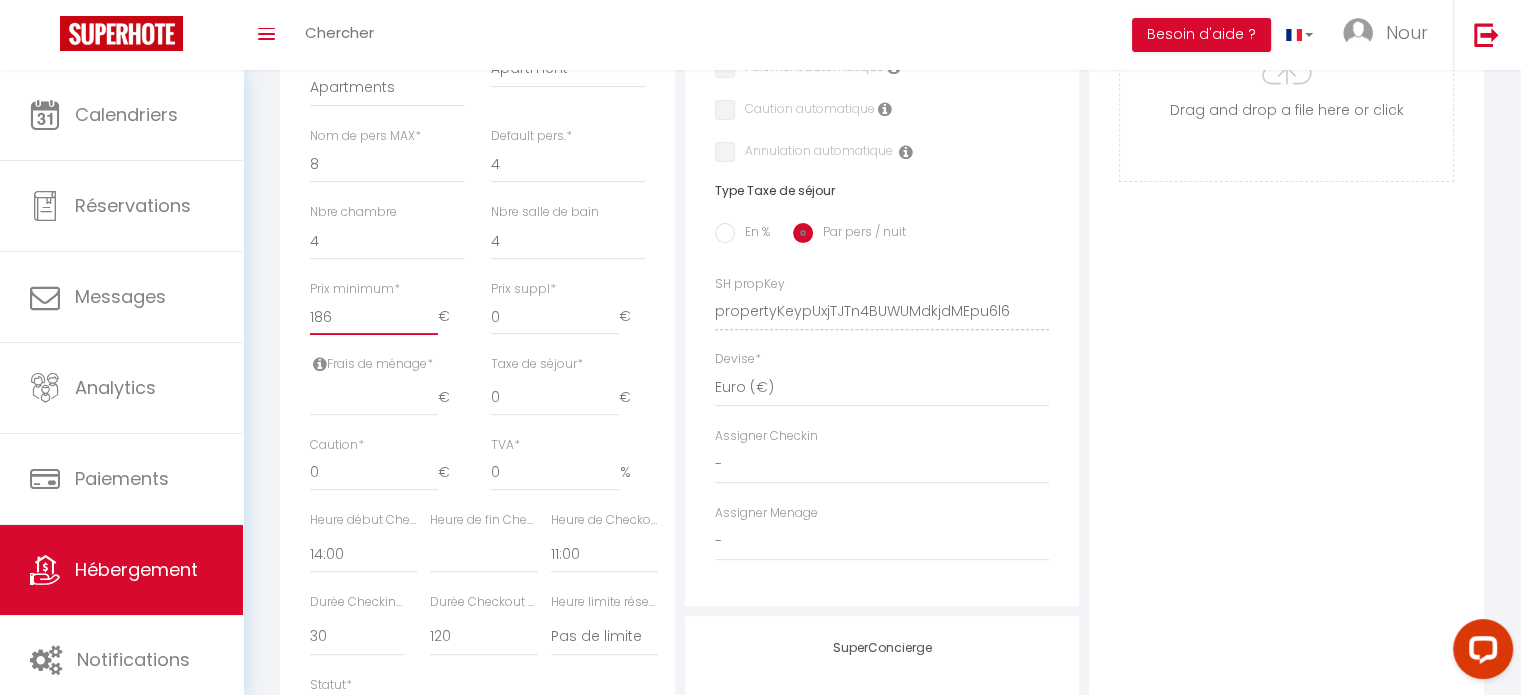 click on "186" at bounding box center [374, 317] 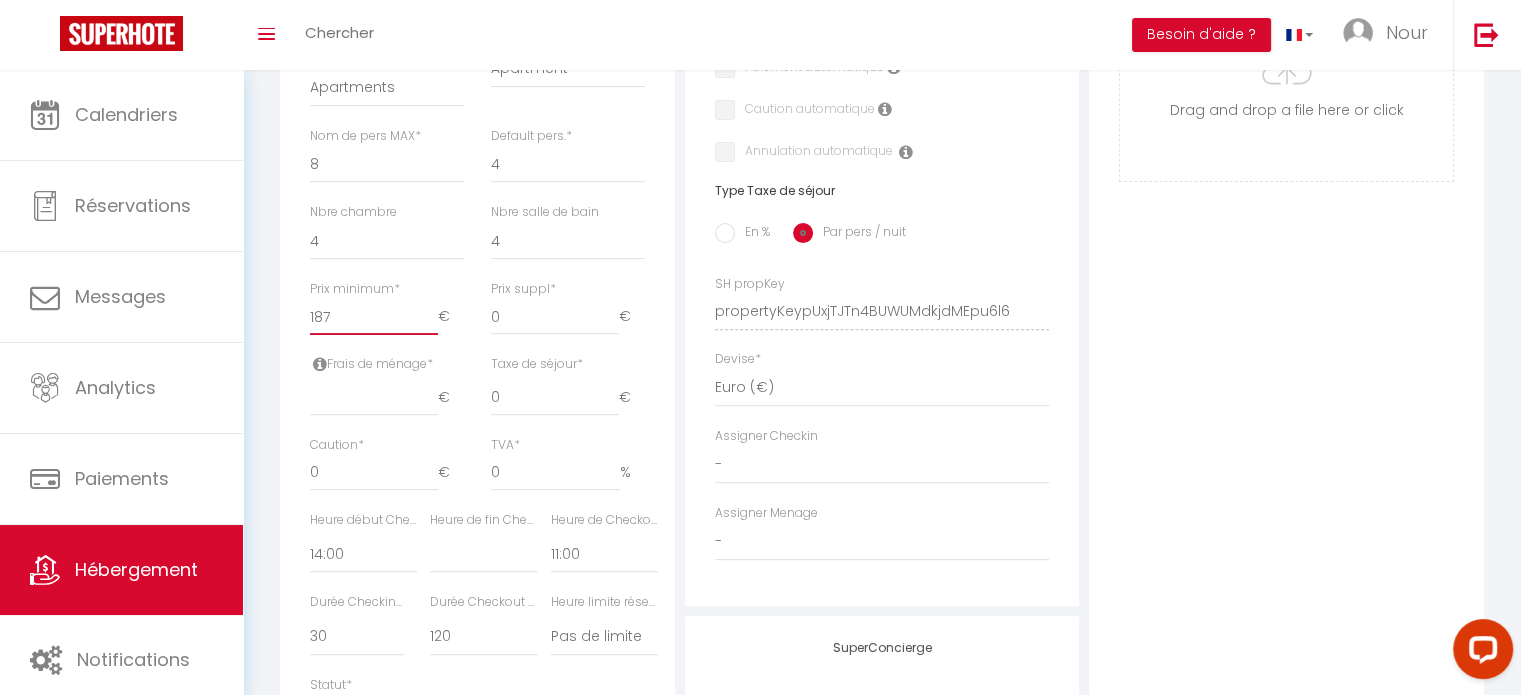 click on "187" at bounding box center (374, 317) 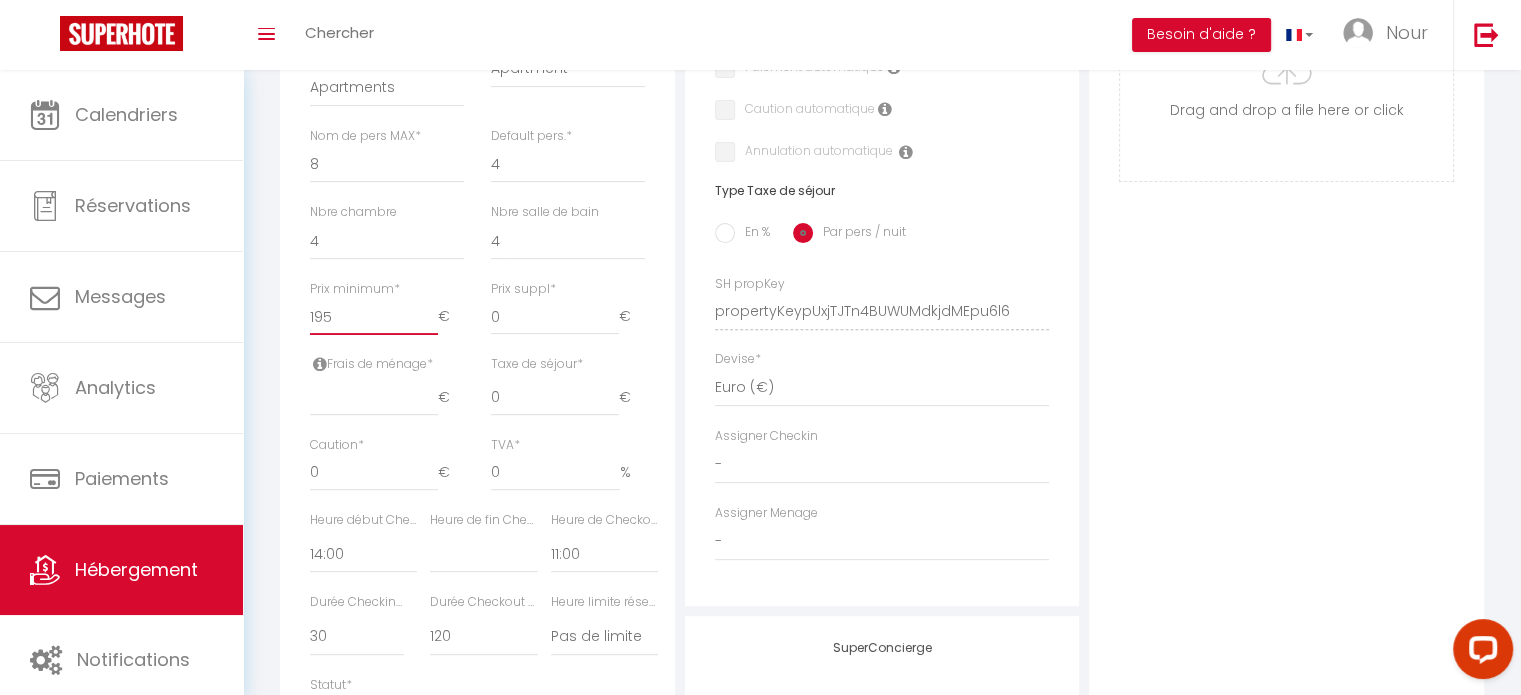 click on "195" at bounding box center [374, 317] 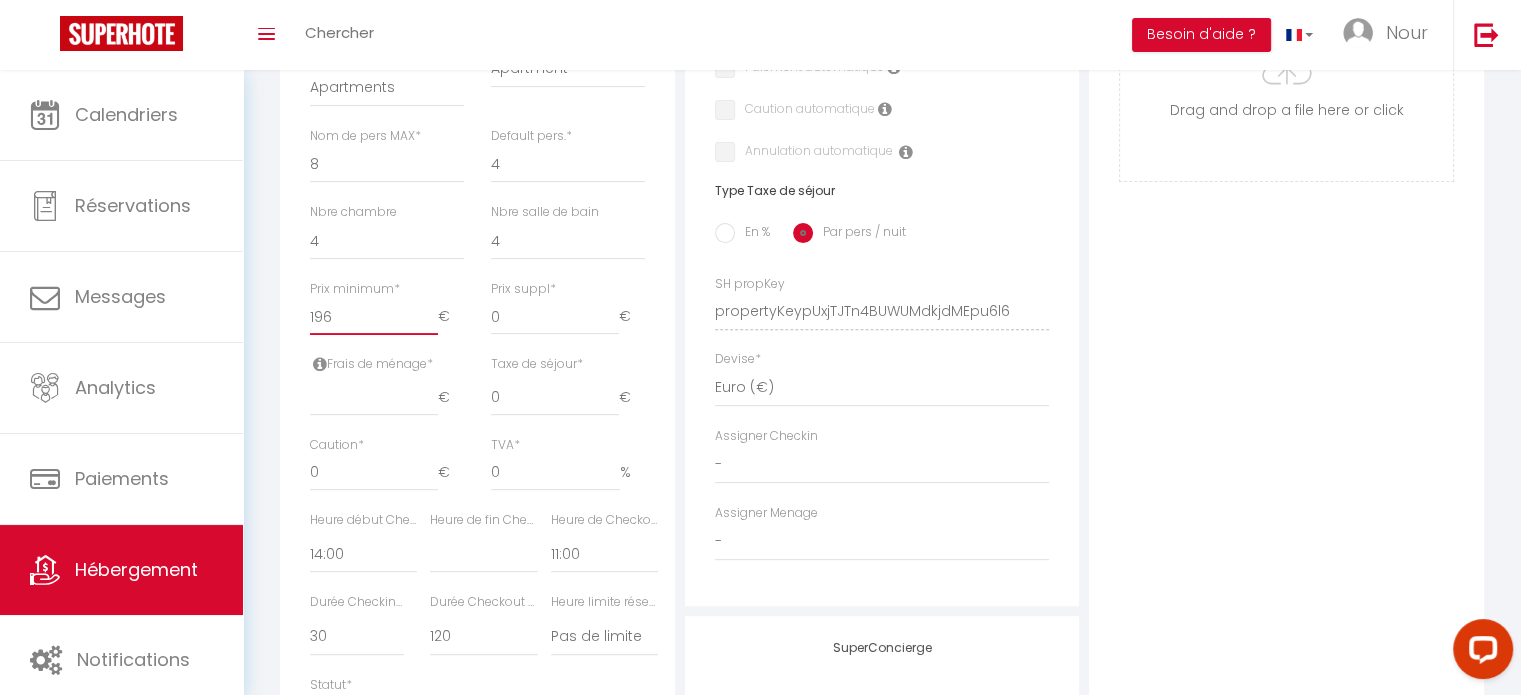 click on "196" at bounding box center [374, 317] 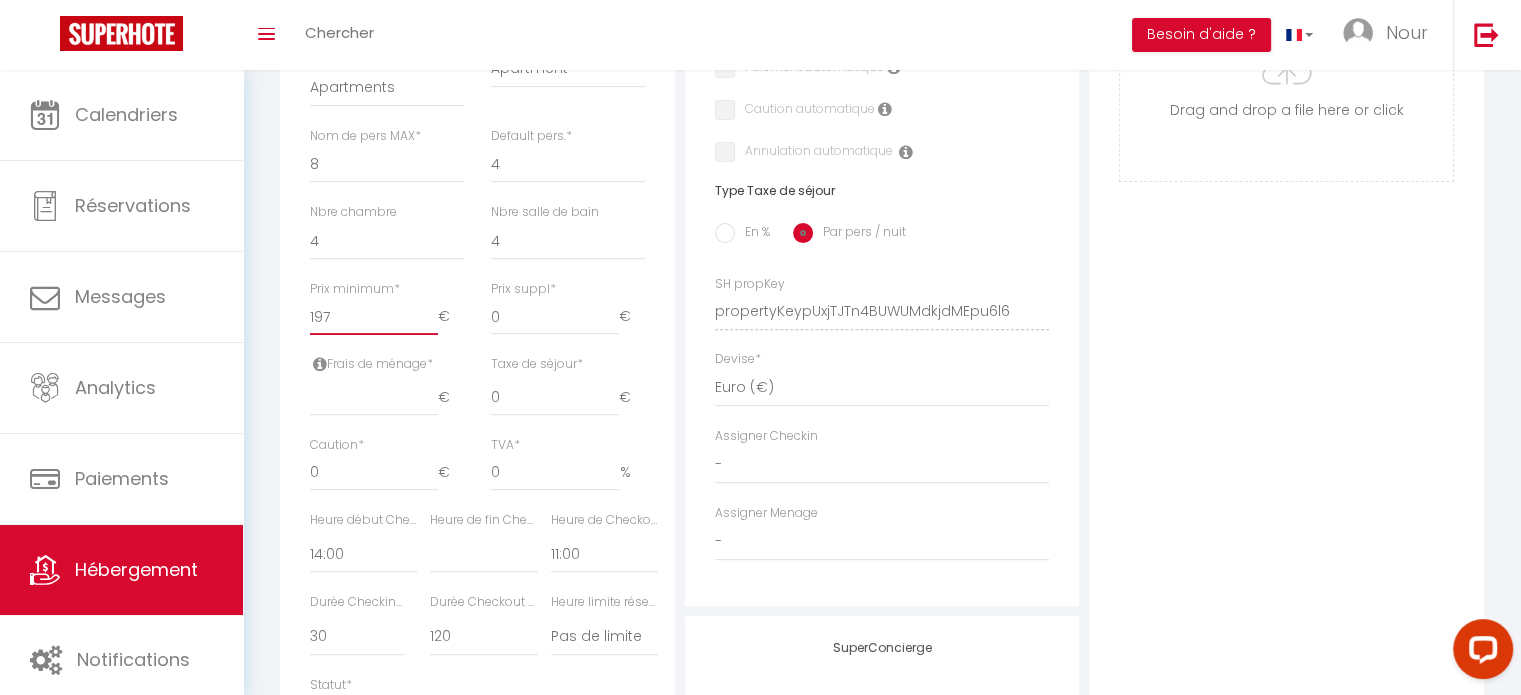 click on "197" at bounding box center [374, 317] 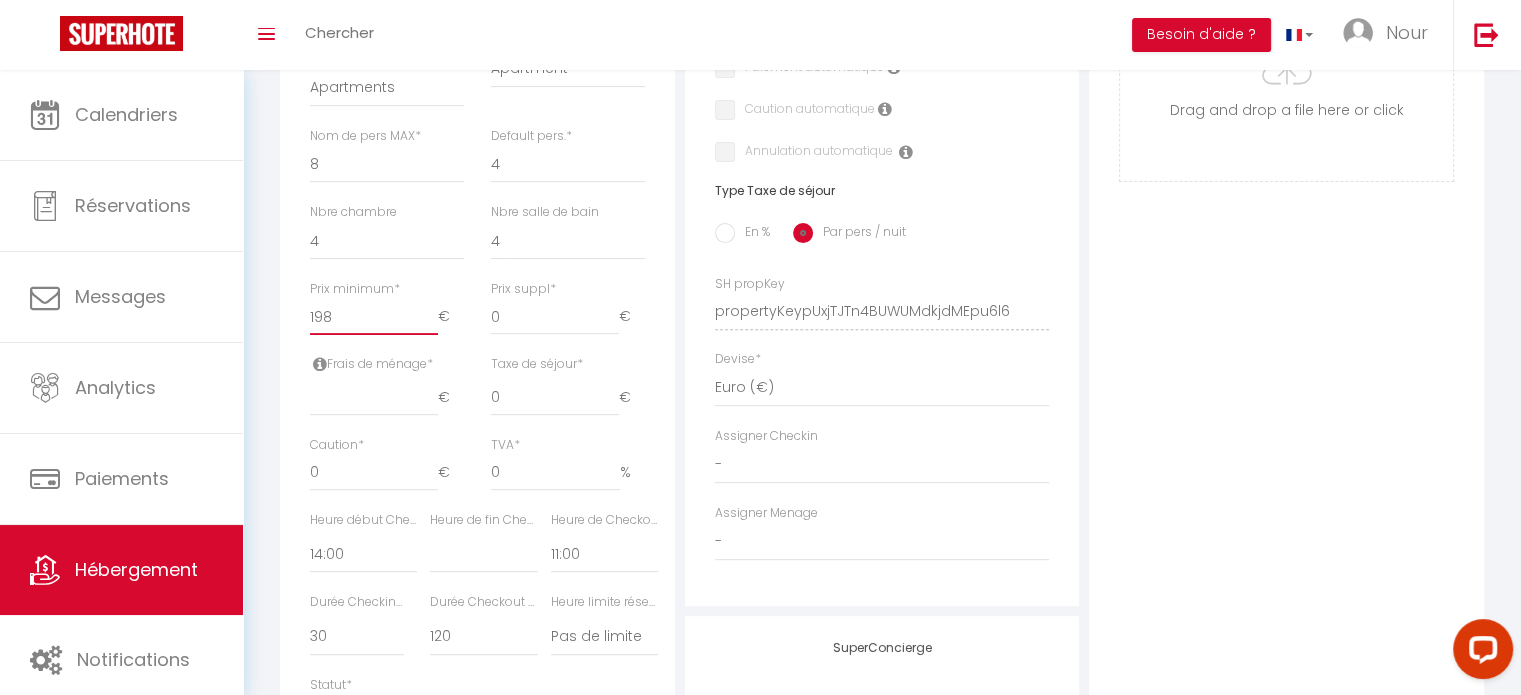 click on "198" at bounding box center [374, 317] 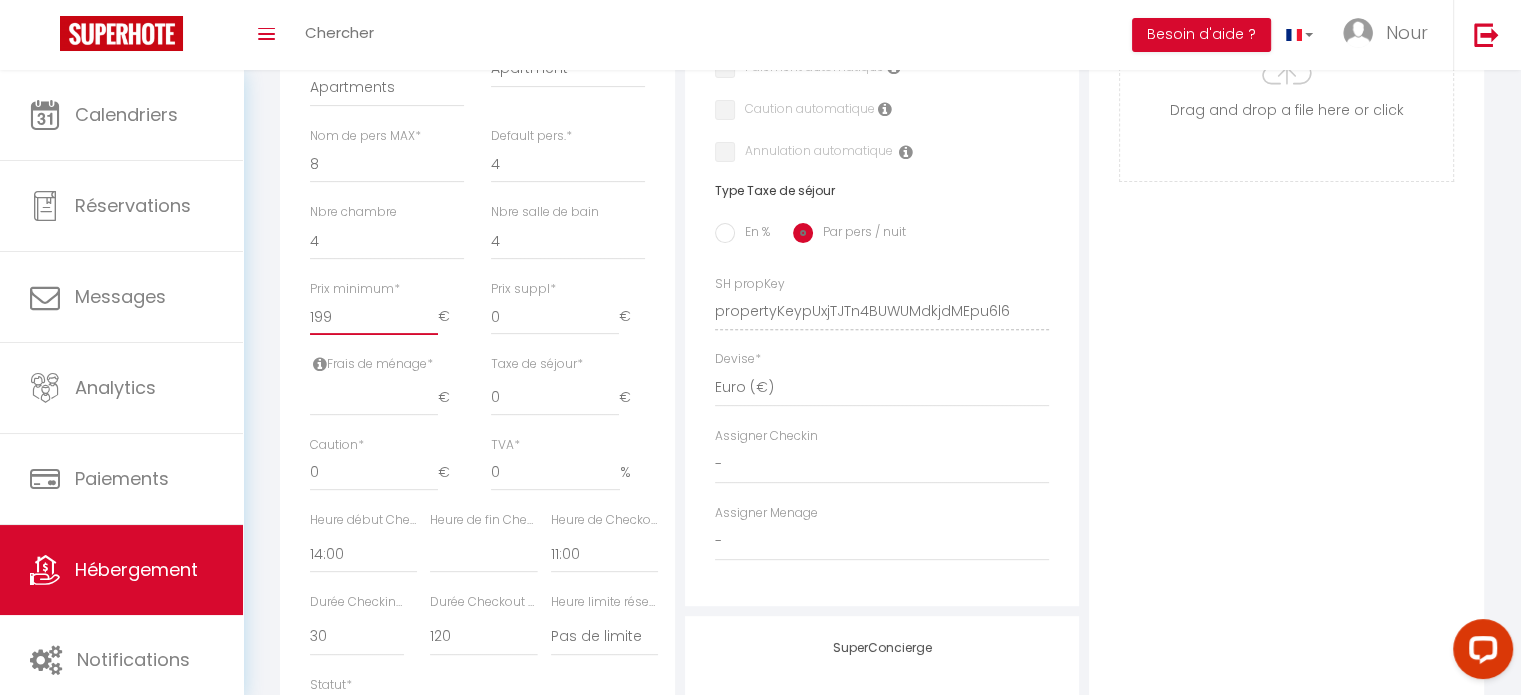 click on "199" at bounding box center (374, 317) 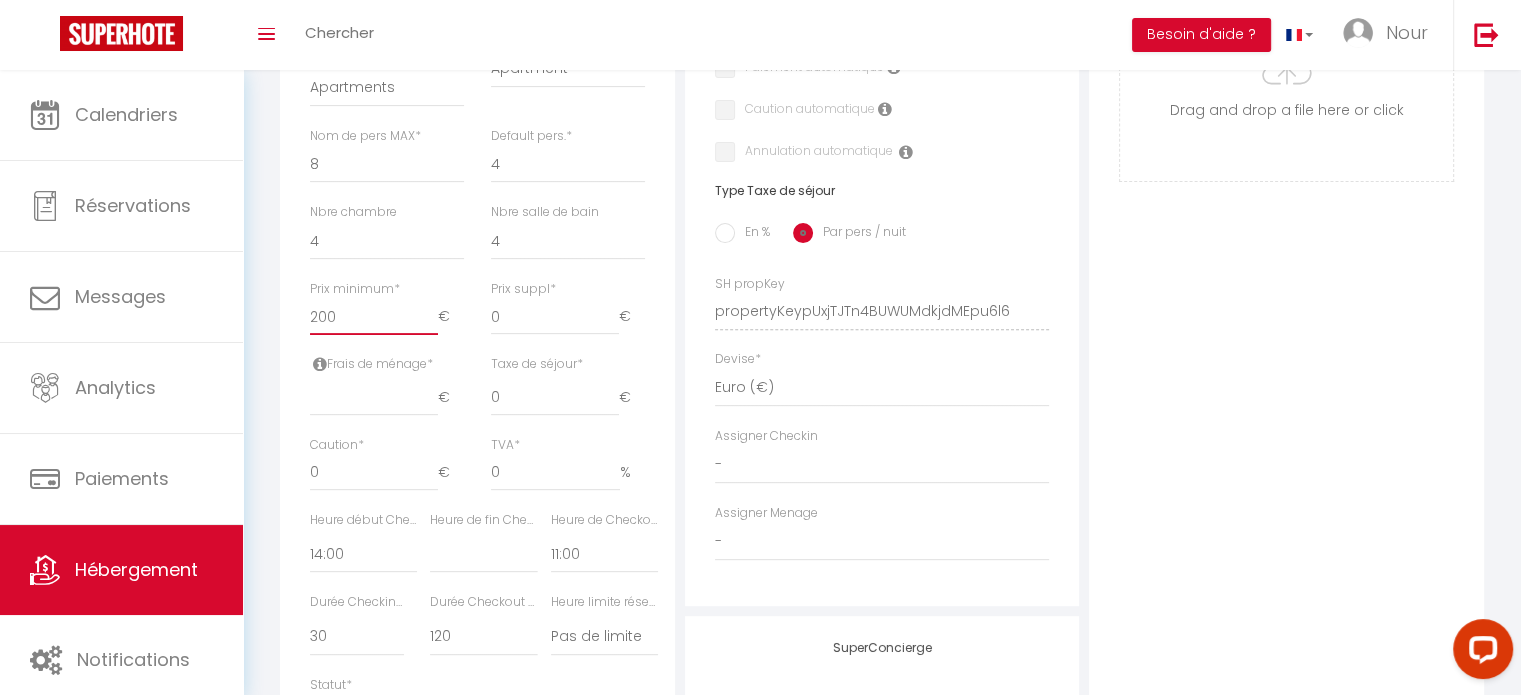 click on "200" at bounding box center [374, 317] 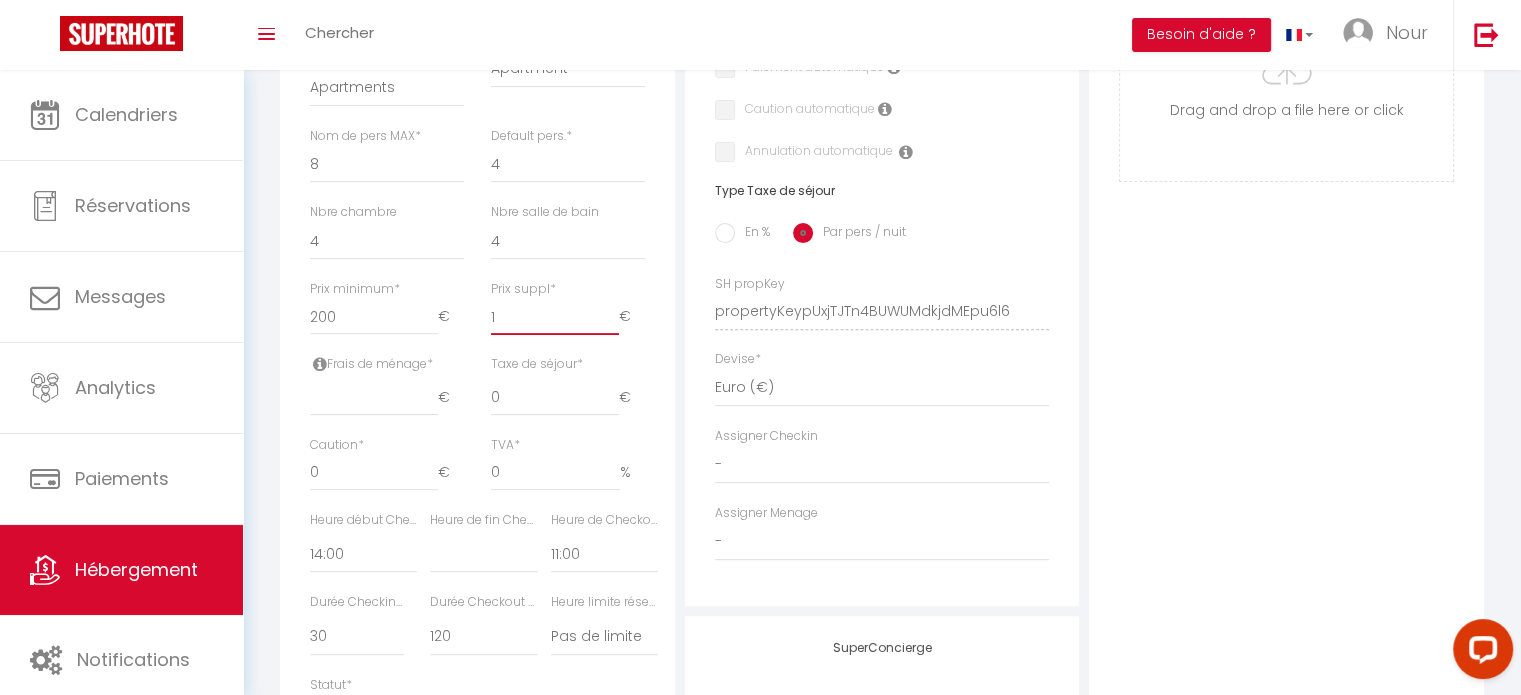 click on "1" at bounding box center [555, 317] 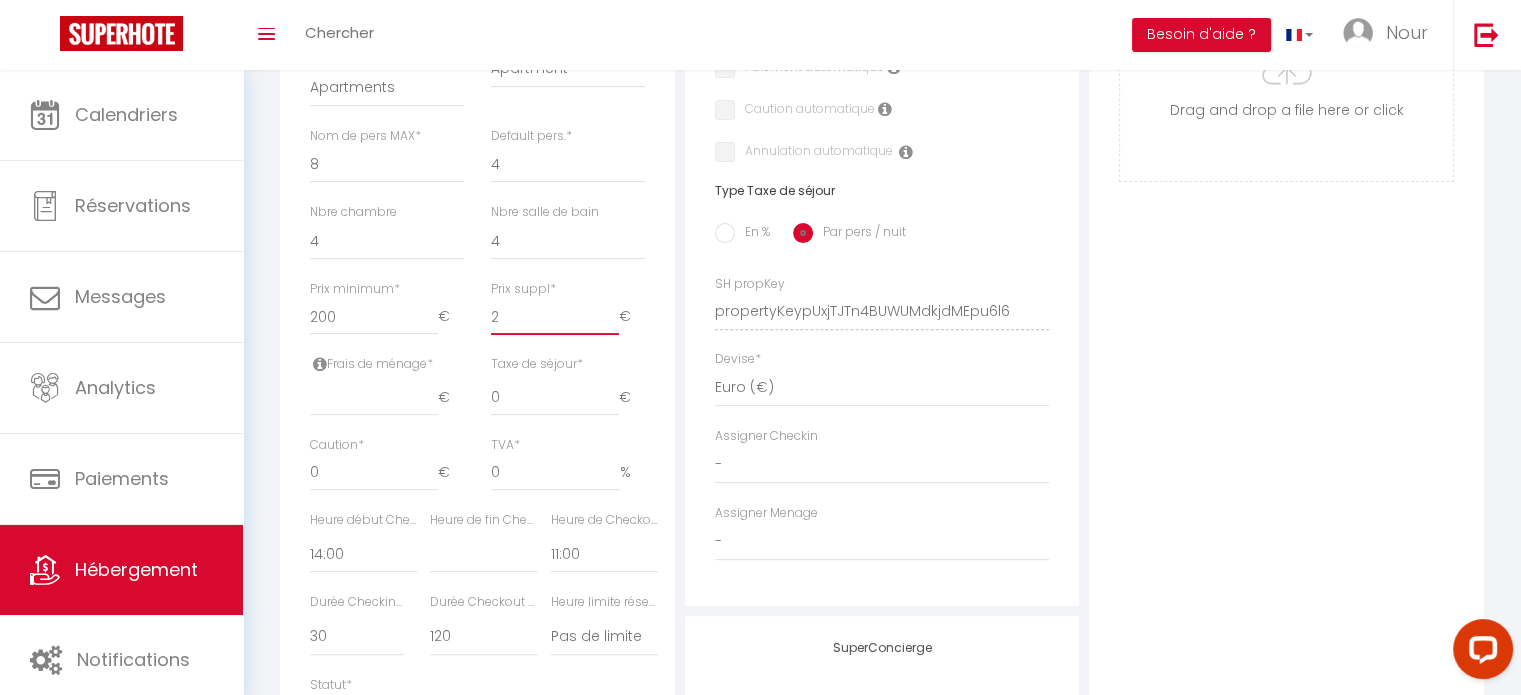 click on "2" at bounding box center [555, 317] 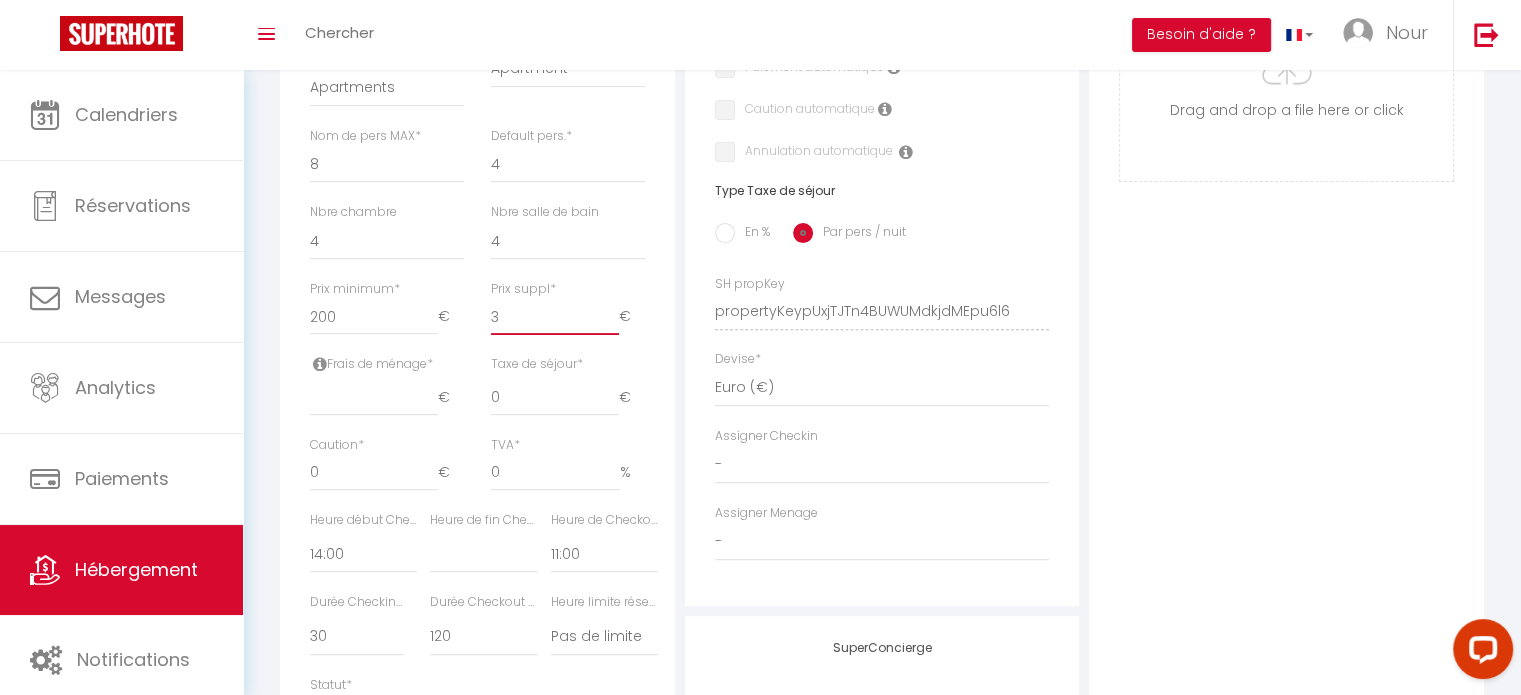 click on "3" at bounding box center (555, 317) 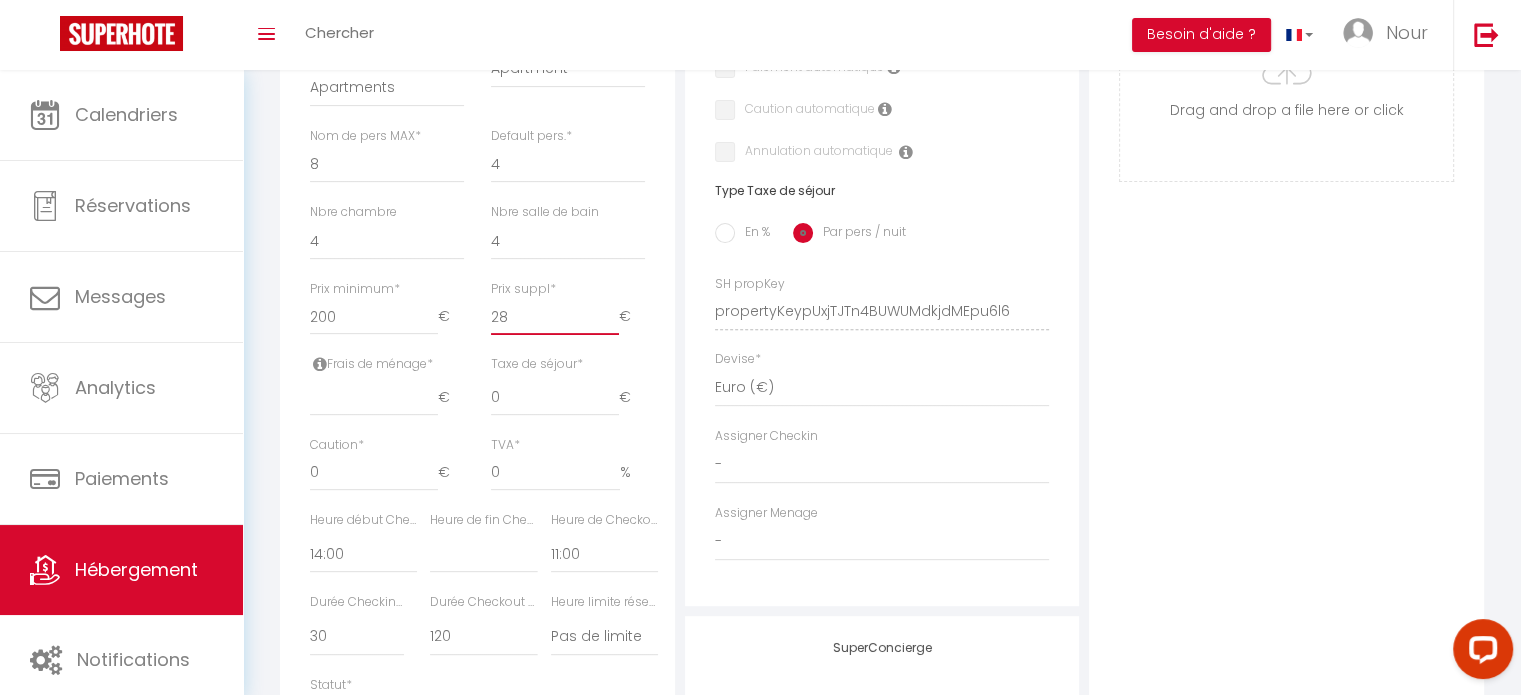 click on "28" at bounding box center (555, 317) 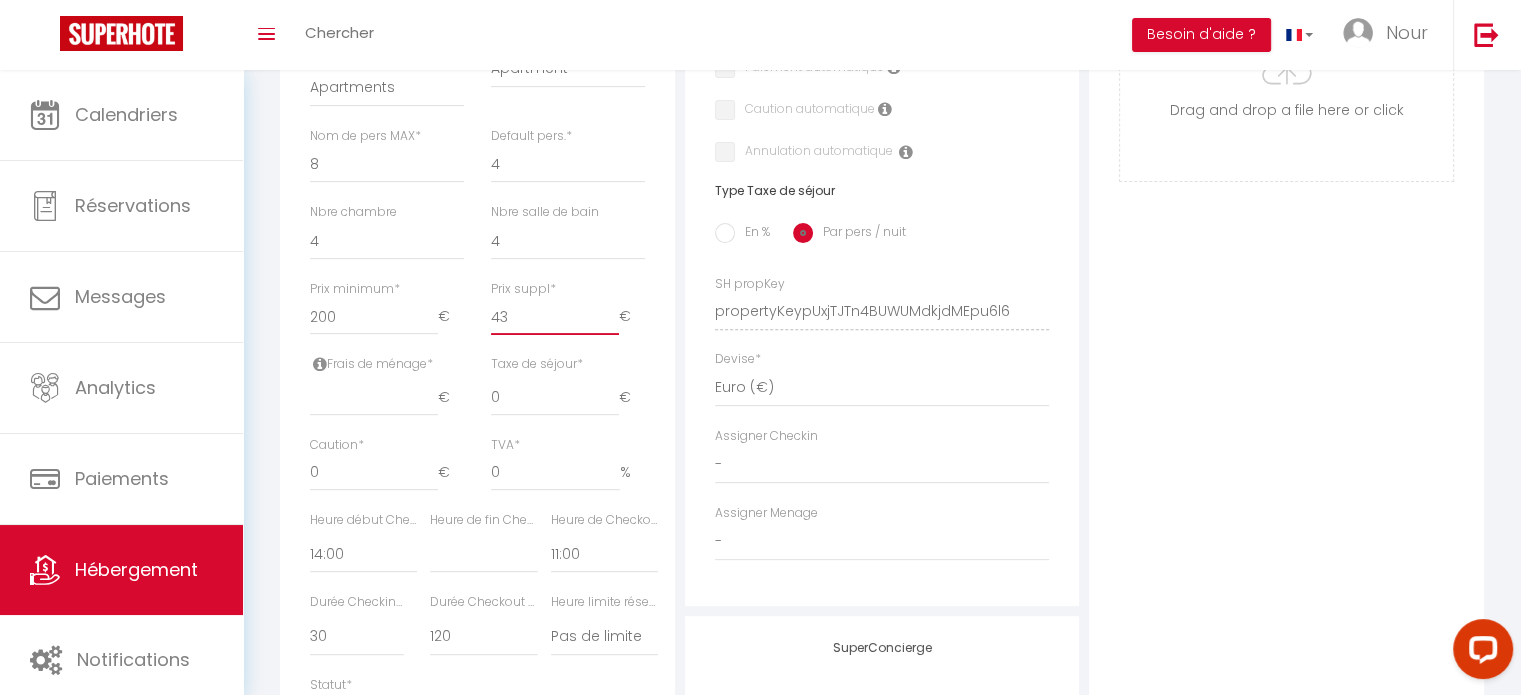 click on "43" at bounding box center [555, 317] 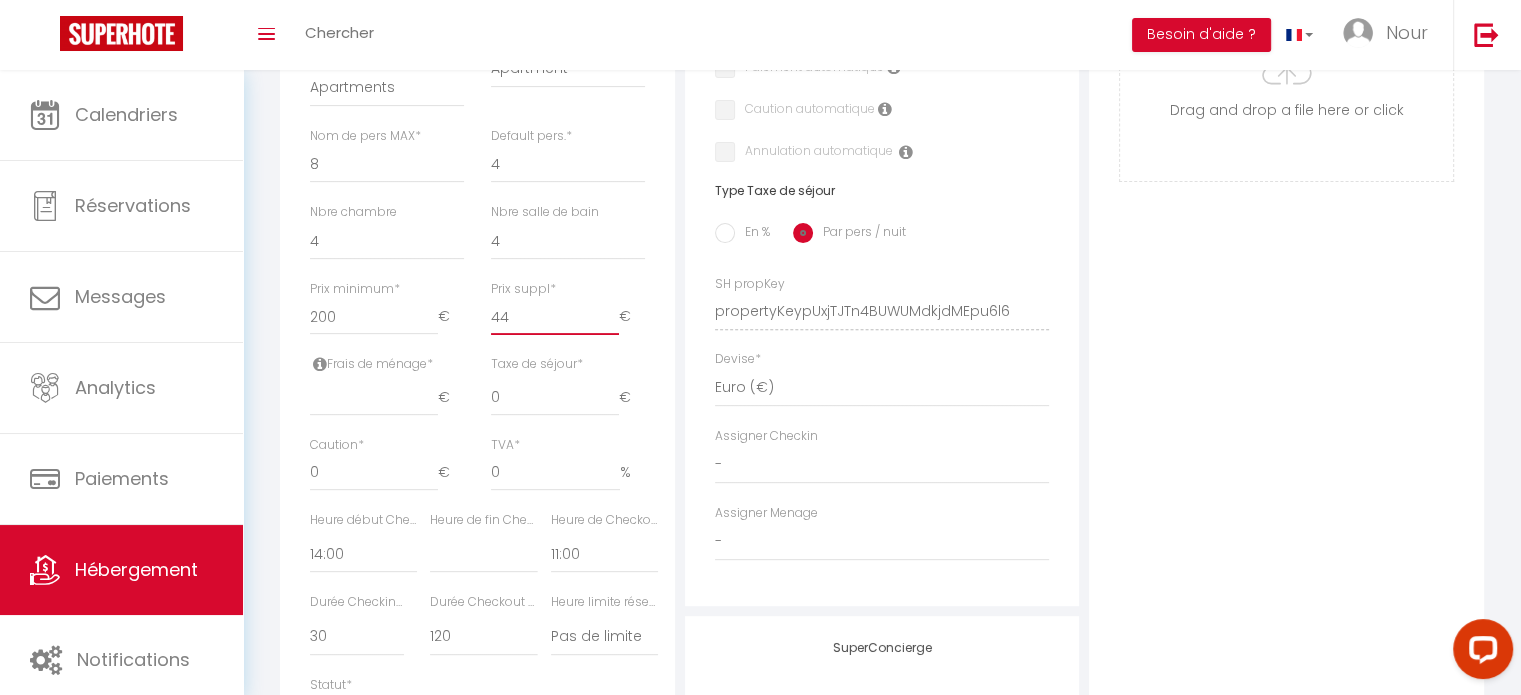 click on "44" at bounding box center [555, 317] 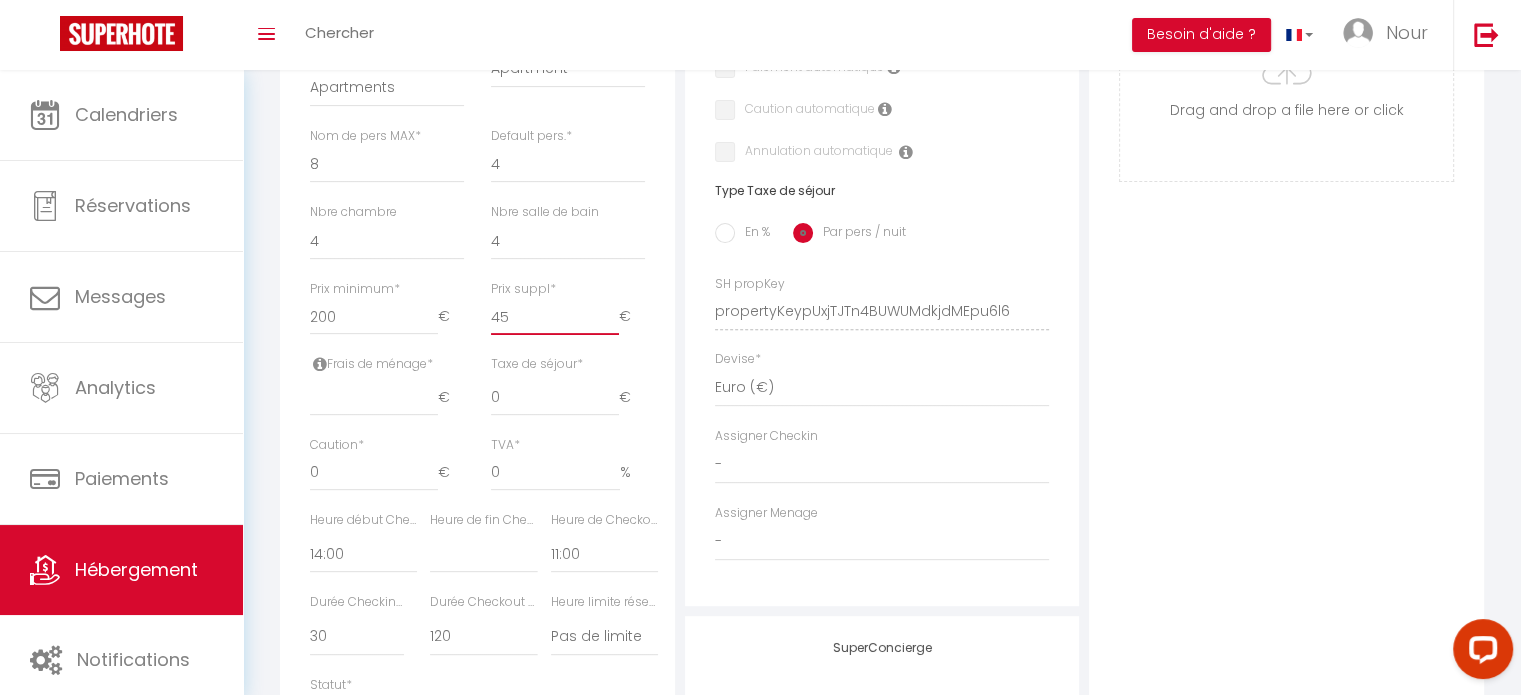 click on "45" at bounding box center [555, 317] 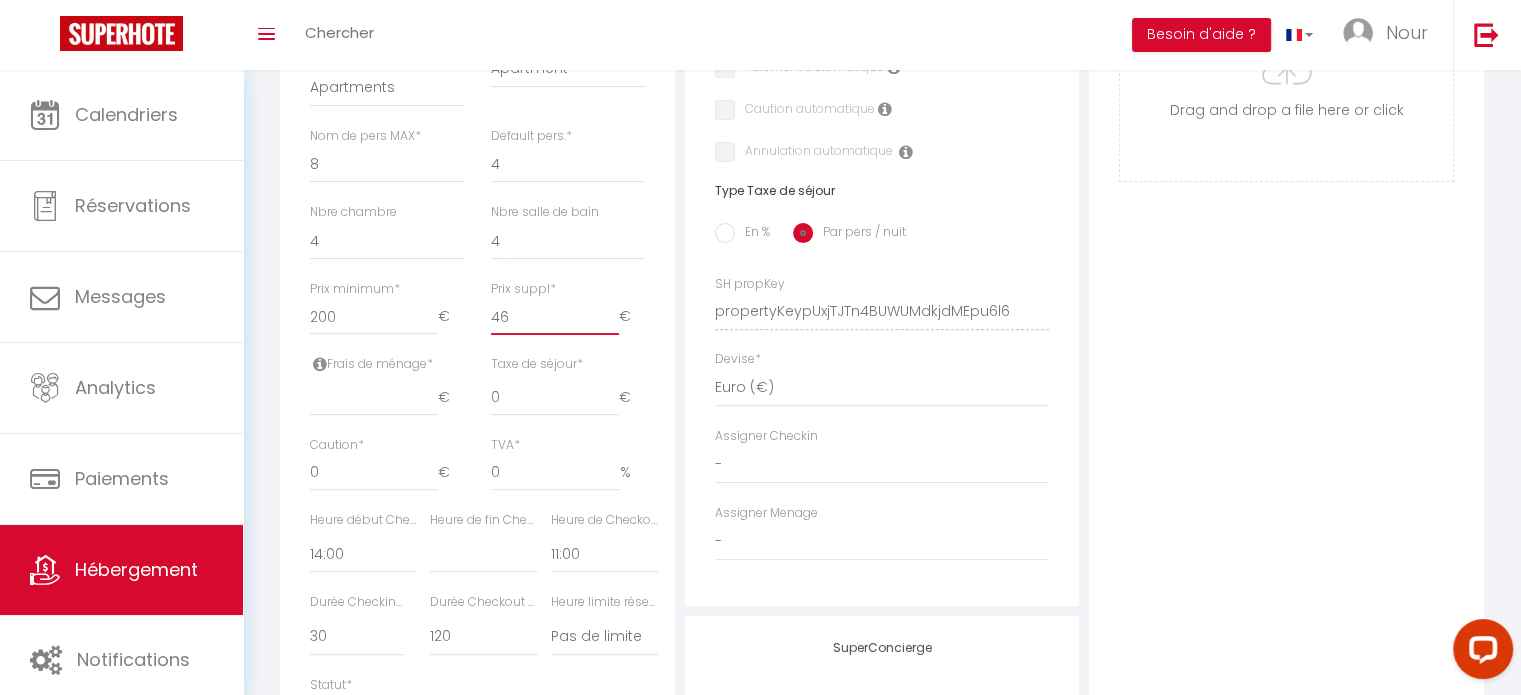 click on "46" at bounding box center [555, 317] 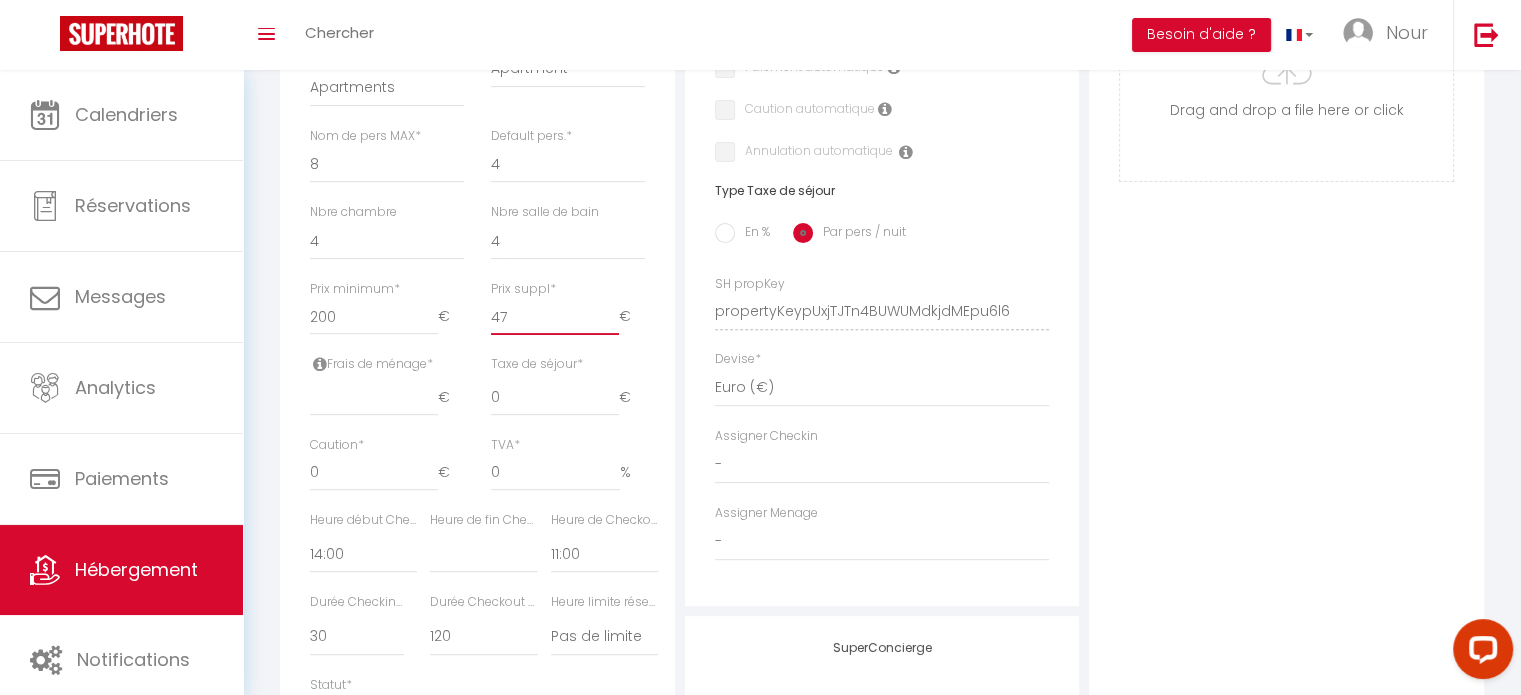 click on "47" at bounding box center (555, 317) 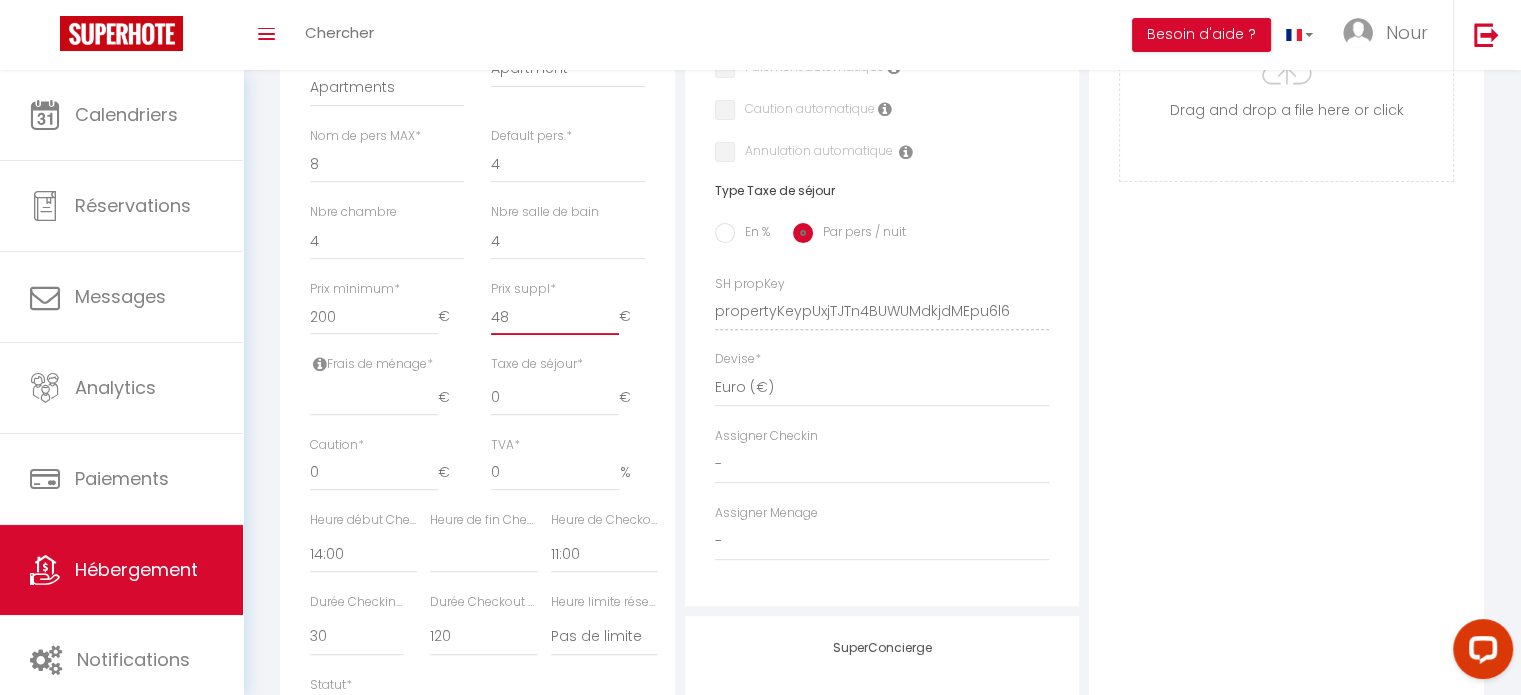 click on "48" at bounding box center (555, 317) 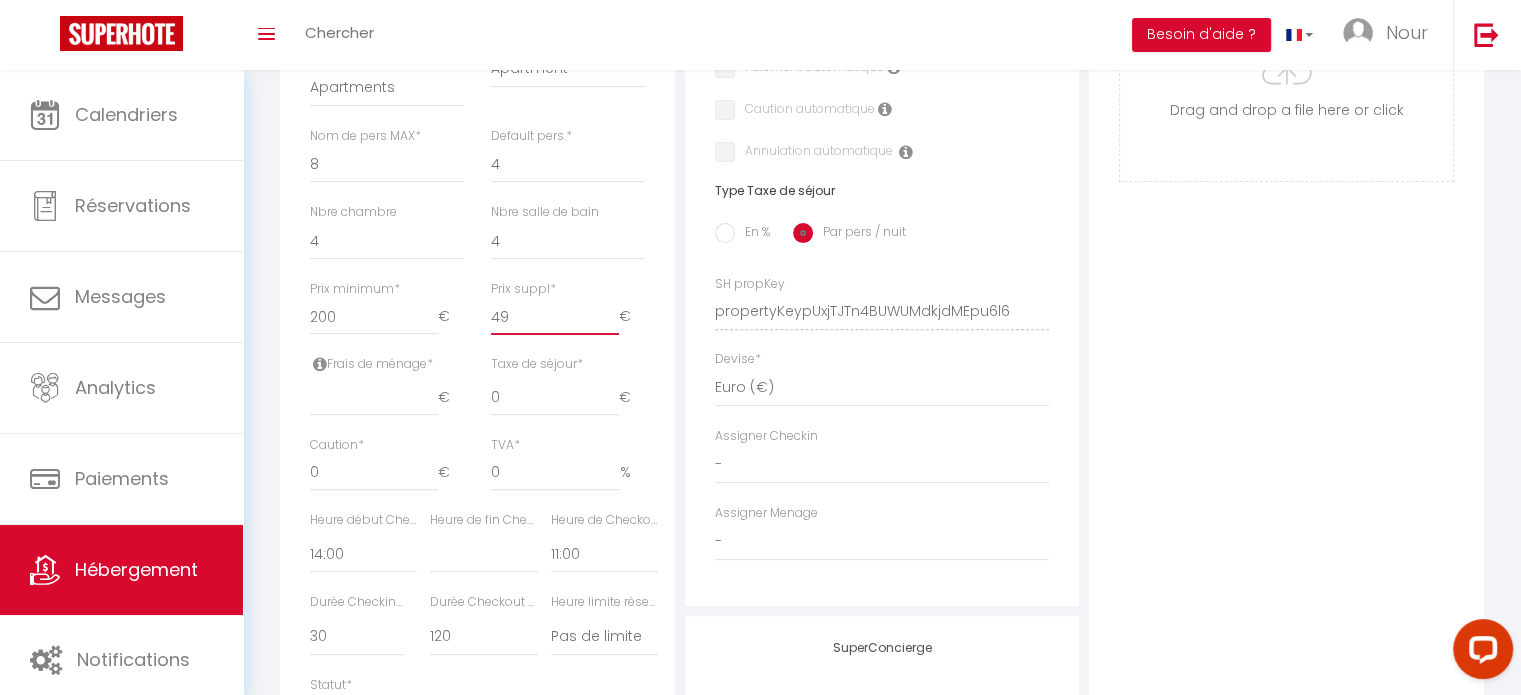 click on "49" at bounding box center [555, 317] 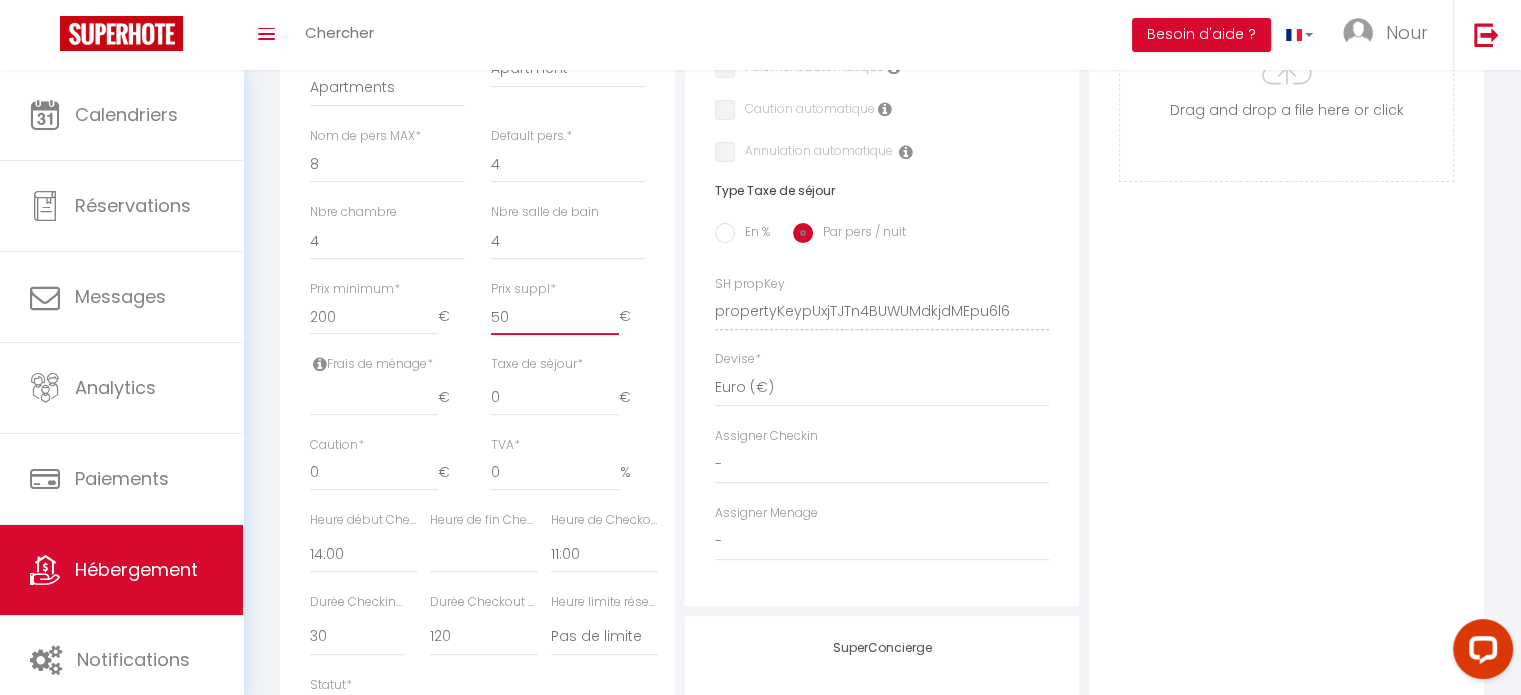 click on "50" at bounding box center [555, 317] 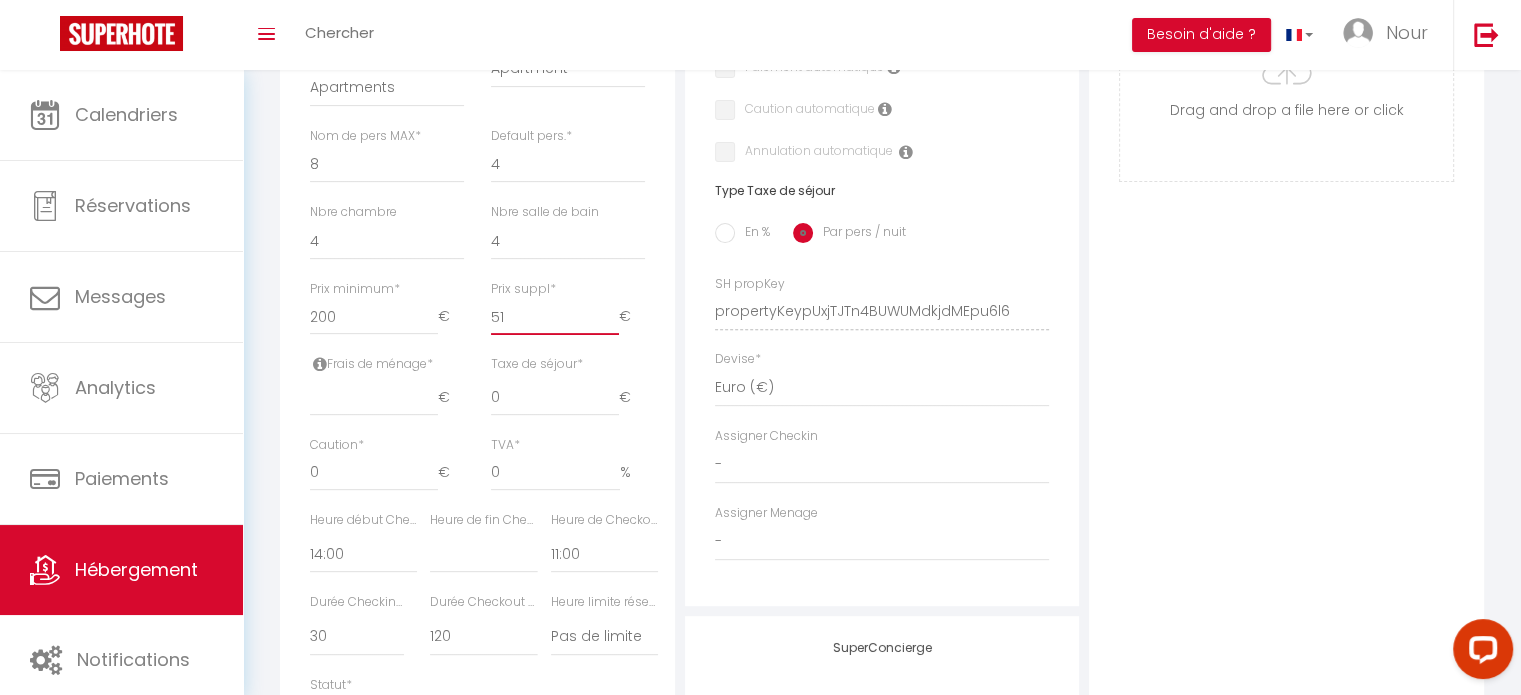 click on "51" at bounding box center [555, 317] 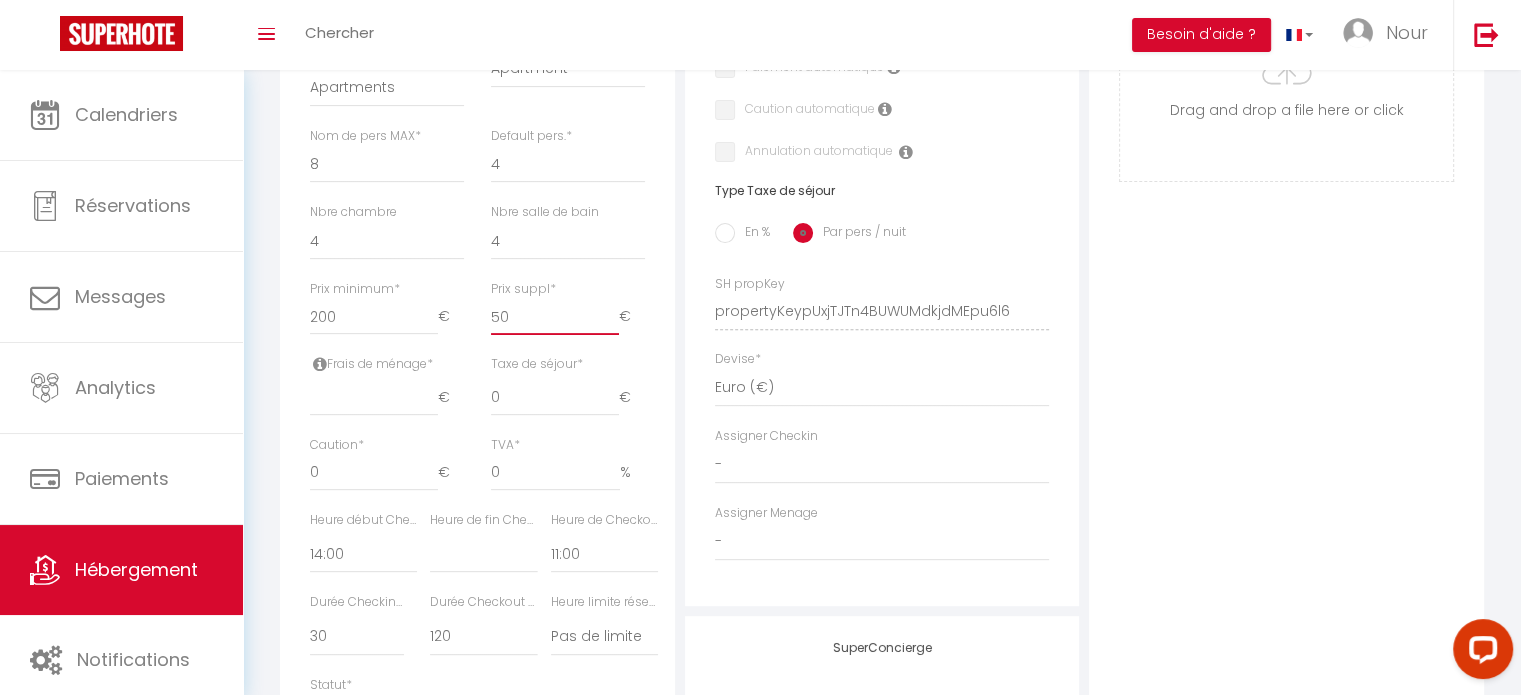 click on "50" at bounding box center (555, 317) 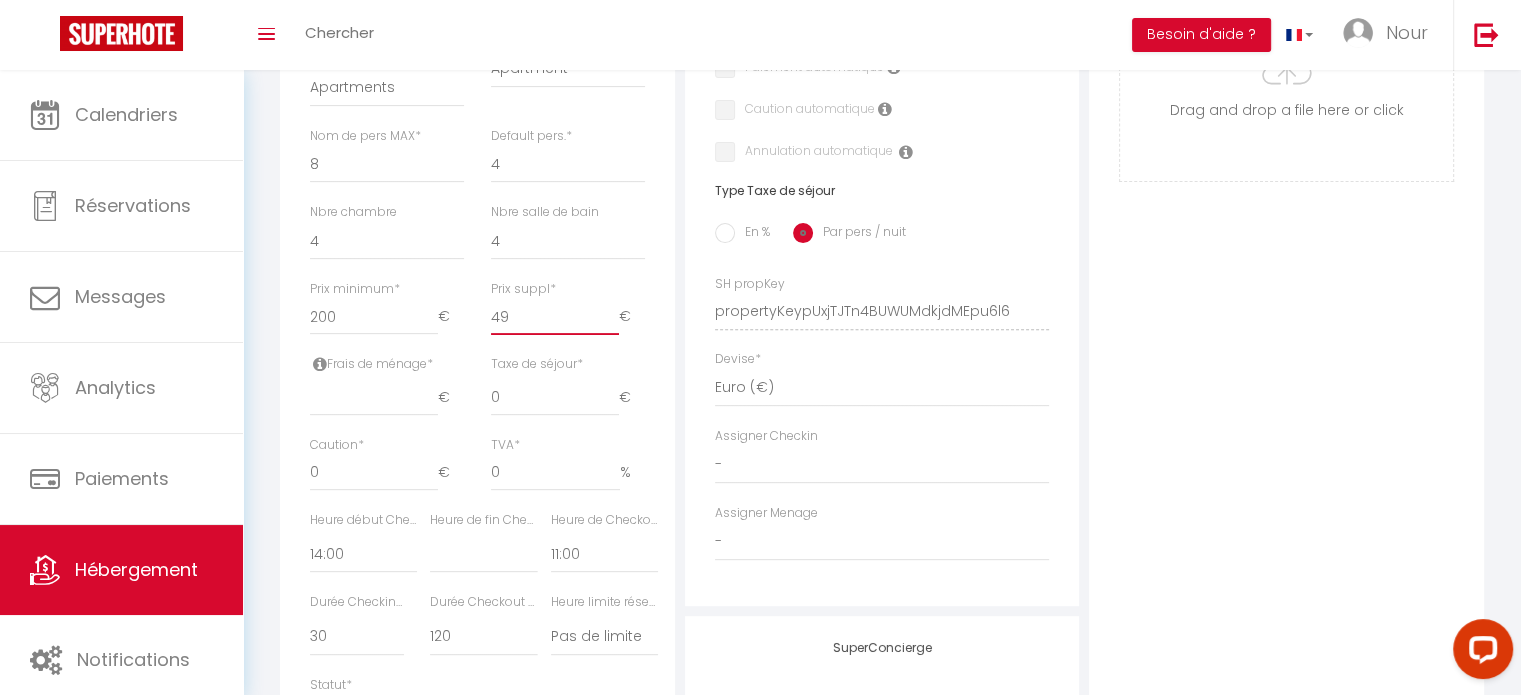 click on "49" at bounding box center (555, 317) 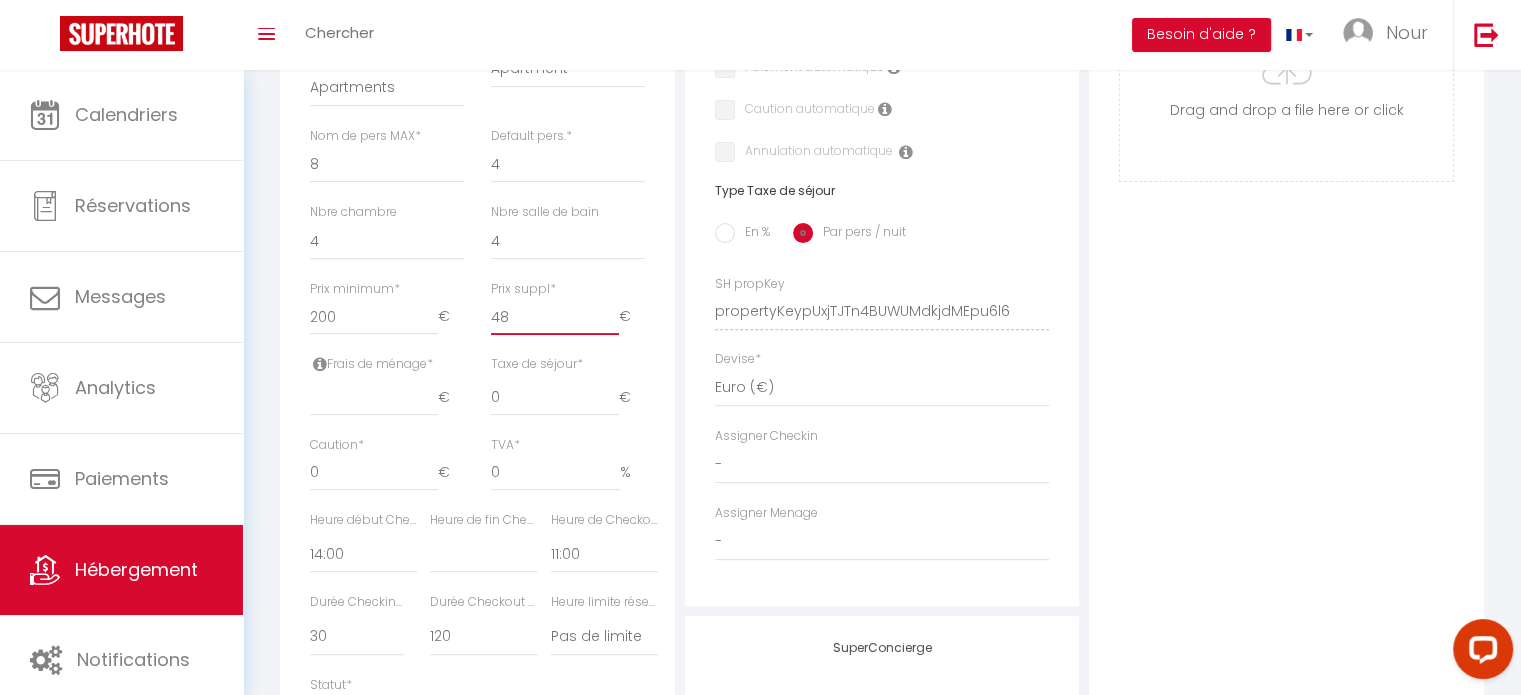 click on "48" at bounding box center [555, 317] 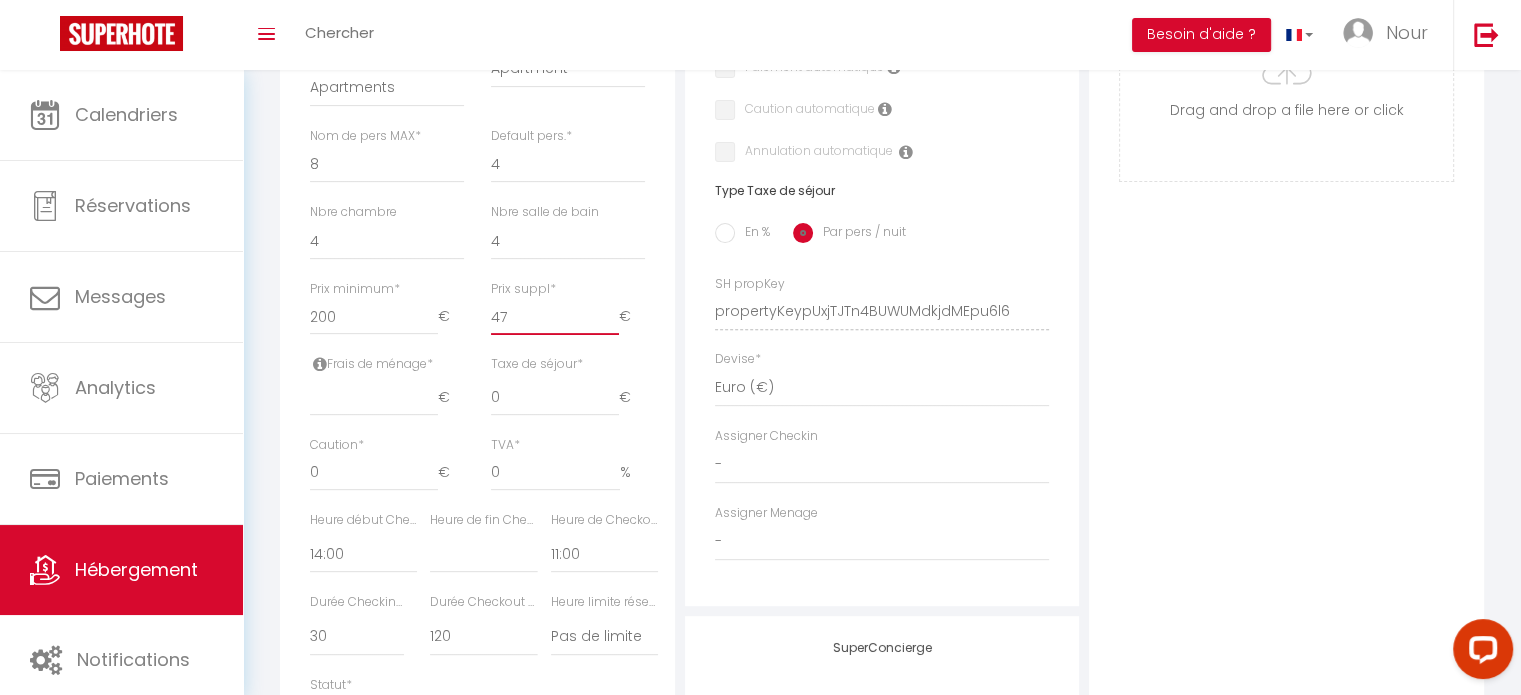 click on "47" at bounding box center (555, 317) 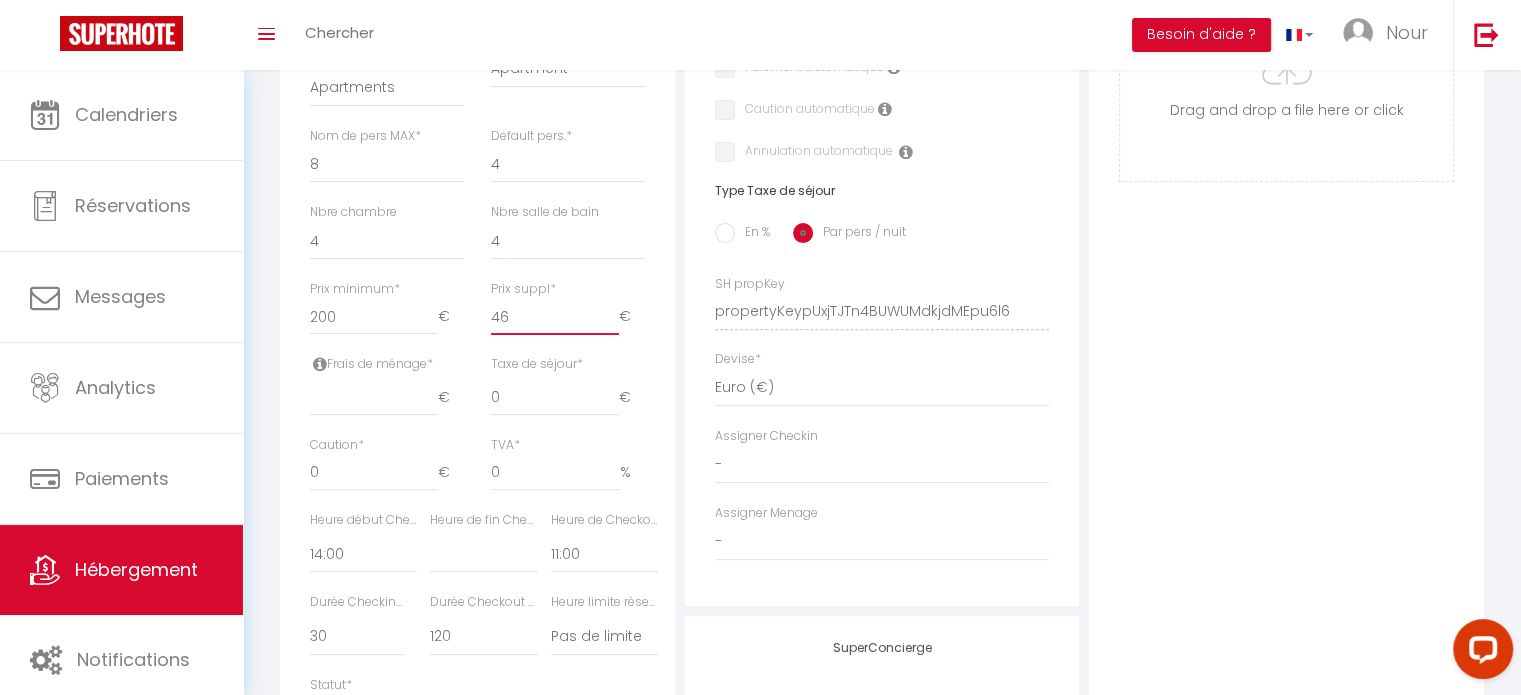 click on "46" at bounding box center [555, 317] 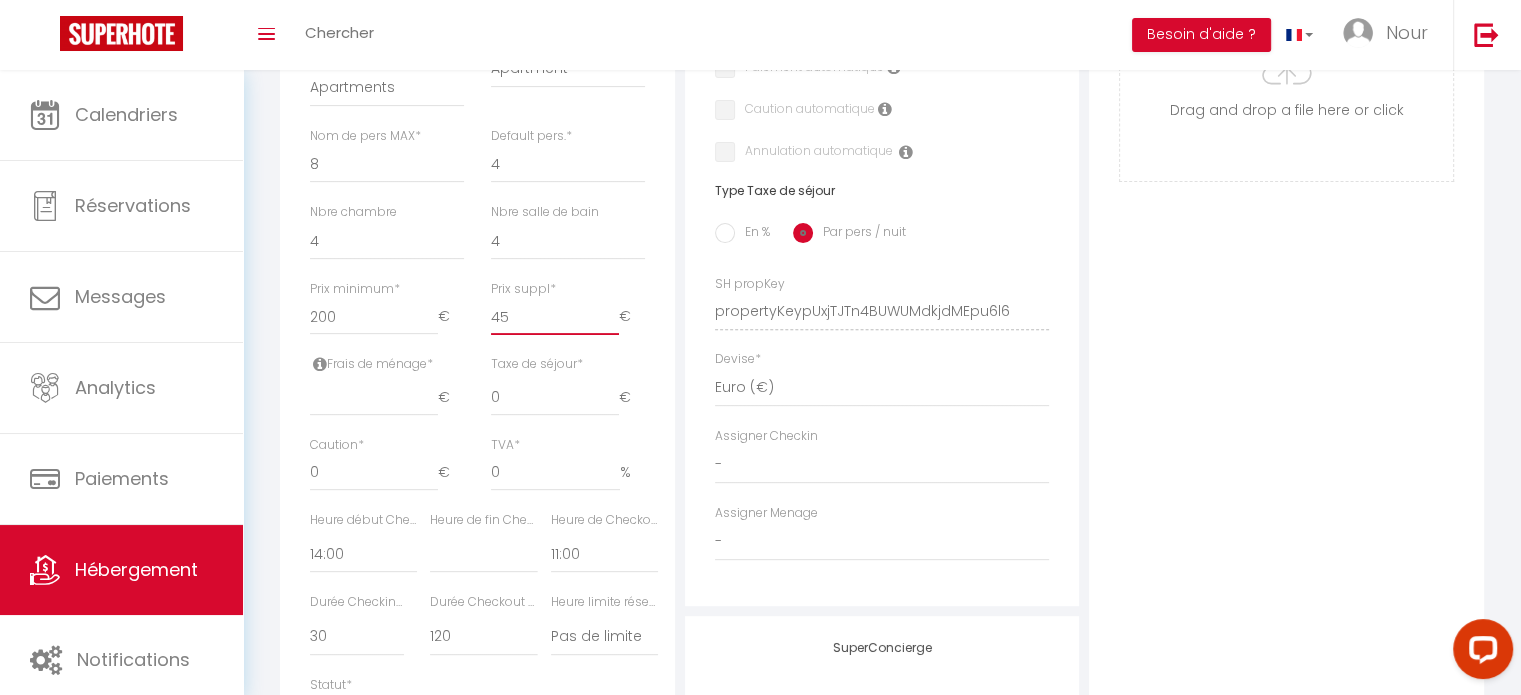 click on "45" at bounding box center [555, 317] 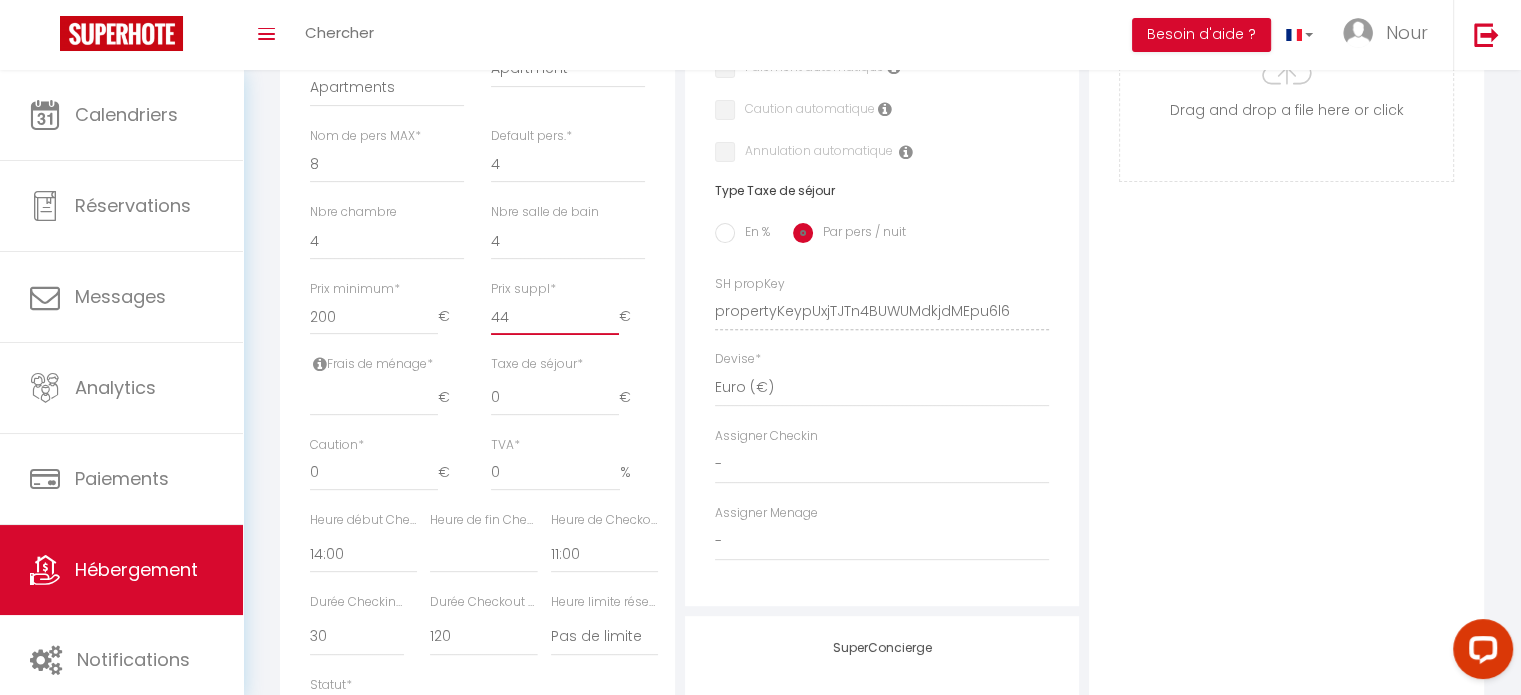 click on "44" at bounding box center (555, 317) 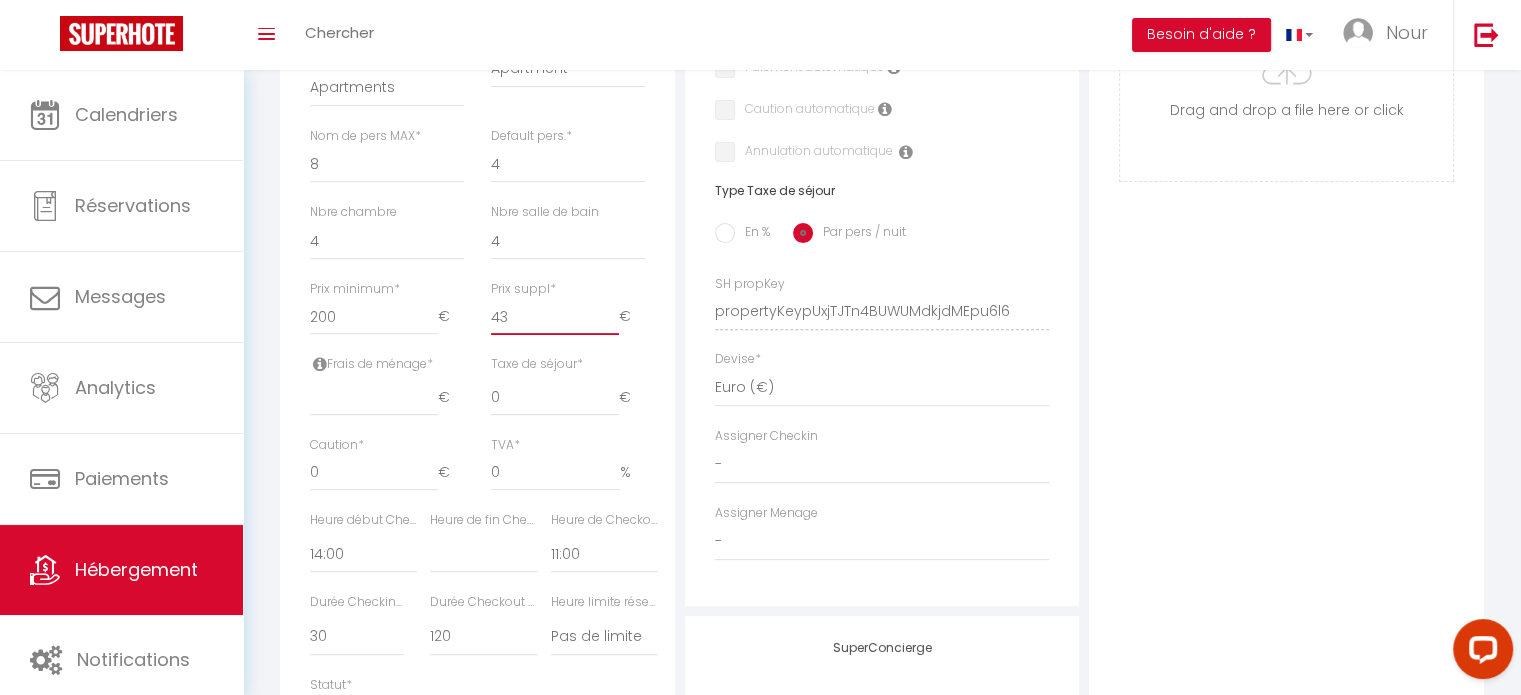 click on "43" at bounding box center (555, 317) 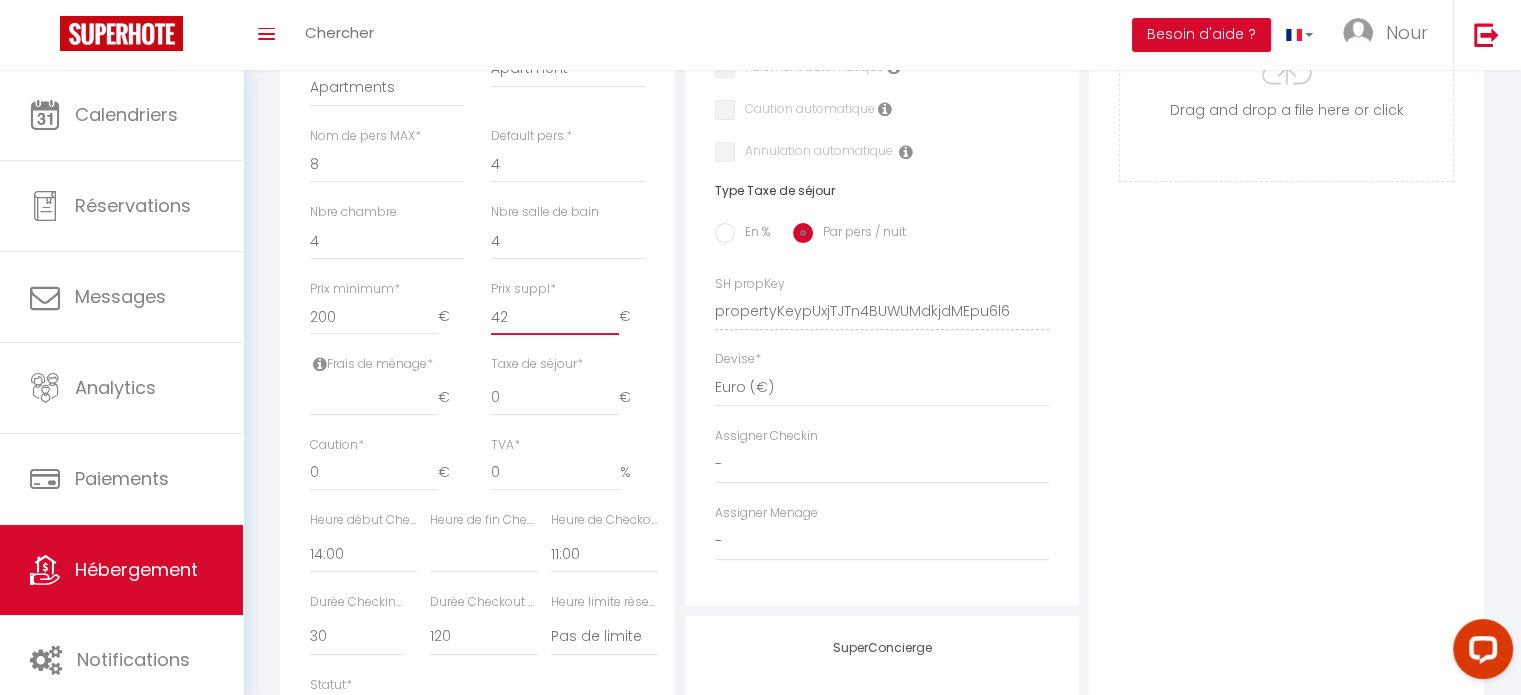 click on "42" at bounding box center [555, 317] 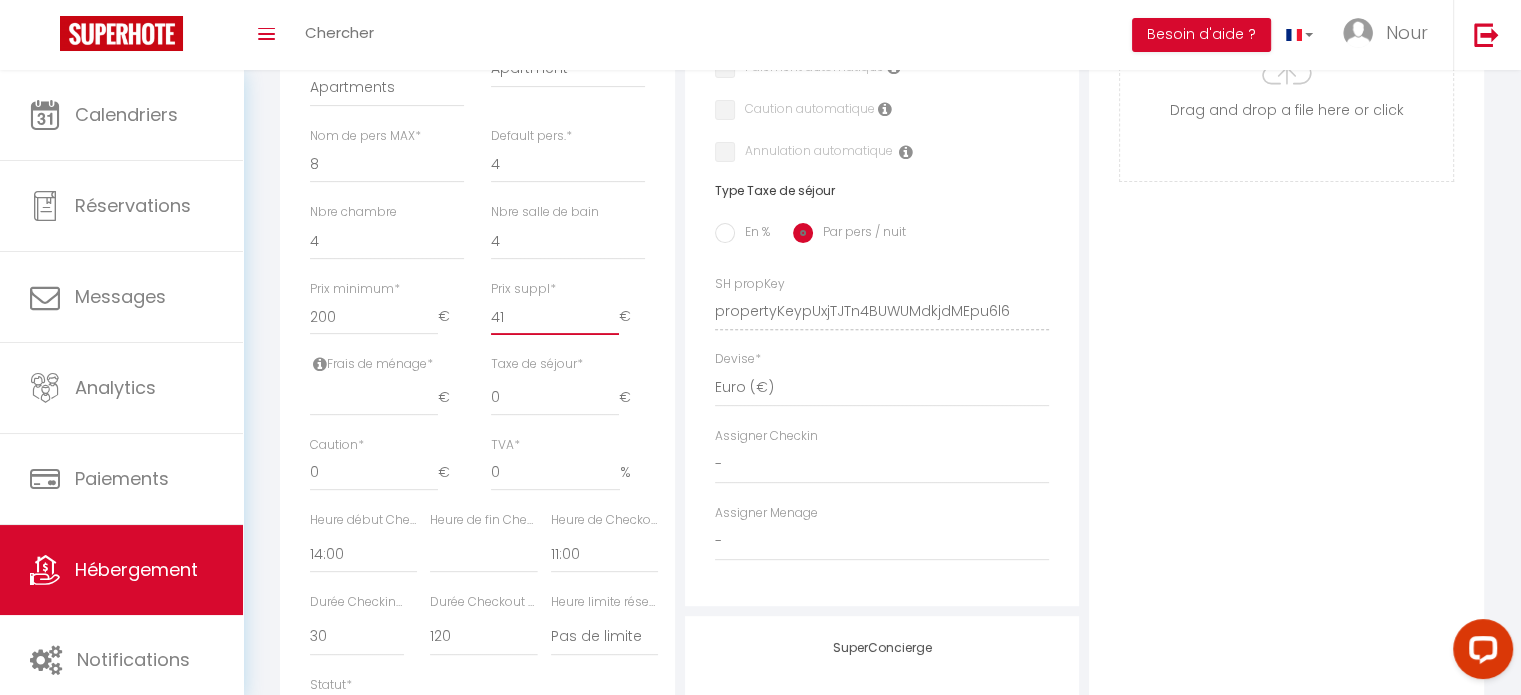 click on "41" at bounding box center [555, 317] 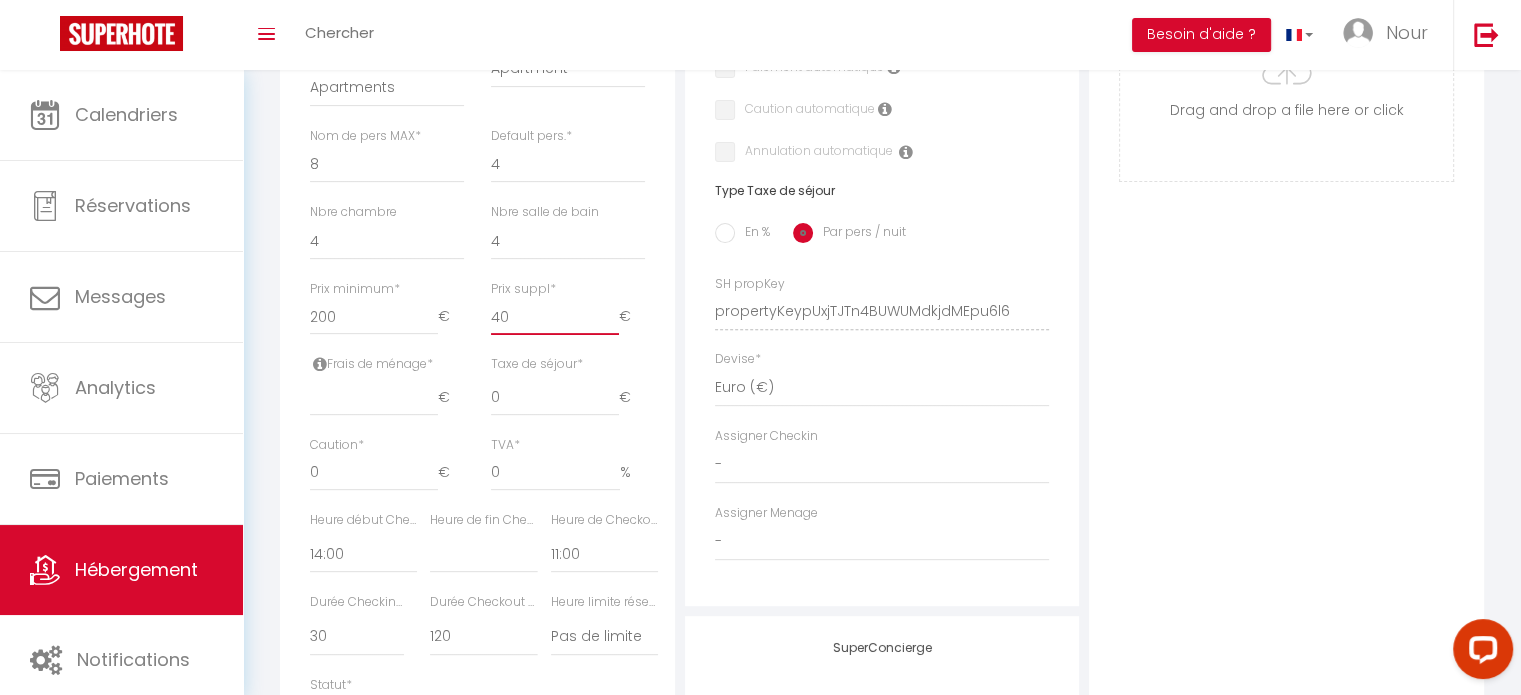 click on "40" at bounding box center [555, 317] 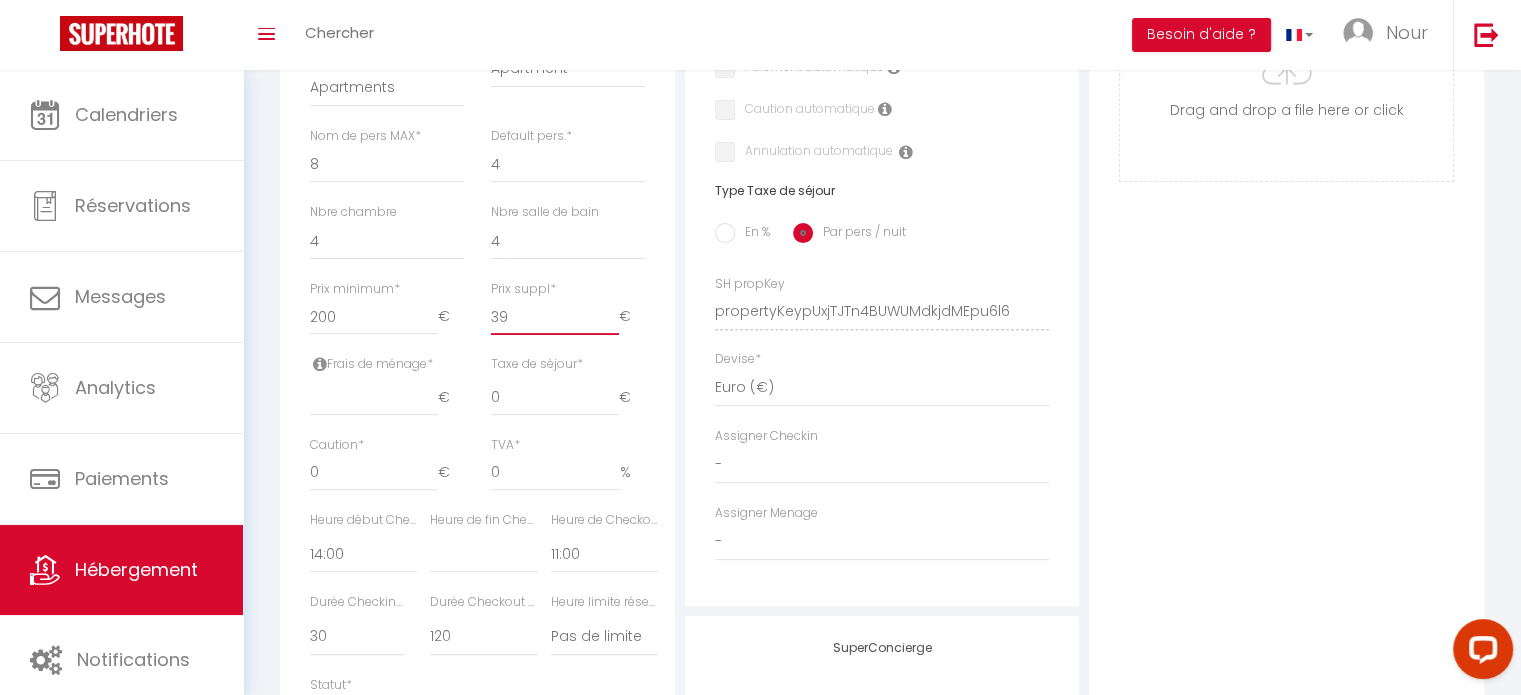 click on "39" at bounding box center [555, 317] 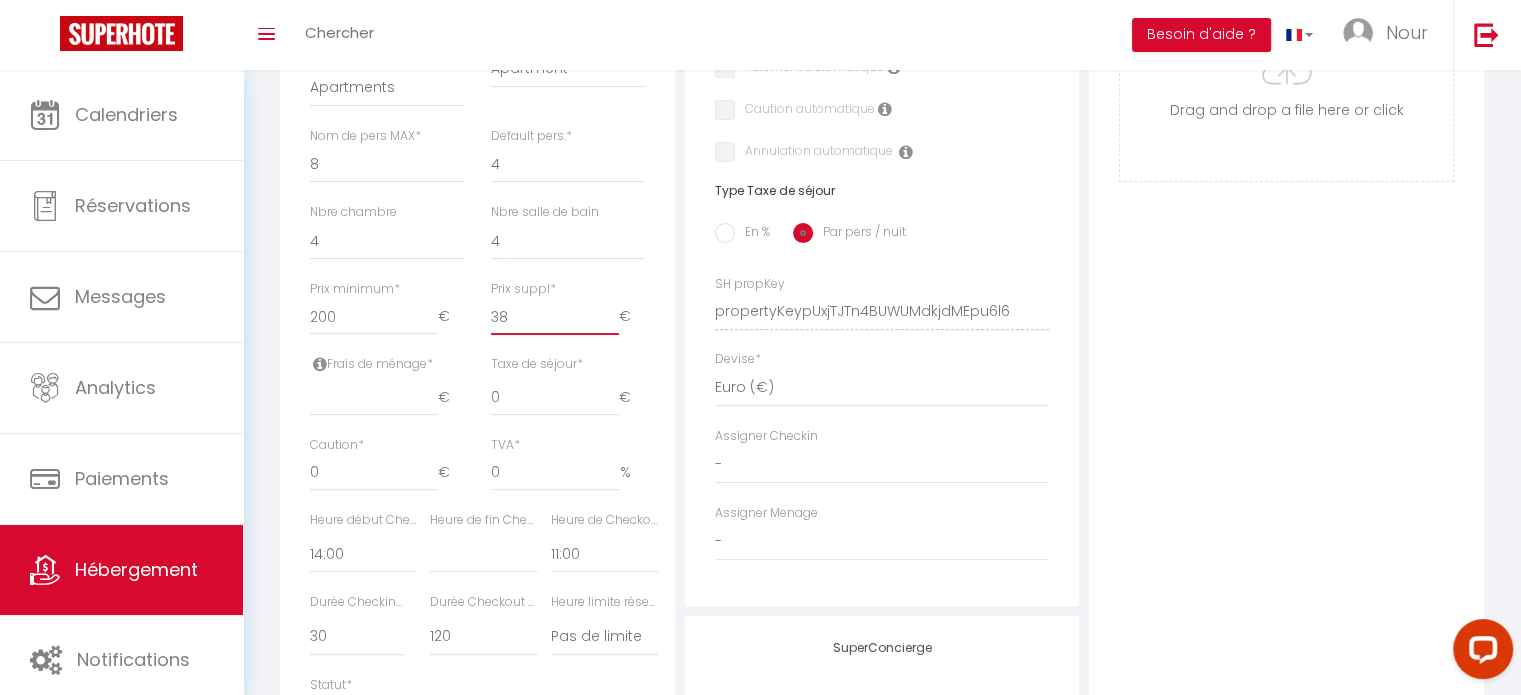 click on "38" at bounding box center (555, 317) 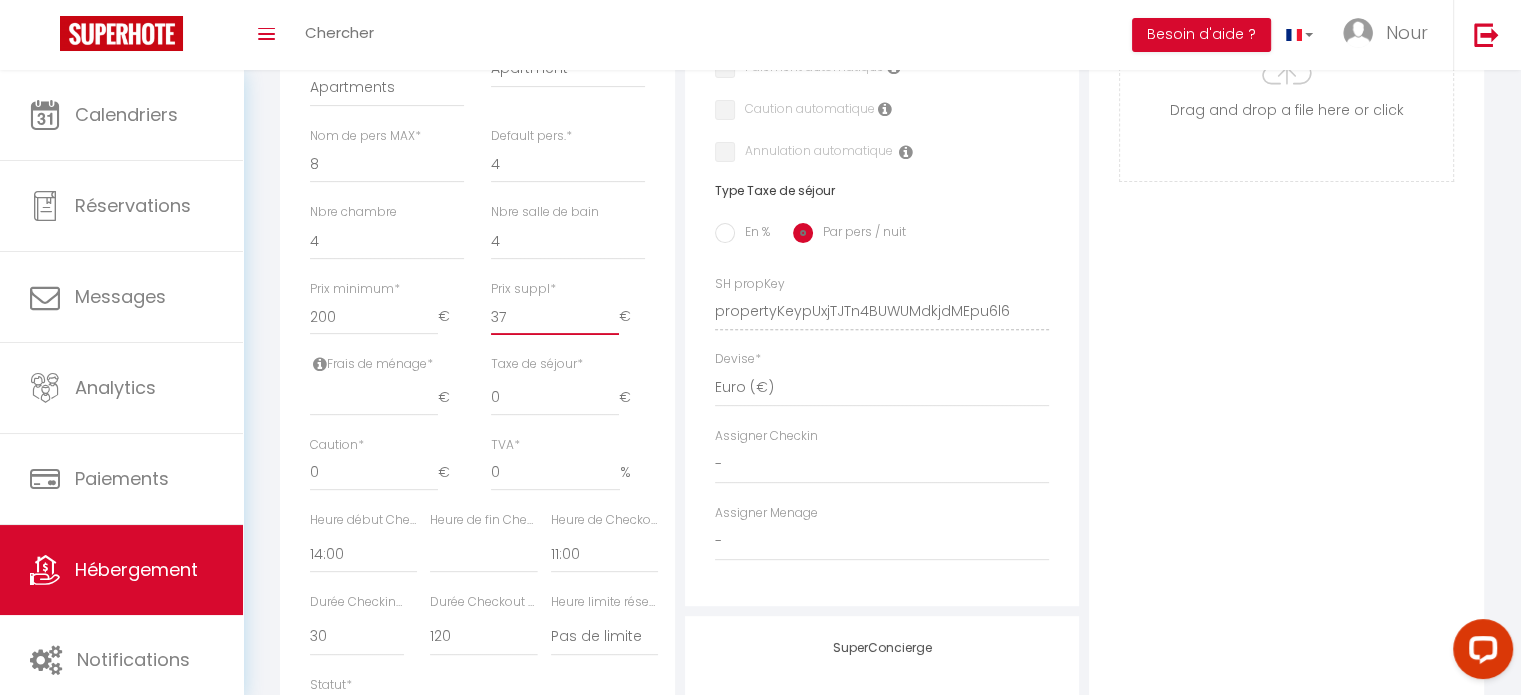 click on "37" at bounding box center [555, 317] 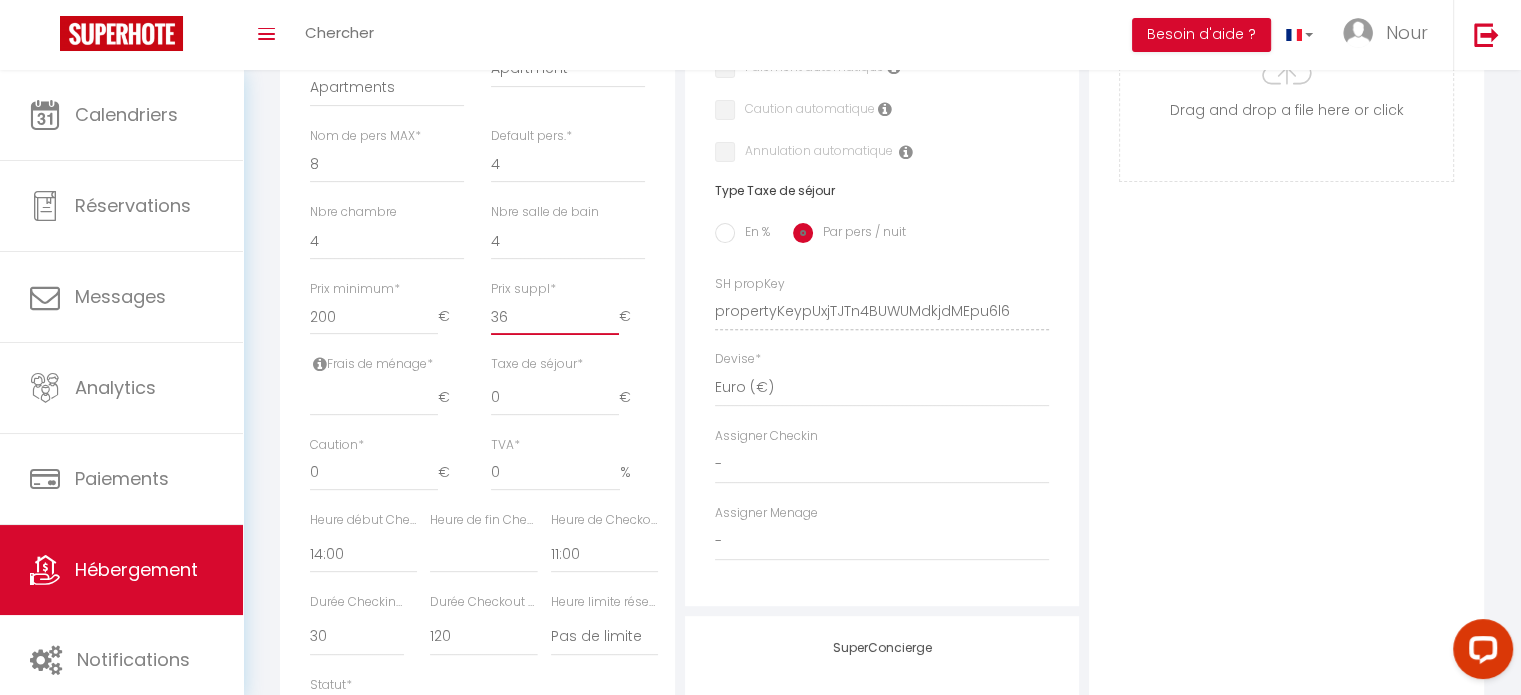 click on "36" at bounding box center (555, 317) 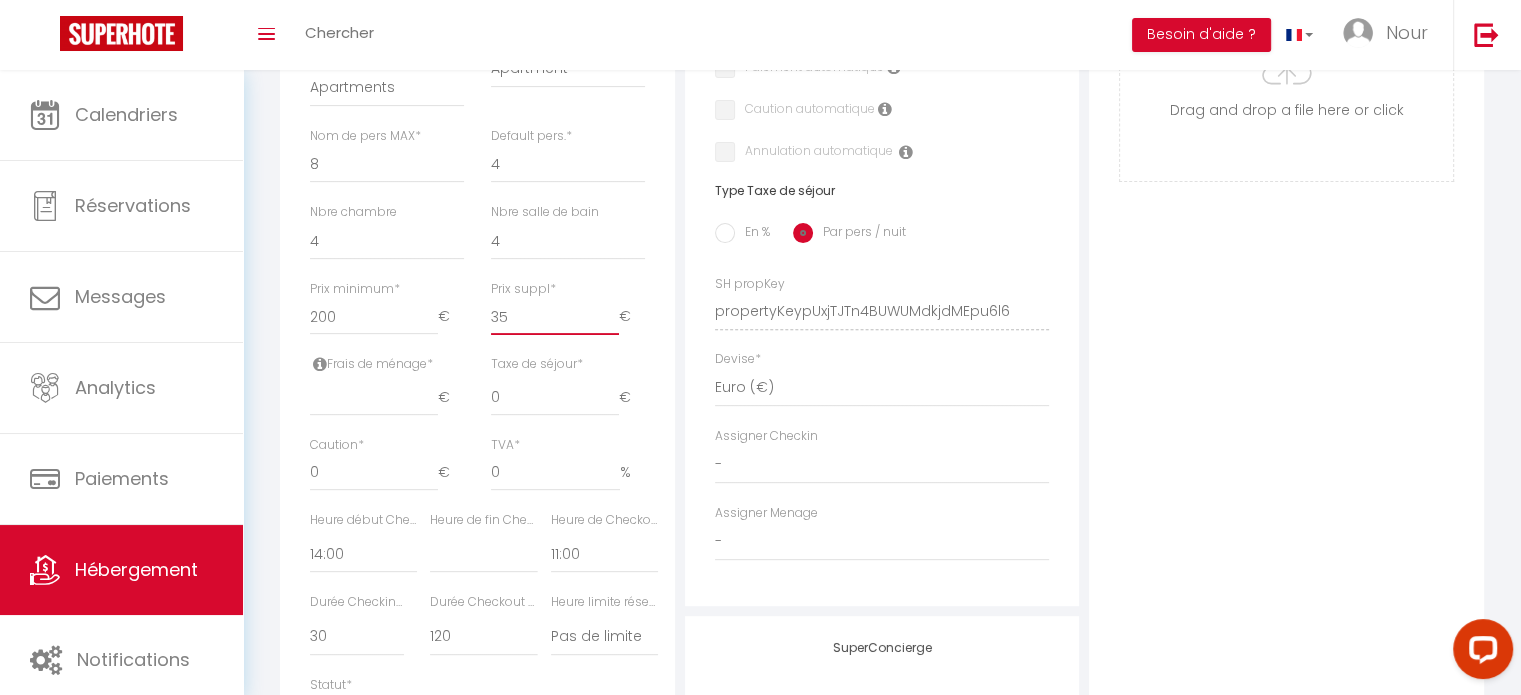 click on "35" at bounding box center (555, 317) 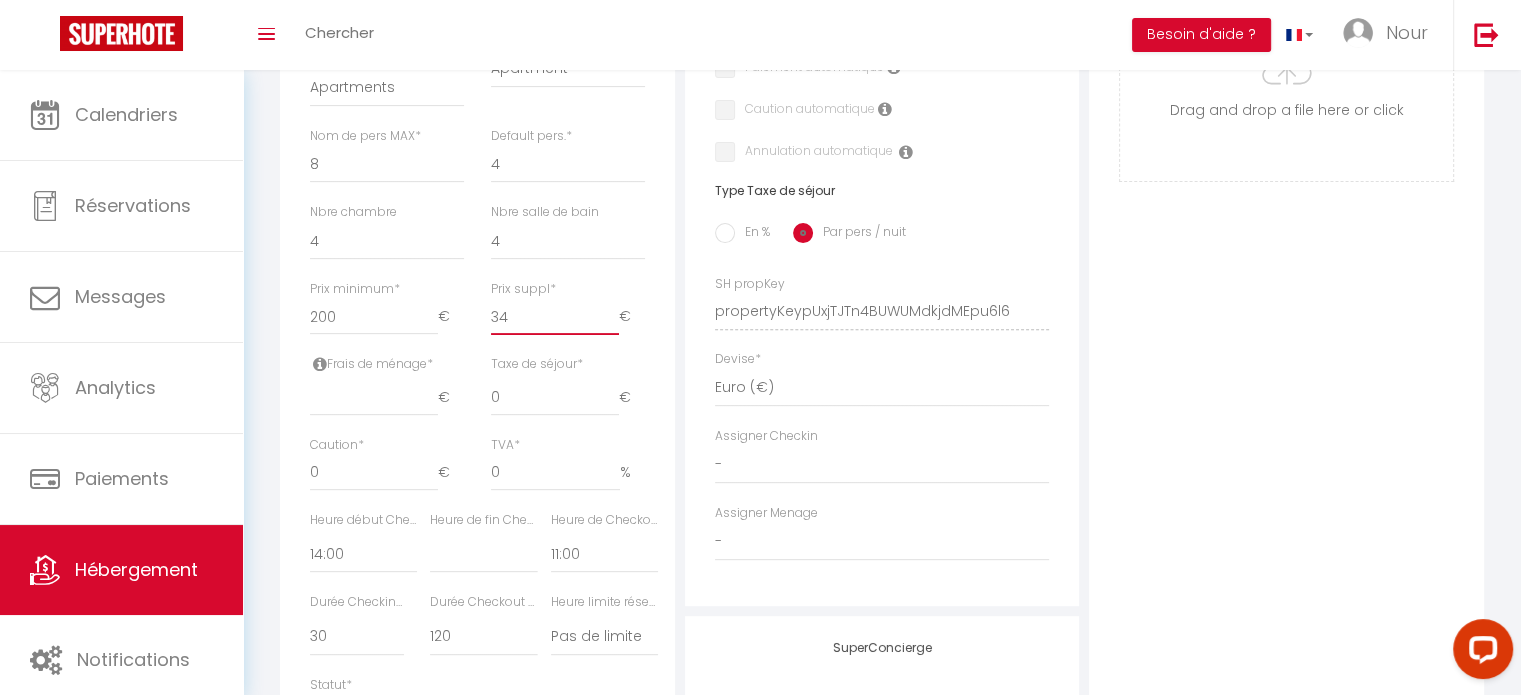 click on "34" at bounding box center [555, 317] 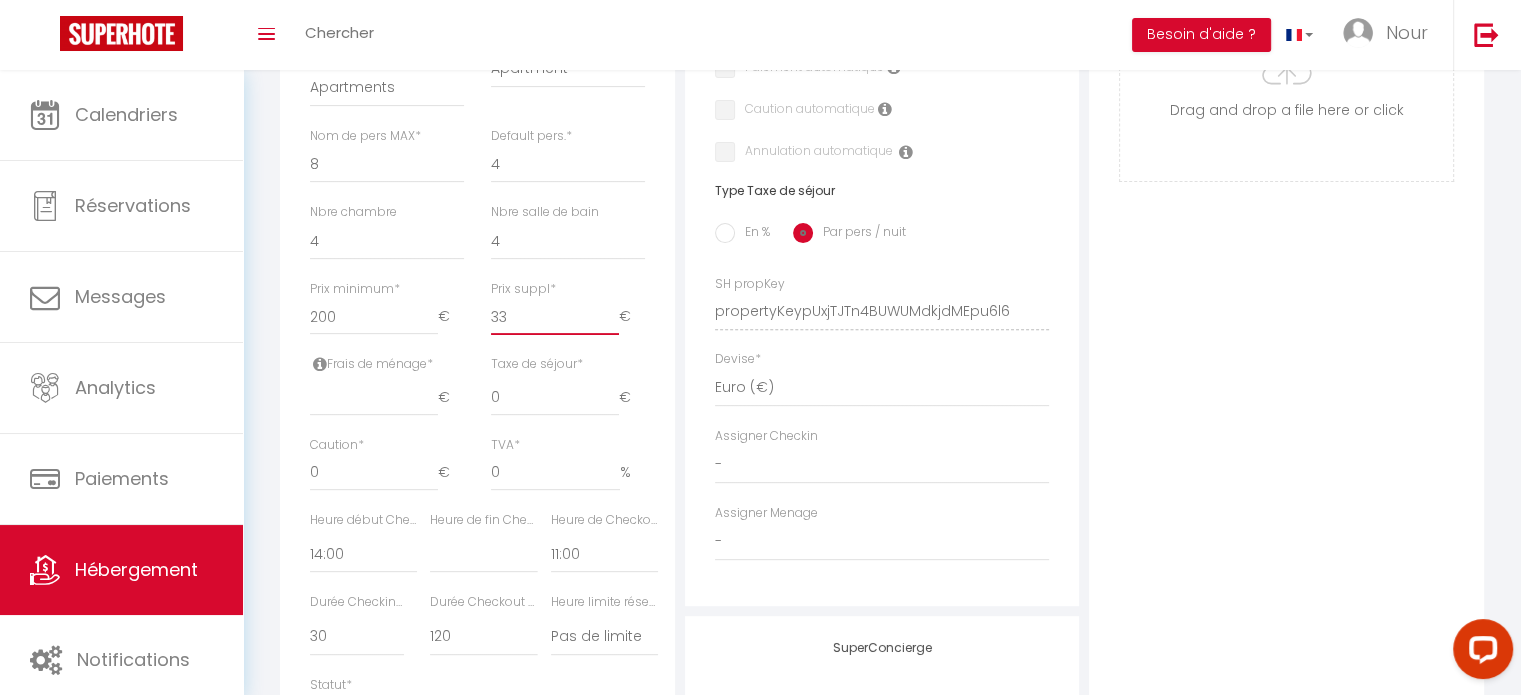 click on "33" at bounding box center [555, 317] 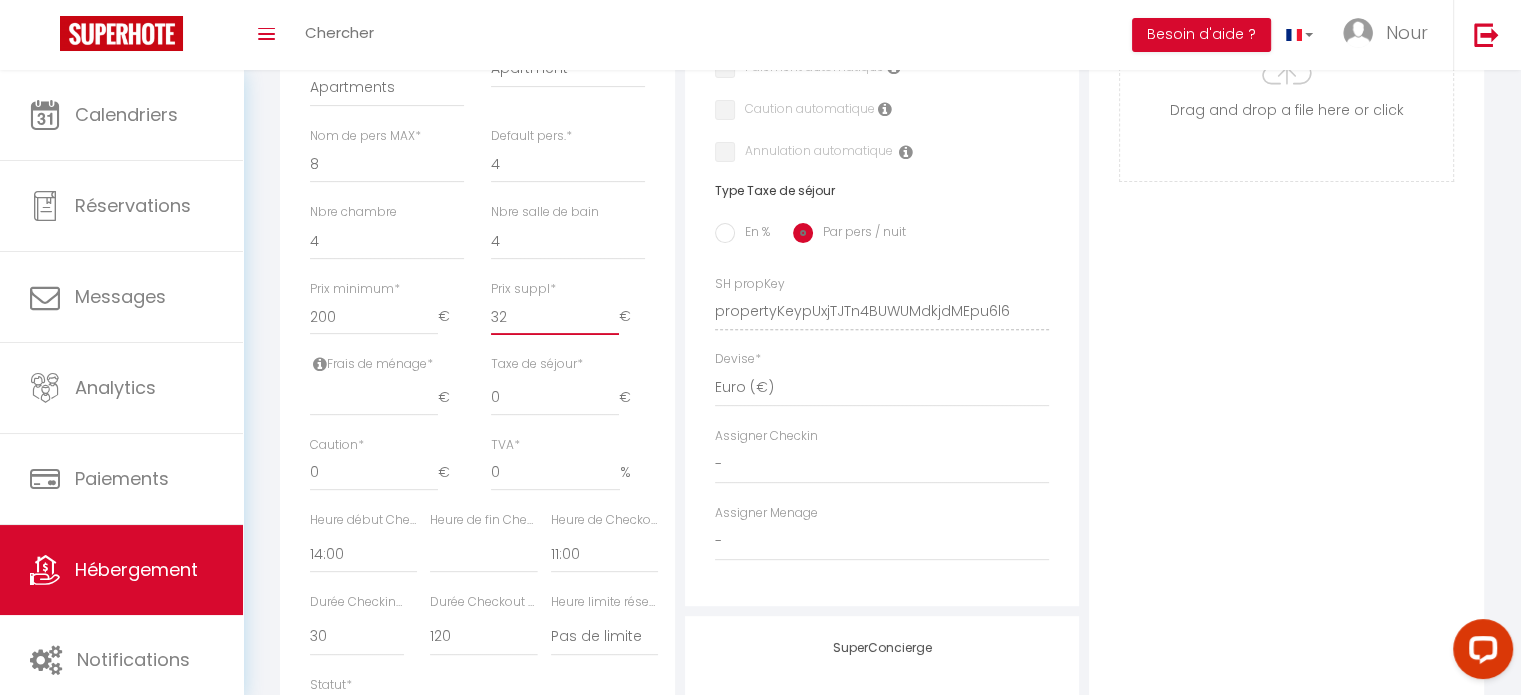 click on "32" at bounding box center [555, 317] 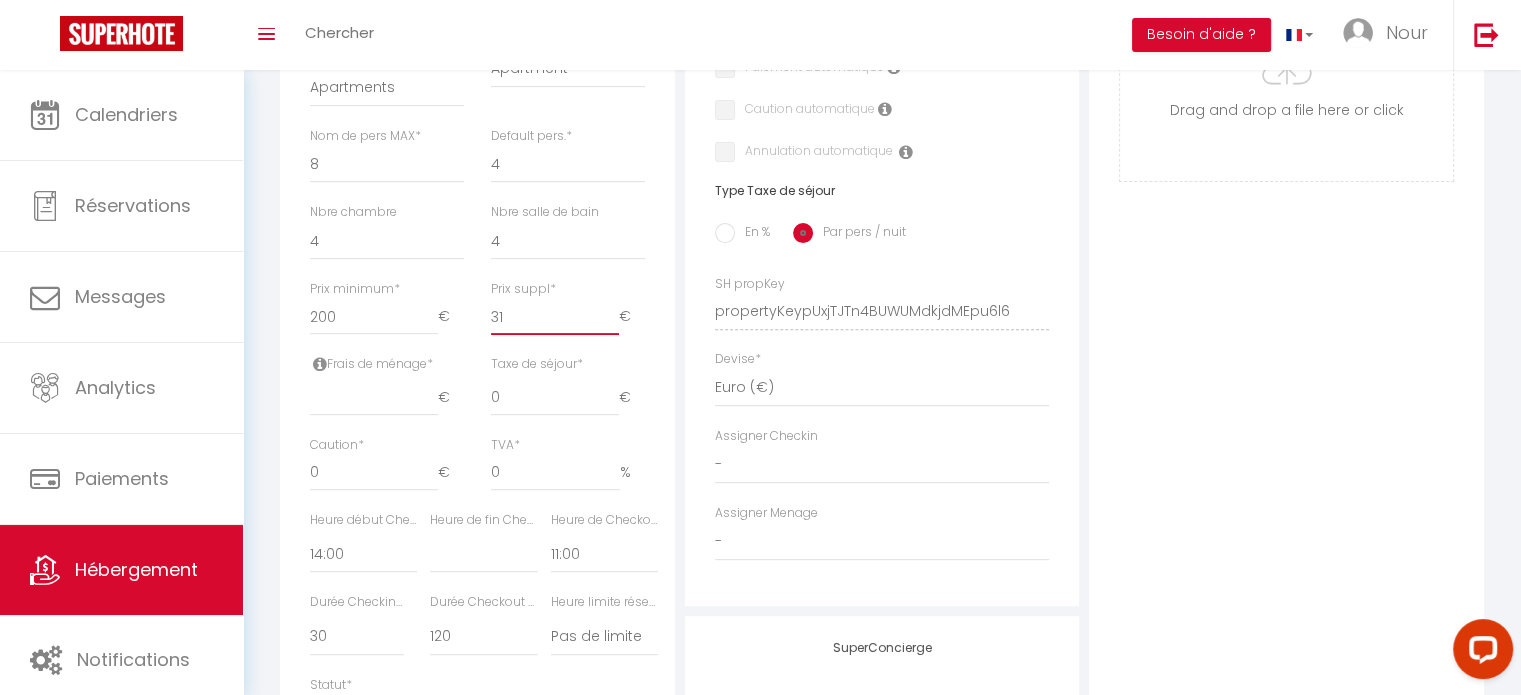 click on "31" at bounding box center (555, 317) 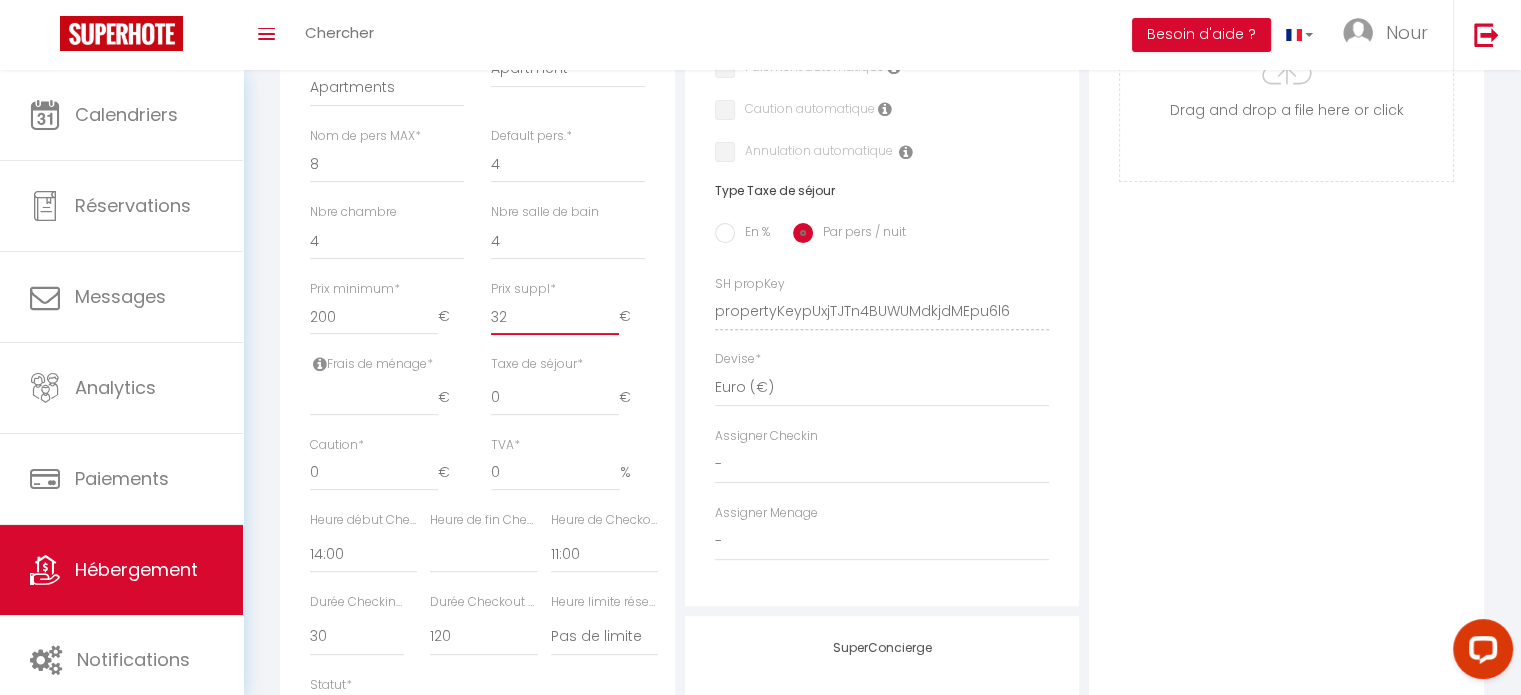click on "32" at bounding box center [555, 317] 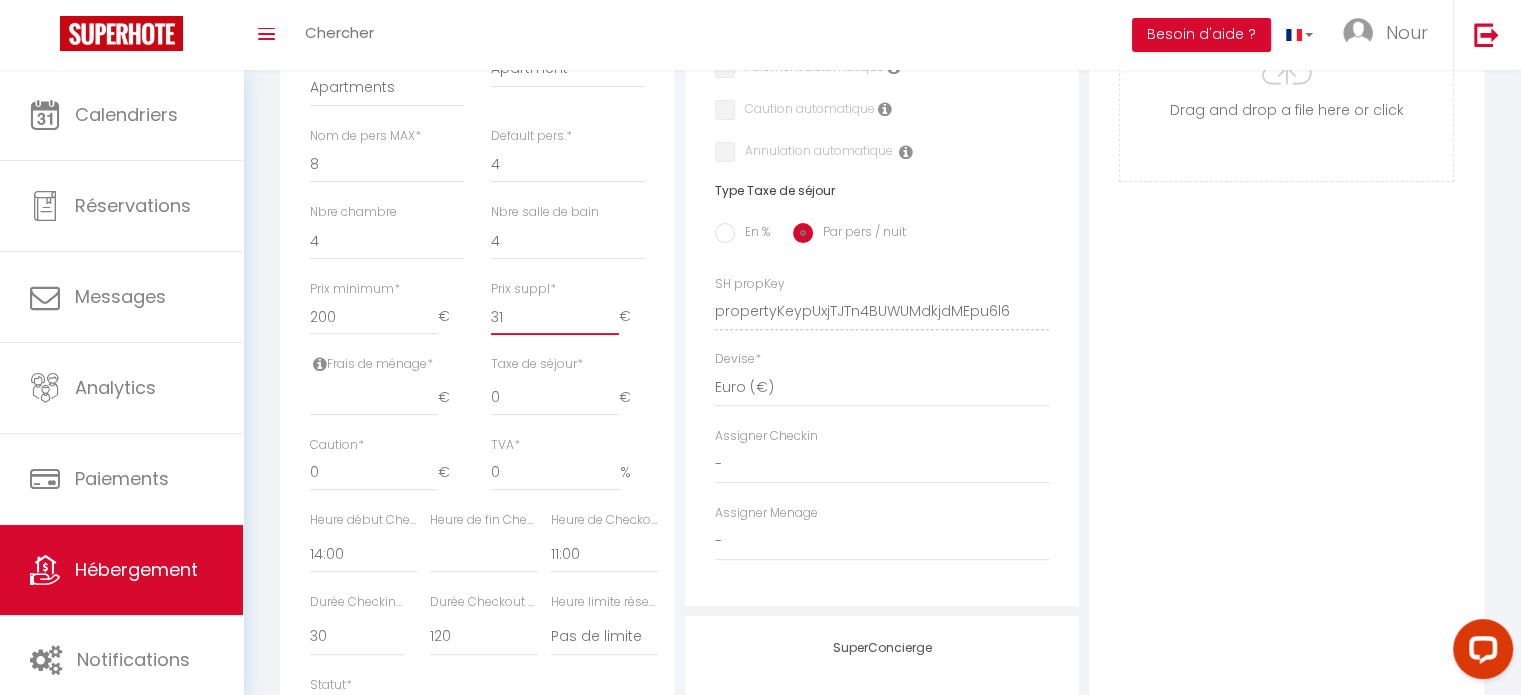 click on "31" at bounding box center [555, 317] 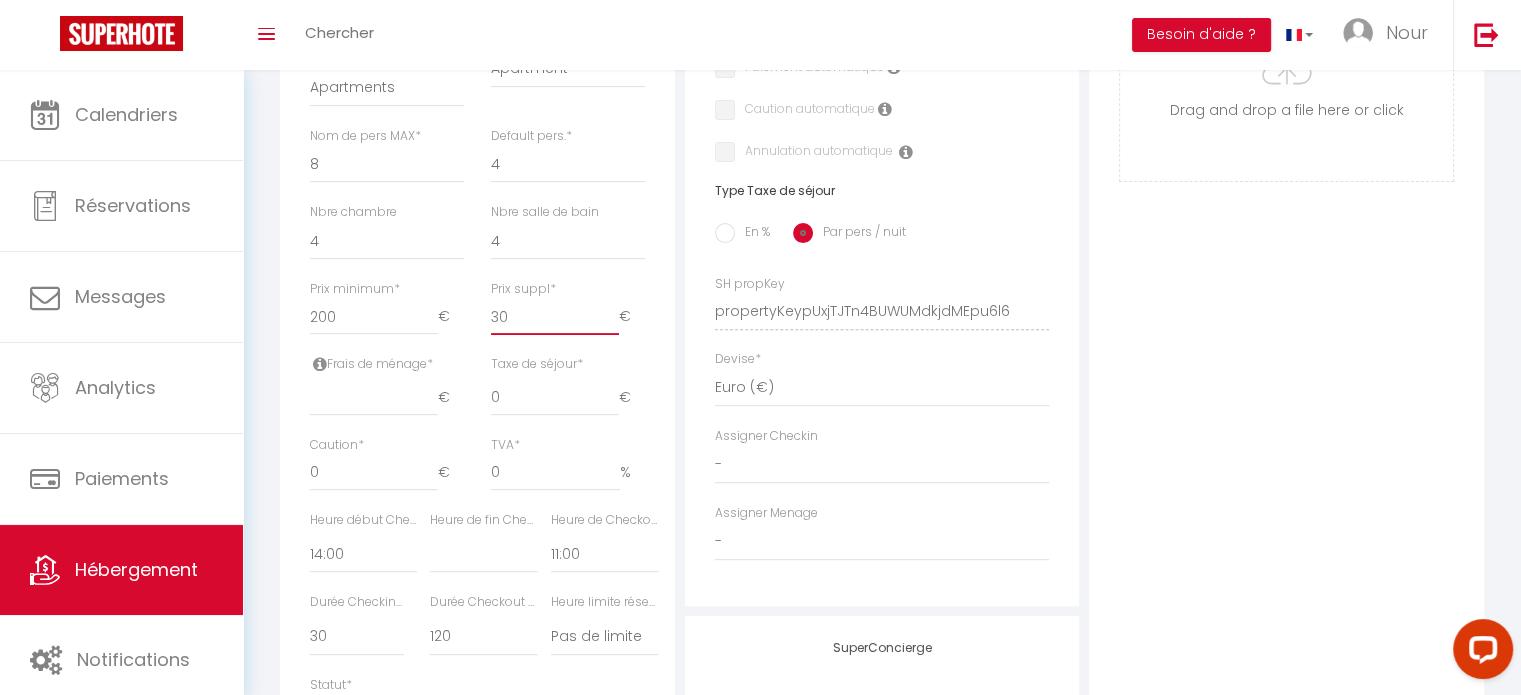 click on "30" at bounding box center (555, 317) 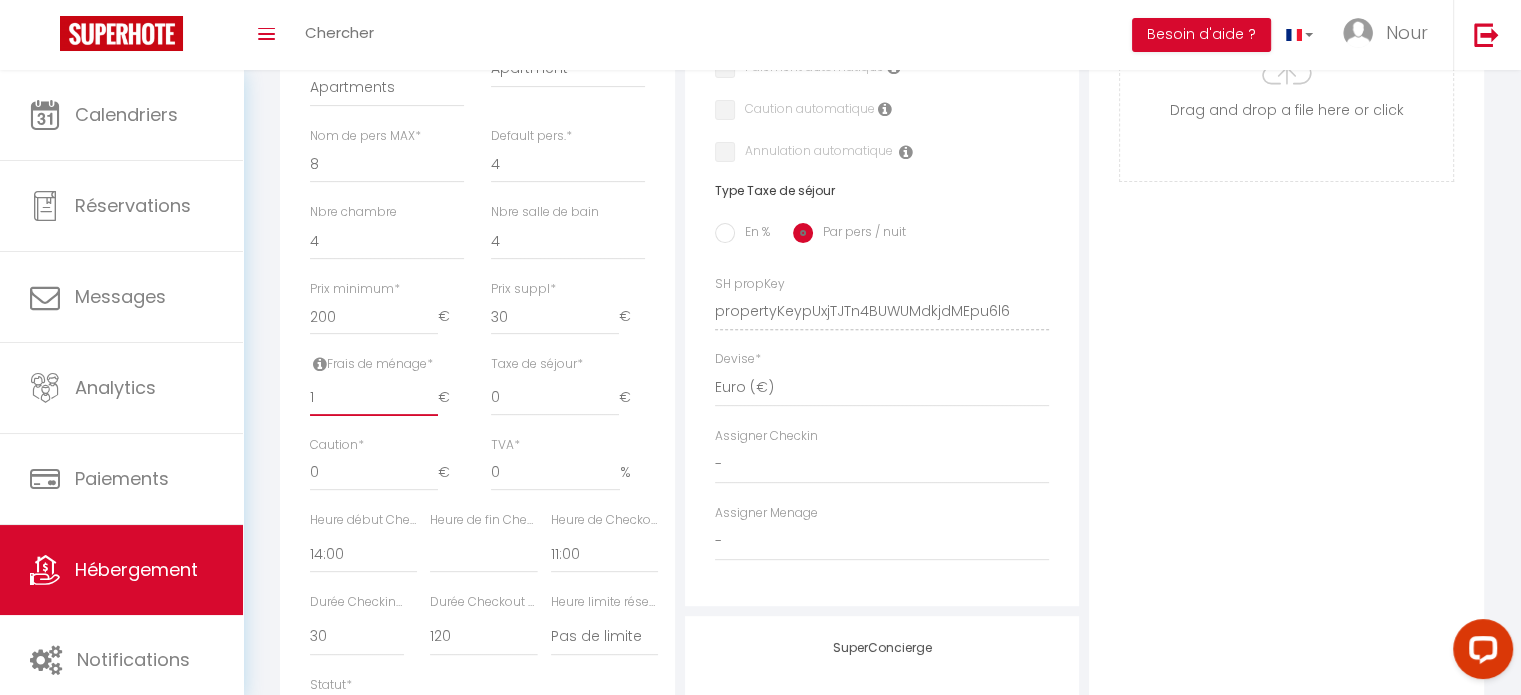 click on "1" at bounding box center [374, 398] 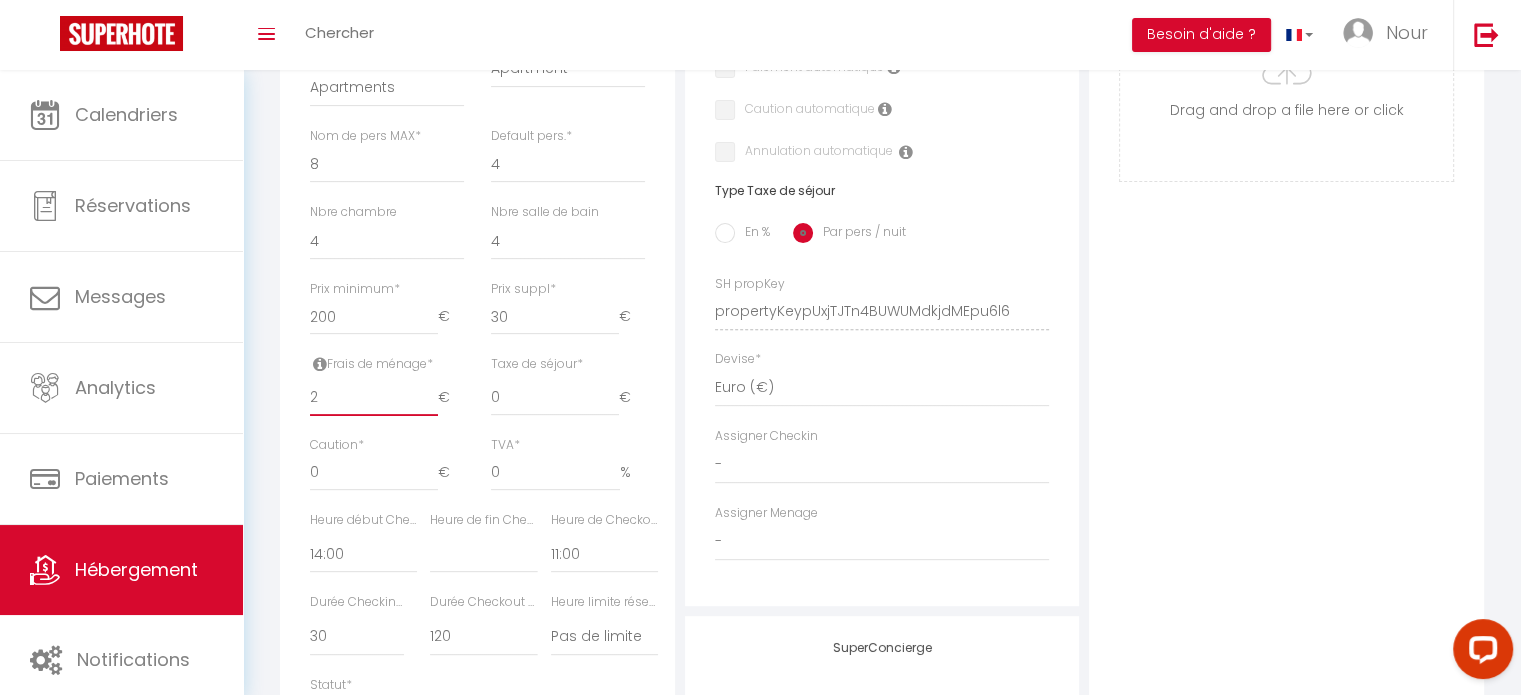 click on "2" at bounding box center (374, 398) 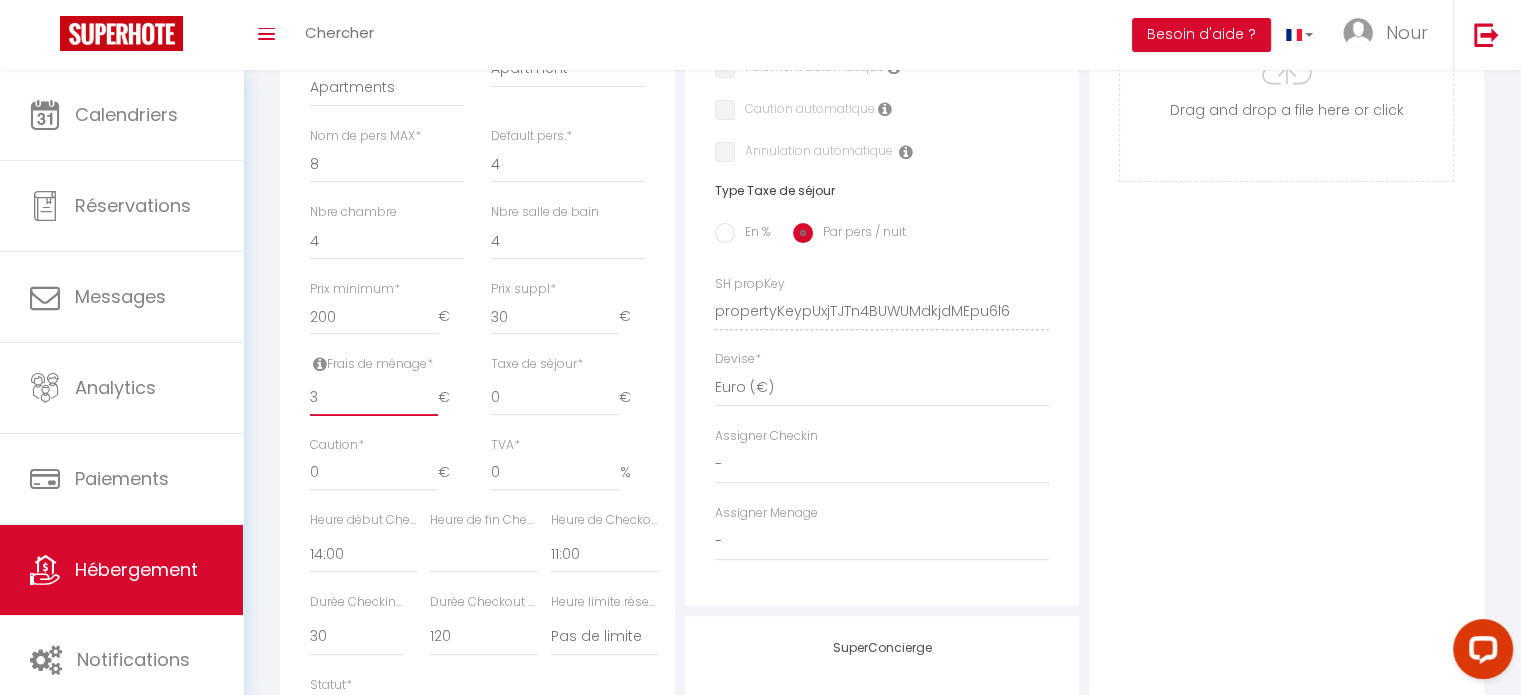 click on "3" at bounding box center [374, 398] 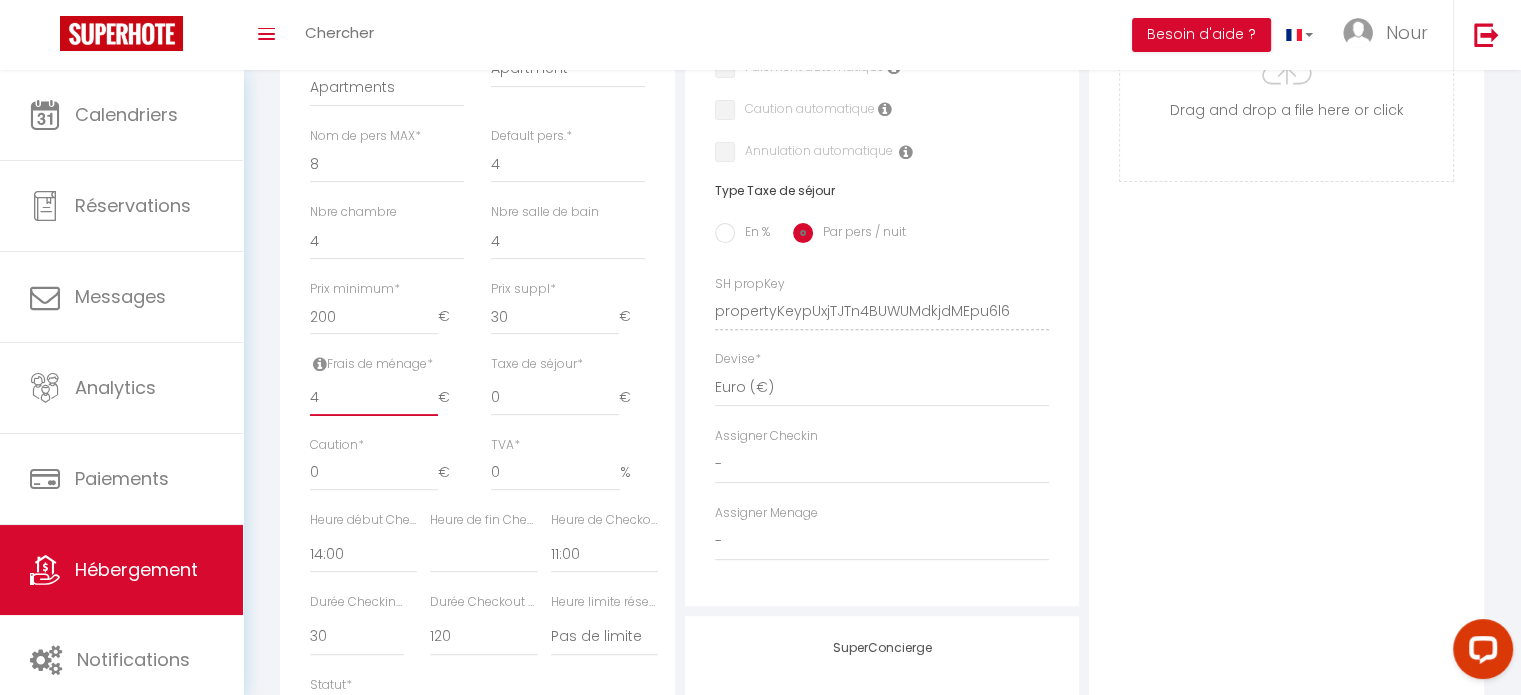 click on "4" at bounding box center [374, 398] 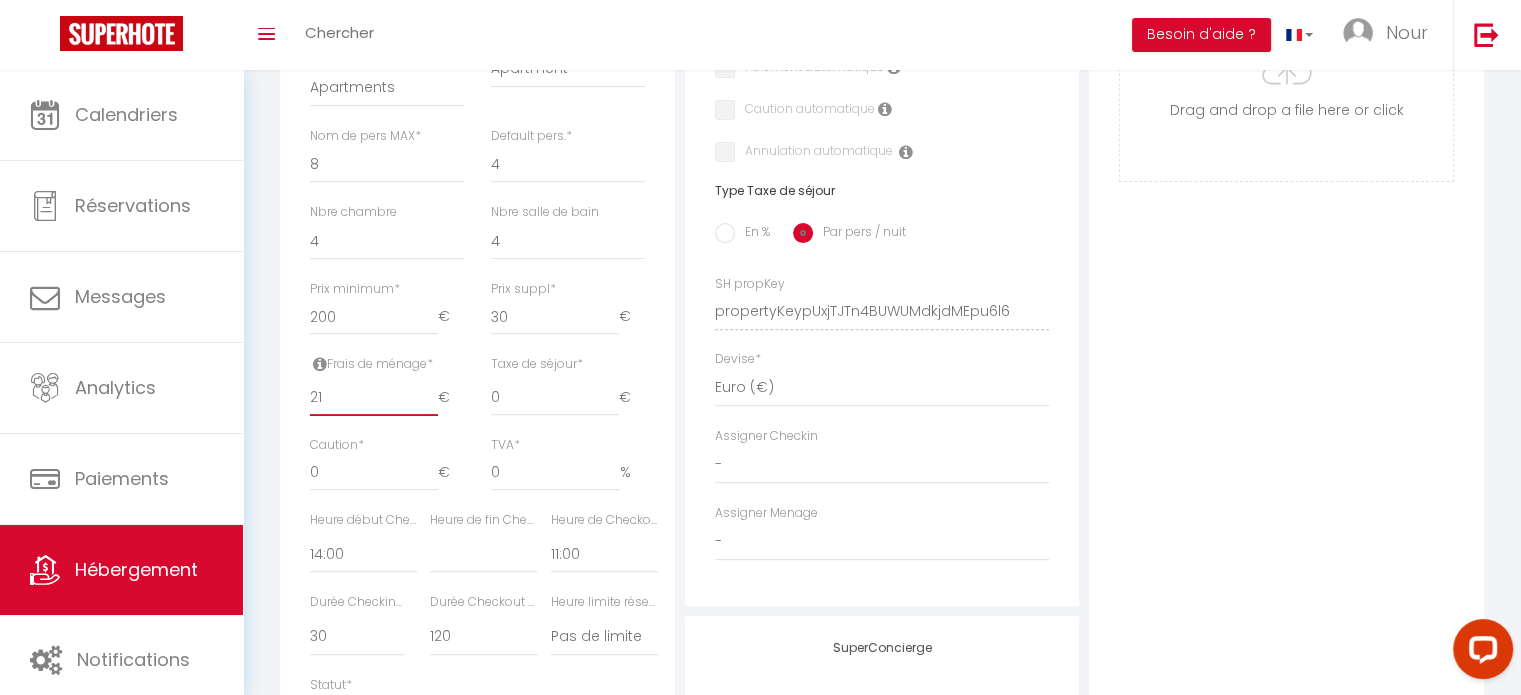 click on "21" at bounding box center [374, 398] 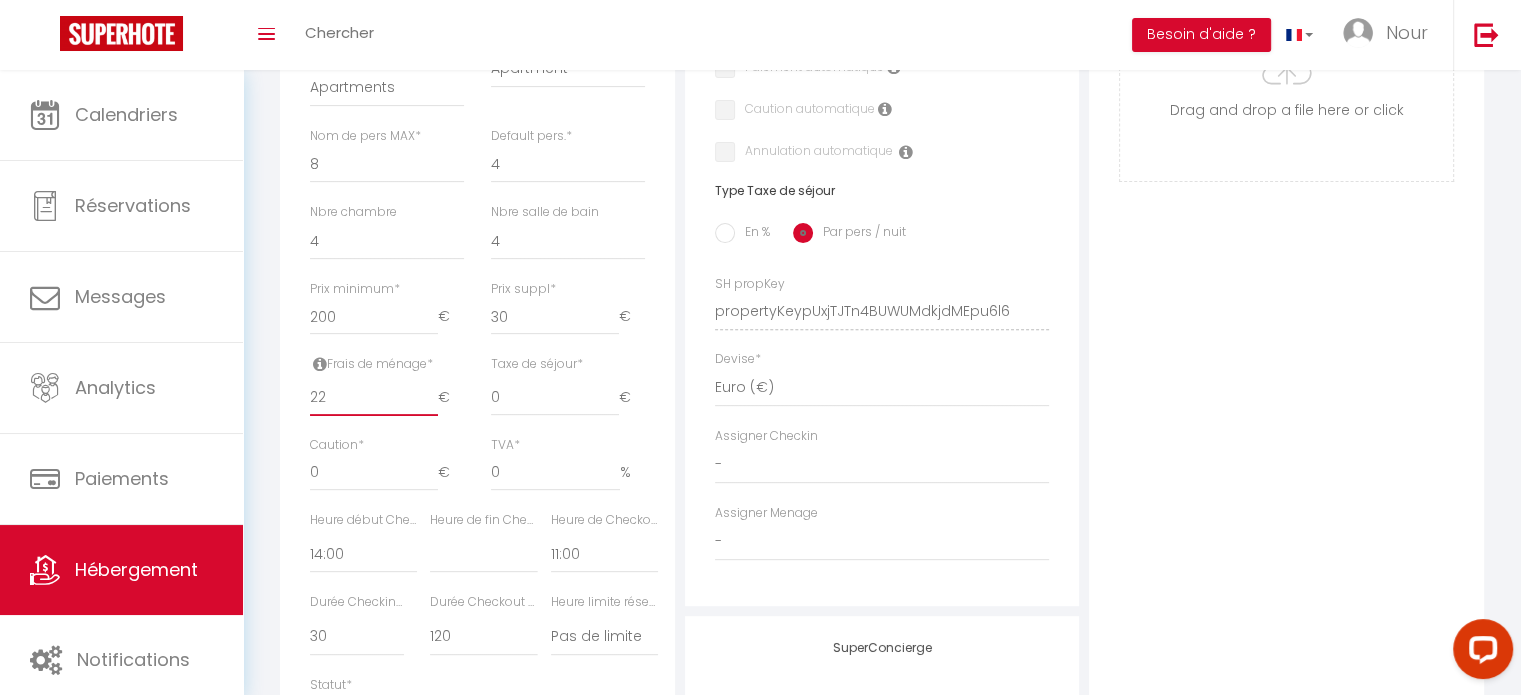 click on "22" at bounding box center (374, 398) 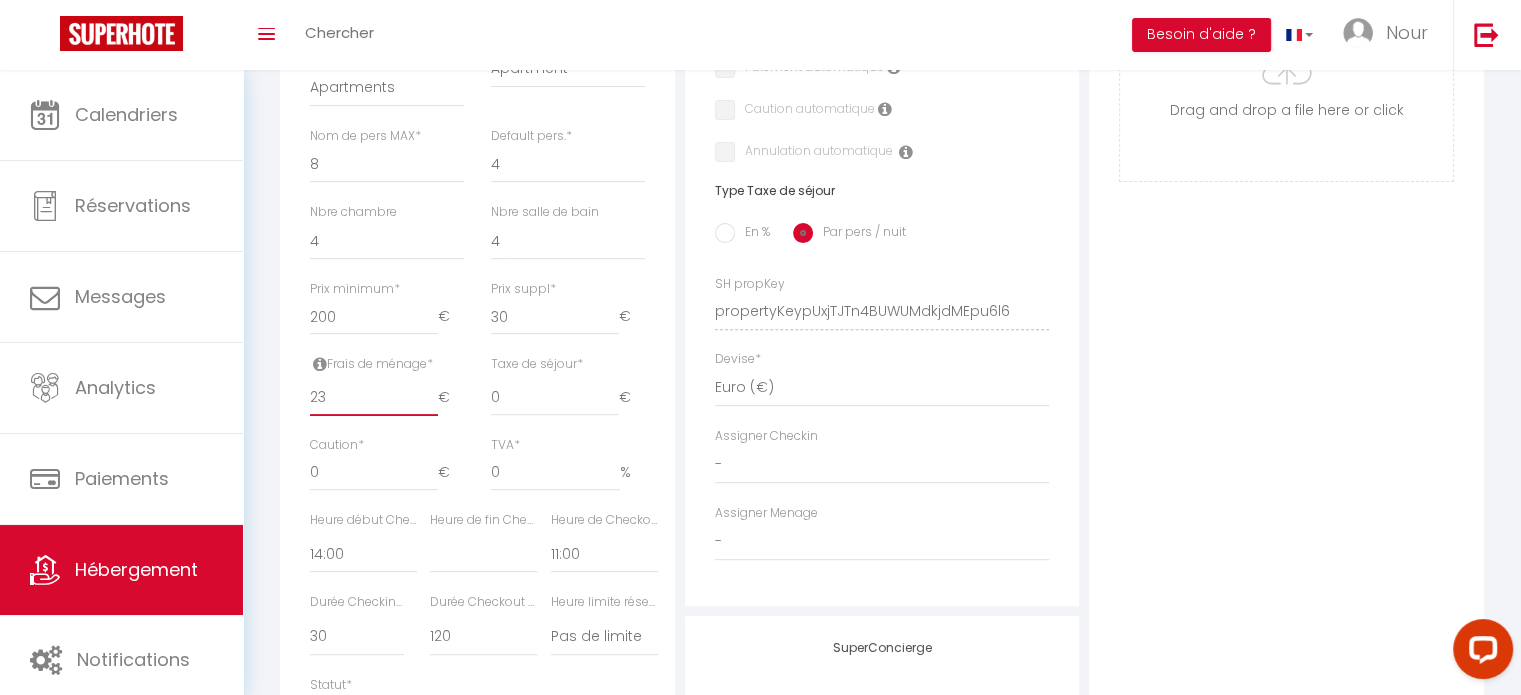 click on "23" at bounding box center (374, 398) 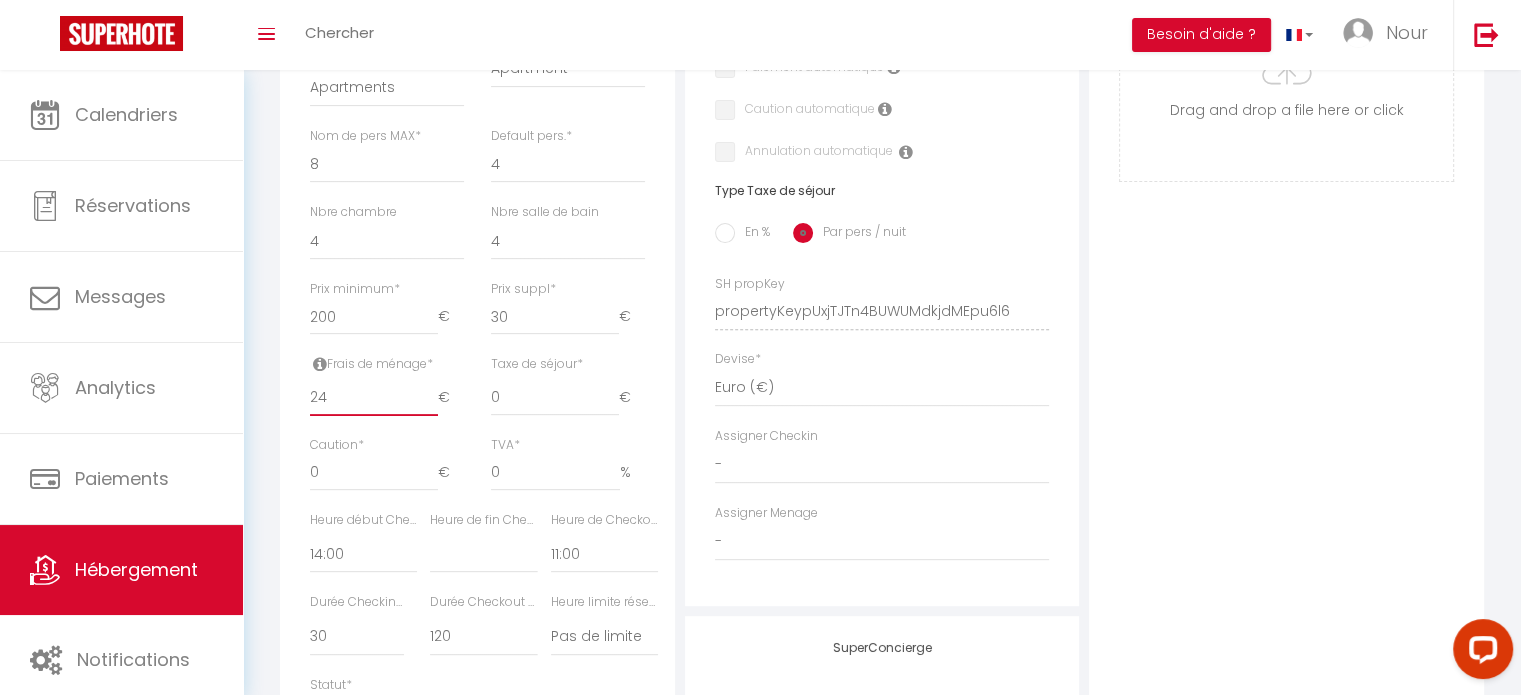click on "24" at bounding box center (374, 398) 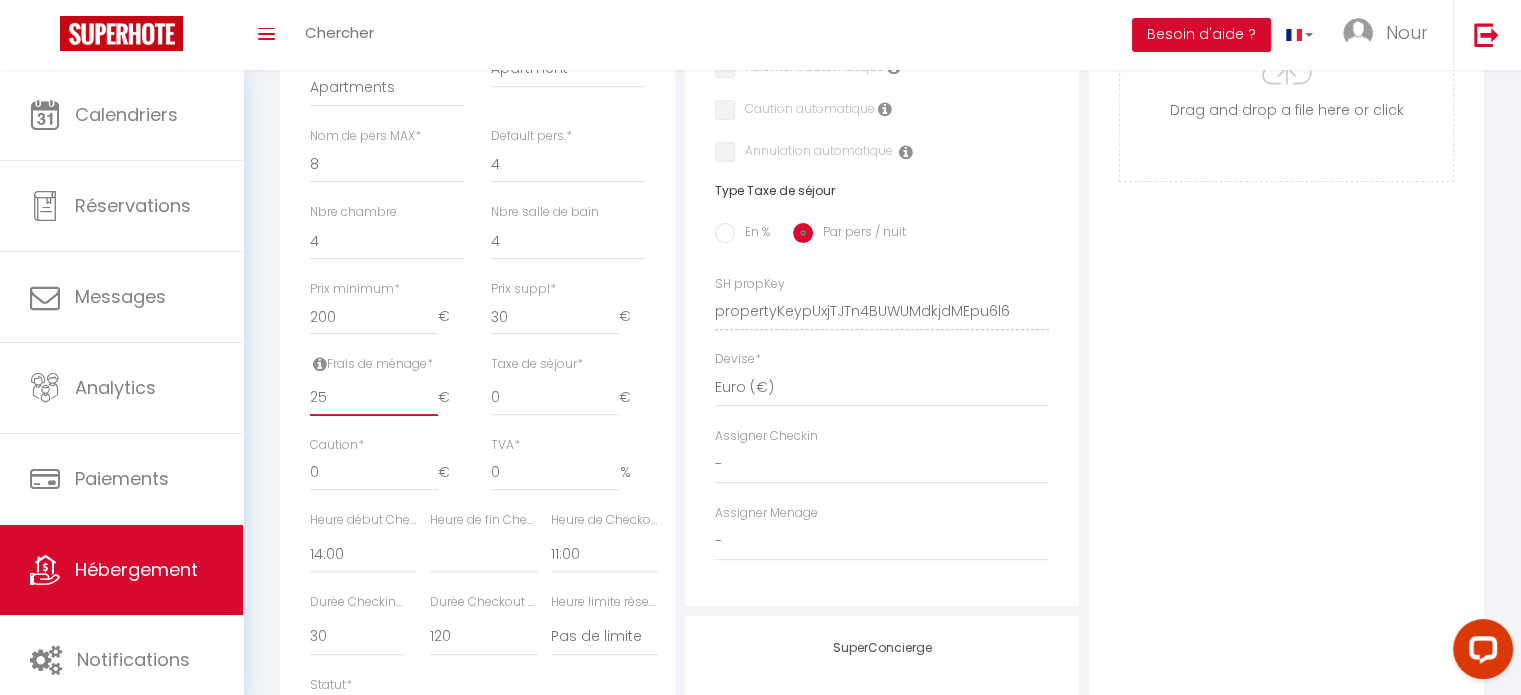 click on "25" at bounding box center [374, 398] 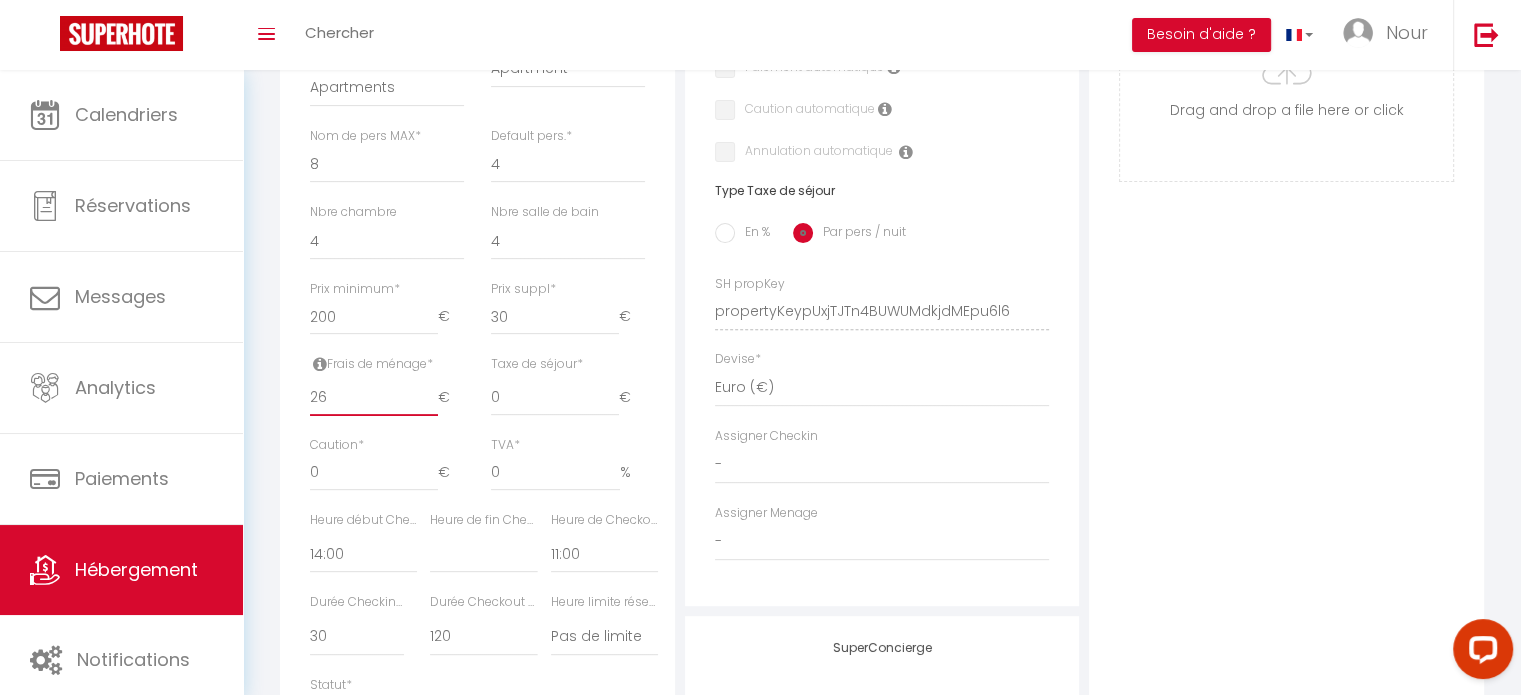 click on "26" at bounding box center (374, 398) 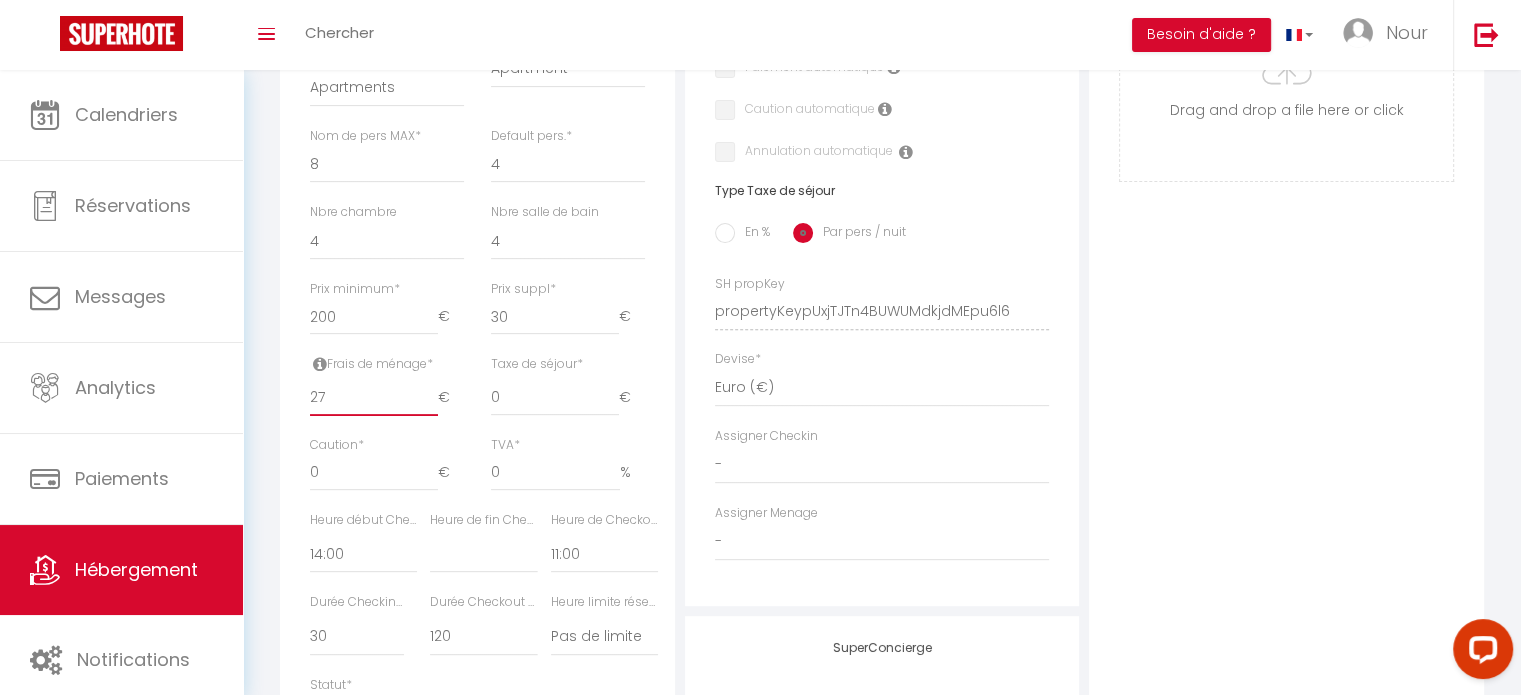 click on "27" at bounding box center [374, 398] 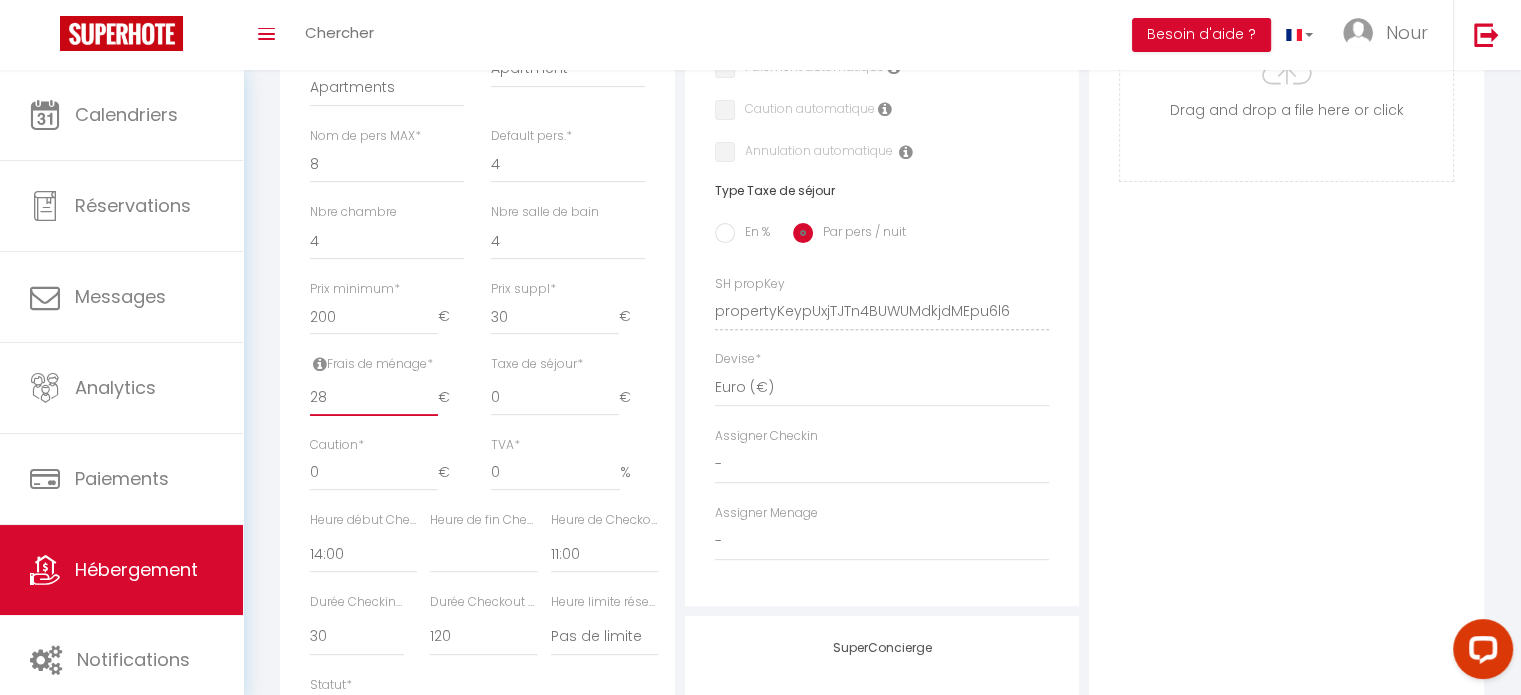 click on "28" at bounding box center (374, 398) 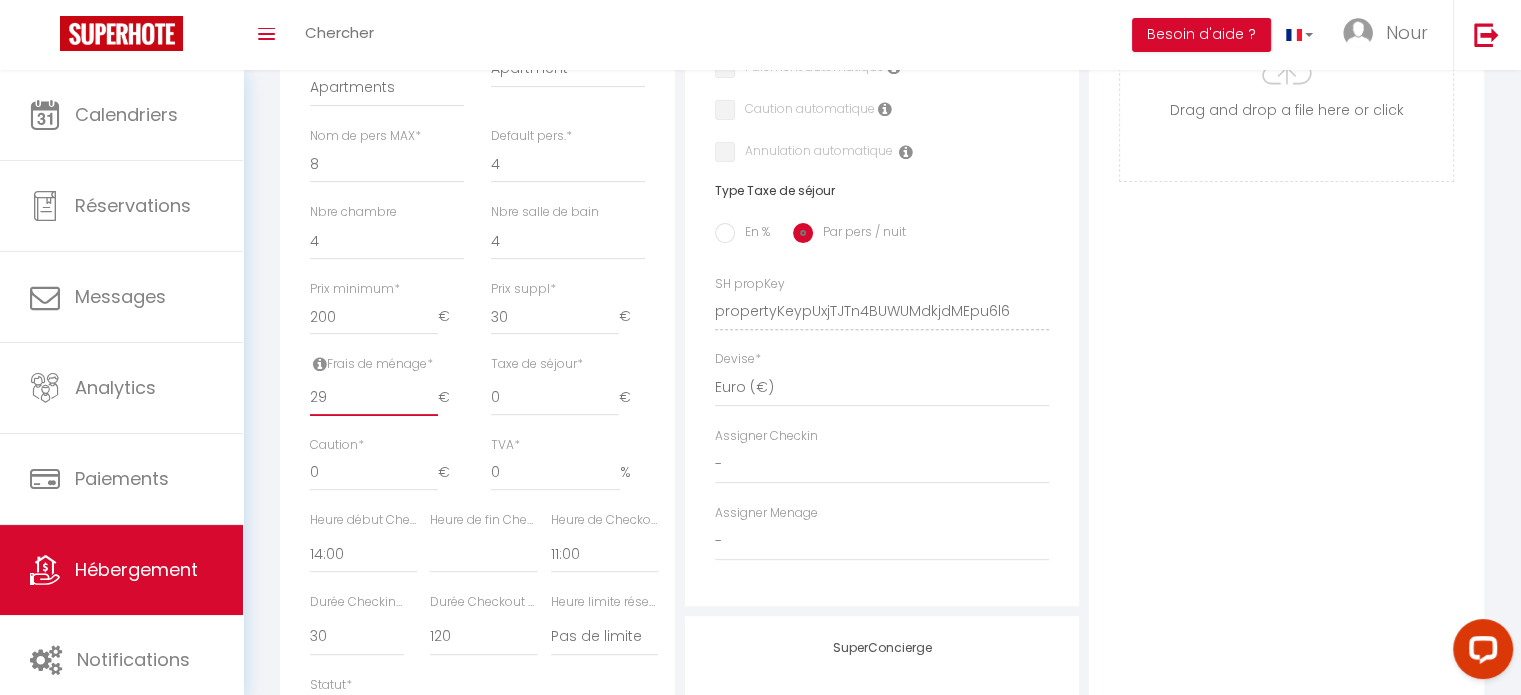 click on "29" at bounding box center (374, 398) 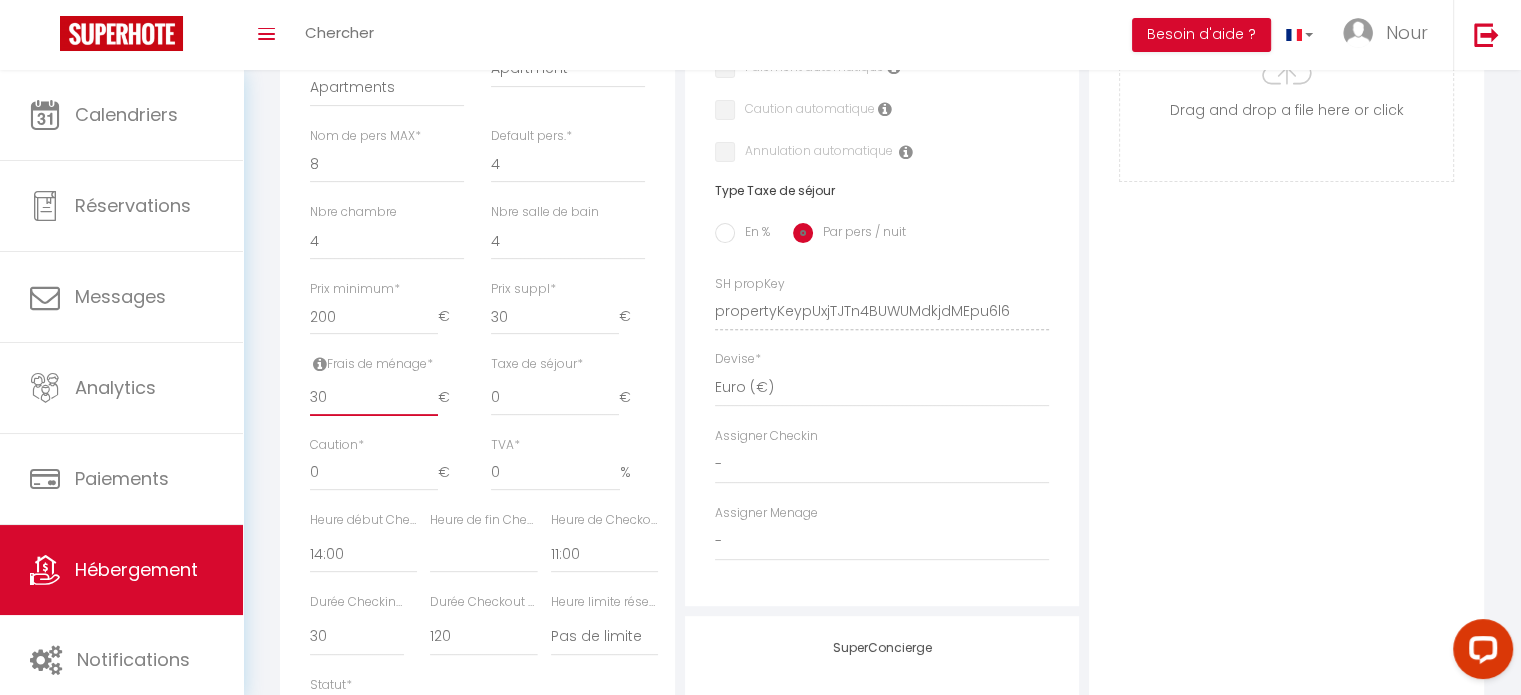 click on "30" at bounding box center [374, 398] 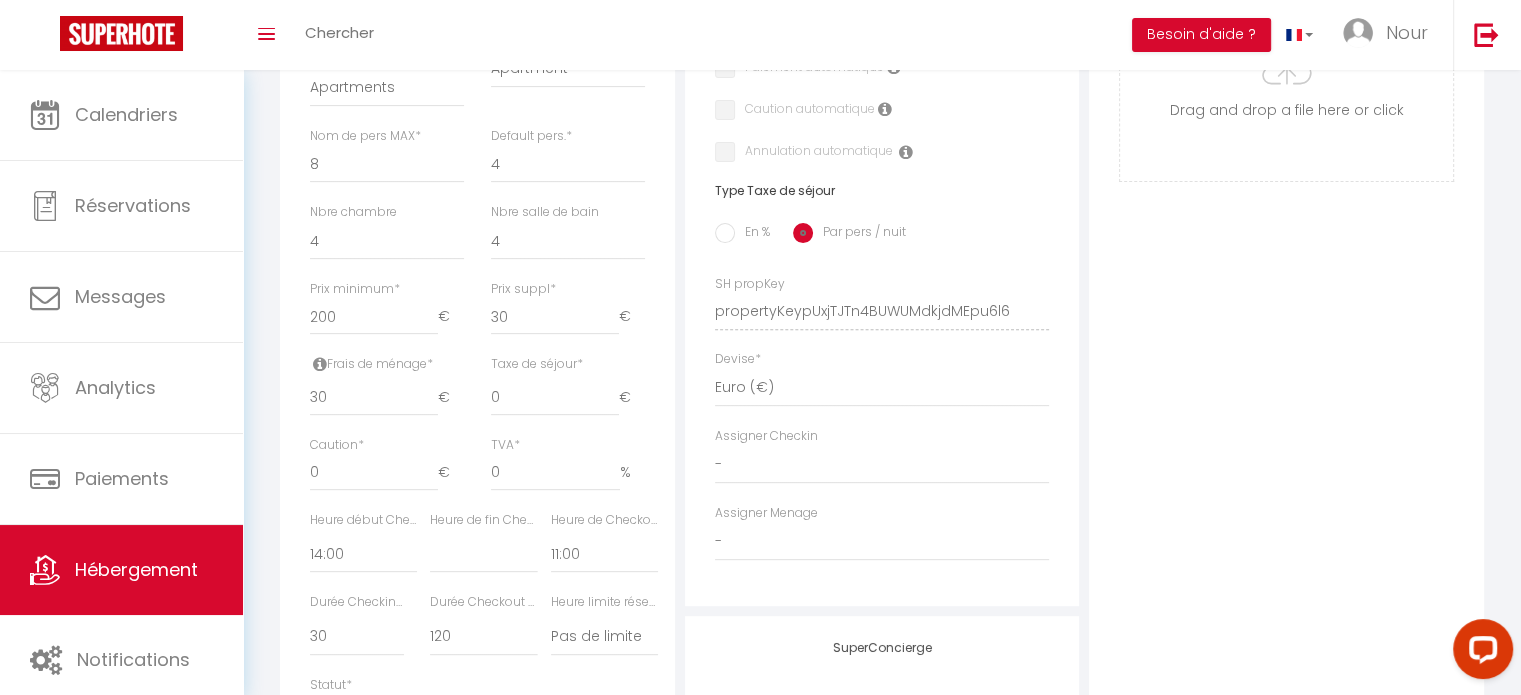 click on "En %" at bounding box center (725, 233) 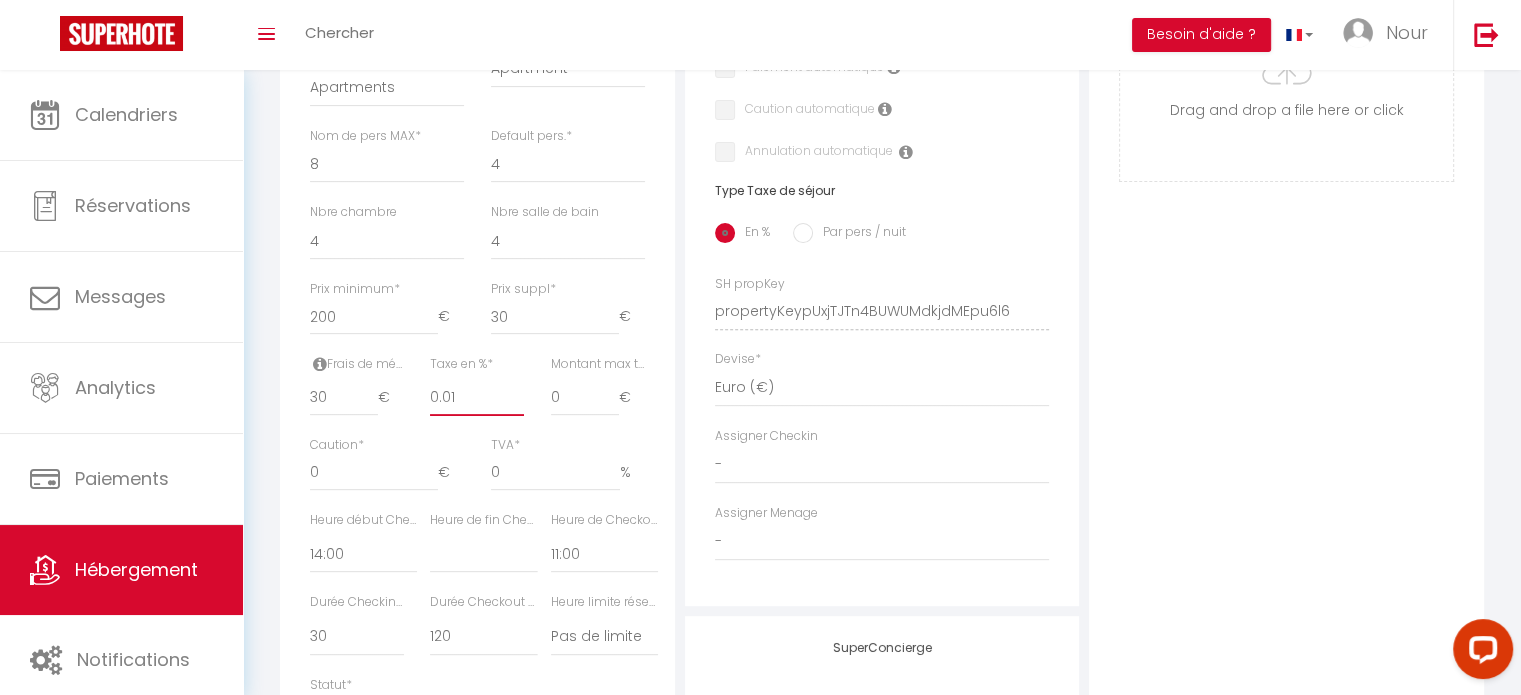 click on "0.01" at bounding box center [477, 398] 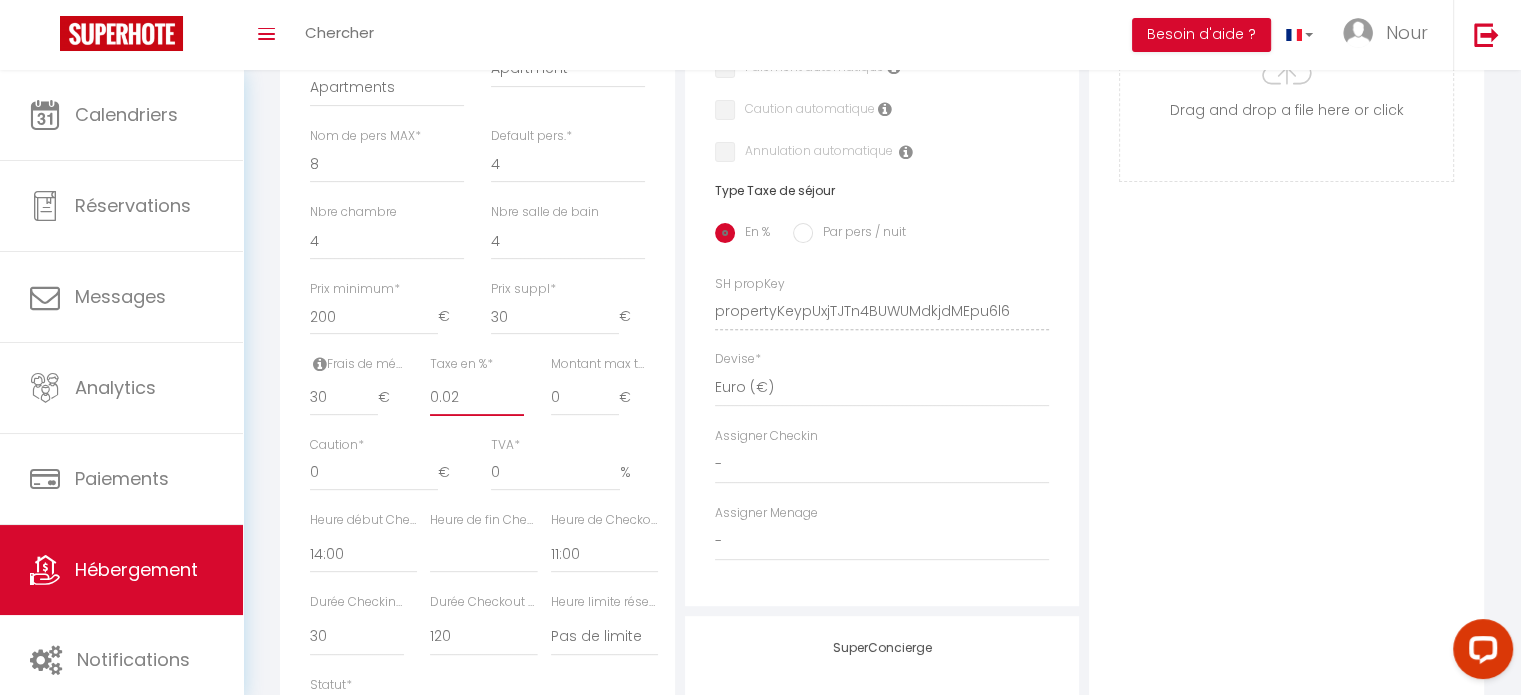 click on "0.02" at bounding box center (477, 398) 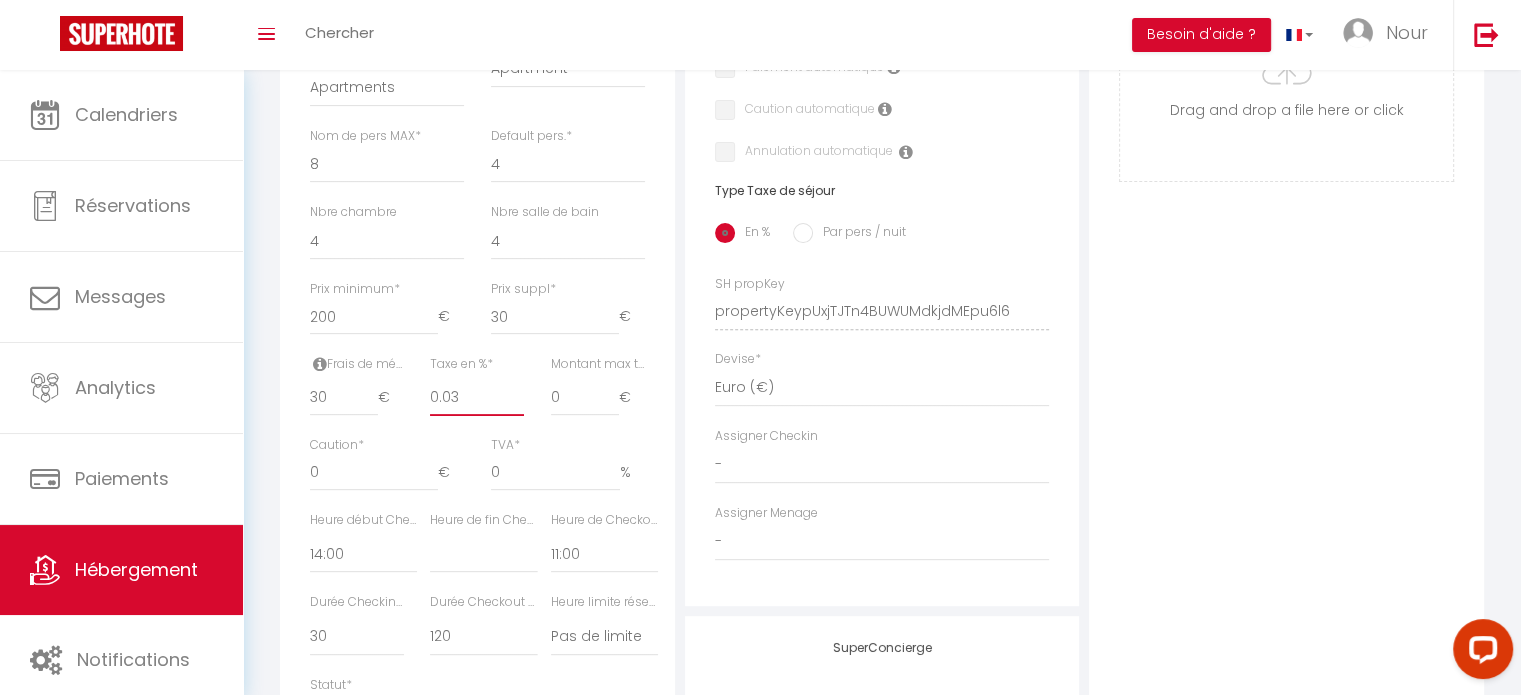 click on "0.03" at bounding box center (477, 398) 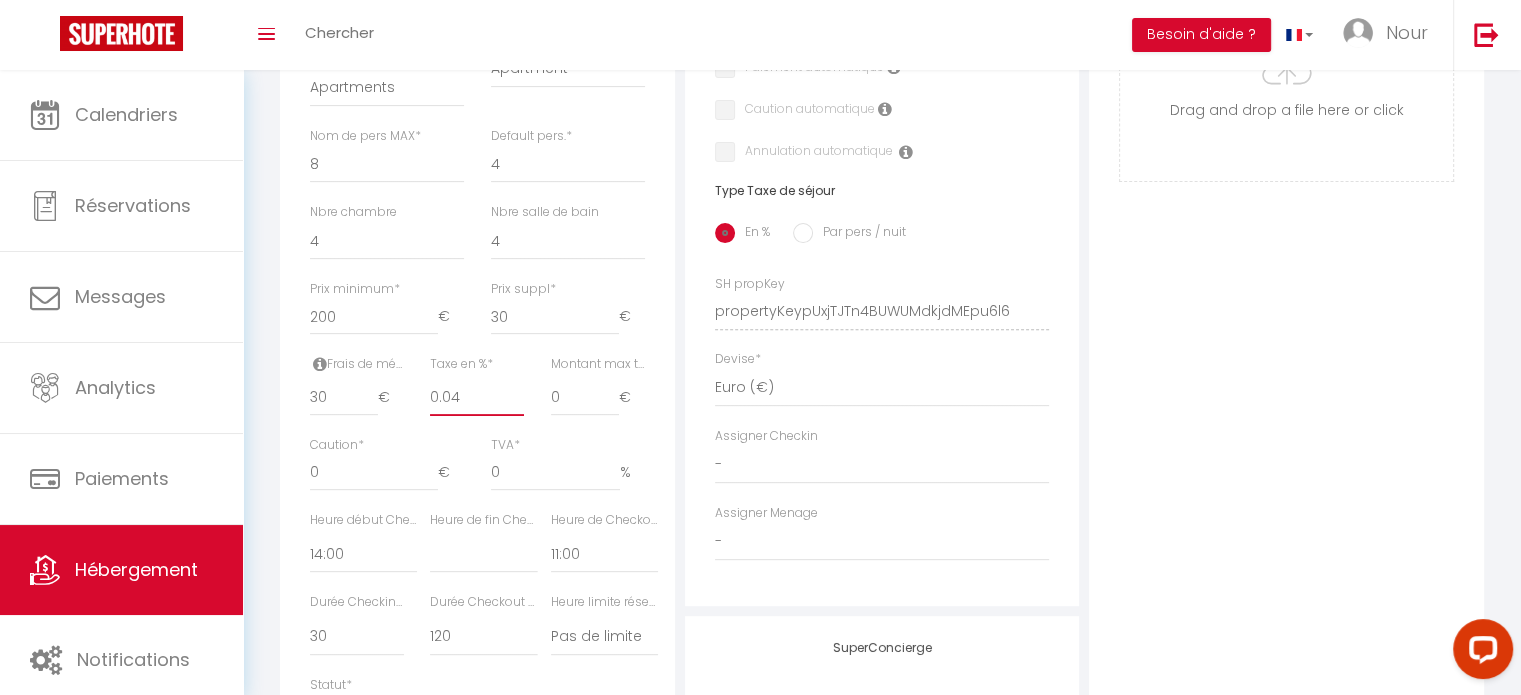 click on "0.04" at bounding box center (477, 398) 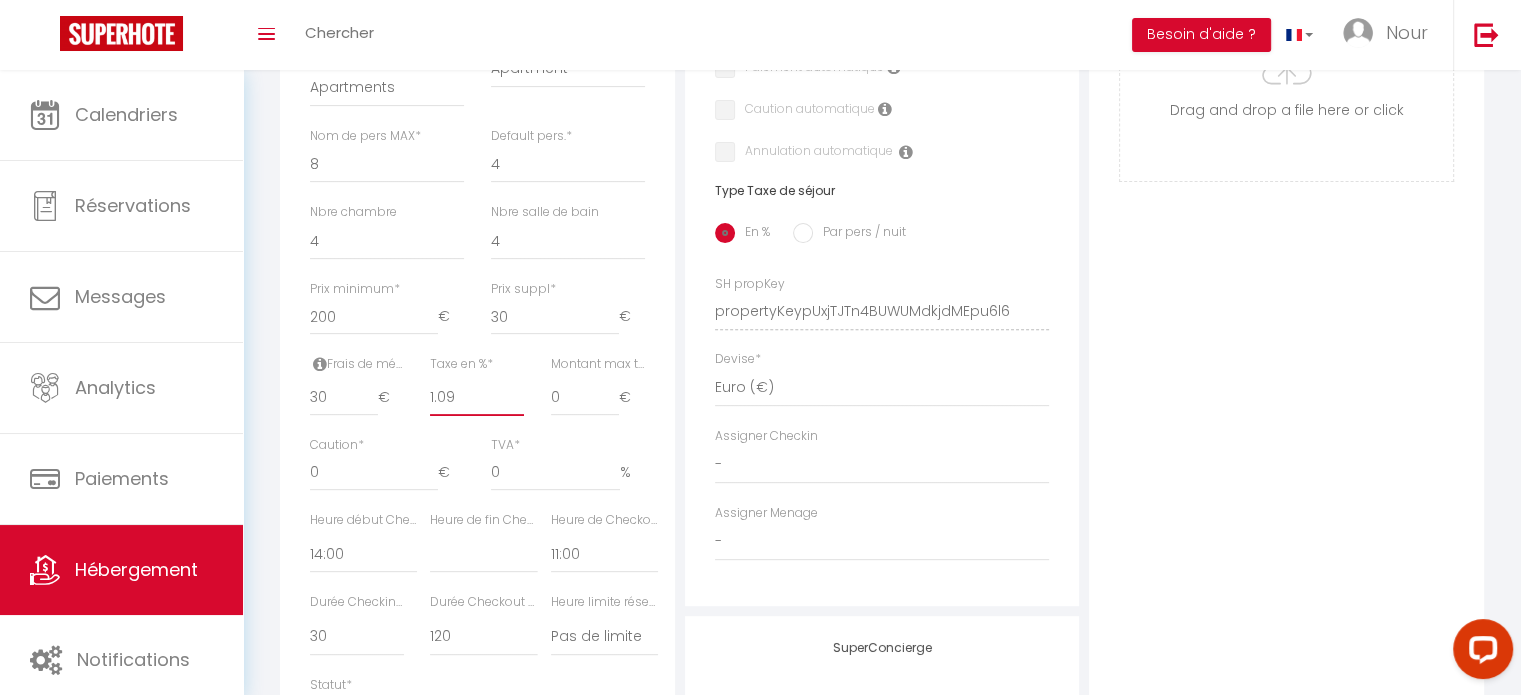 click on "1.09" at bounding box center [477, 398] 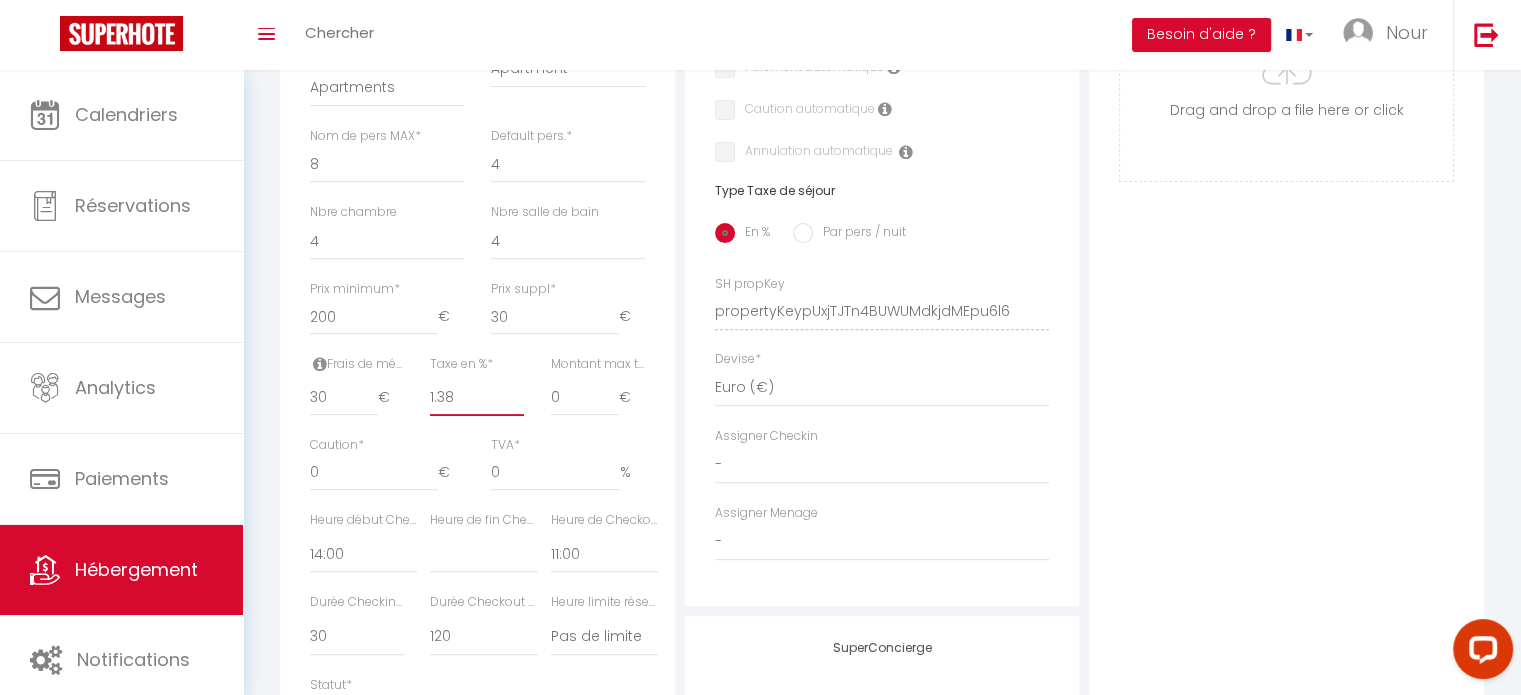 click on "1.38" at bounding box center (477, 398) 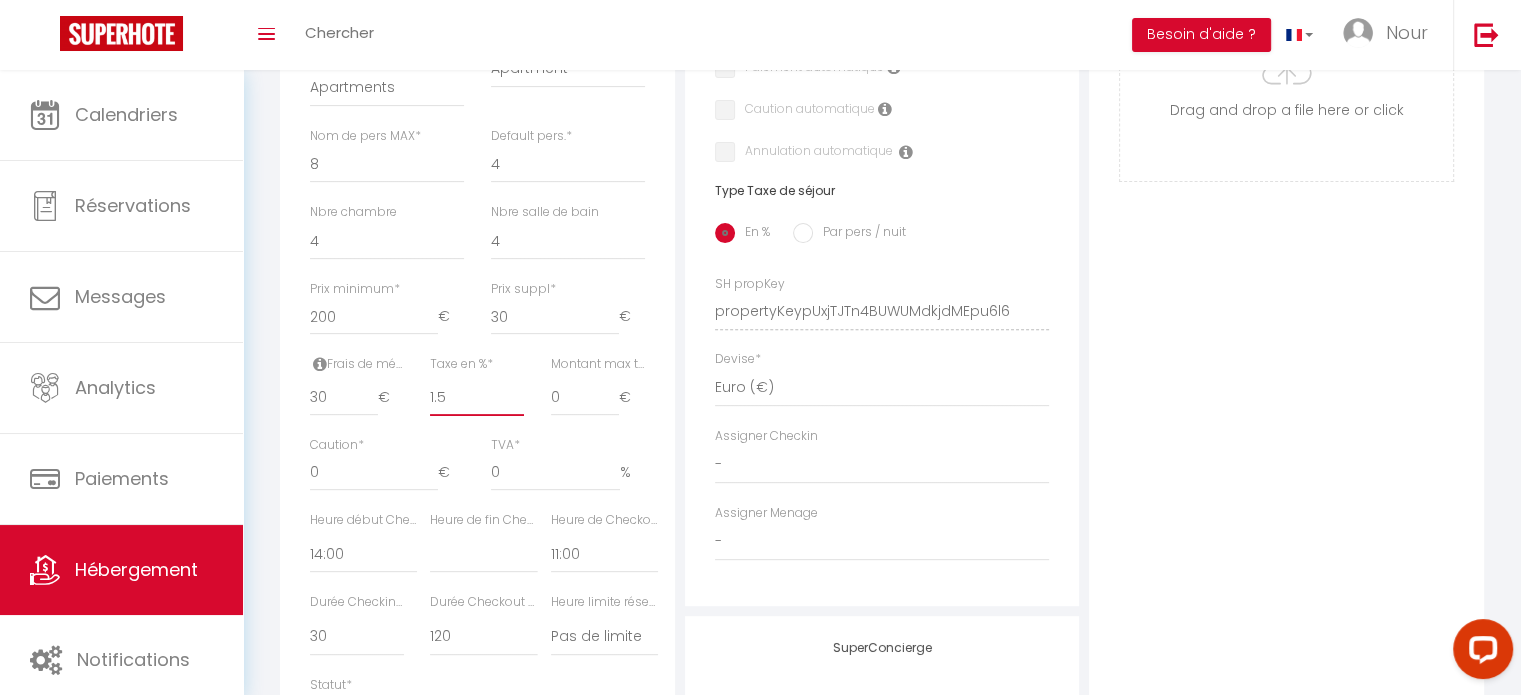 click on "1.5" at bounding box center (477, 398) 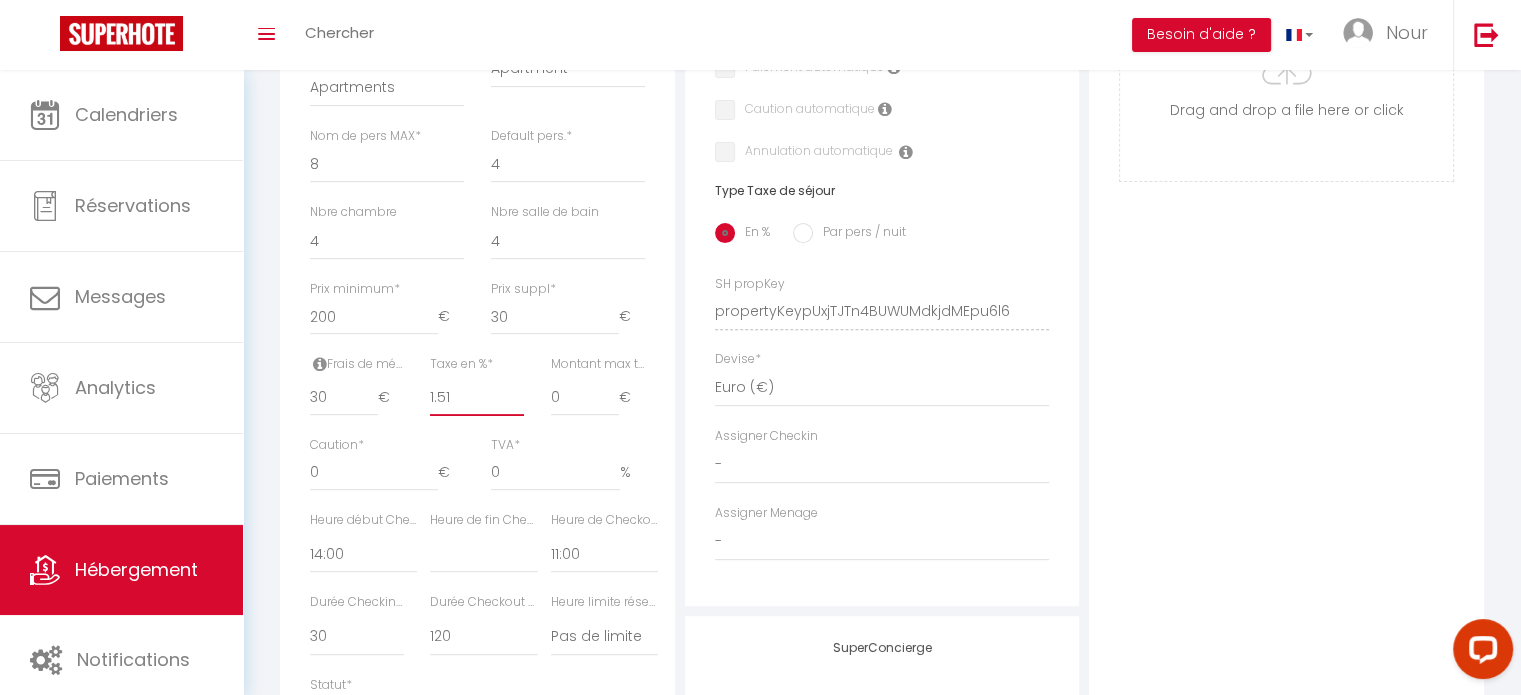 click on "1.51" at bounding box center [477, 398] 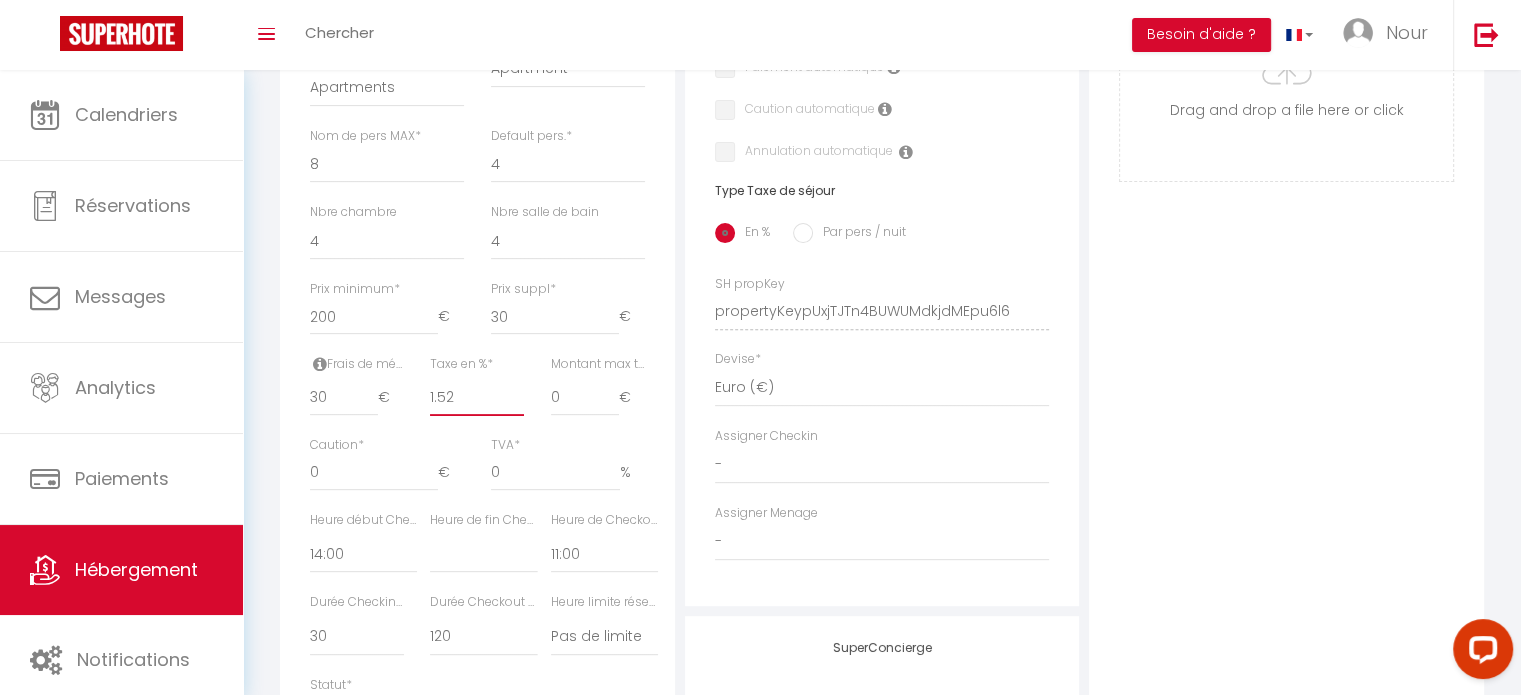 click on "1.52" at bounding box center [477, 398] 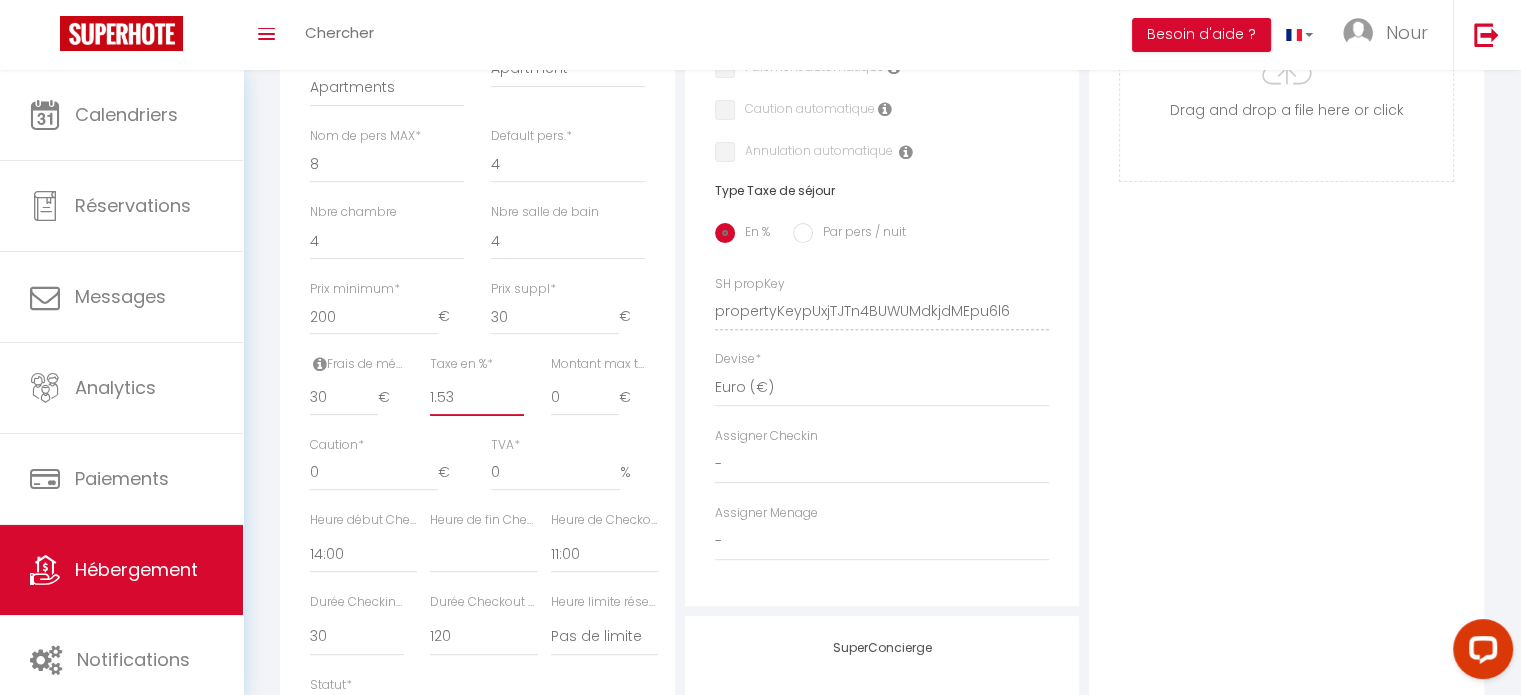 click on "1.53" at bounding box center (477, 398) 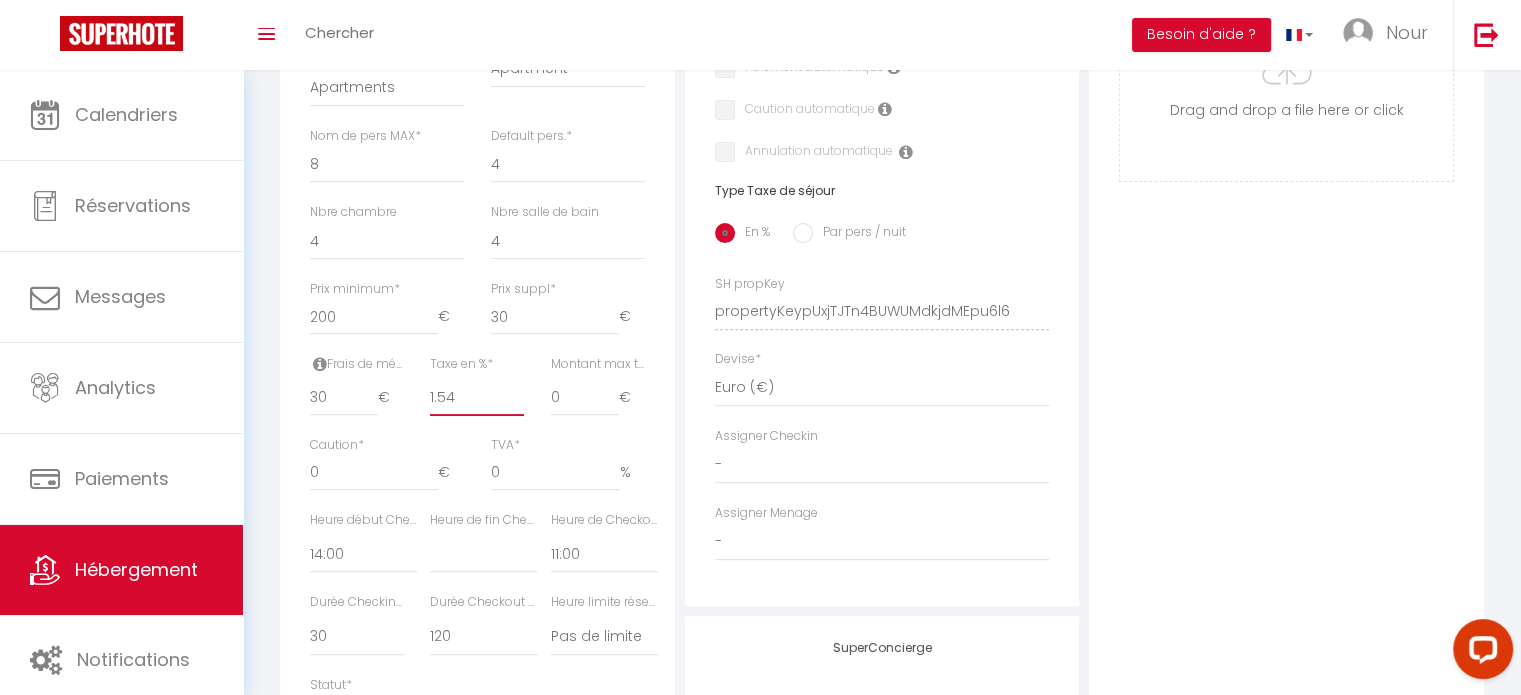 click on "1.54" at bounding box center (477, 398) 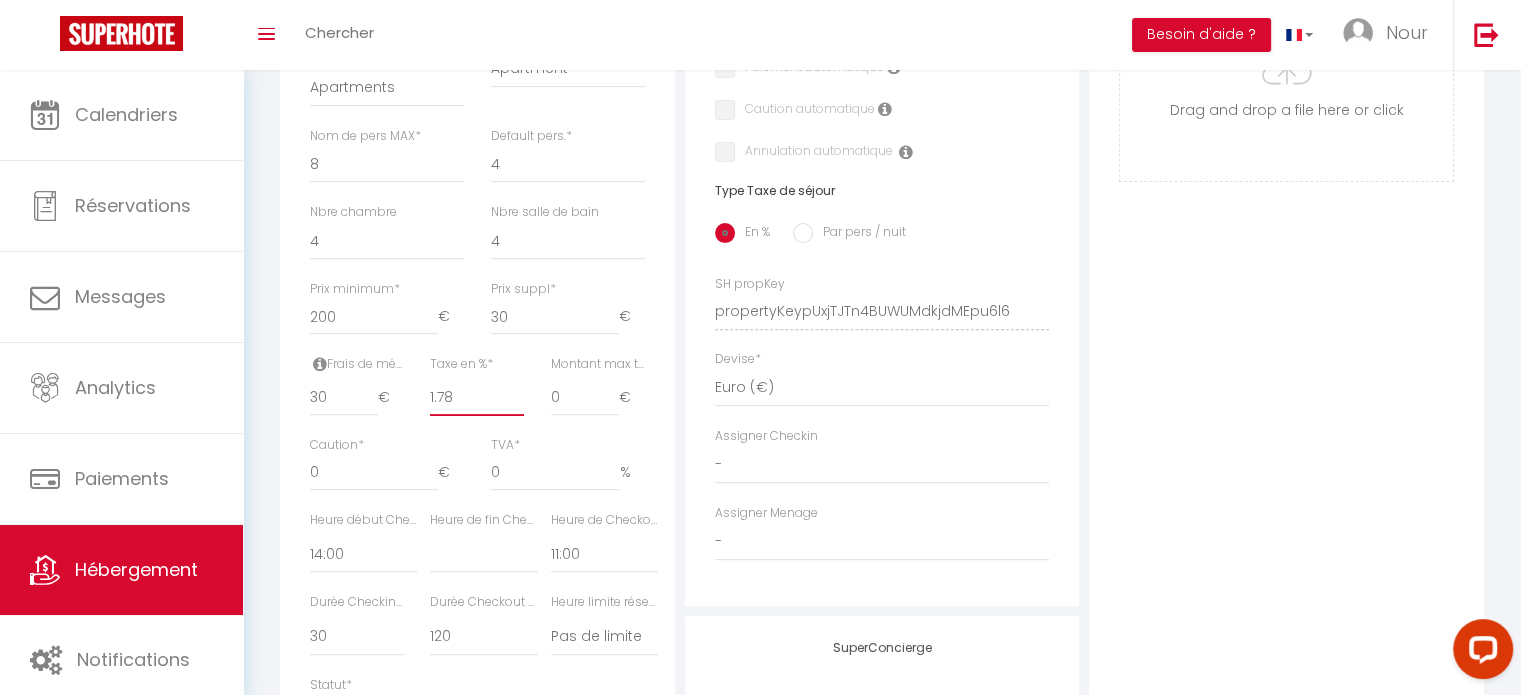 click on "1.78" at bounding box center [477, 398] 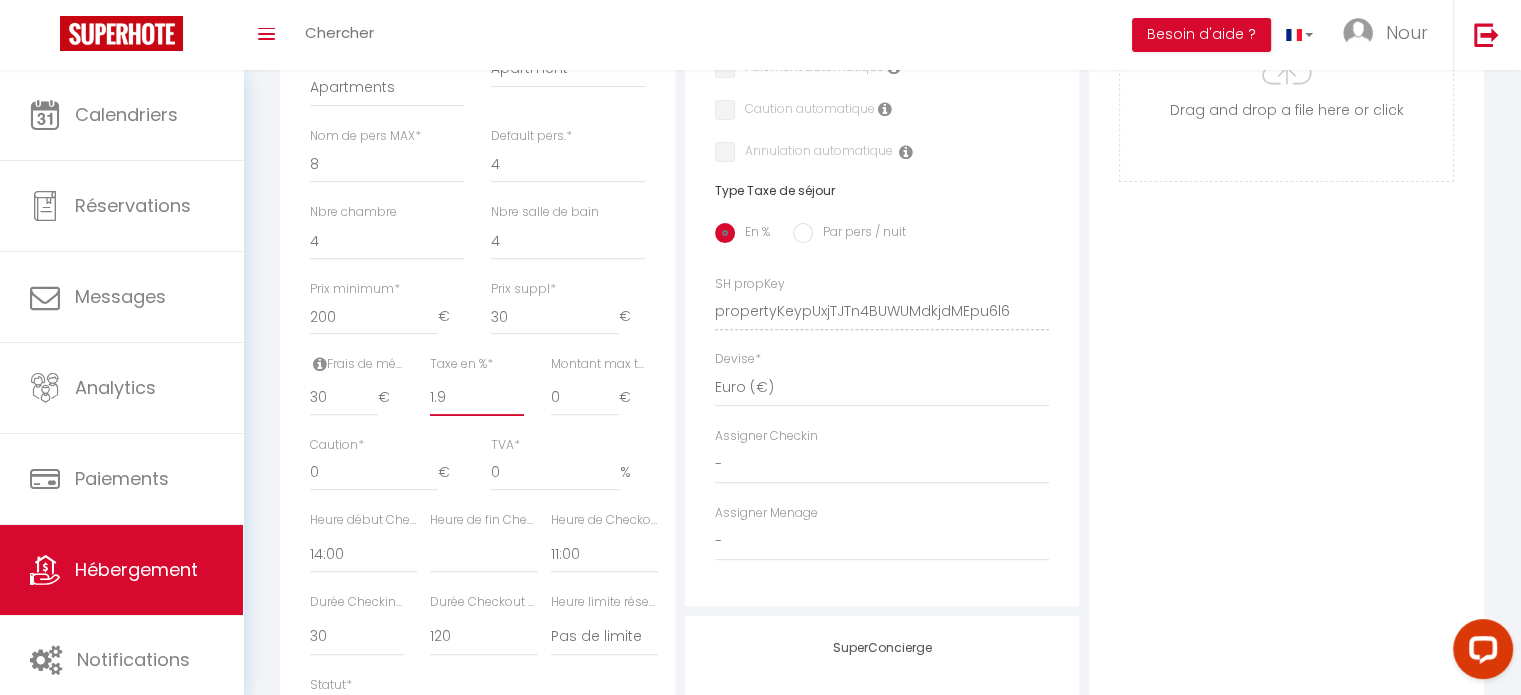 click on "1.9" at bounding box center (477, 398) 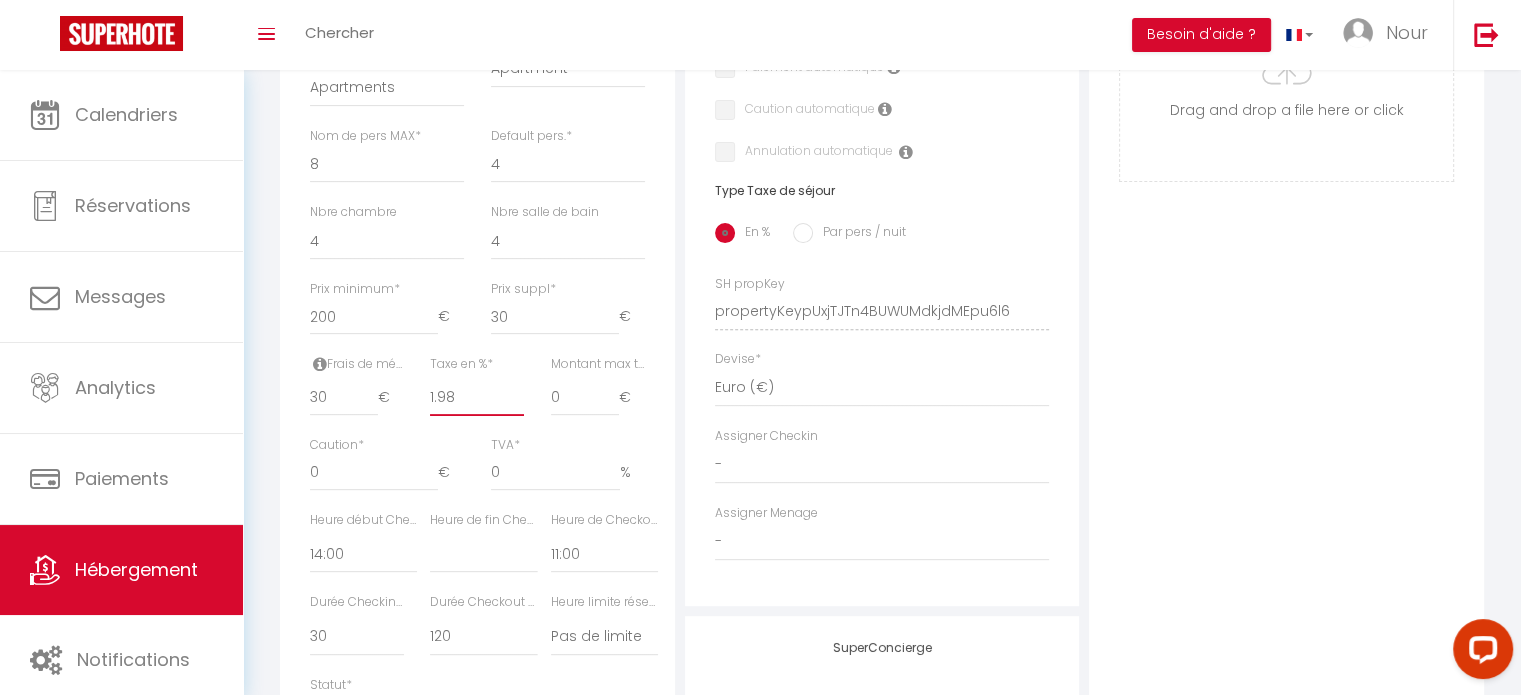 click on "1.98" at bounding box center [477, 398] 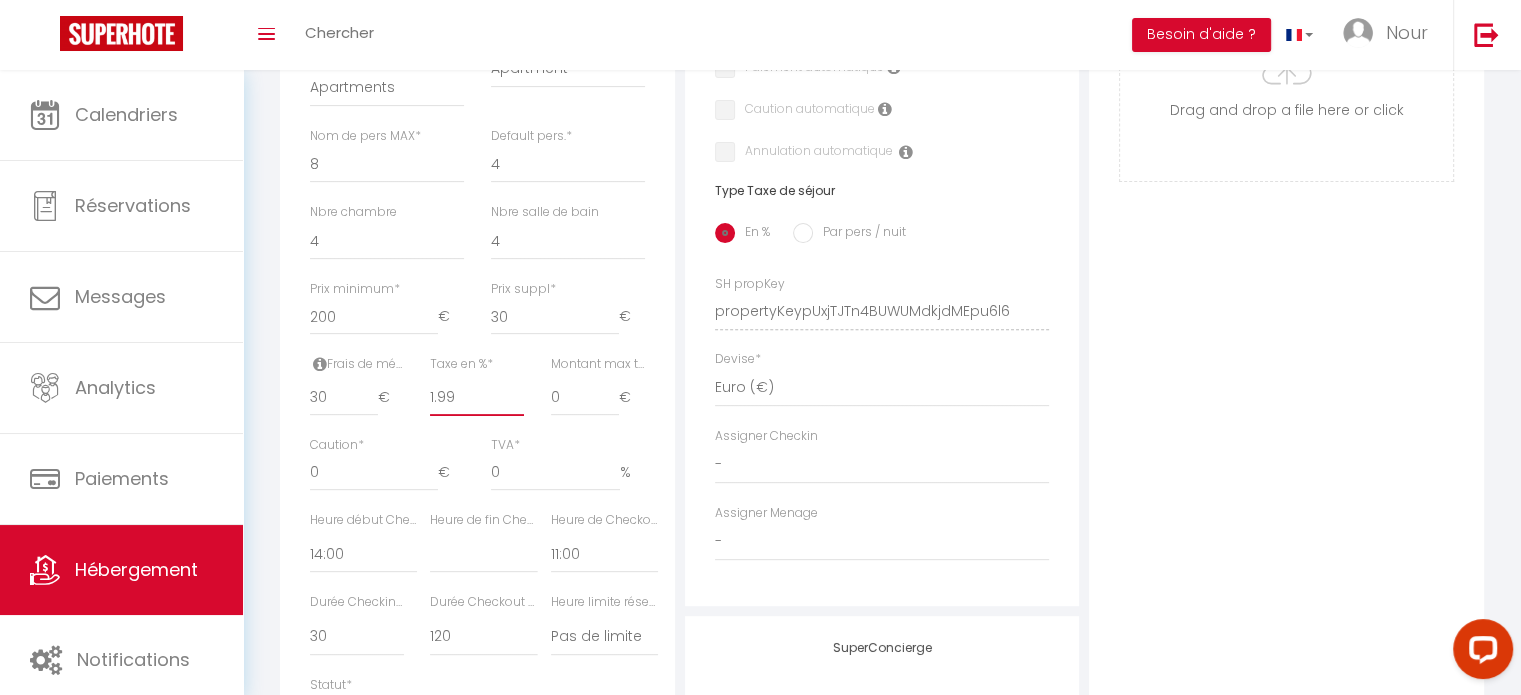 click on "1.99" at bounding box center (477, 398) 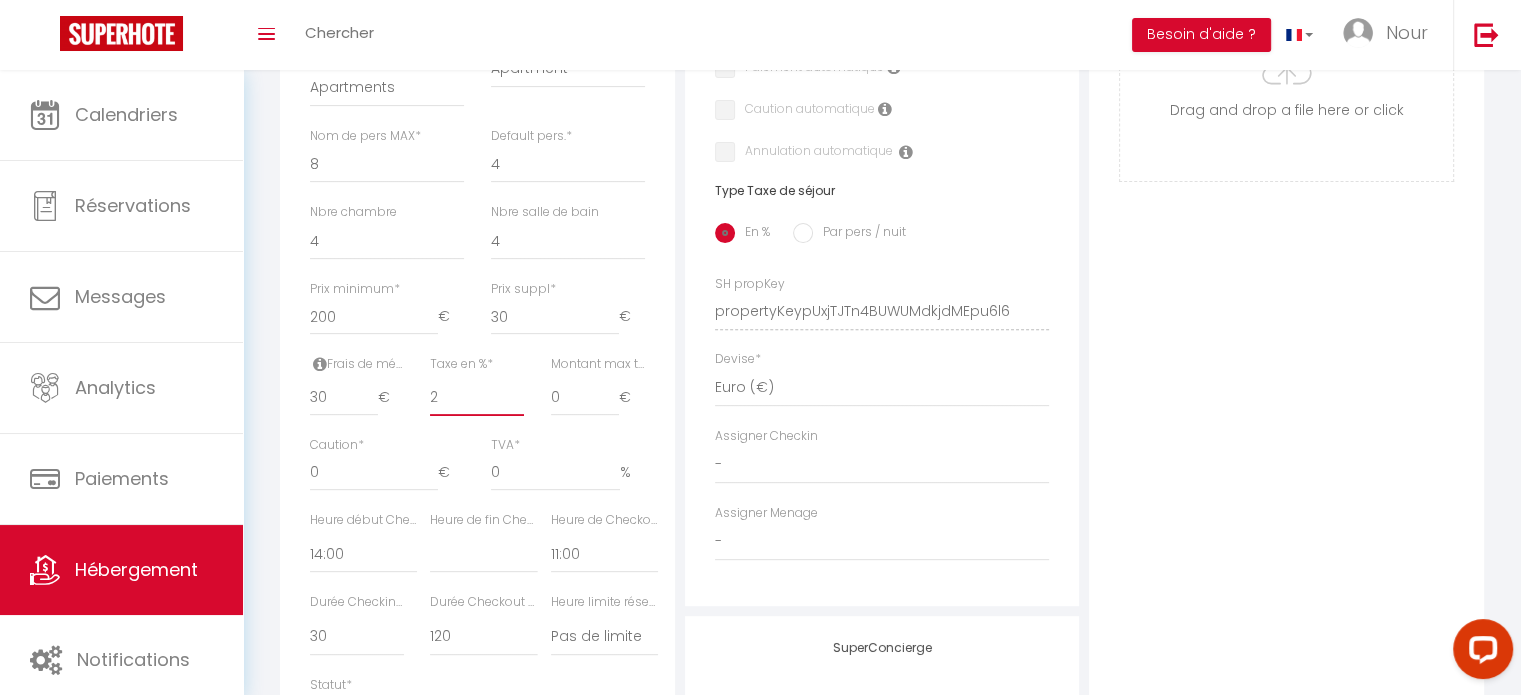 click on "2" at bounding box center (477, 398) 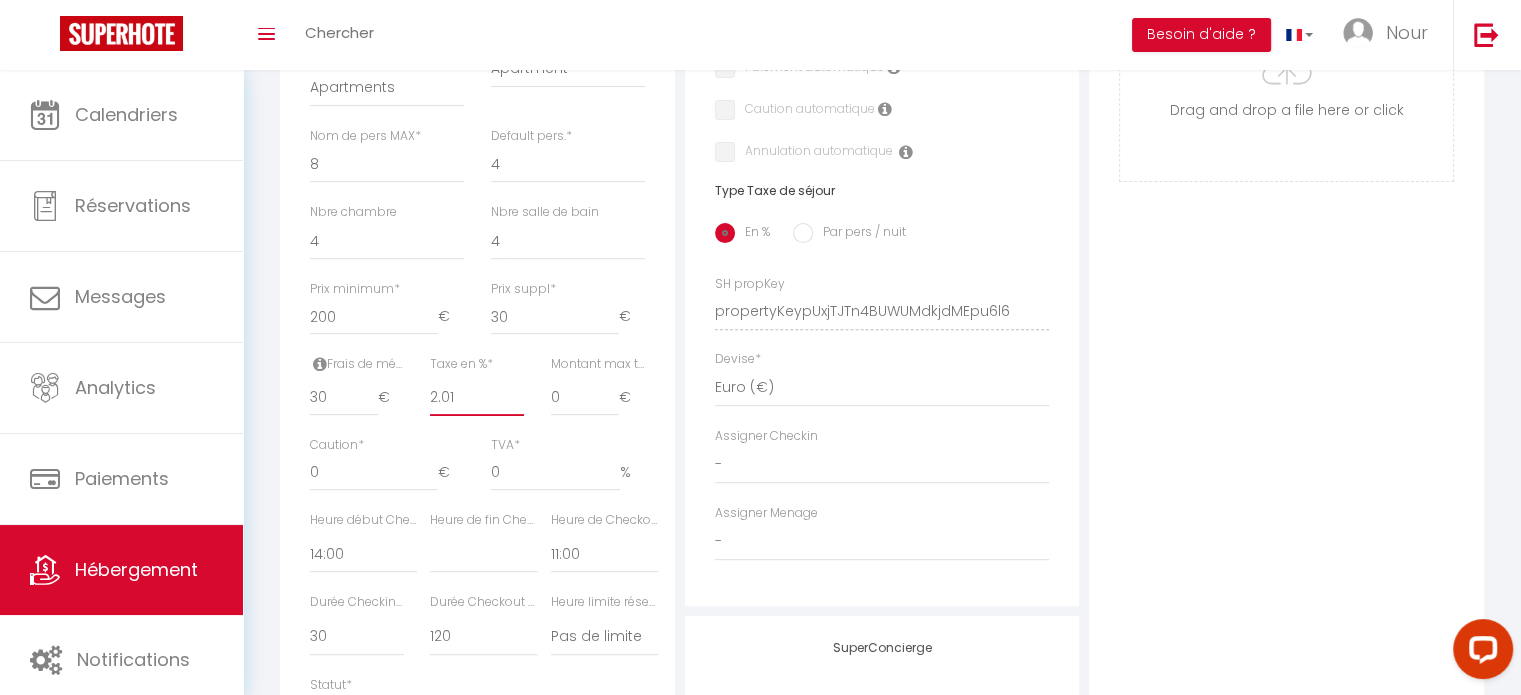 click on "2.01" at bounding box center (477, 398) 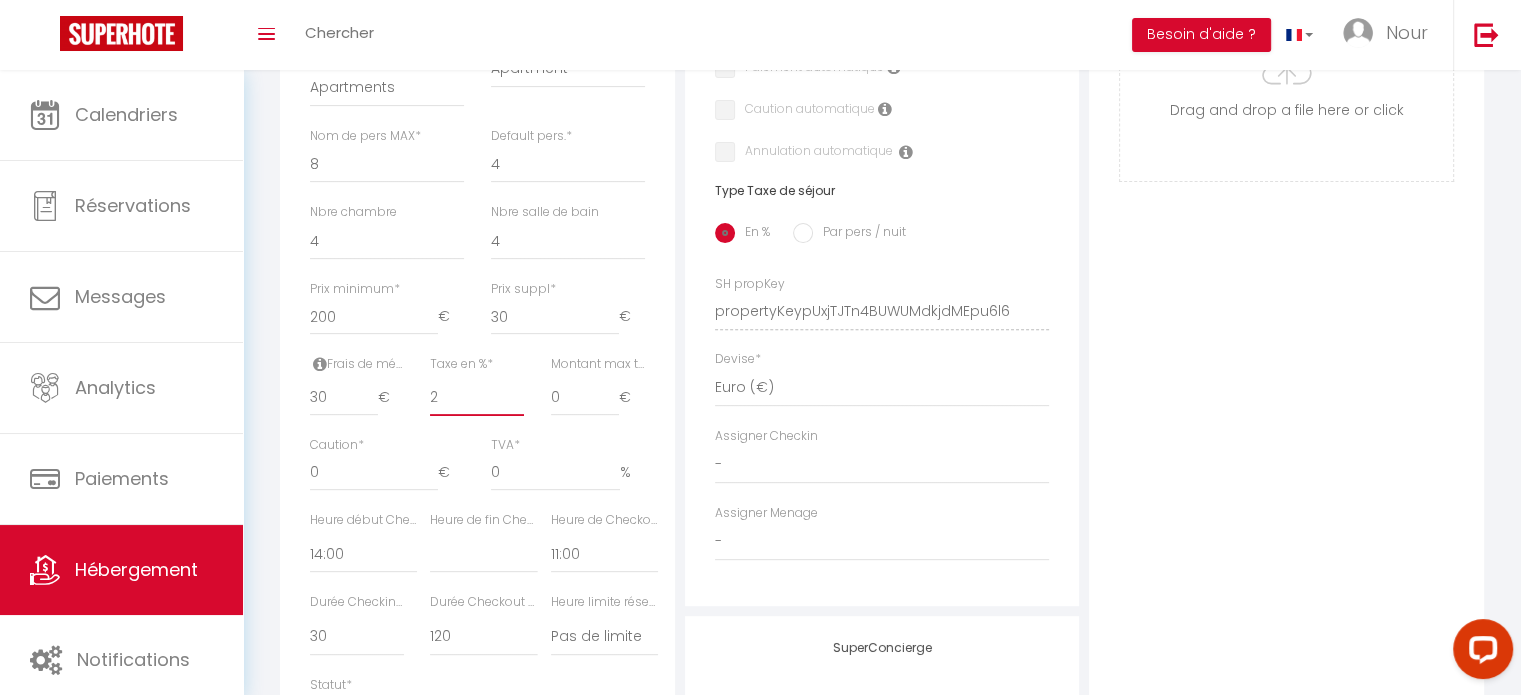 click on "2" at bounding box center (477, 398) 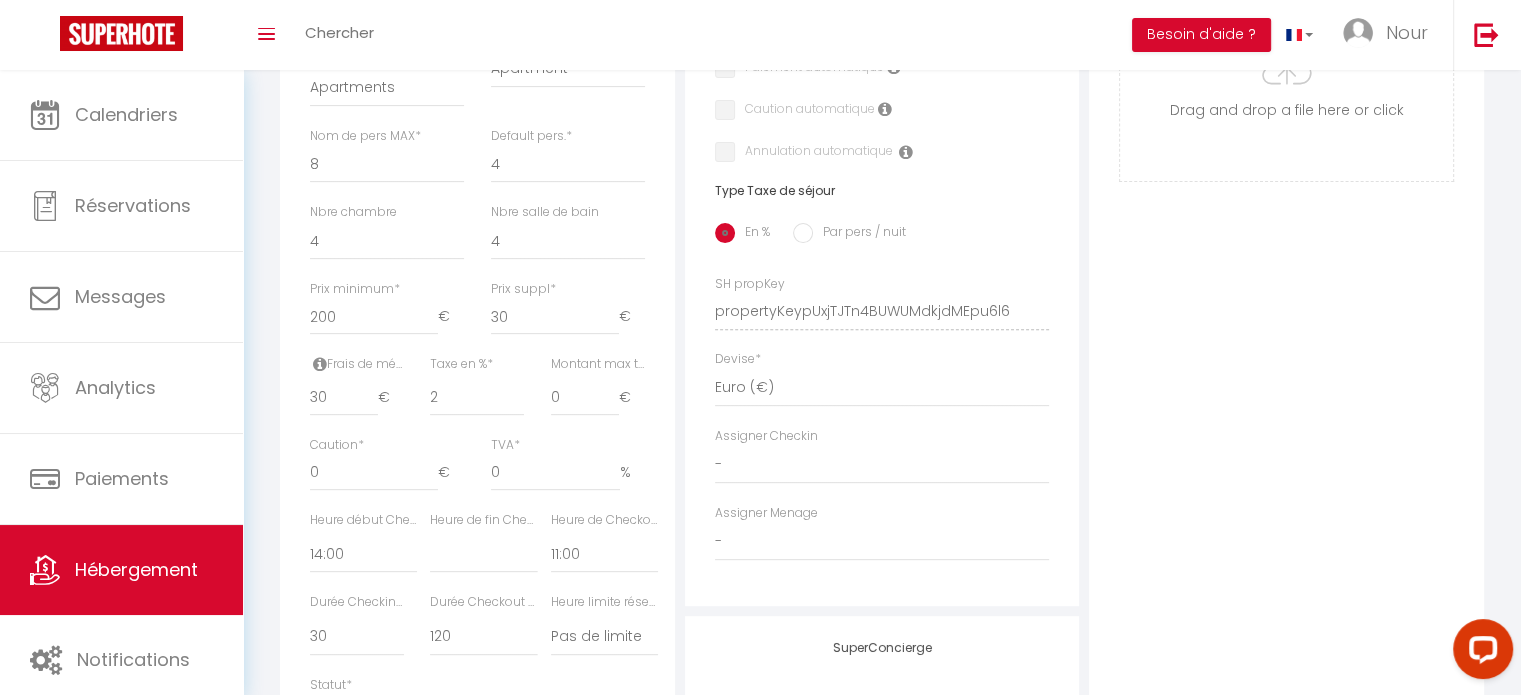 click on "Par pers / nuit" at bounding box center (803, 233) 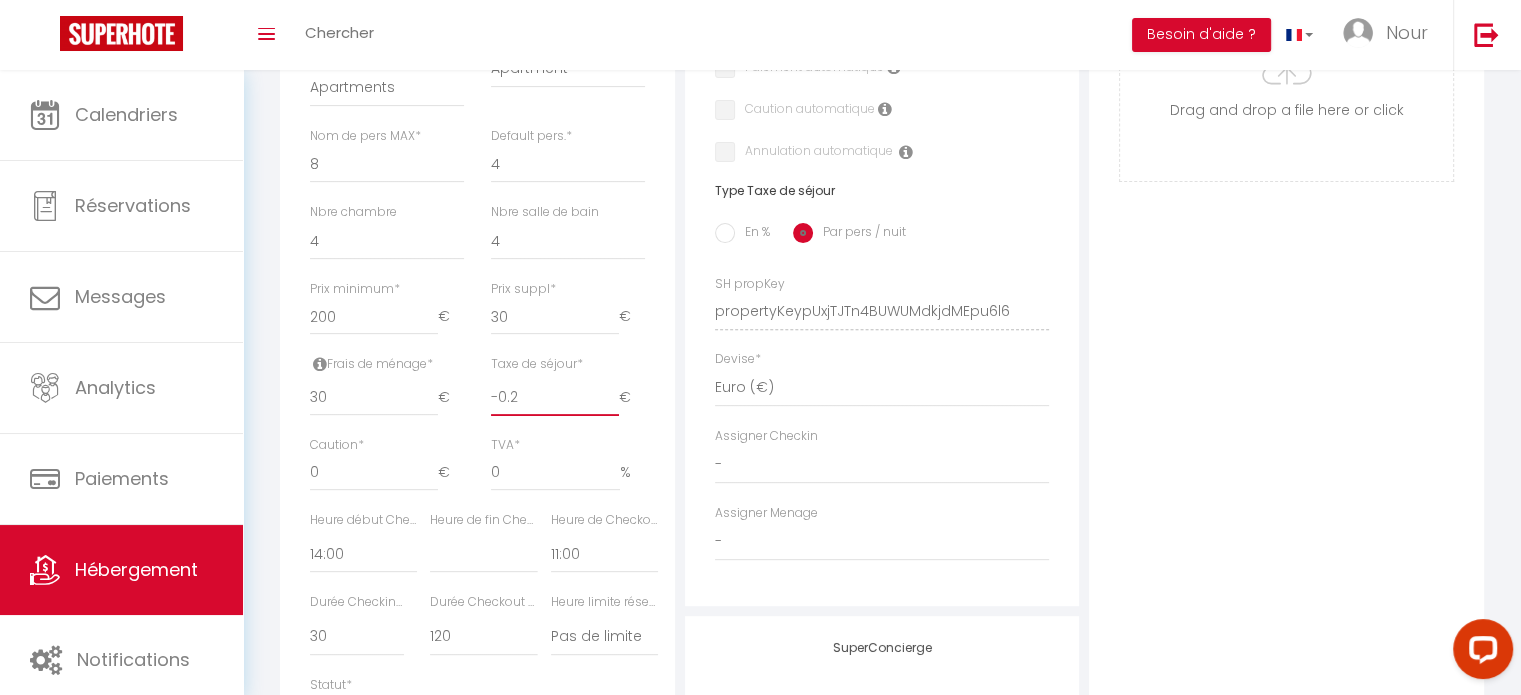 click on "-0.2" at bounding box center [555, 398] 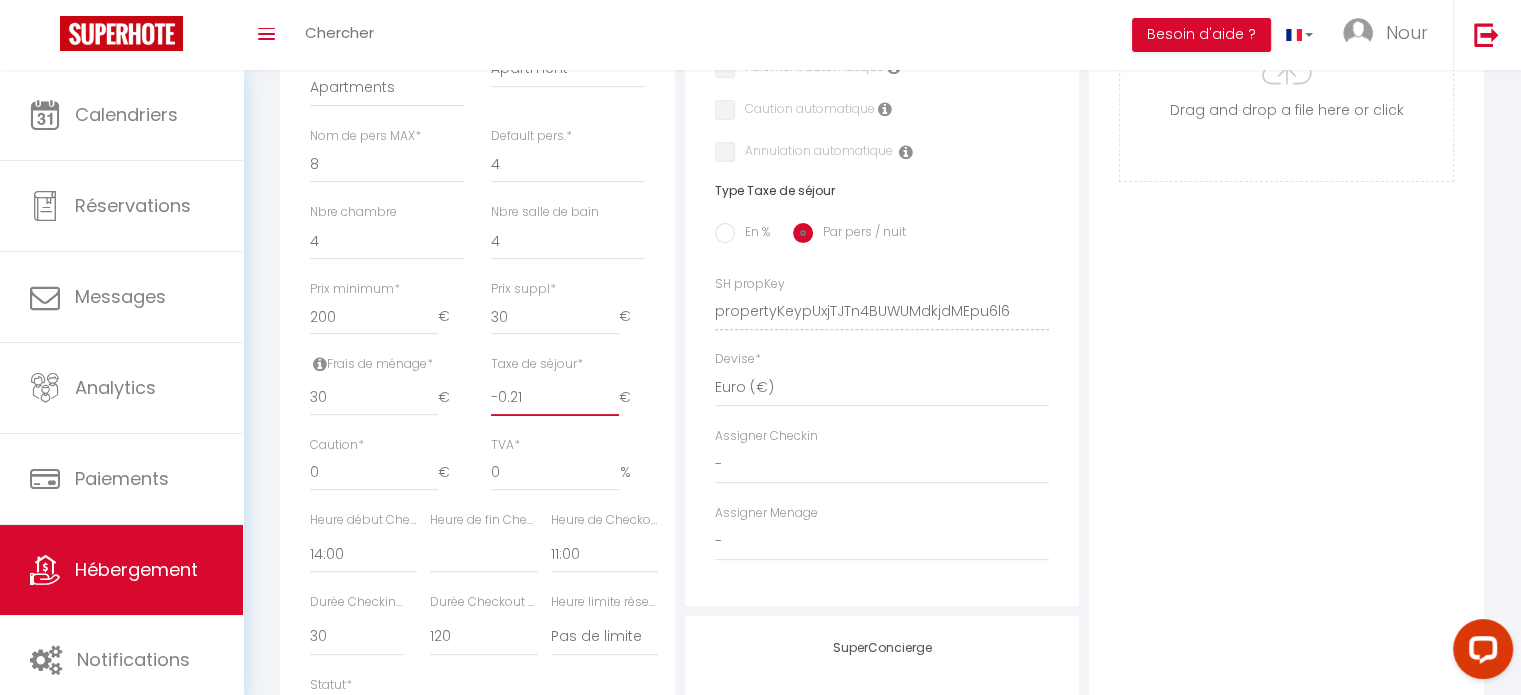 click on "-0.21" at bounding box center (555, 398) 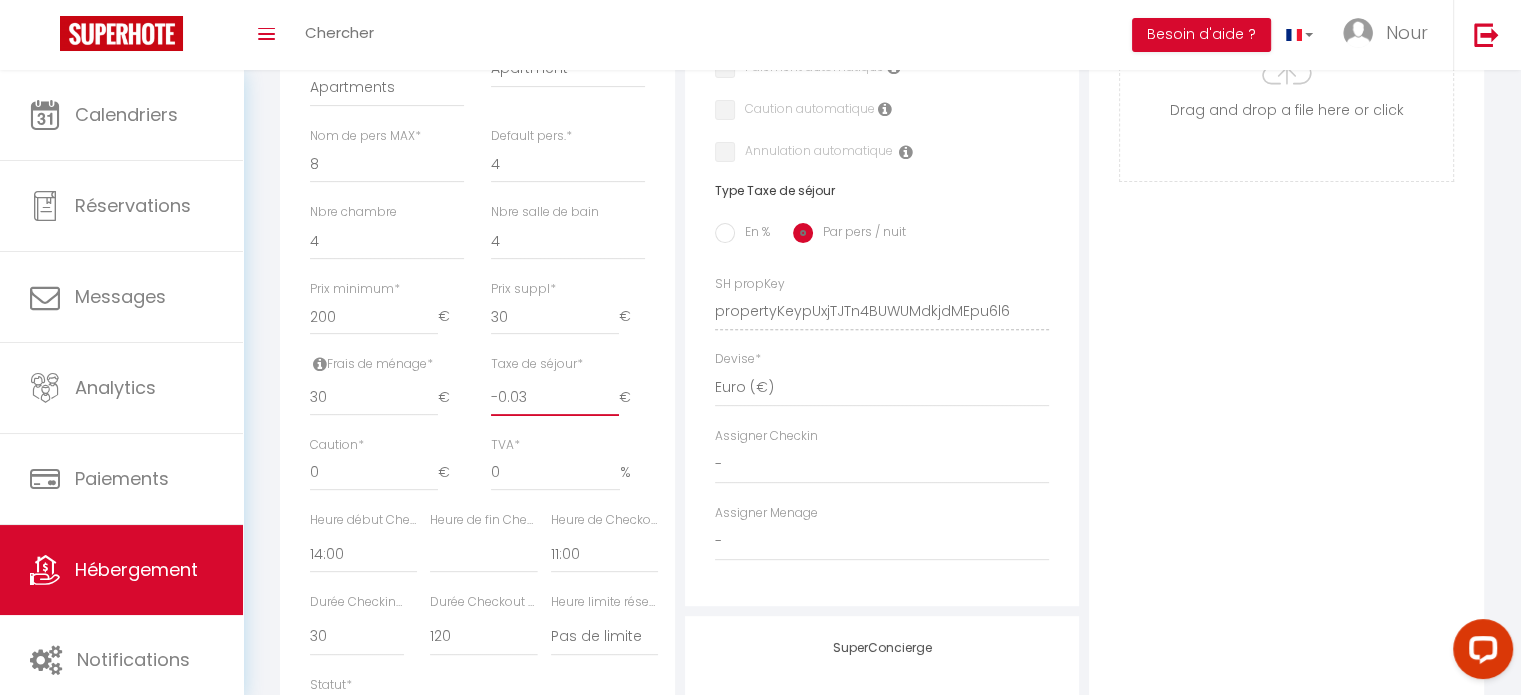click on "-0.03" at bounding box center [555, 398] 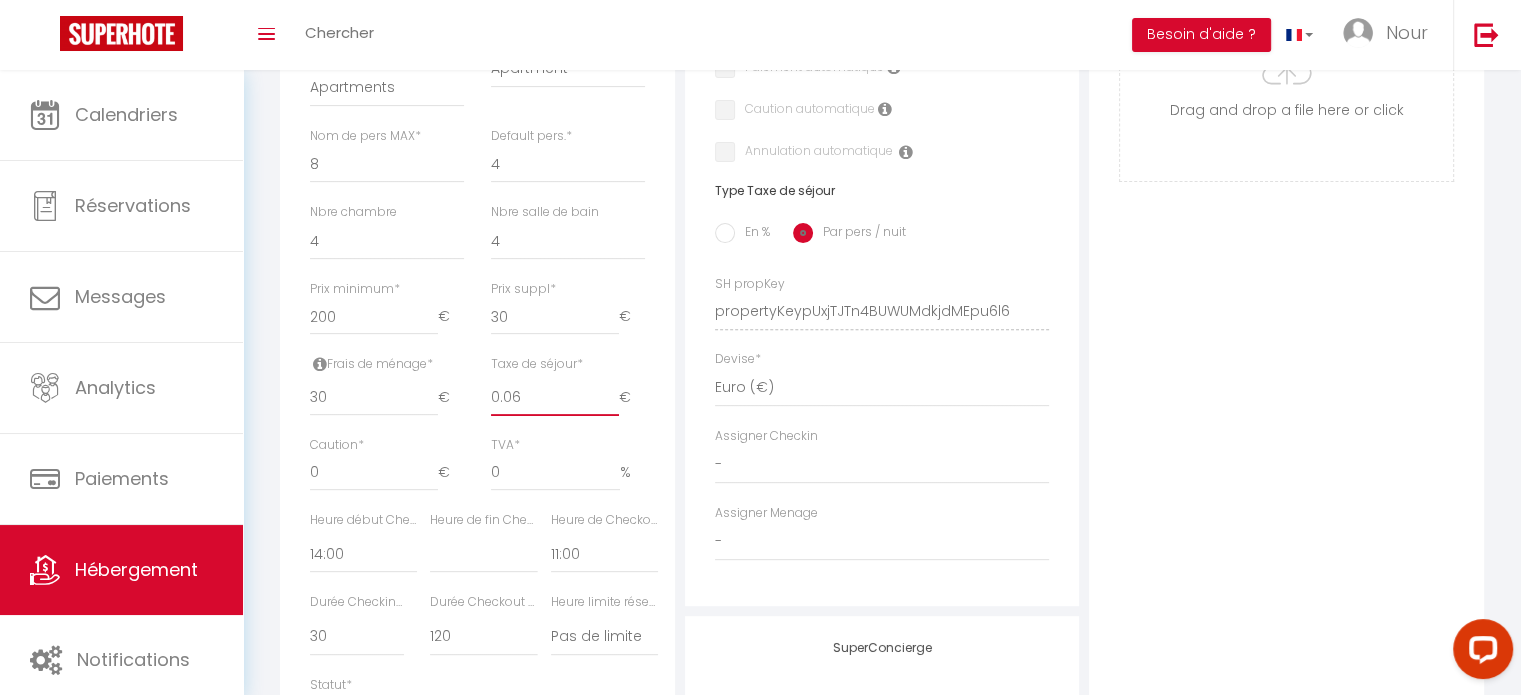 click on "0.06" at bounding box center [555, 398] 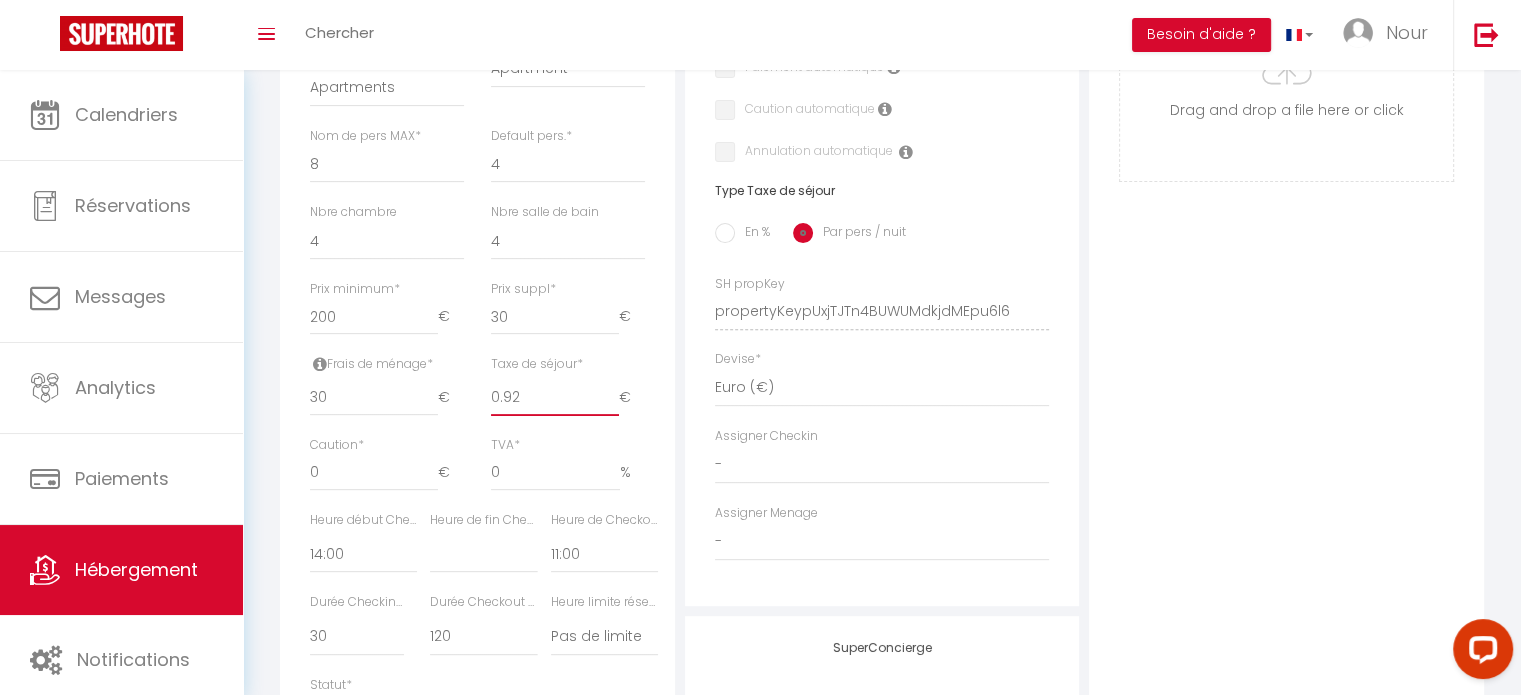 click on "0.92" at bounding box center [555, 398] 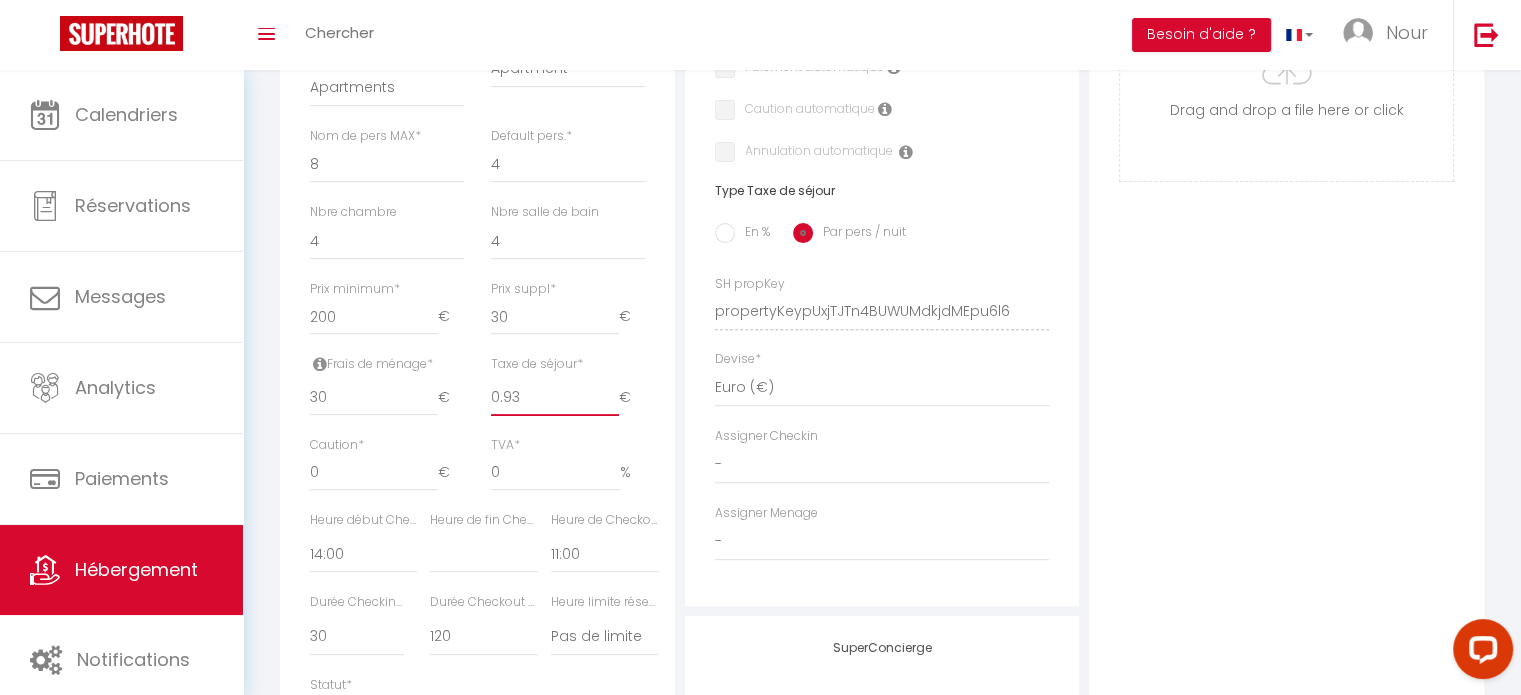 click on "0.93" at bounding box center [555, 398] 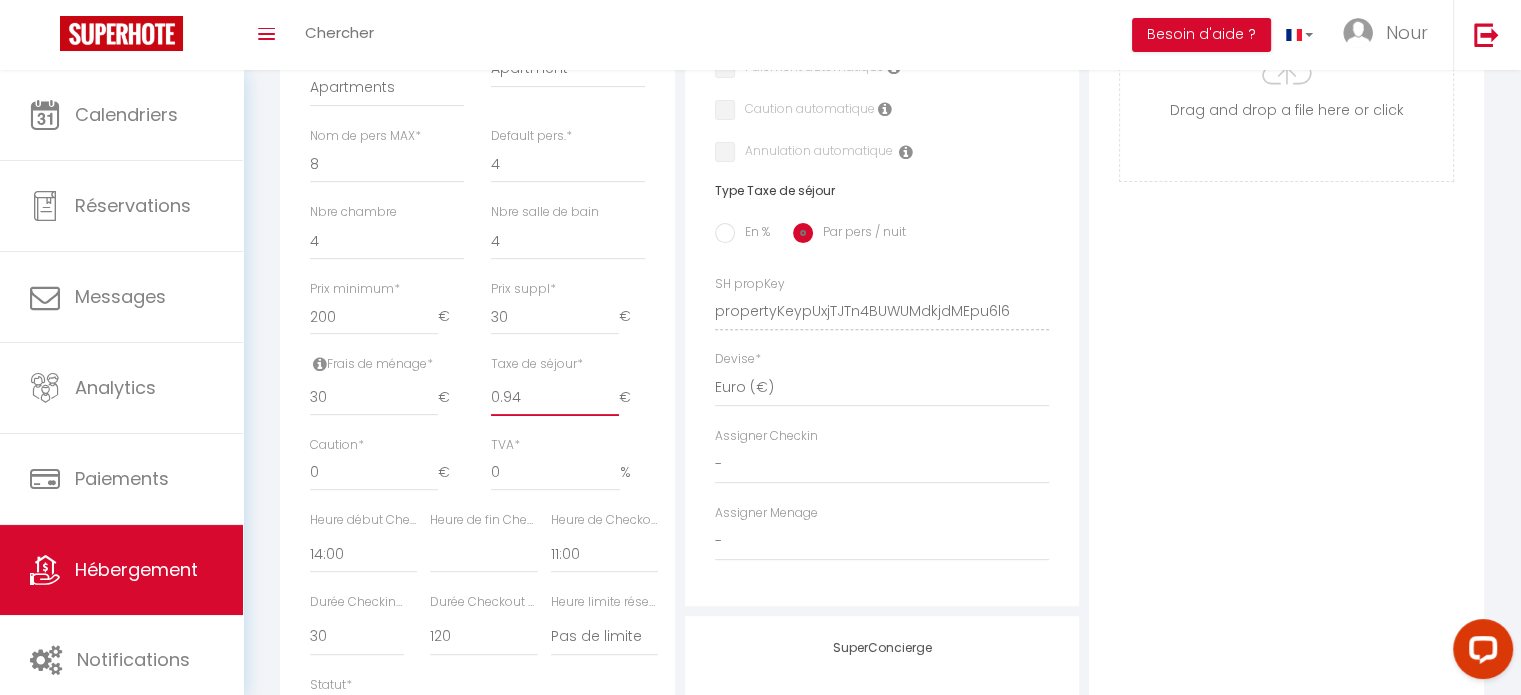 click on "0.94" at bounding box center (555, 398) 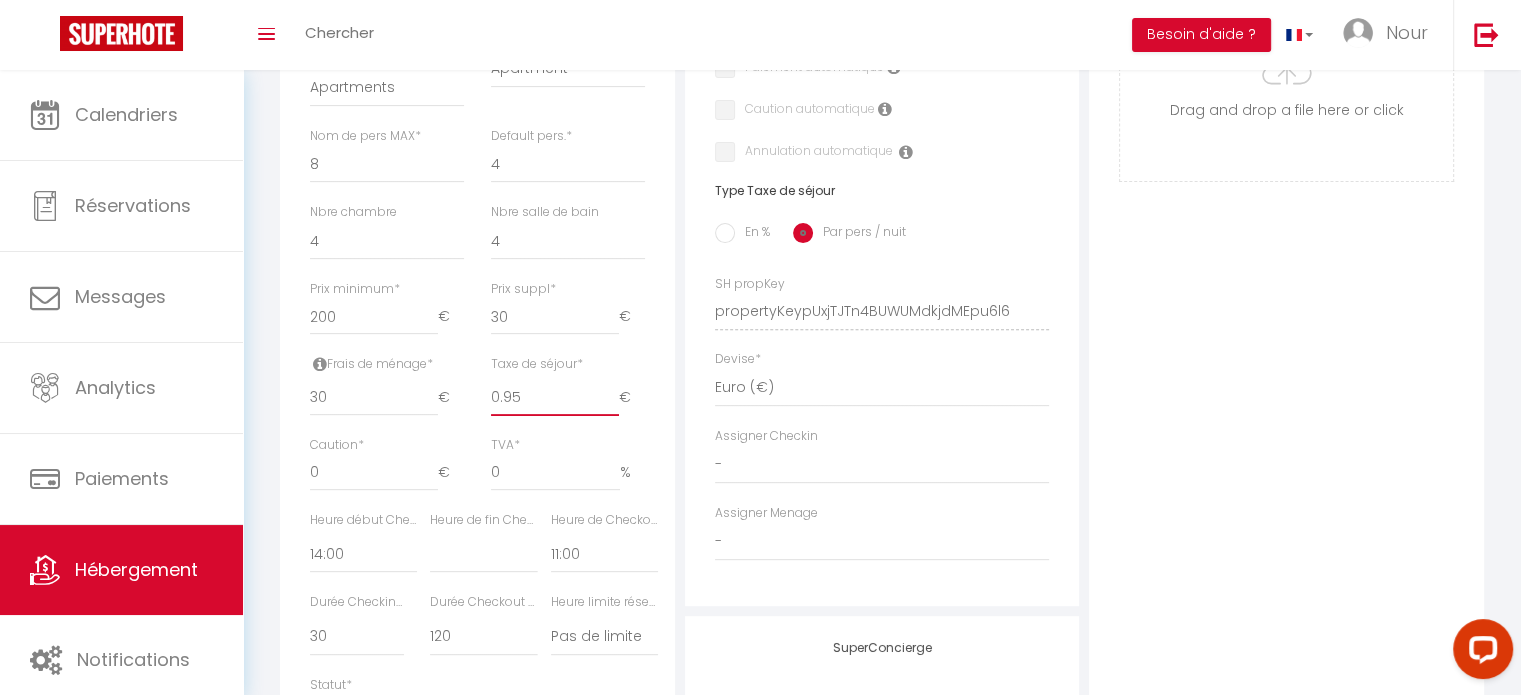 click on "0.95" at bounding box center [555, 398] 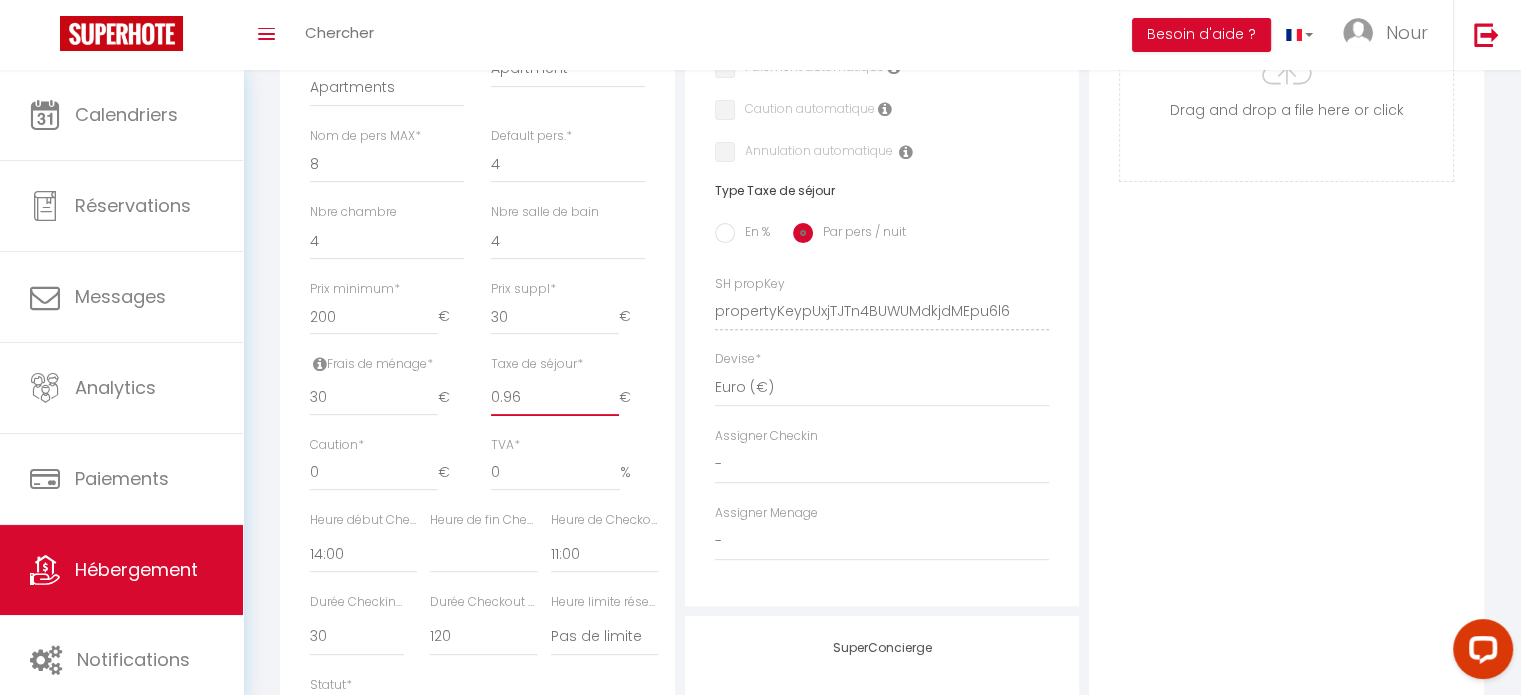 click on "0.96" at bounding box center (555, 398) 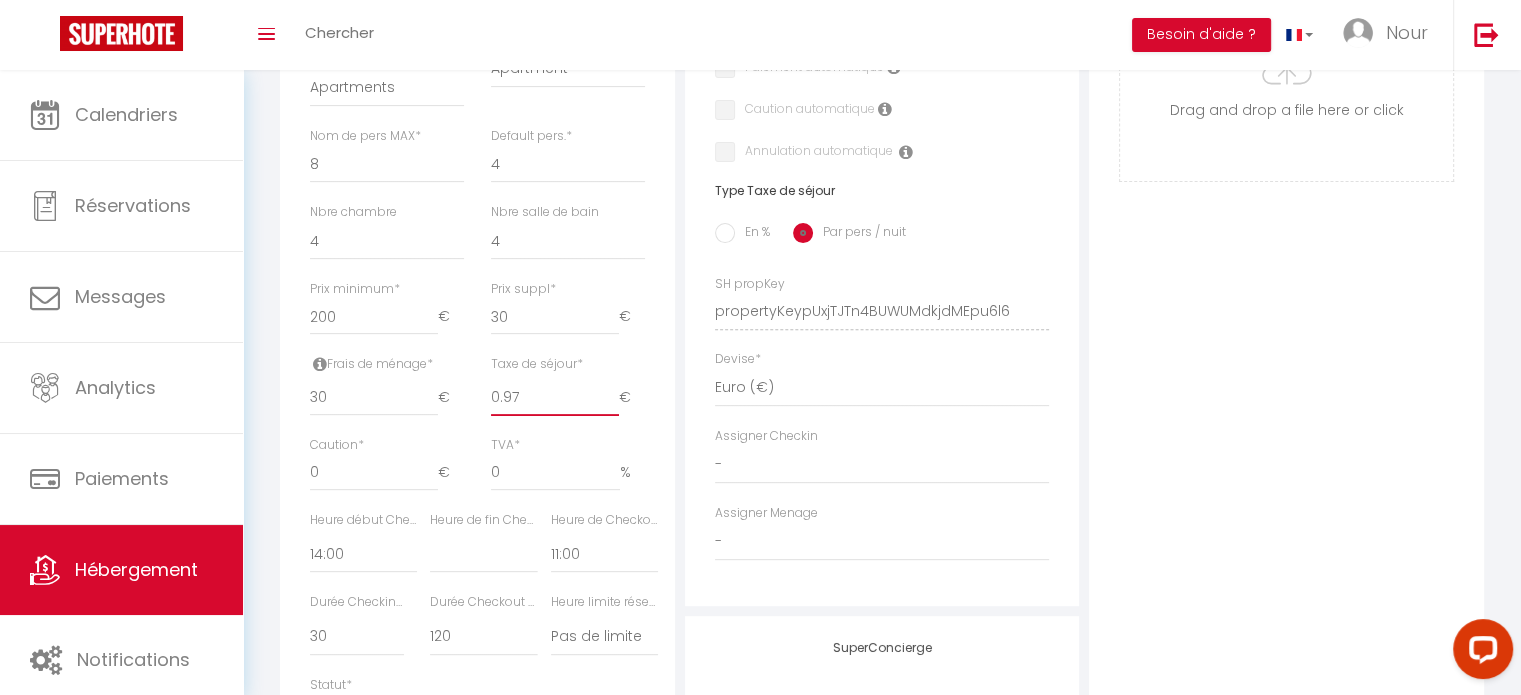 click on "0.97" at bounding box center [555, 398] 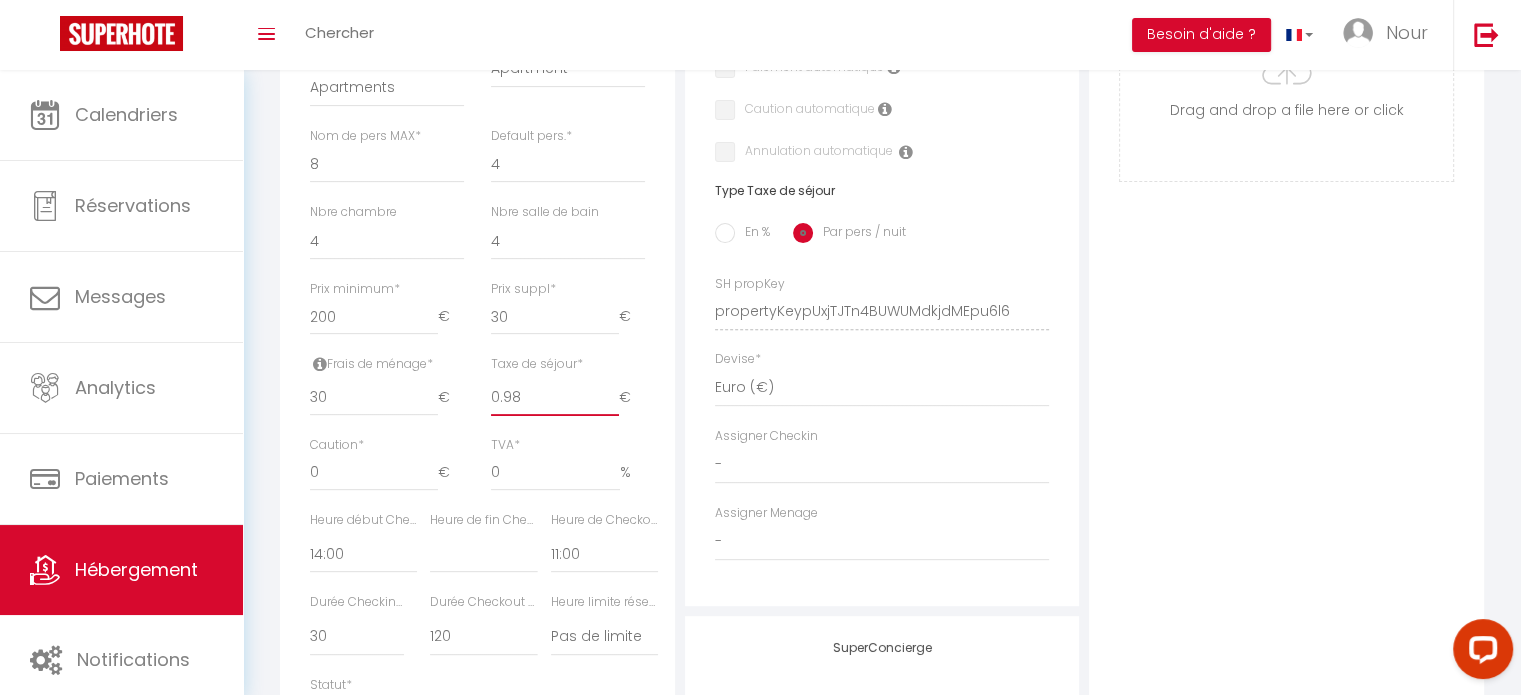 click on "0.98" at bounding box center (555, 398) 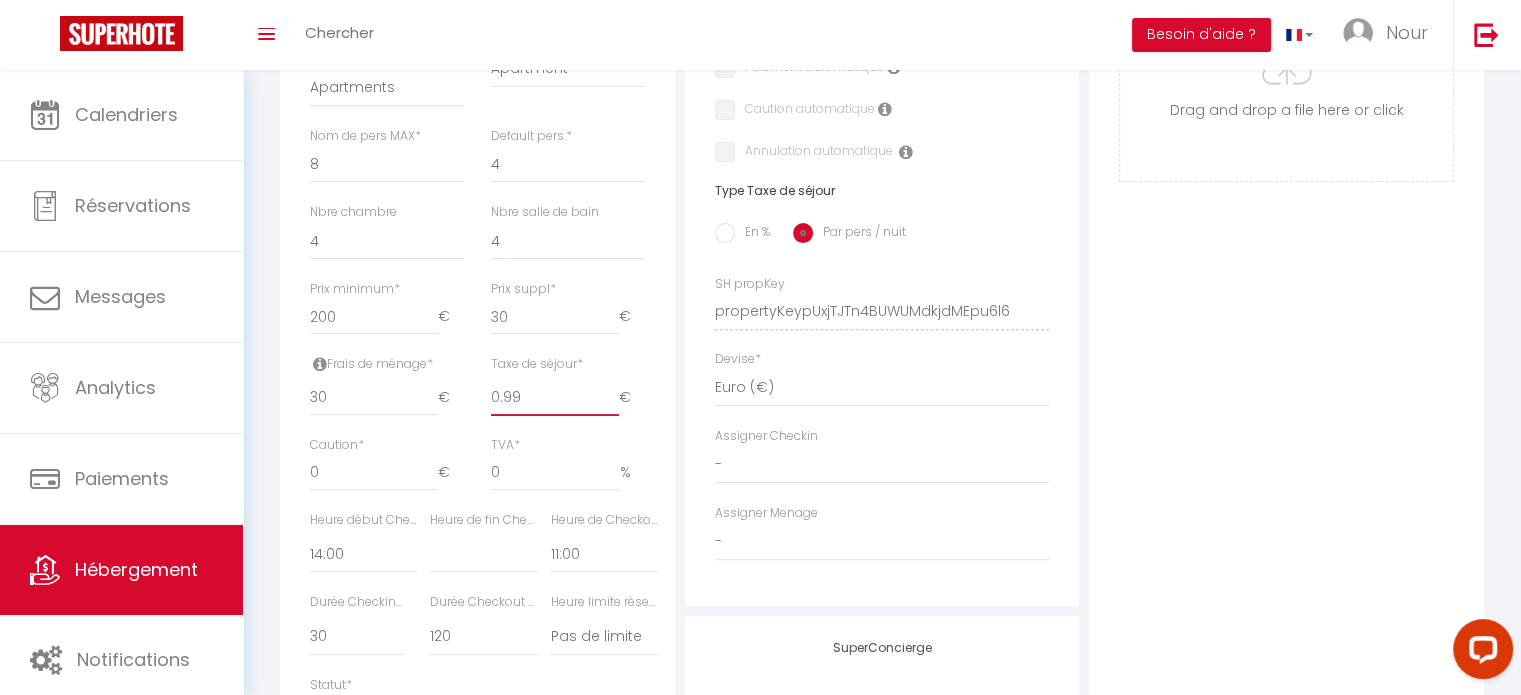 click on "0.99" at bounding box center (555, 398) 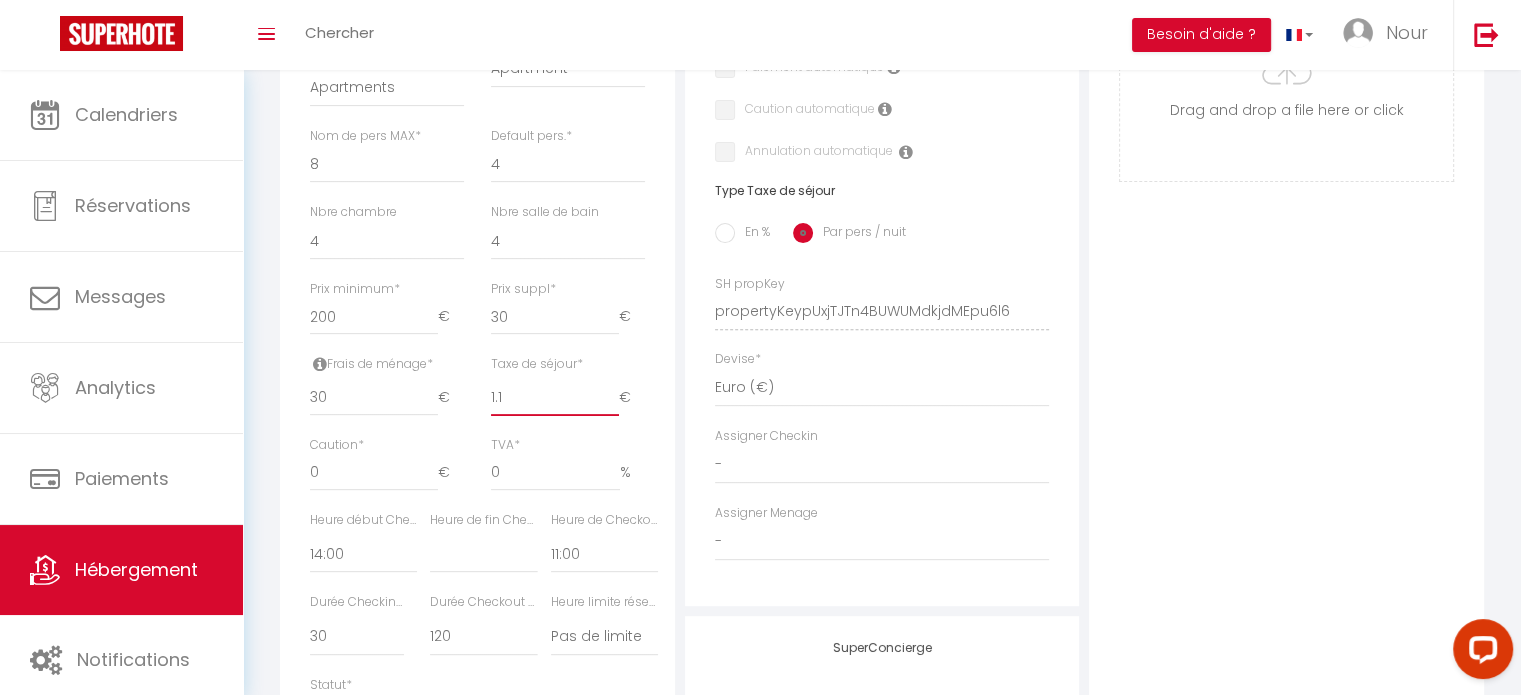 click on "1.1" at bounding box center [555, 398] 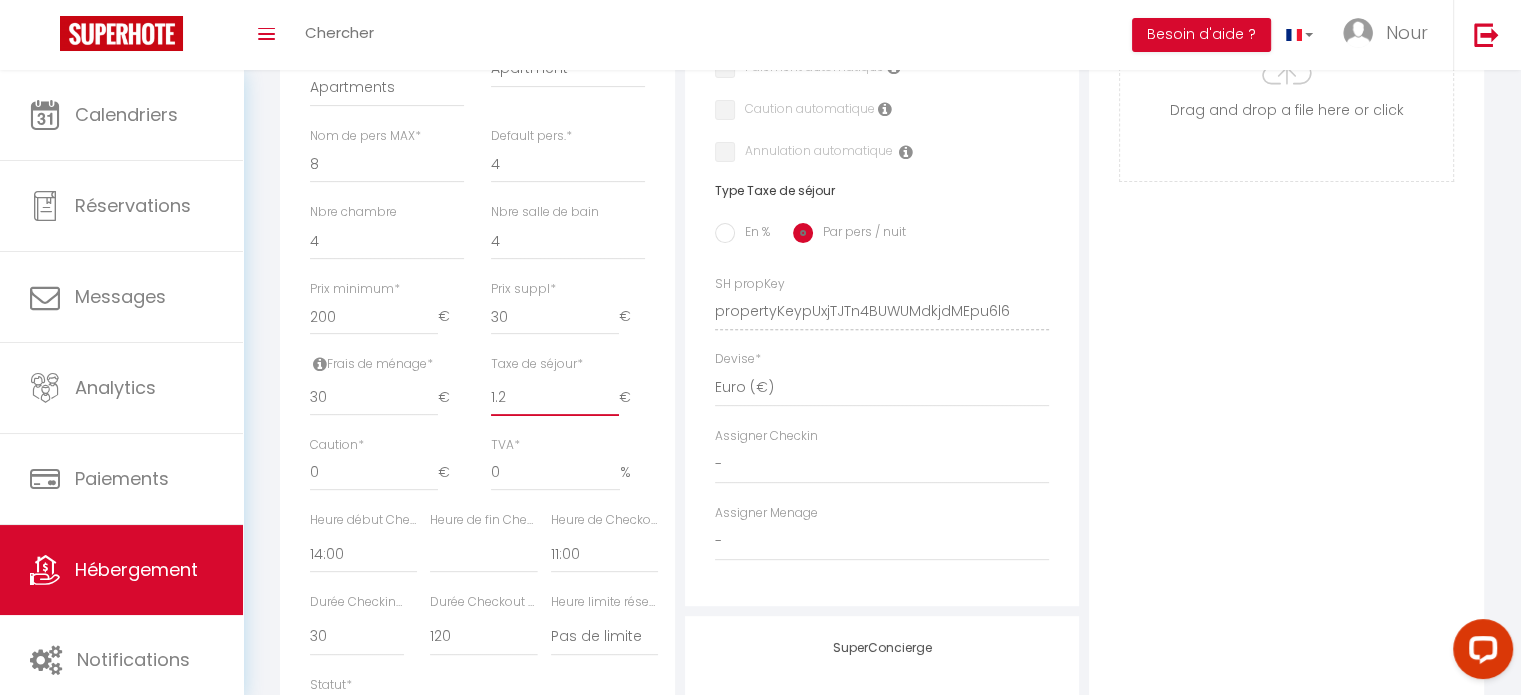 click on "1.2" at bounding box center (555, 398) 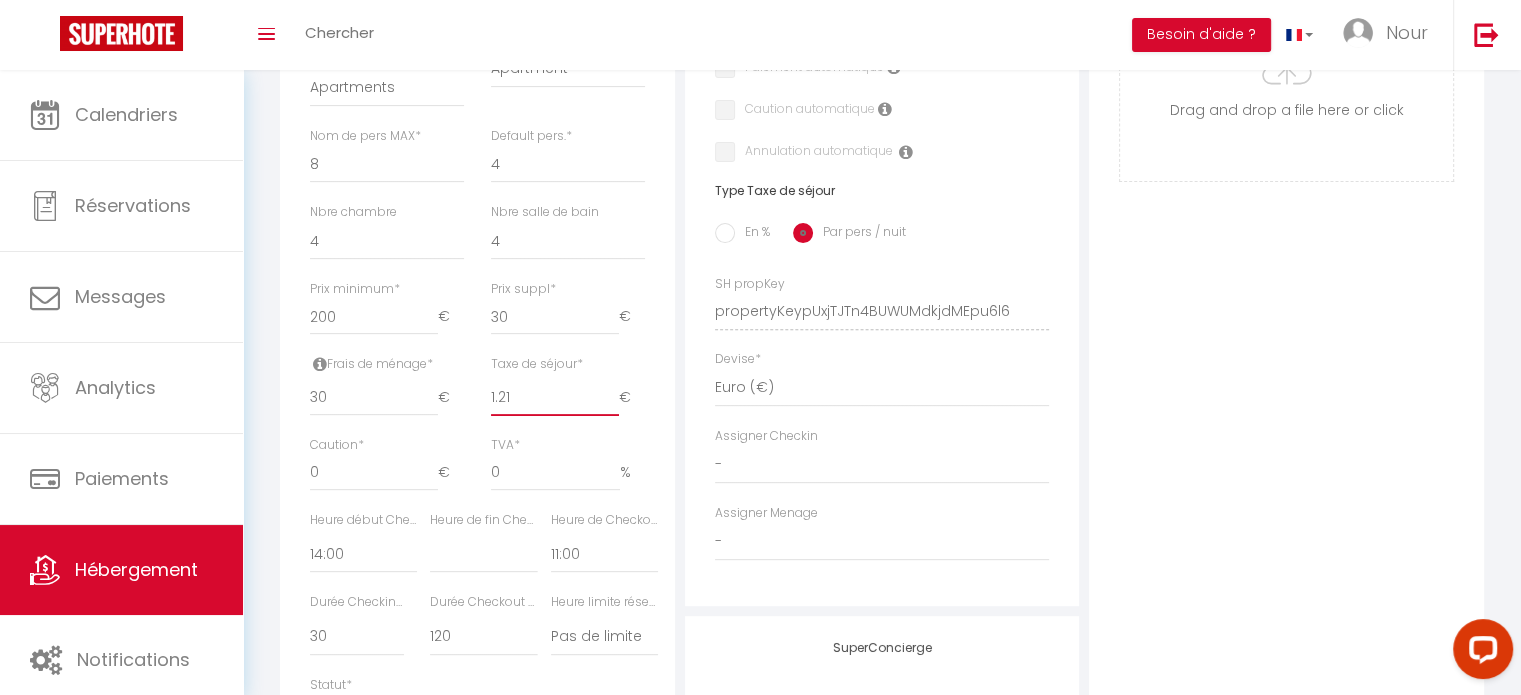 click on "1.21" at bounding box center (555, 398) 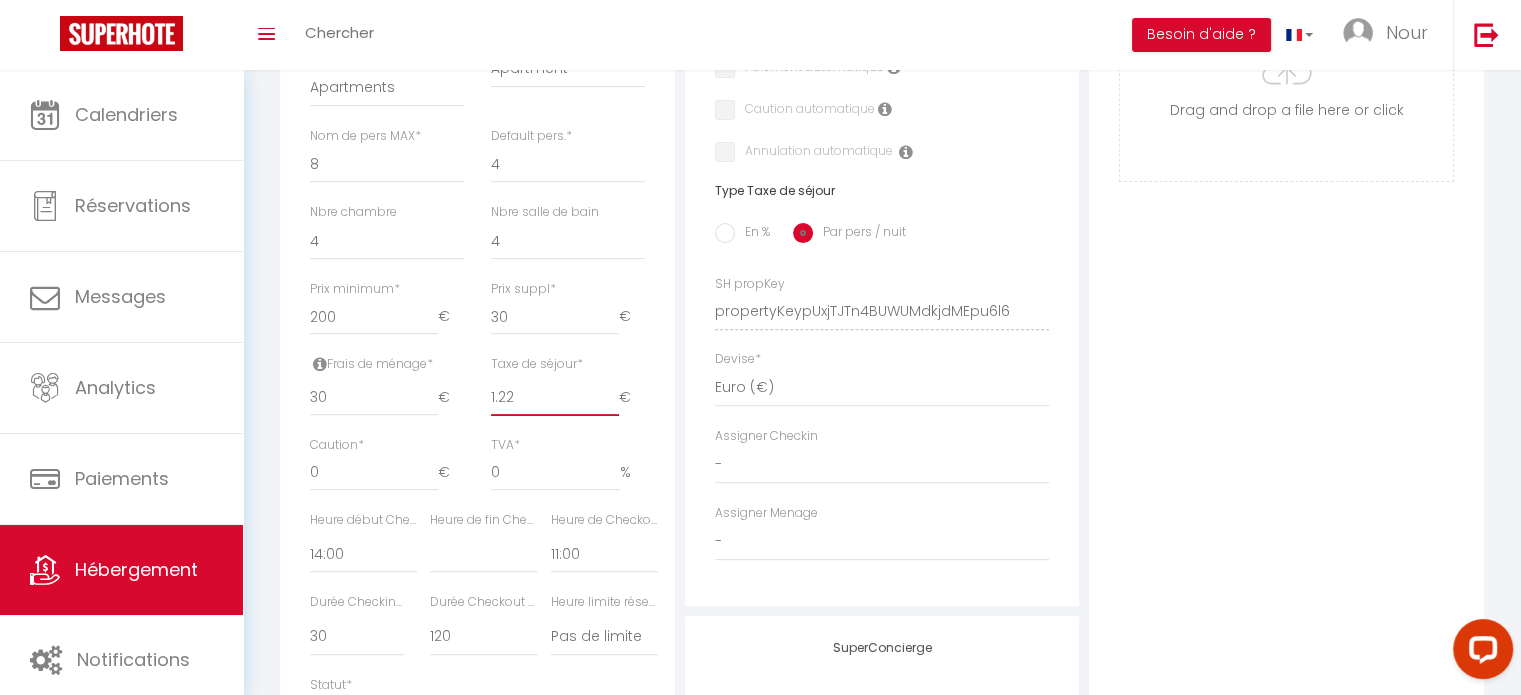 click on "1.22" at bounding box center (555, 398) 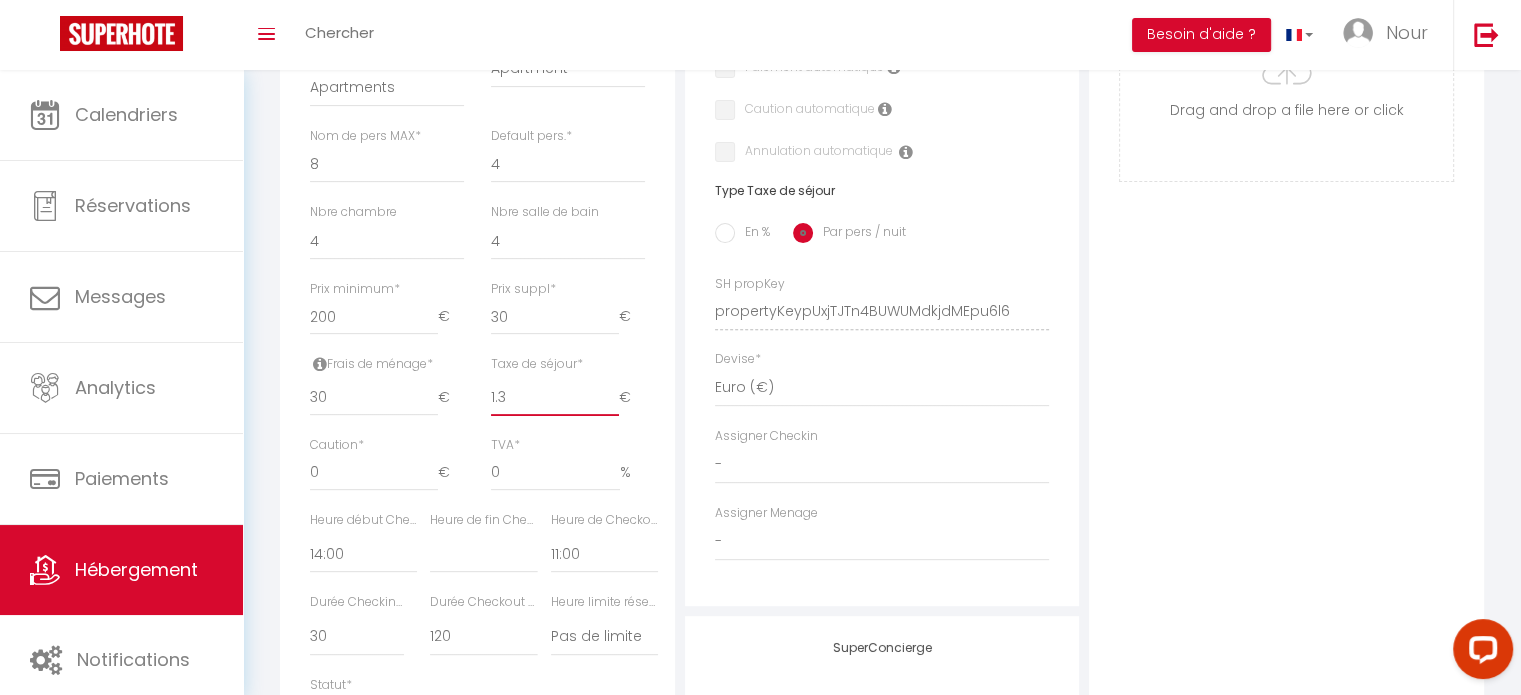 click on "1.3" at bounding box center [555, 398] 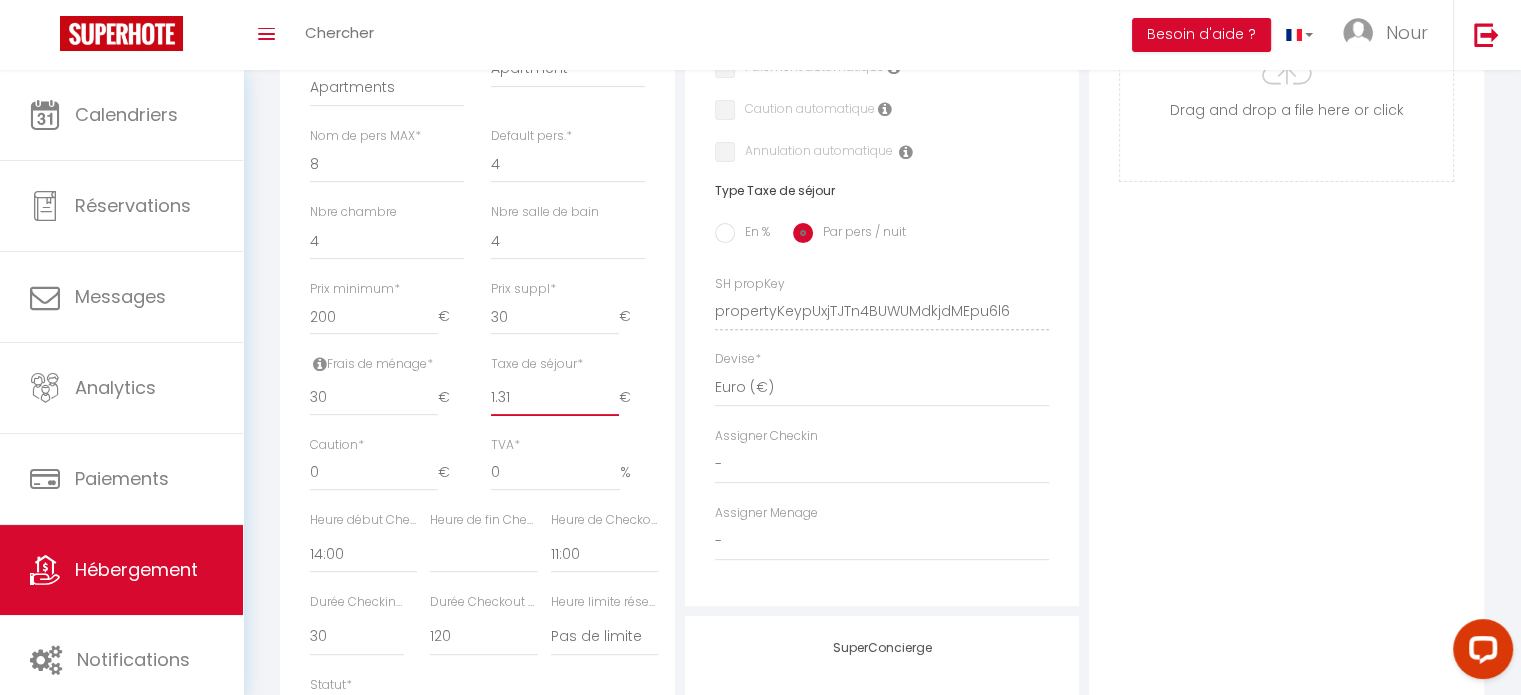 click on "1.31" at bounding box center (555, 398) 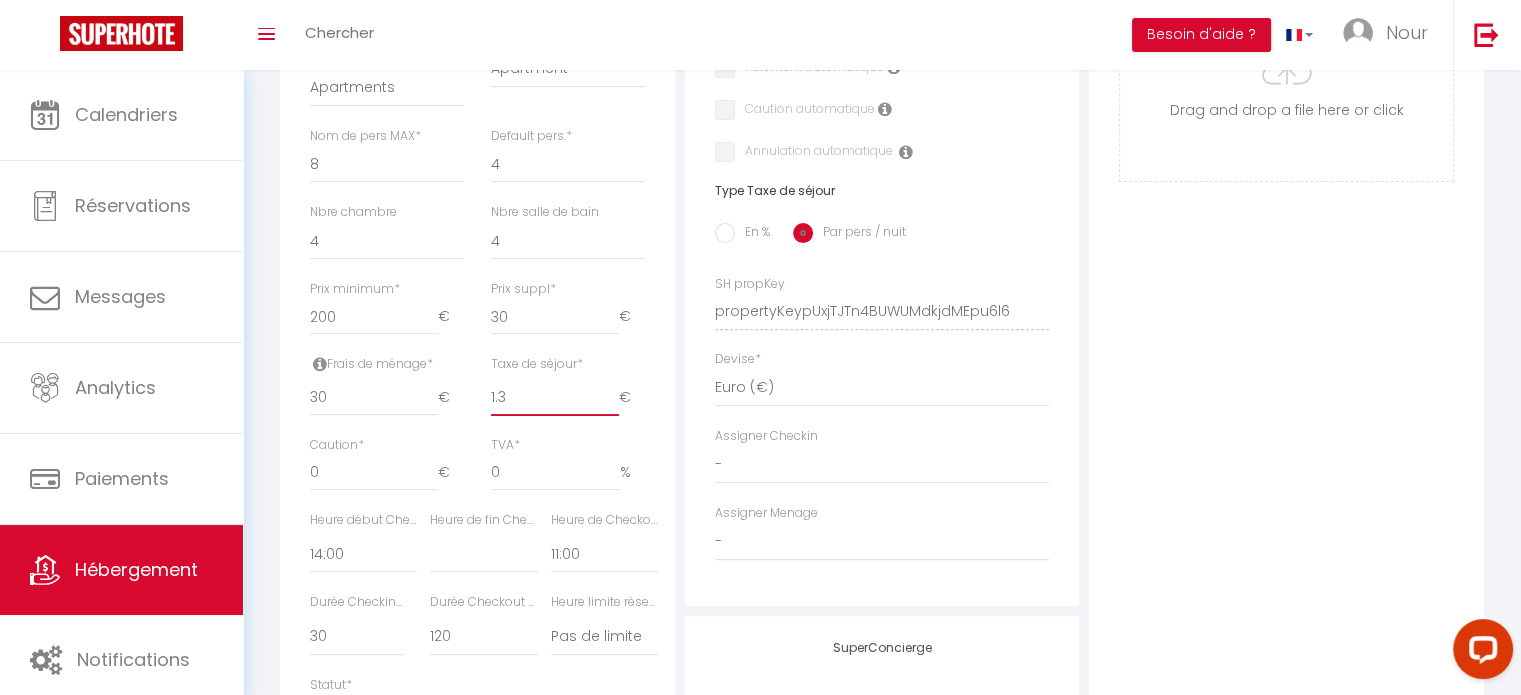 click on "1.3" at bounding box center [555, 398] 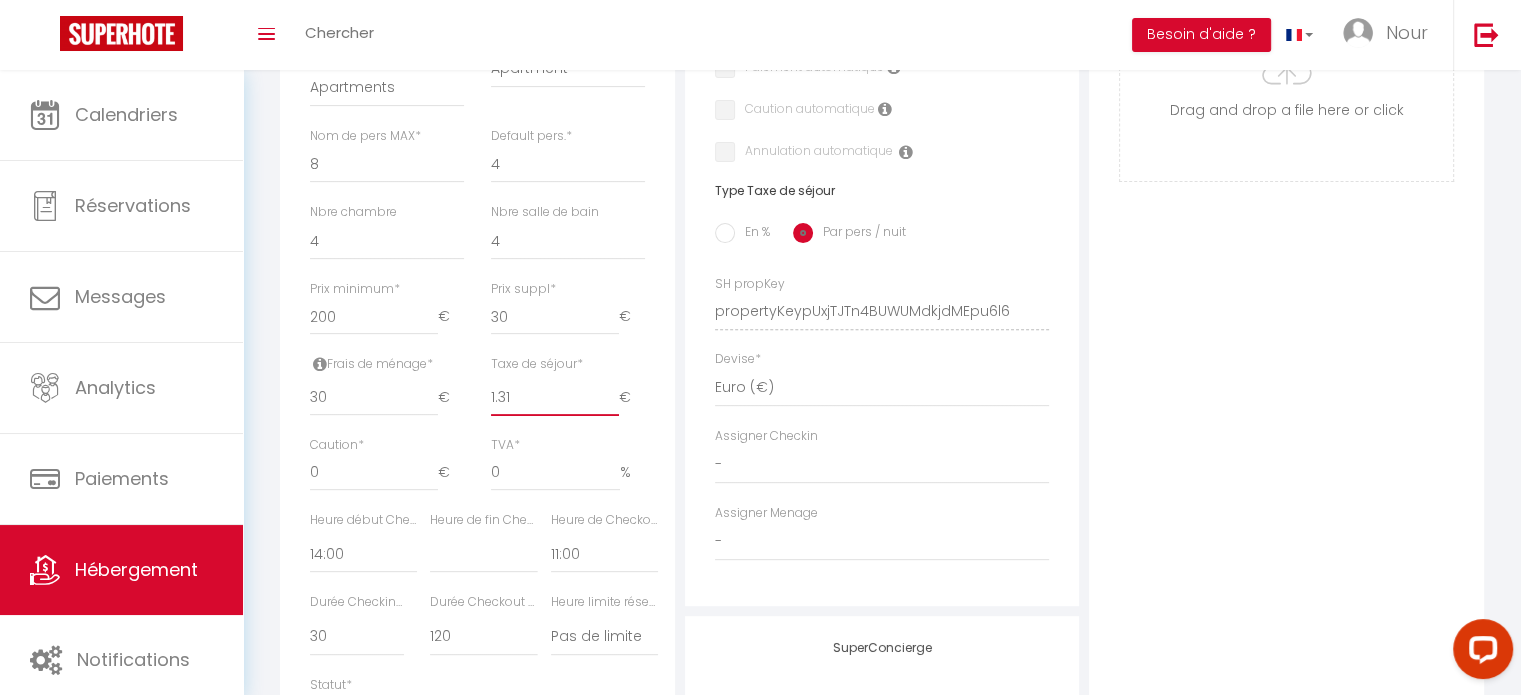 click on "1.31" at bounding box center [555, 398] 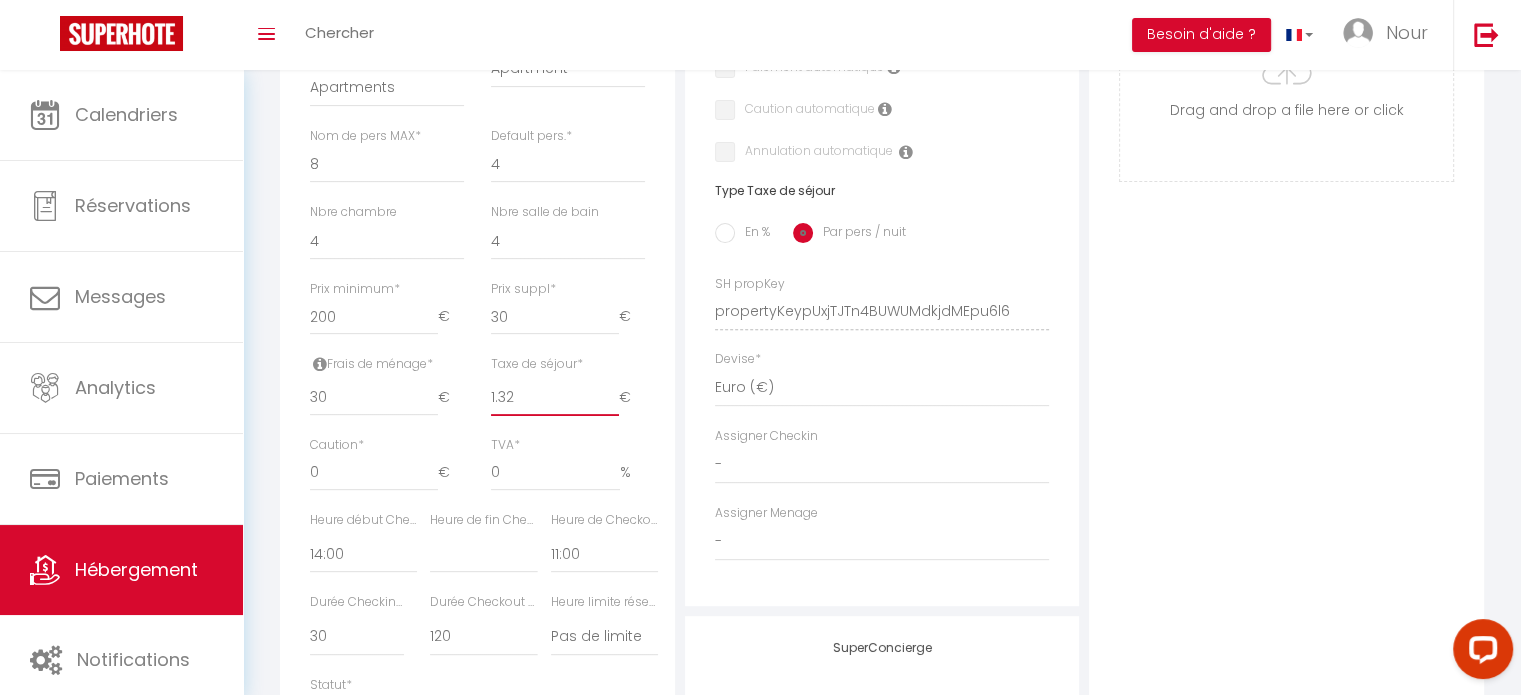 click on "1.32" at bounding box center [555, 398] 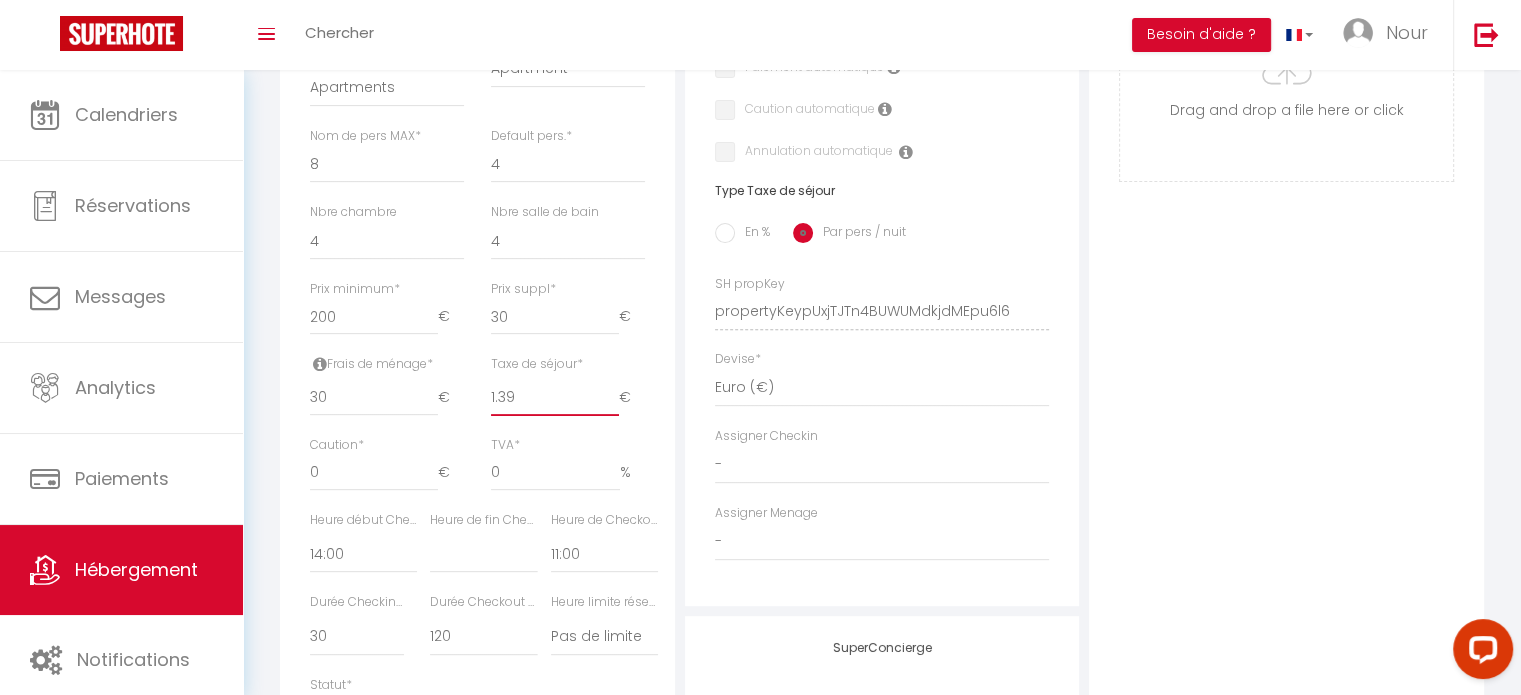 click on "1.39" at bounding box center (555, 398) 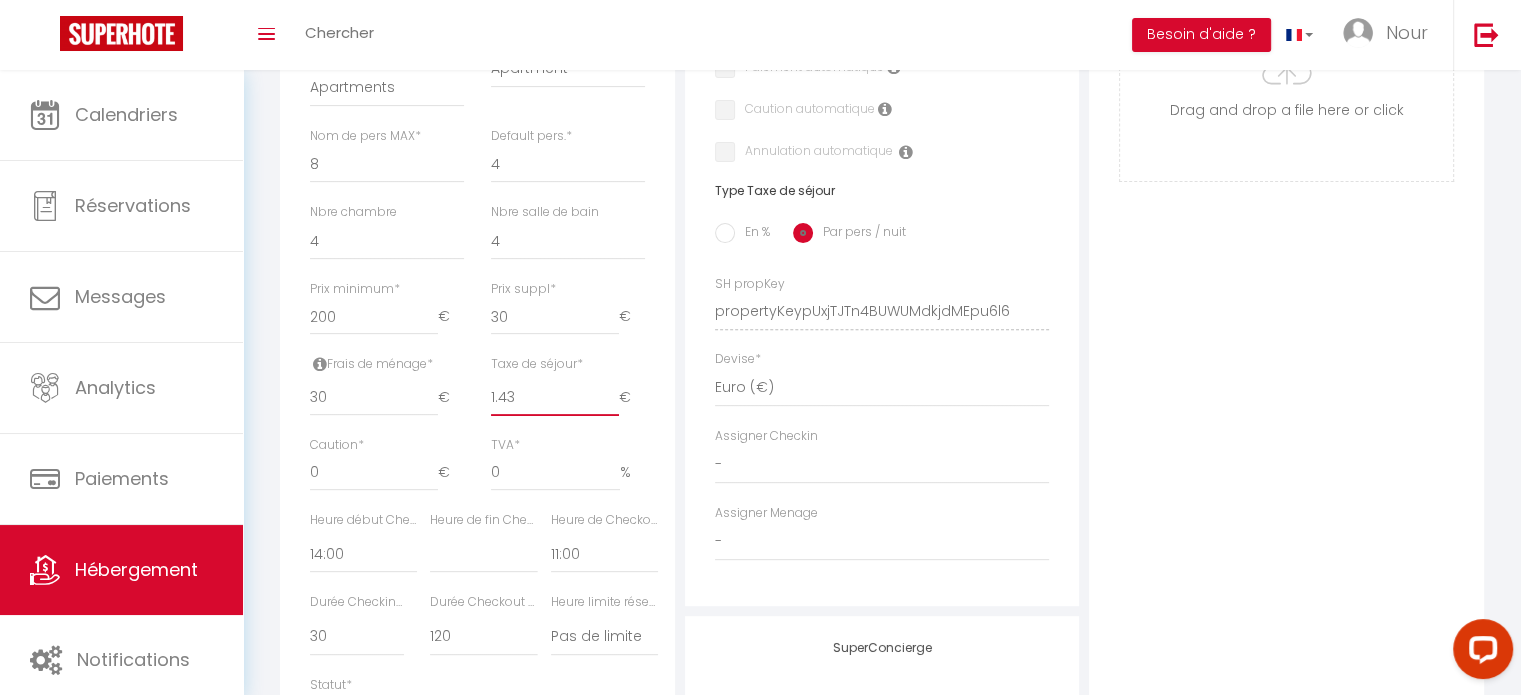 click on "1.43" at bounding box center (555, 398) 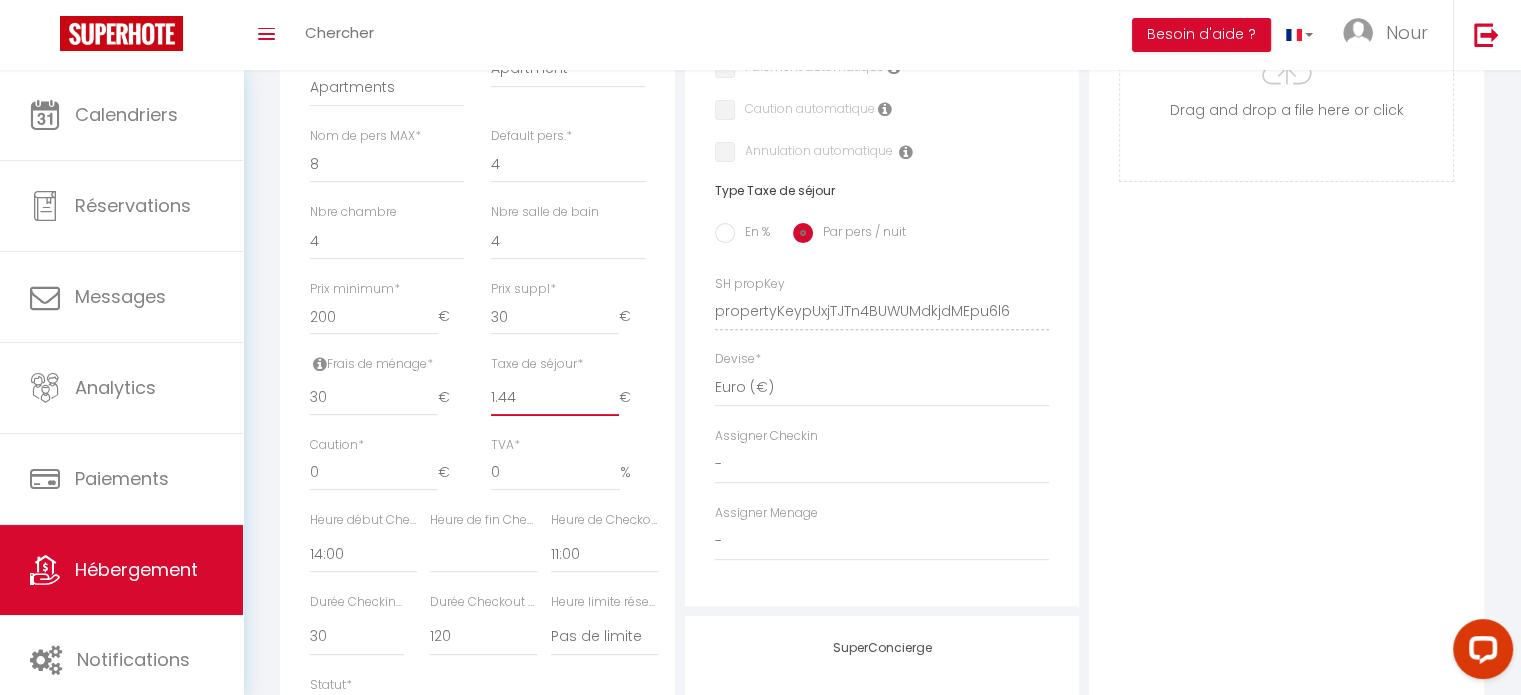 click on "1.44" at bounding box center (555, 398) 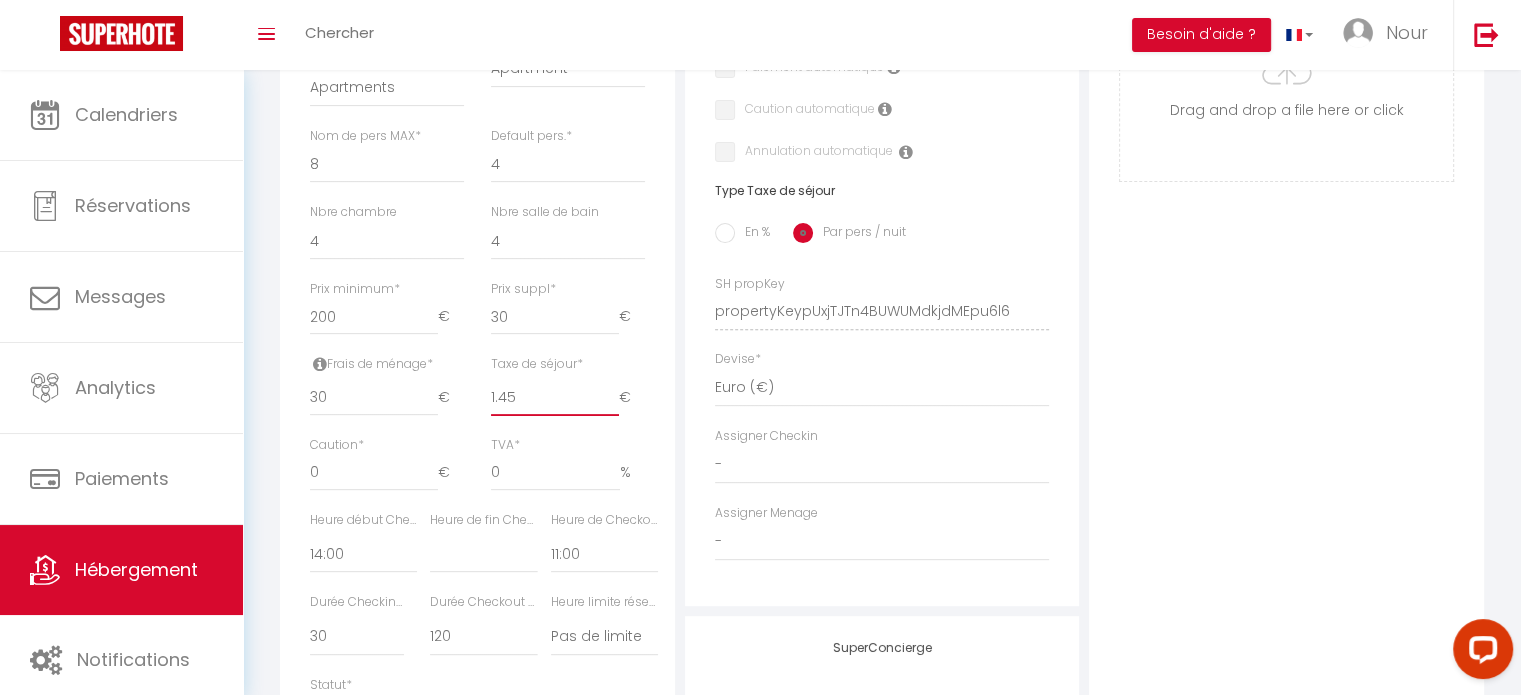 click on "1.45" at bounding box center (555, 398) 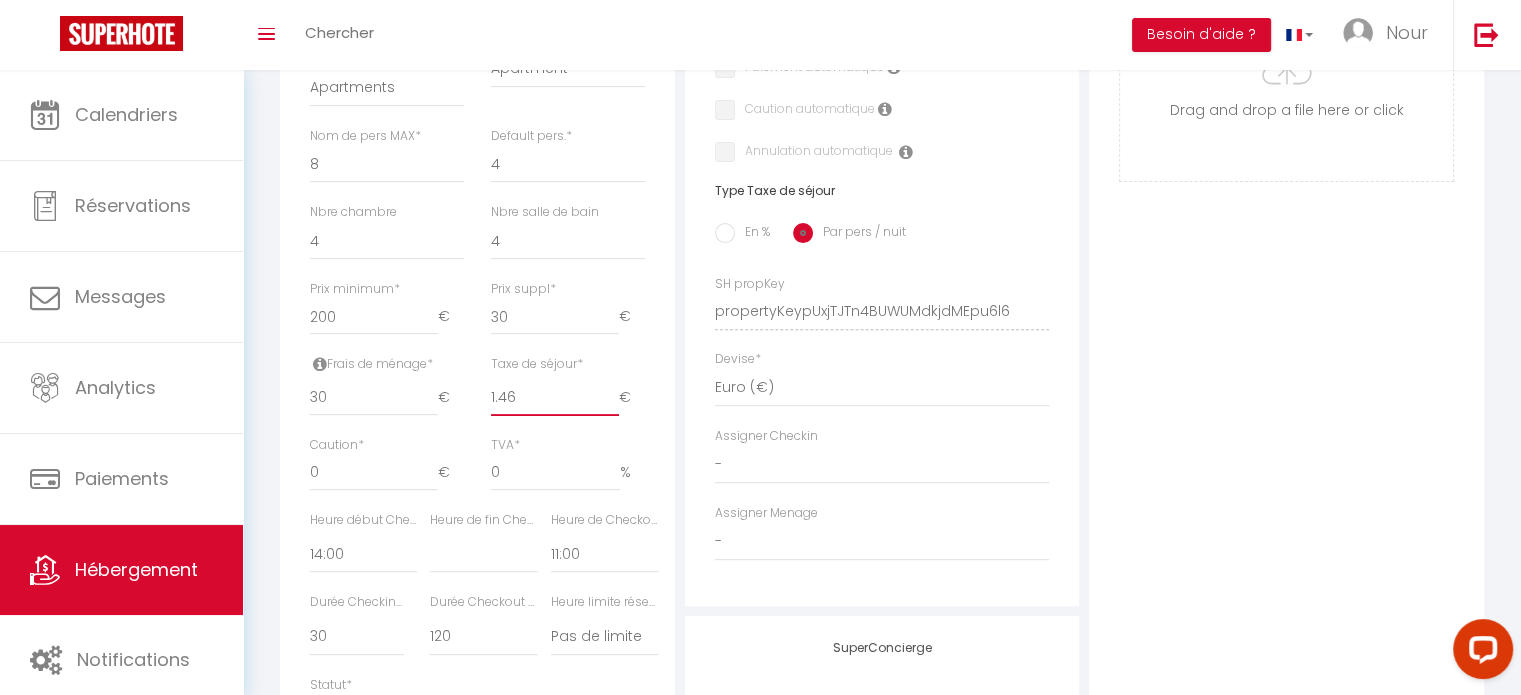 click on "1.46" at bounding box center [555, 398] 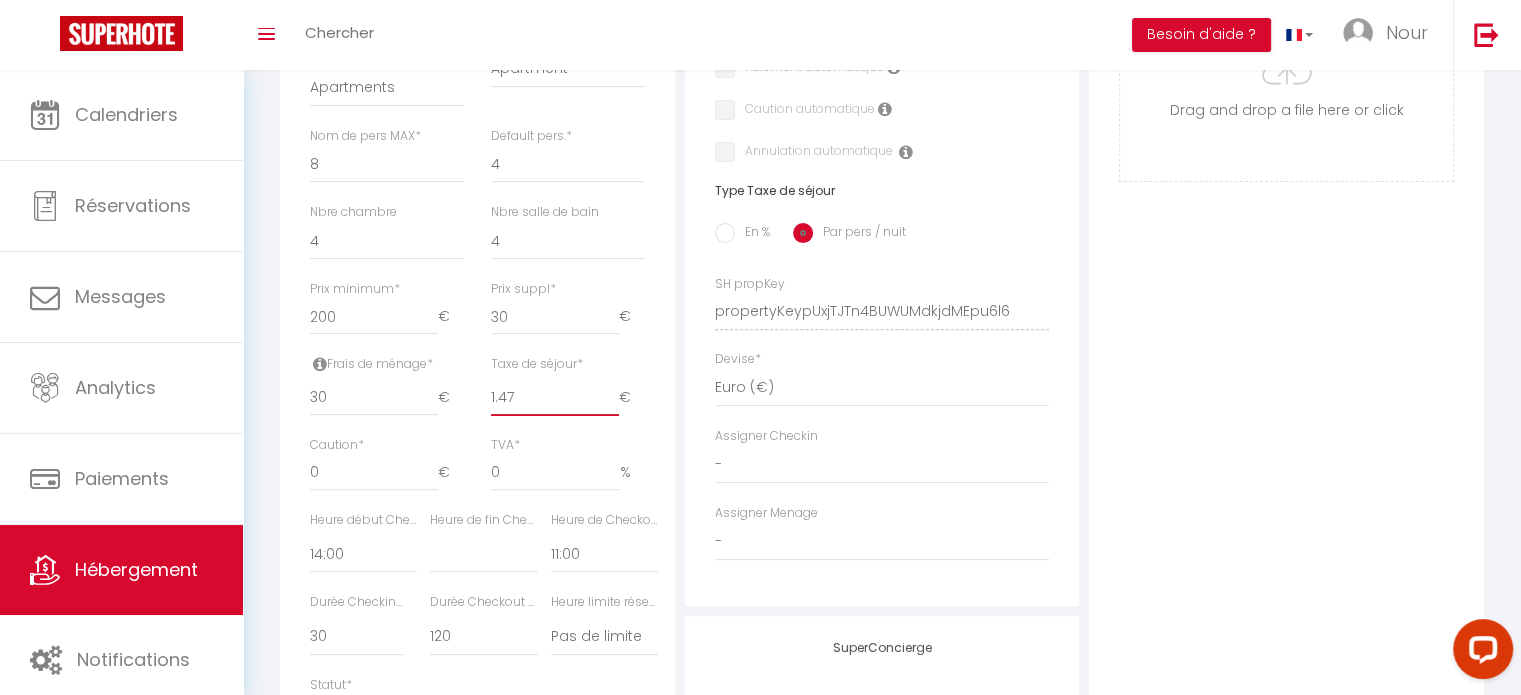 click on "1.47" at bounding box center (555, 398) 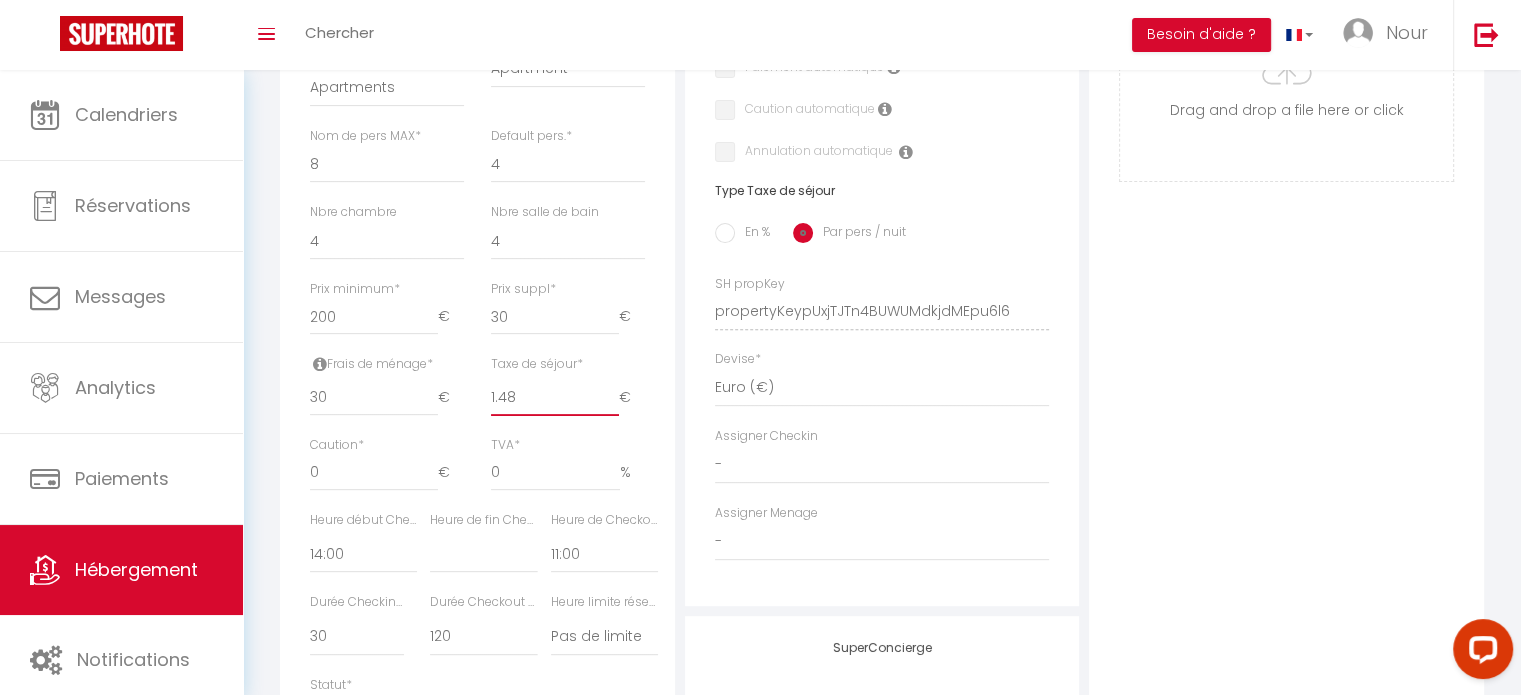 click on "1.48" at bounding box center (555, 398) 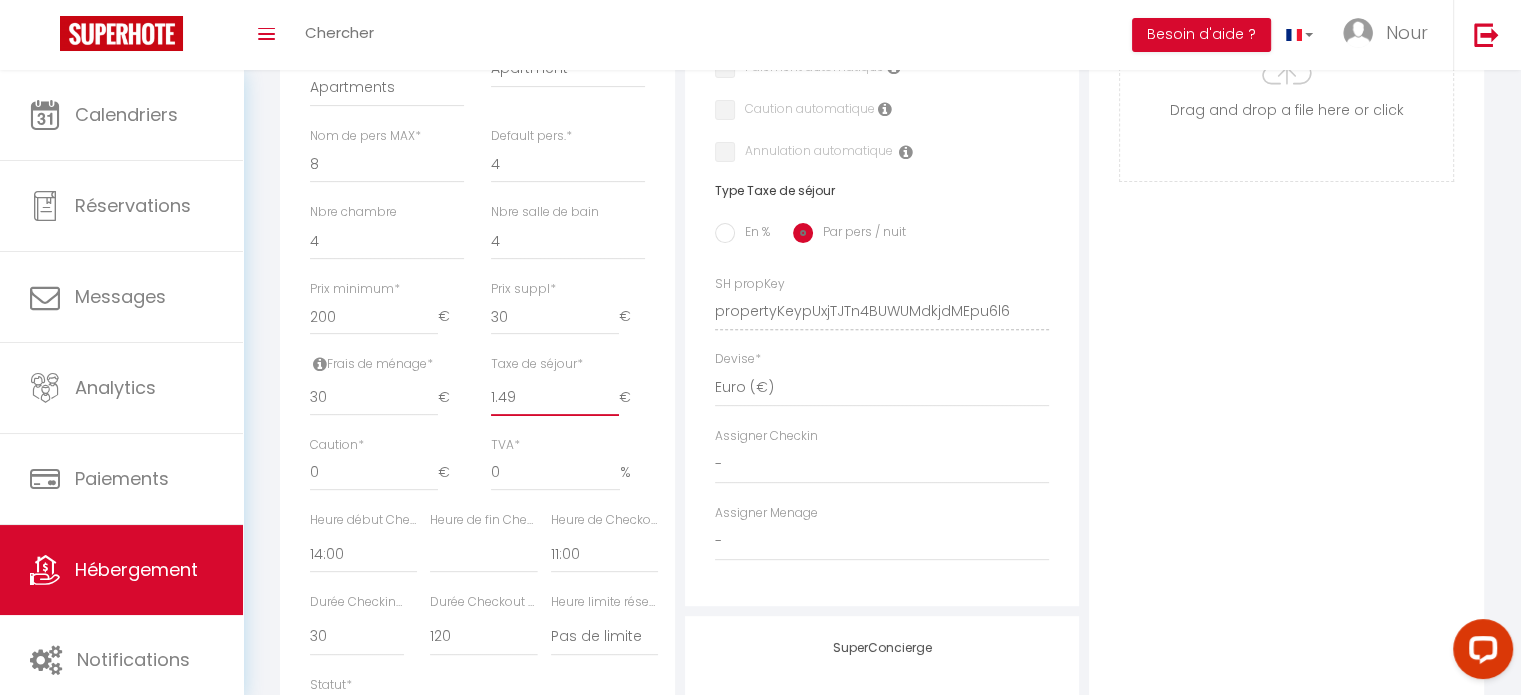 click on "1.49" at bounding box center [555, 398] 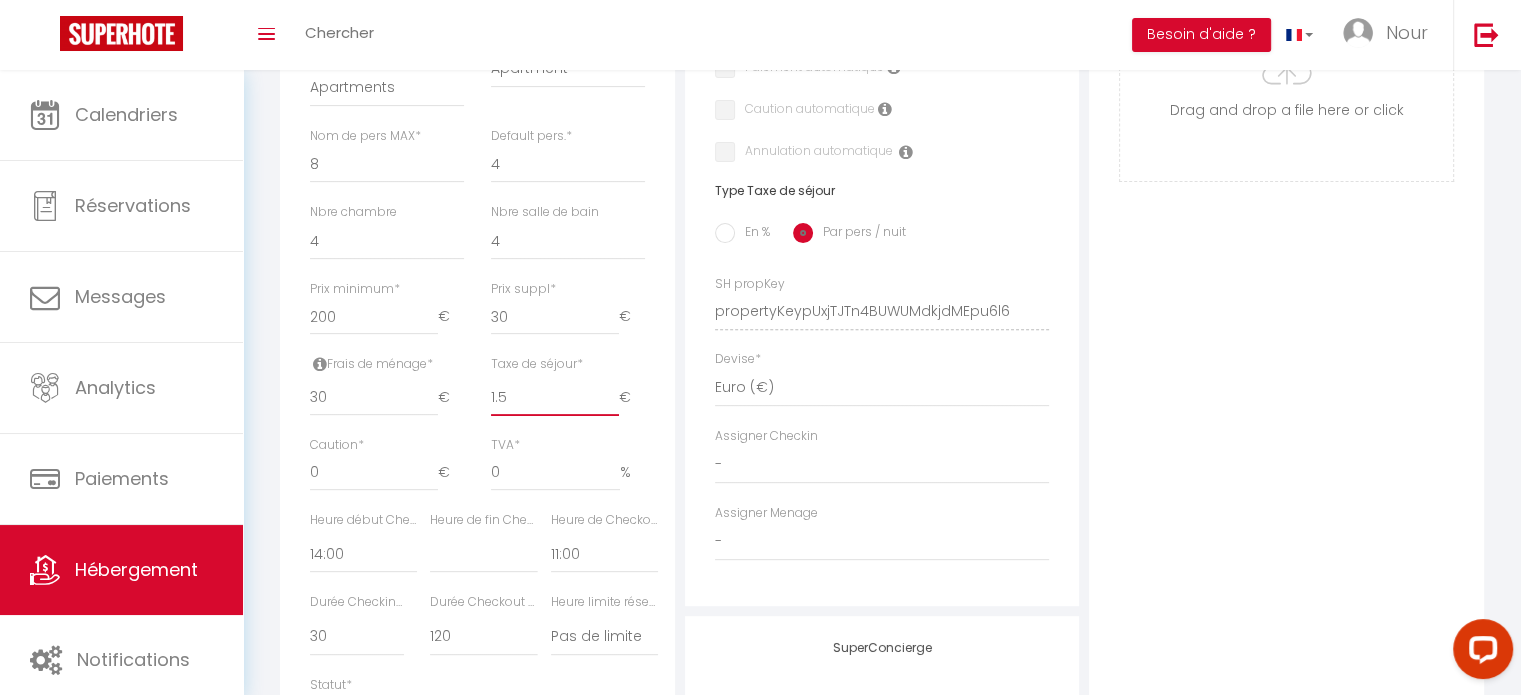 click on "1.5" at bounding box center (555, 398) 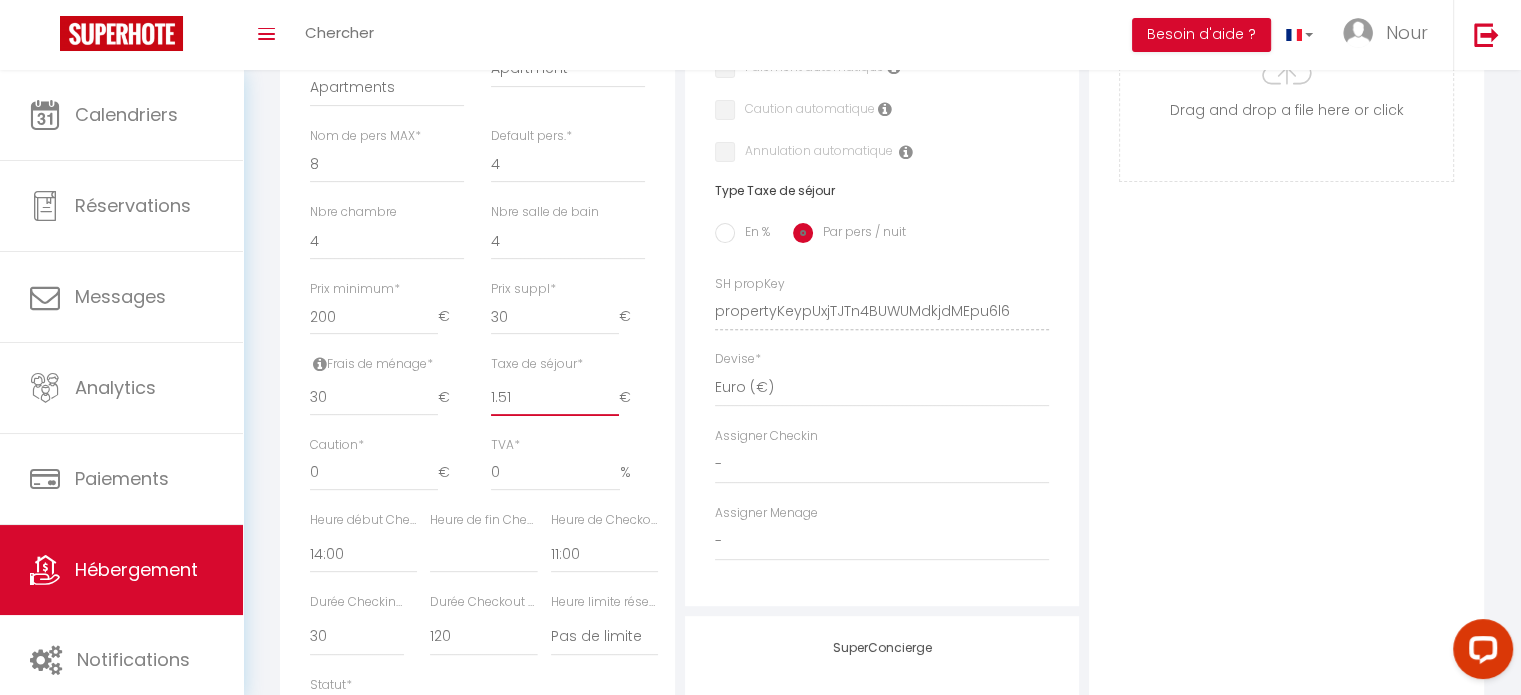 click on "1.51" at bounding box center (555, 398) 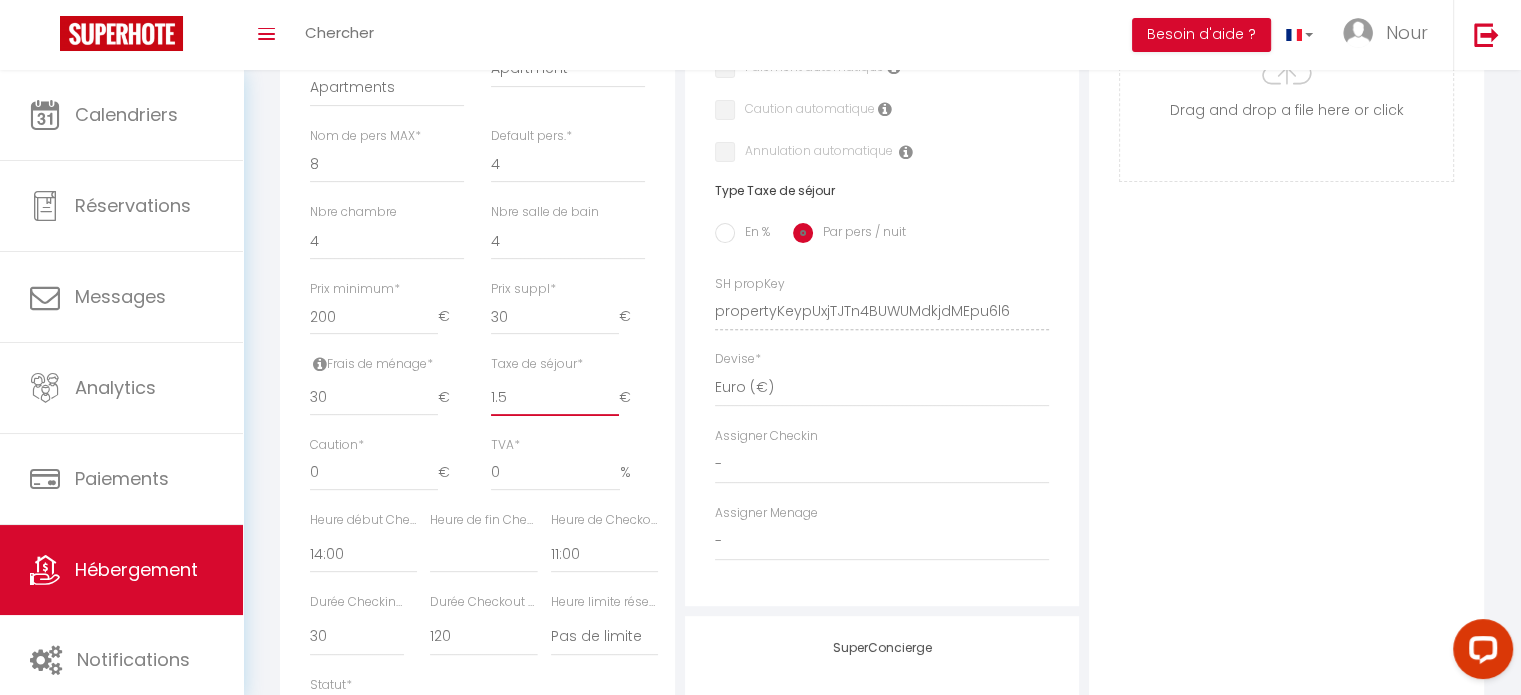 click on "1.5" at bounding box center (555, 398) 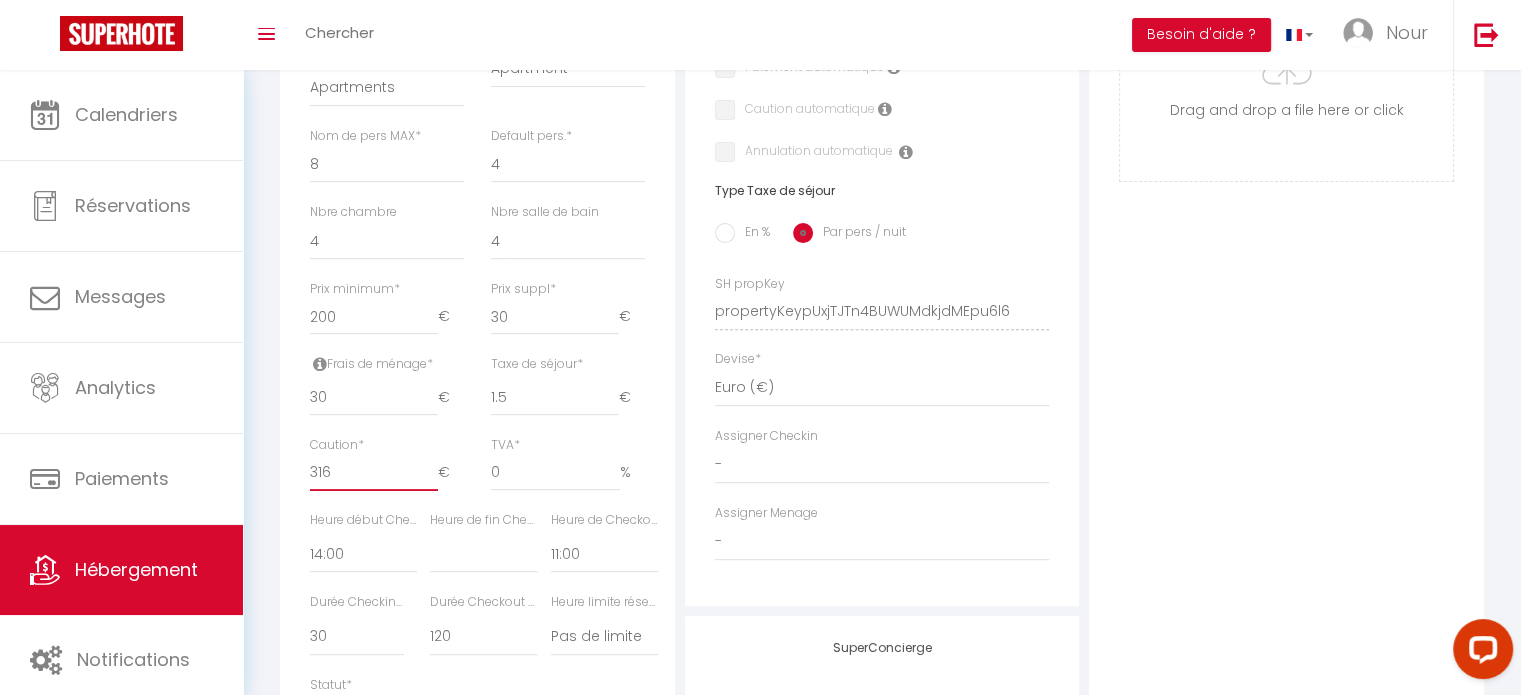 click on "316" at bounding box center (374, 473) 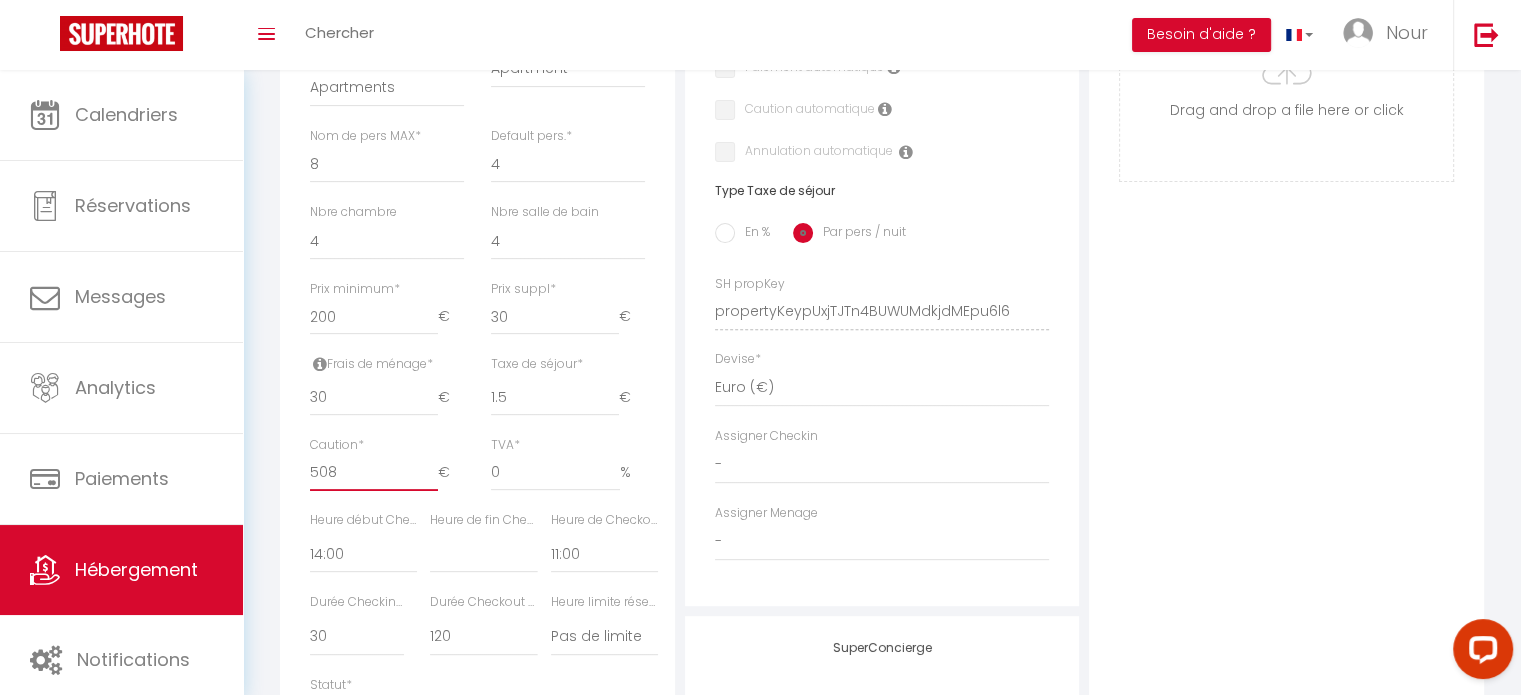 click on "508" at bounding box center (374, 473) 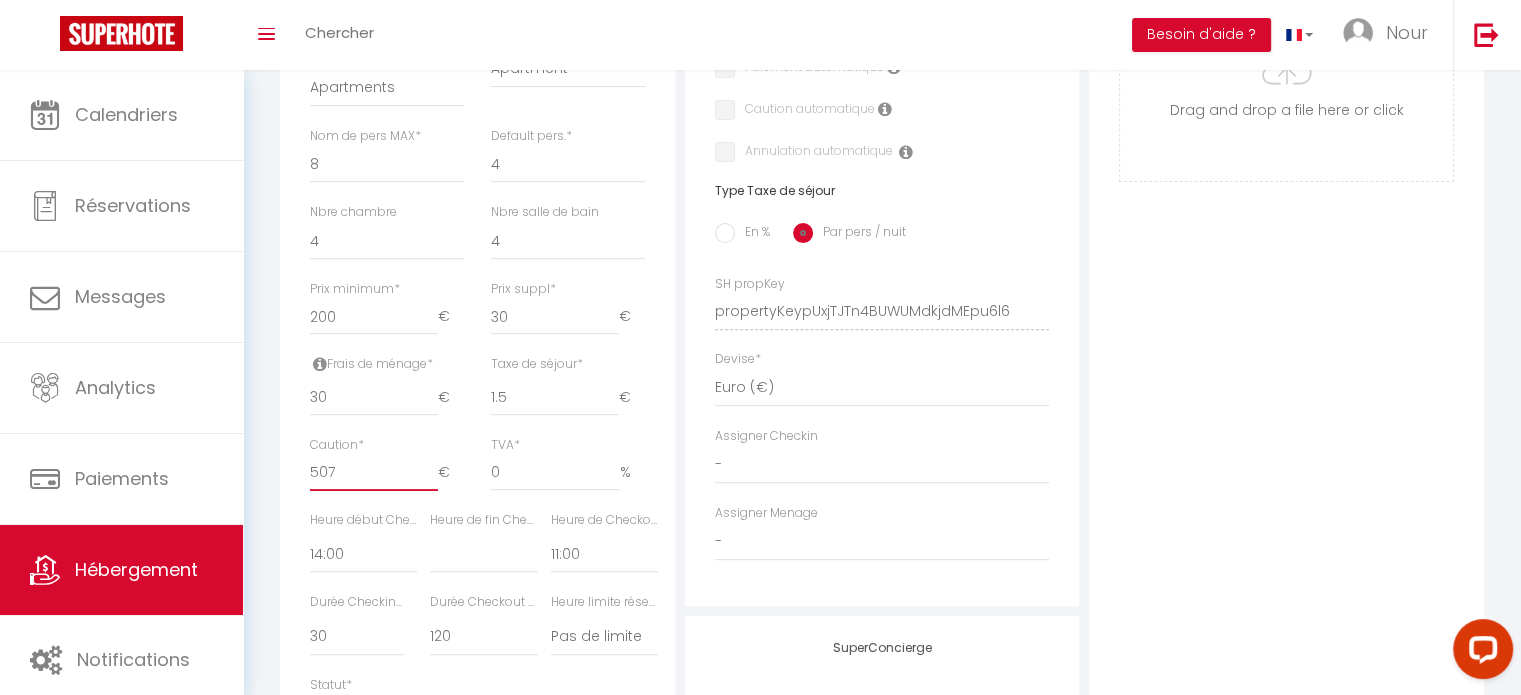 click on "507" at bounding box center (374, 473) 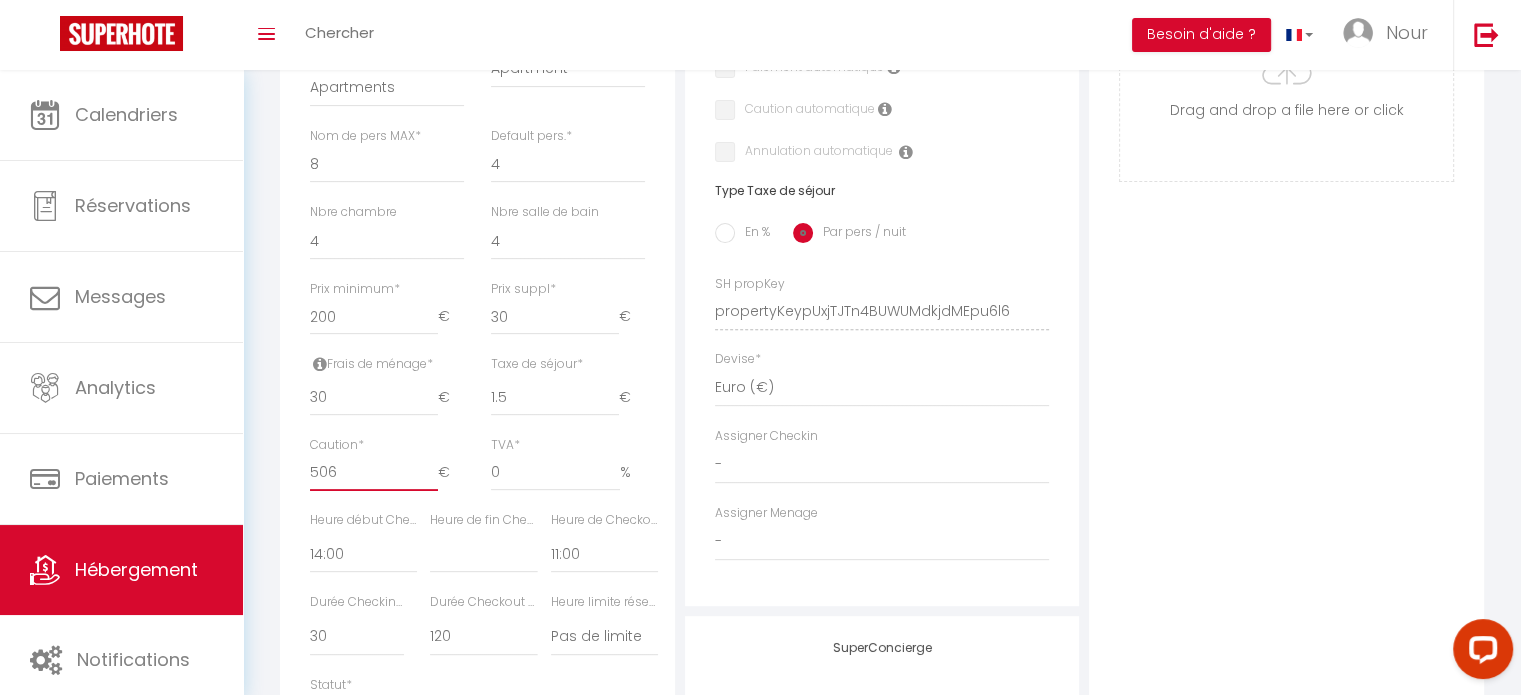 click on "506" at bounding box center [374, 473] 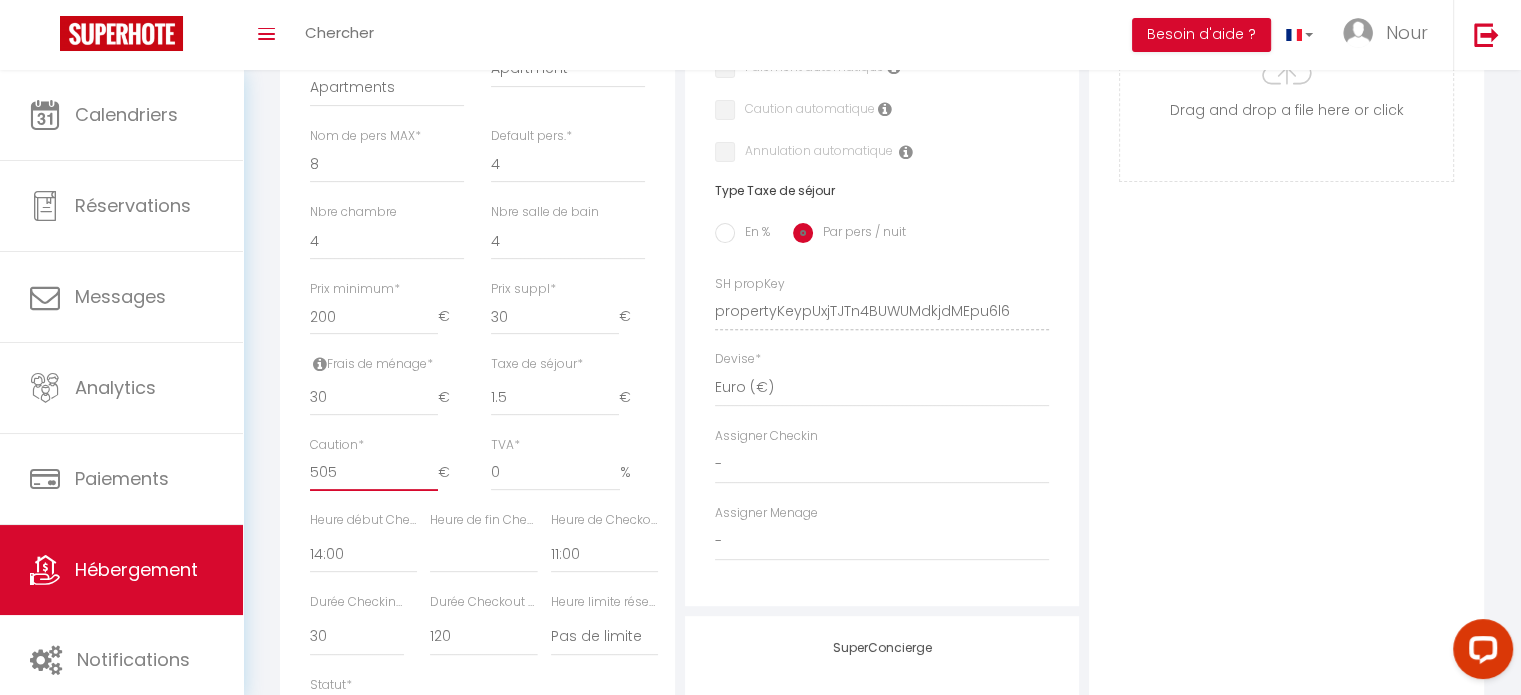 click on "505" at bounding box center (374, 473) 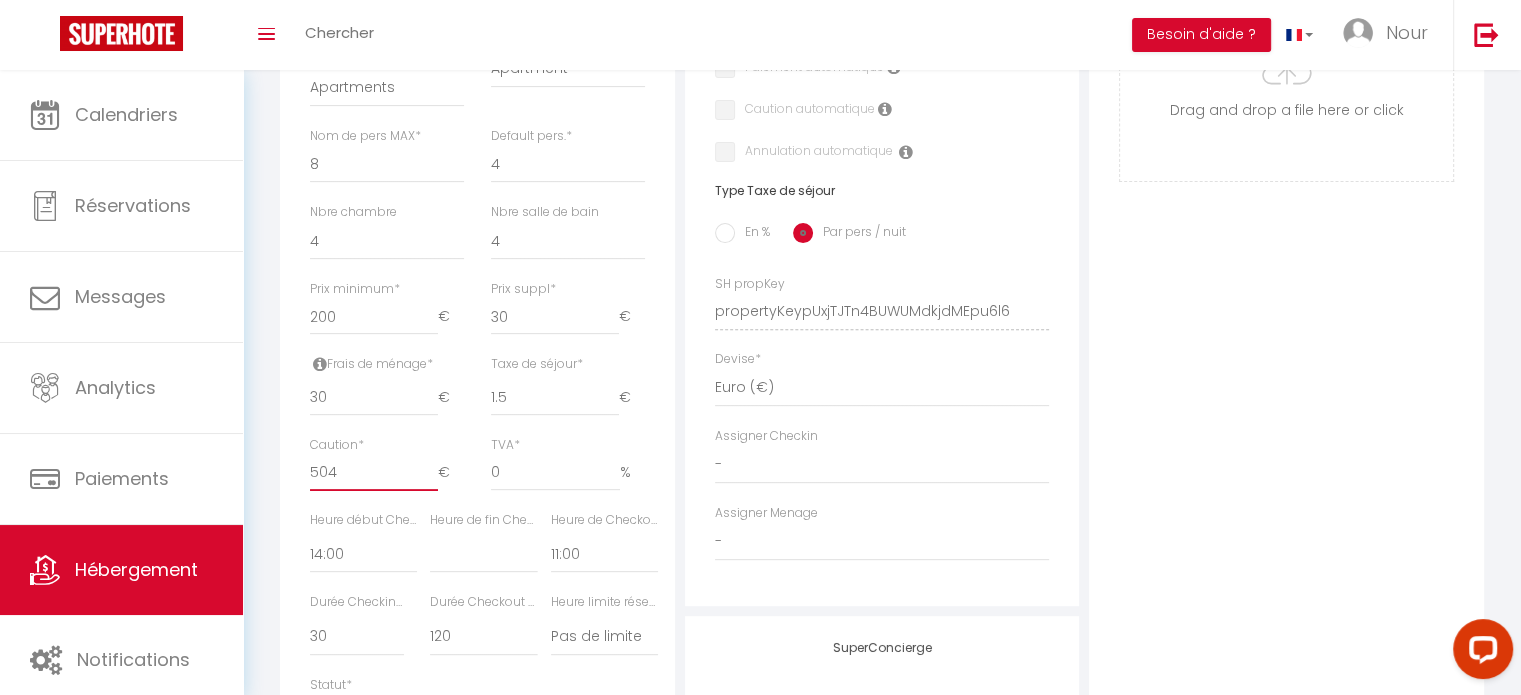 click on "504" at bounding box center (374, 473) 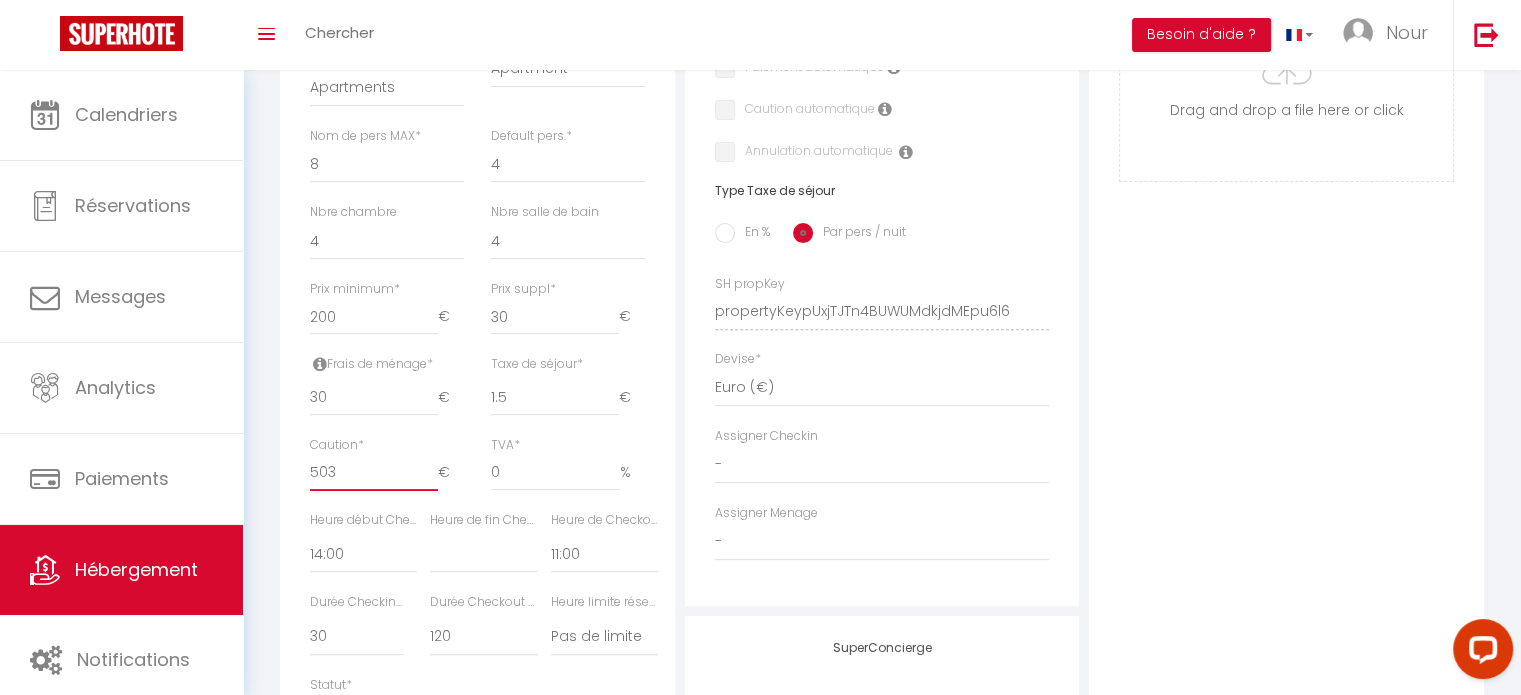 click on "503" at bounding box center (374, 473) 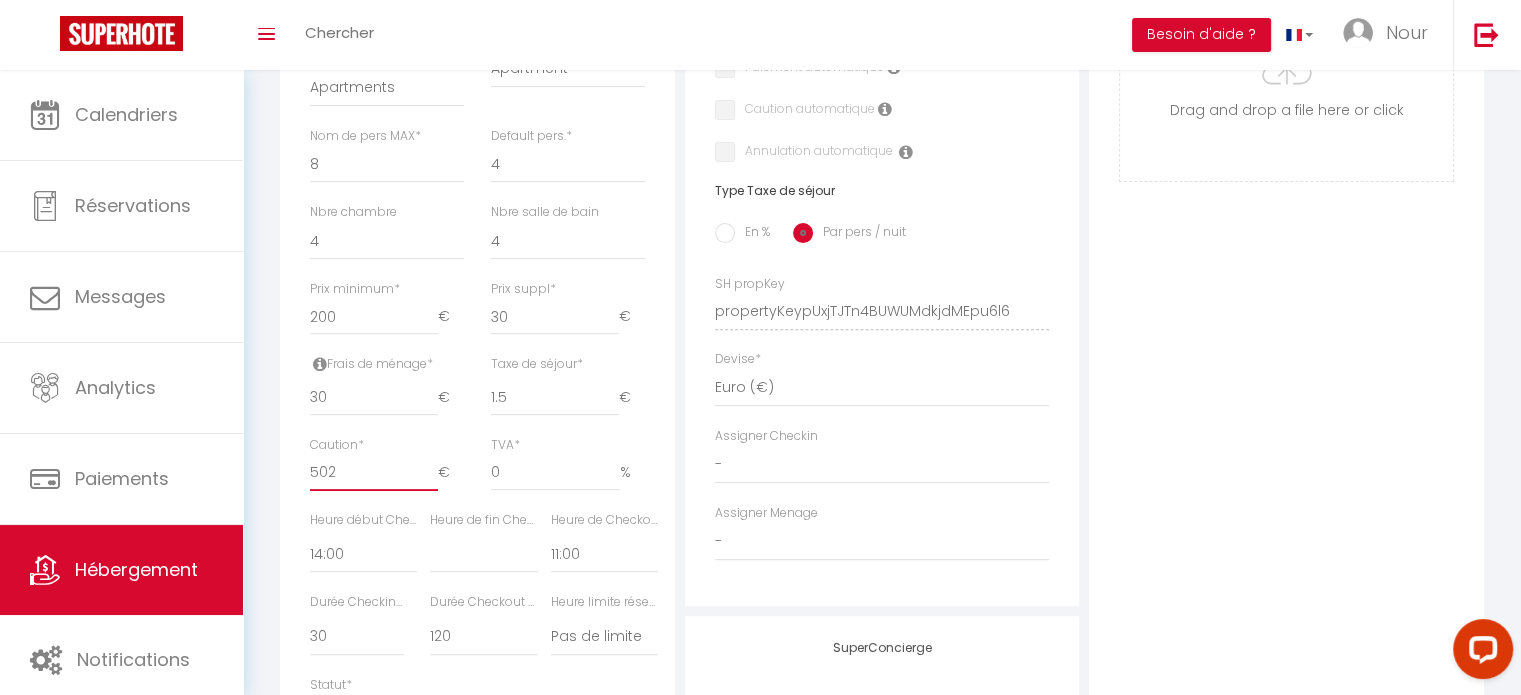 click on "502" at bounding box center (374, 473) 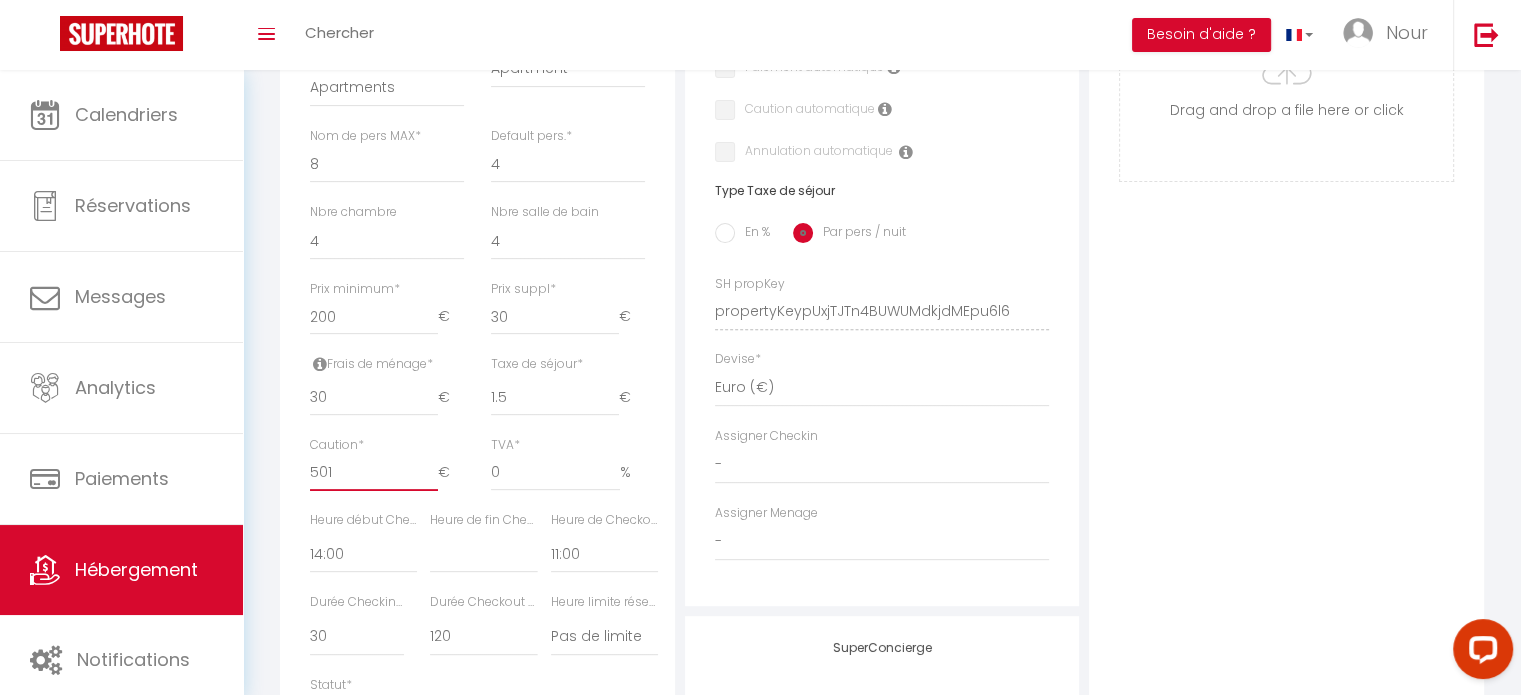 click on "501" at bounding box center (374, 473) 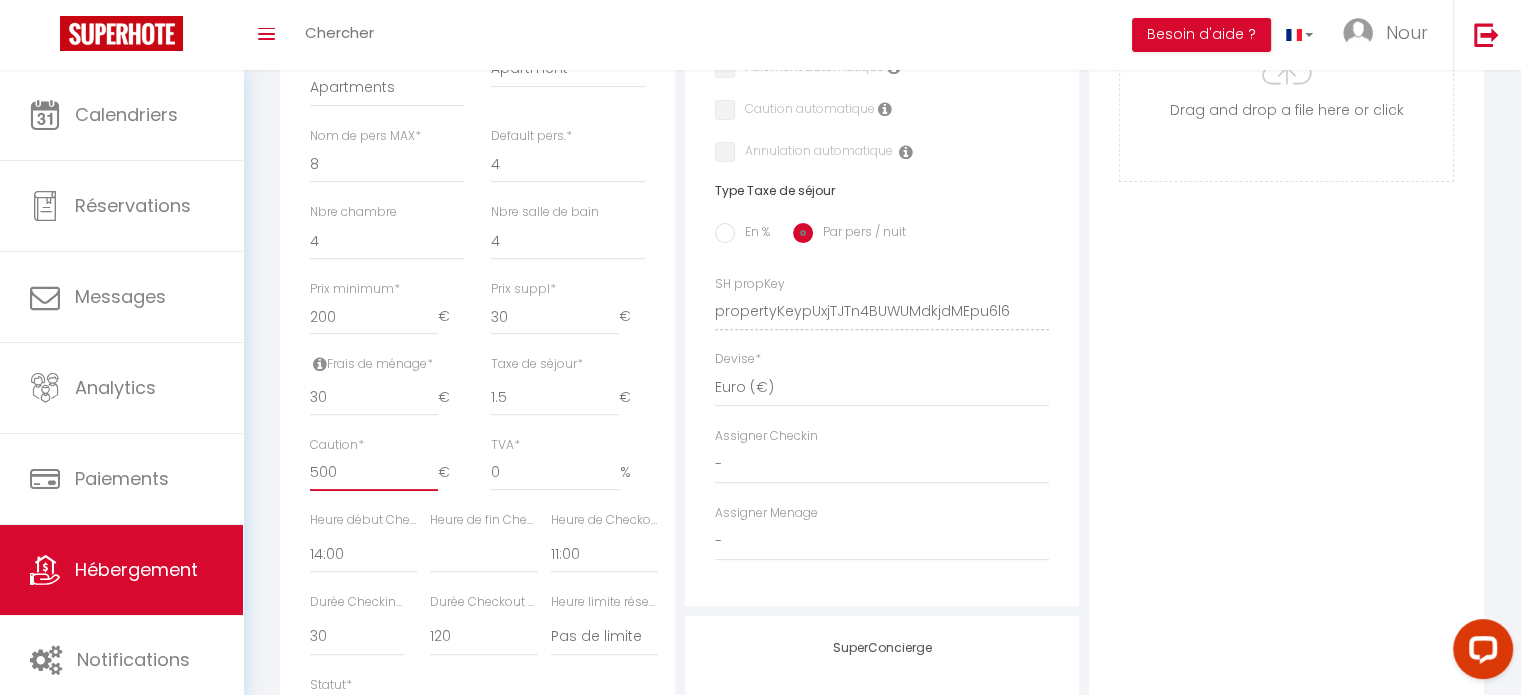 click on "500" at bounding box center [374, 473] 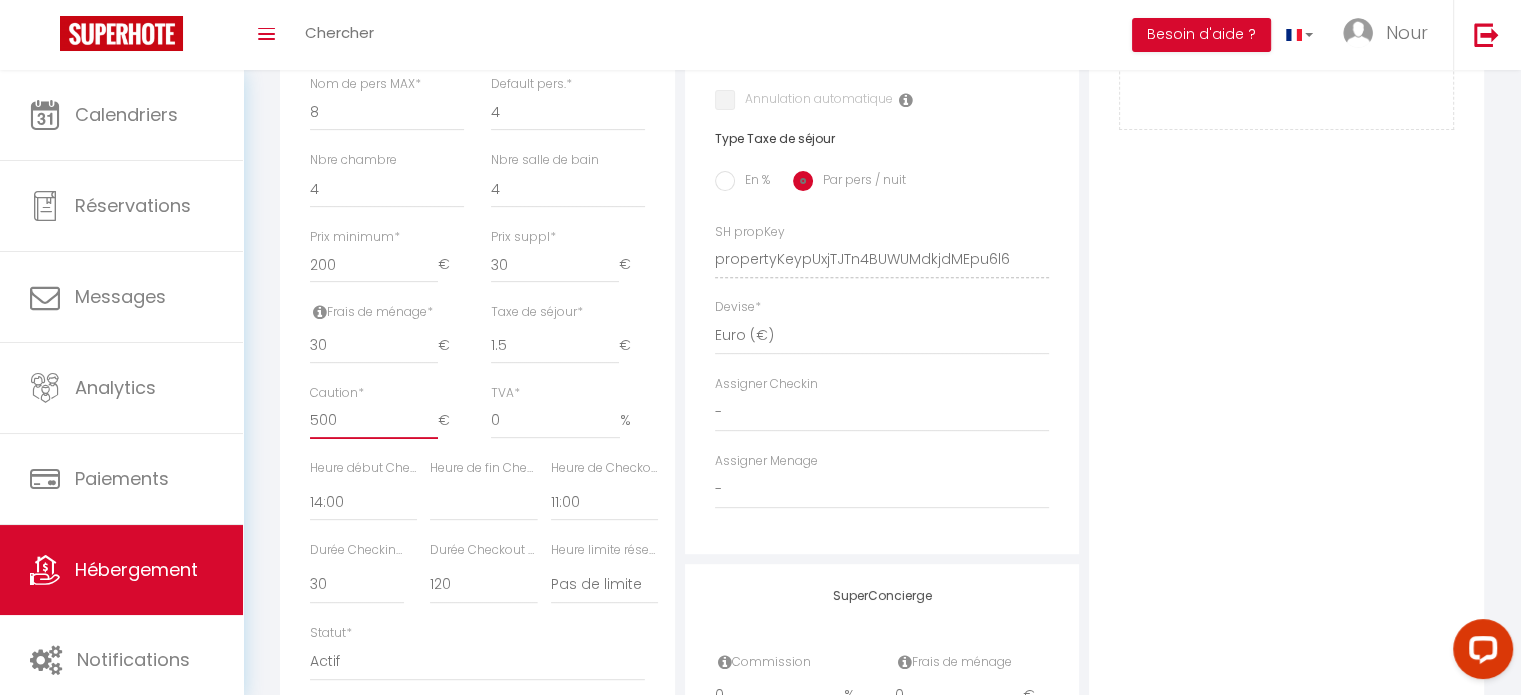 scroll, scrollTop: 800, scrollLeft: 0, axis: vertical 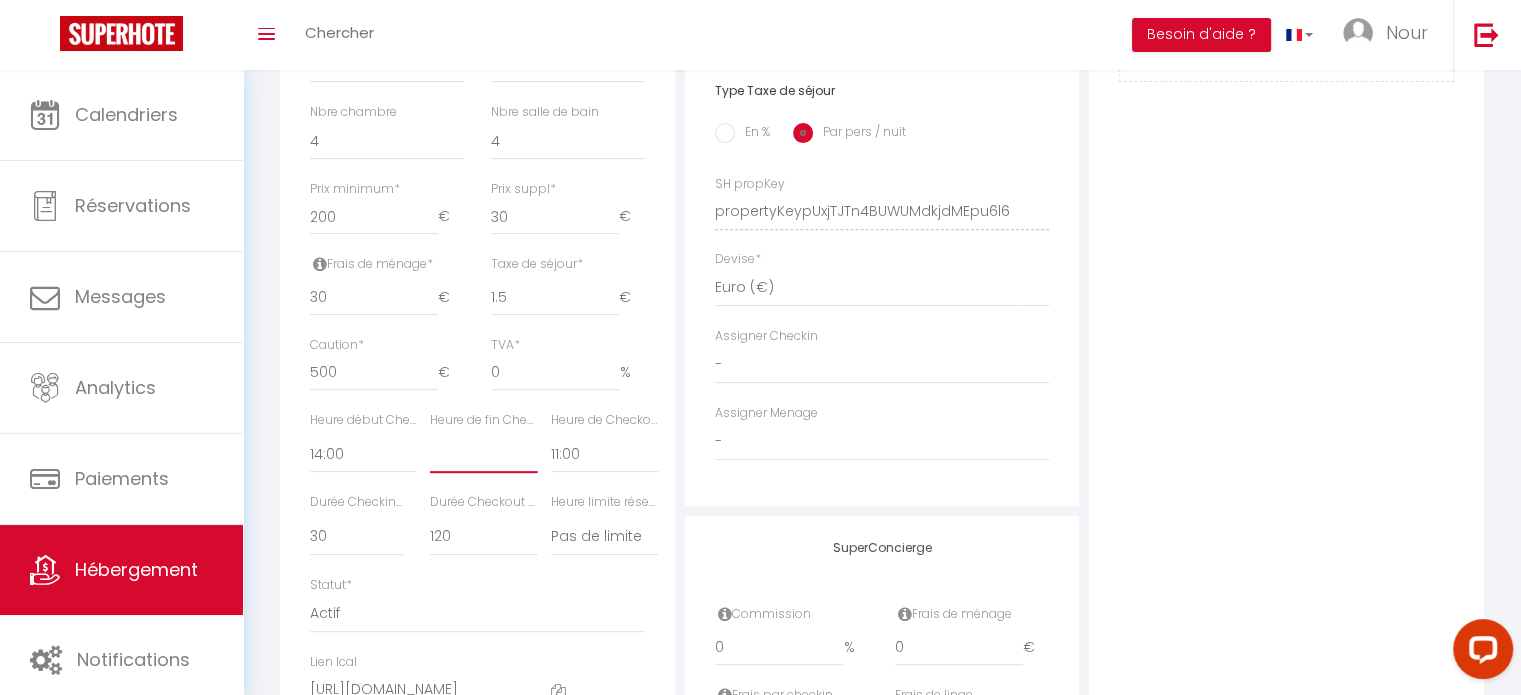 click on "00:00
00:15
00:30
00:45
01:00
01:15
01:30
01:45
02:00
02:15
02:30
02:45
03:00" at bounding box center (483, 454) 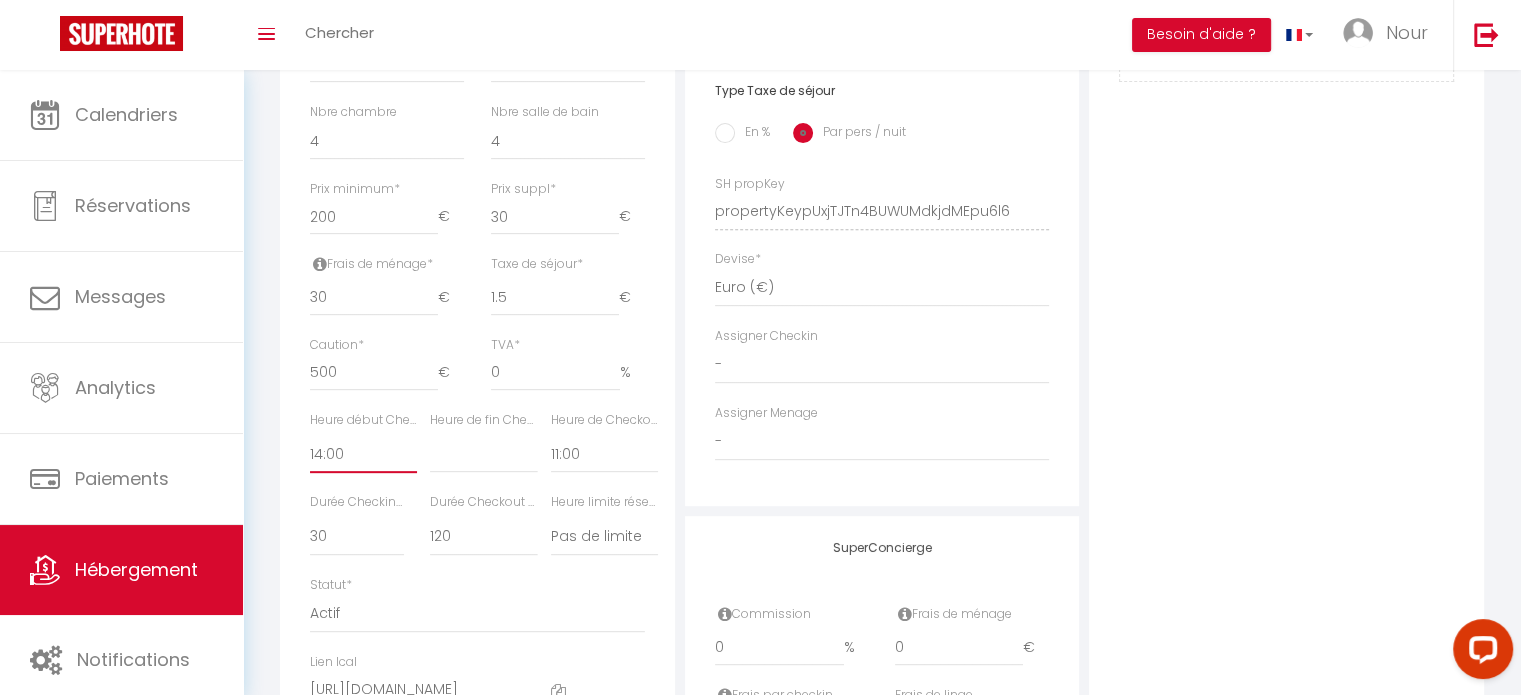 click on "00:00
00:15
00:30
00:45
01:00
01:15
01:30
01:45
02:00
02:15
02:30
02:45
03:00" at bounding box center (363, 454) 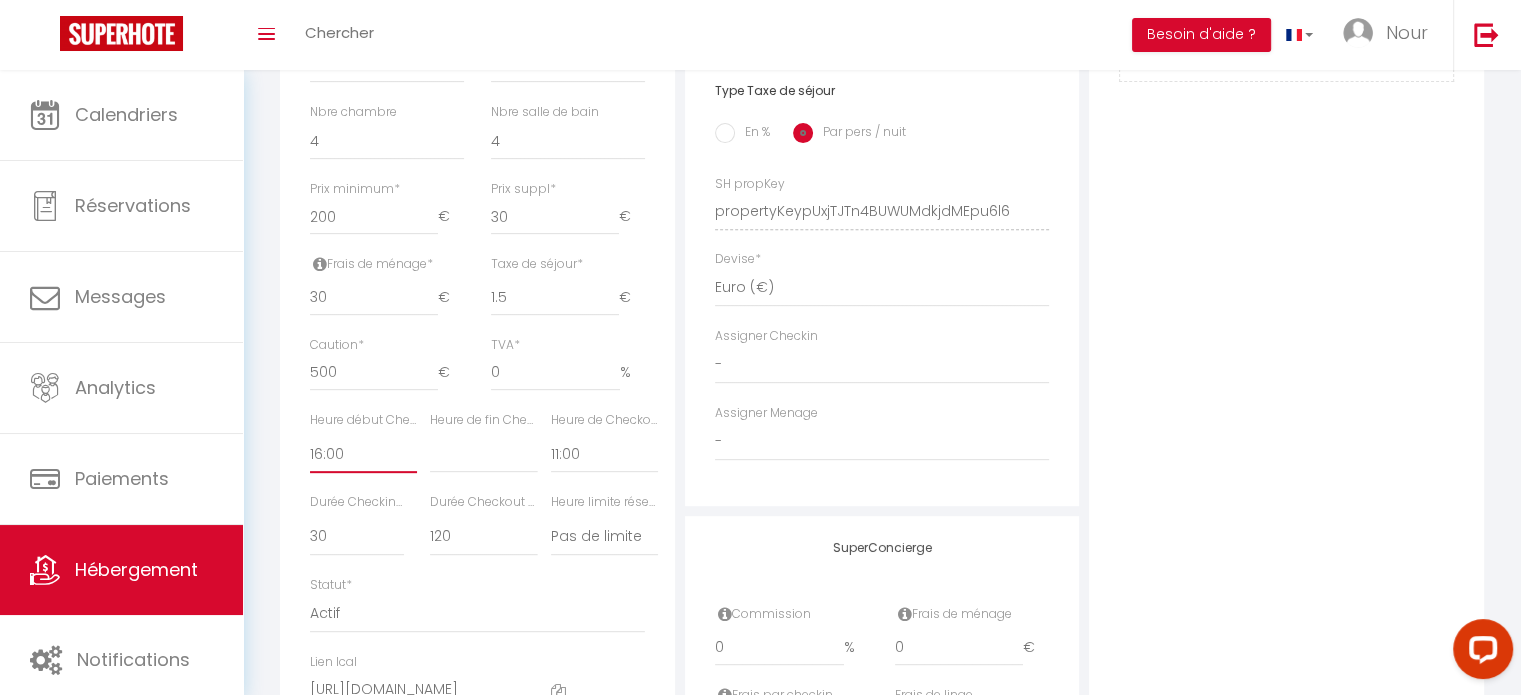click on "00:00
00:15
00:30
00:45
01:00
01:15
01:30
01:45
02:00
02:15
02:30
02:45
03:00" at bounding box center (363, 454) 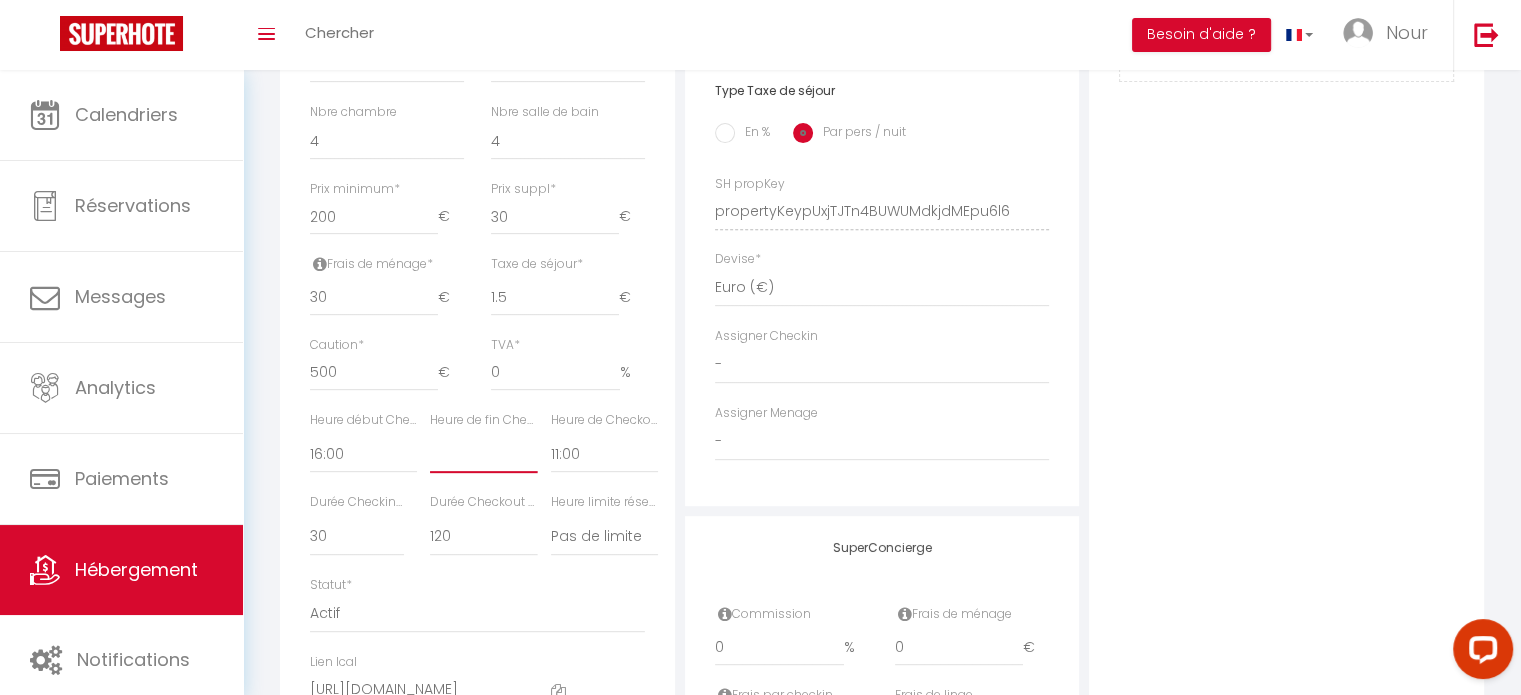 click on "00:00
00:15
00:30
00:45
01:00
01:15
01:30
01:45
02:00
02:15
02:30
02:45
03:00" at bounding box center [483, 454] 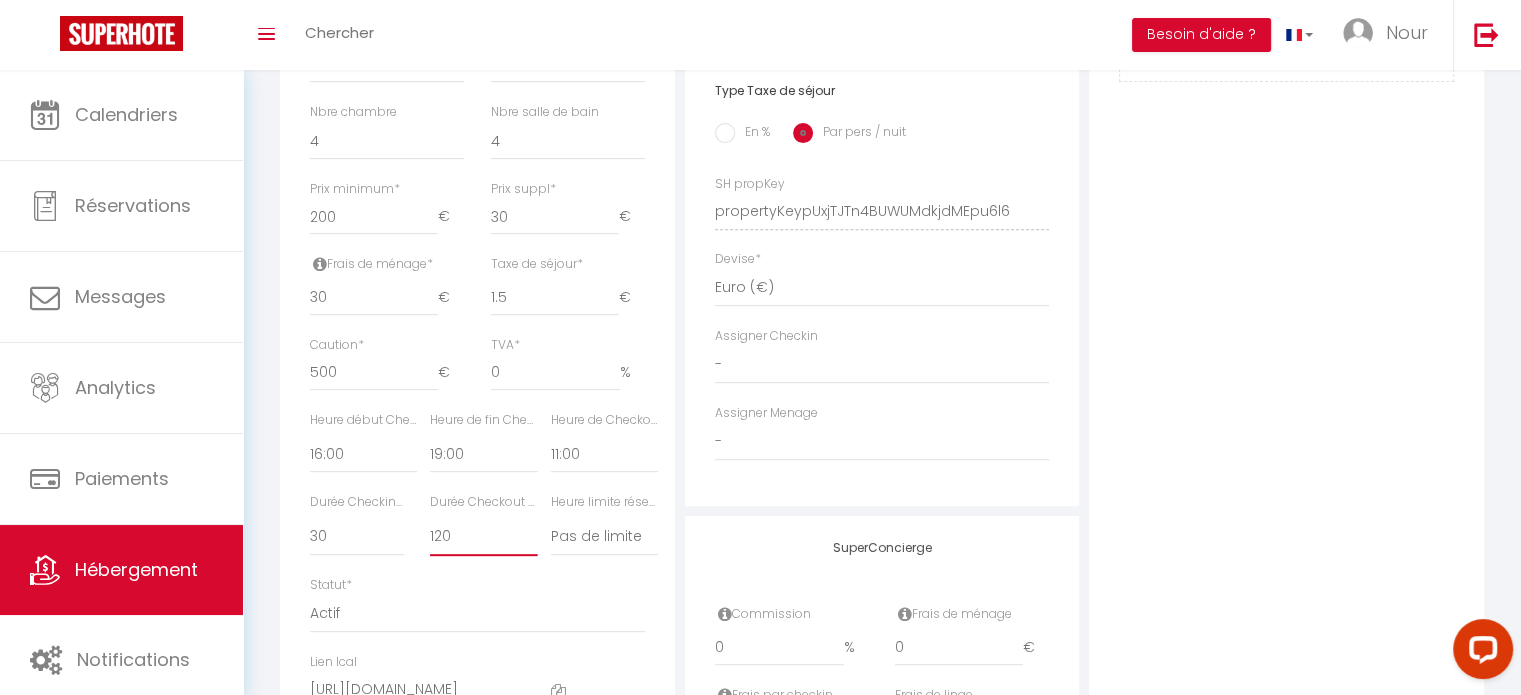 click on "15
30
45
60
75
90
105
120
135
150
165
180
195
210" at bounding box center (483, 537) 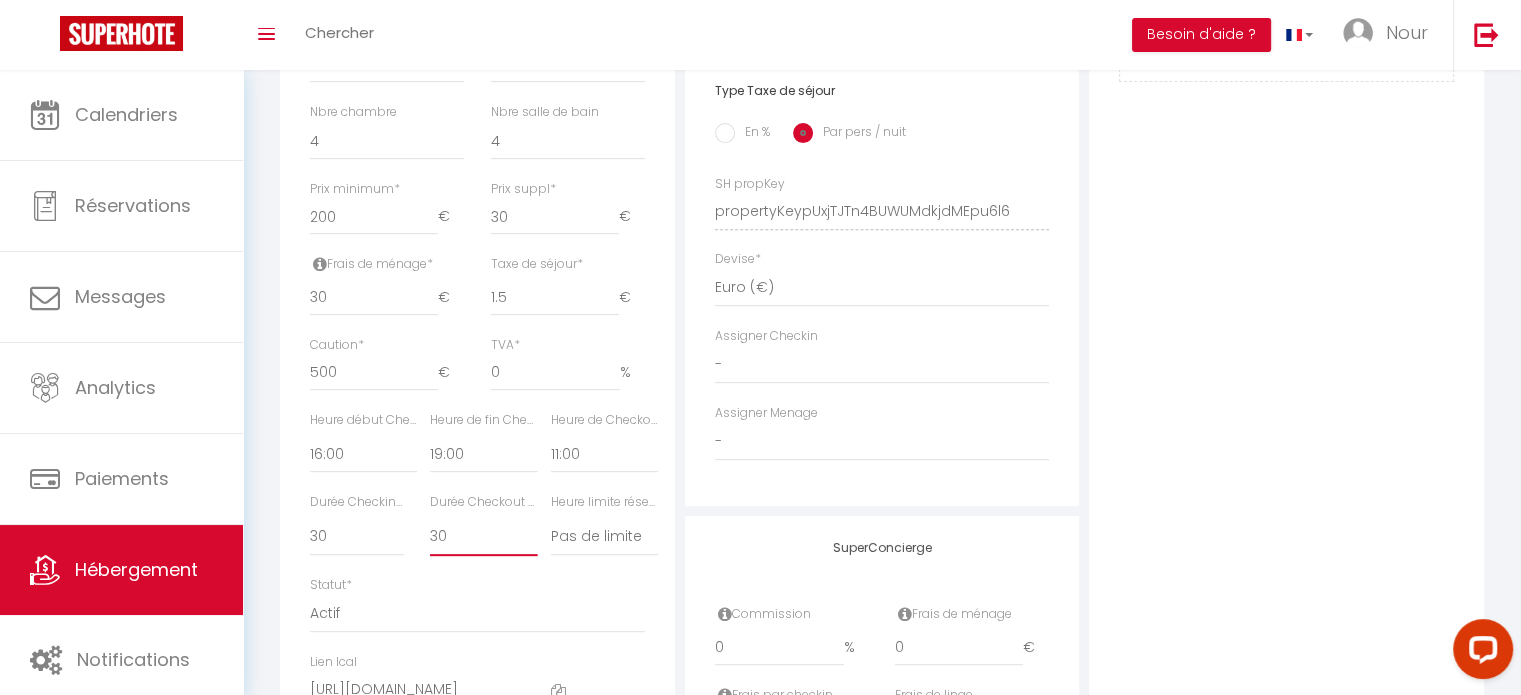 click on "15
30
45
60
75
90
105
120
135
150
165
180
195
210" at bounding box center [483, 537] 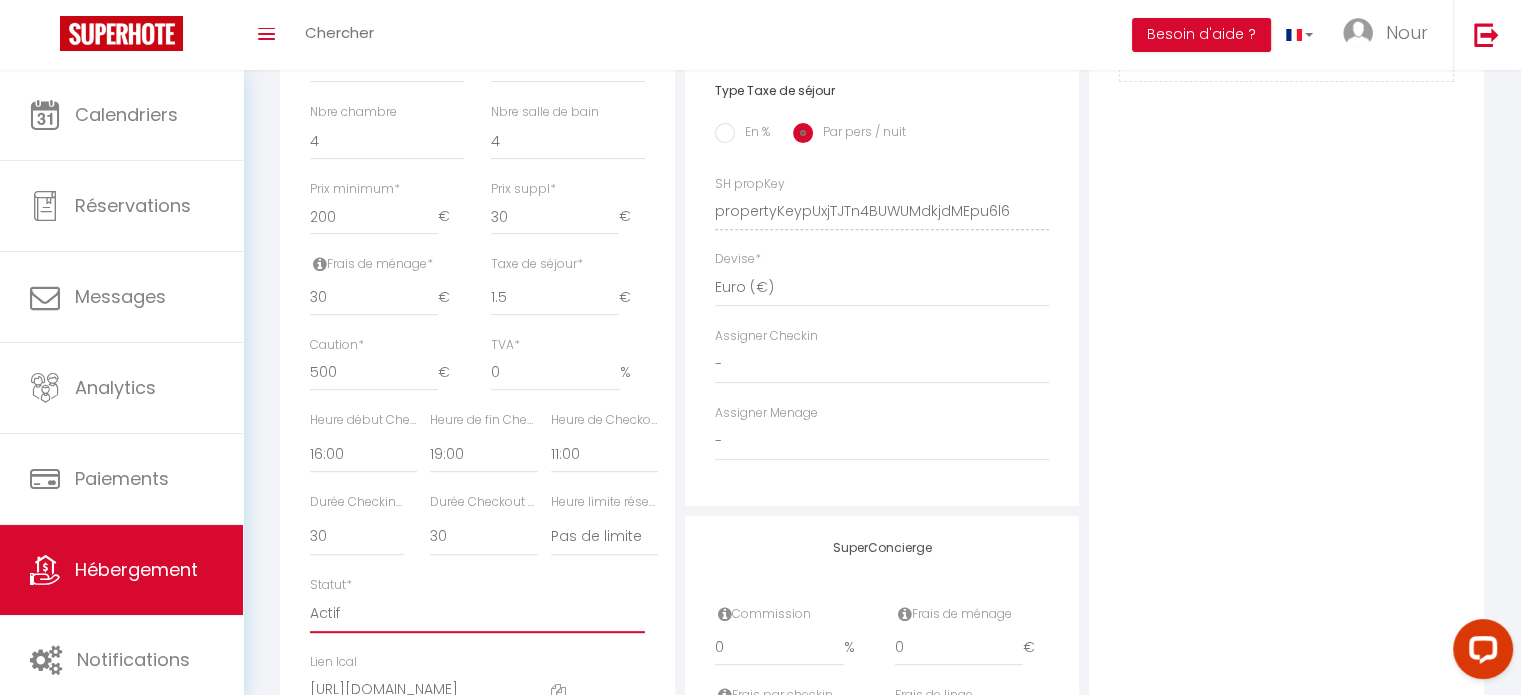 click on "Actif
Pas actif" at bounding box center (477, 614) 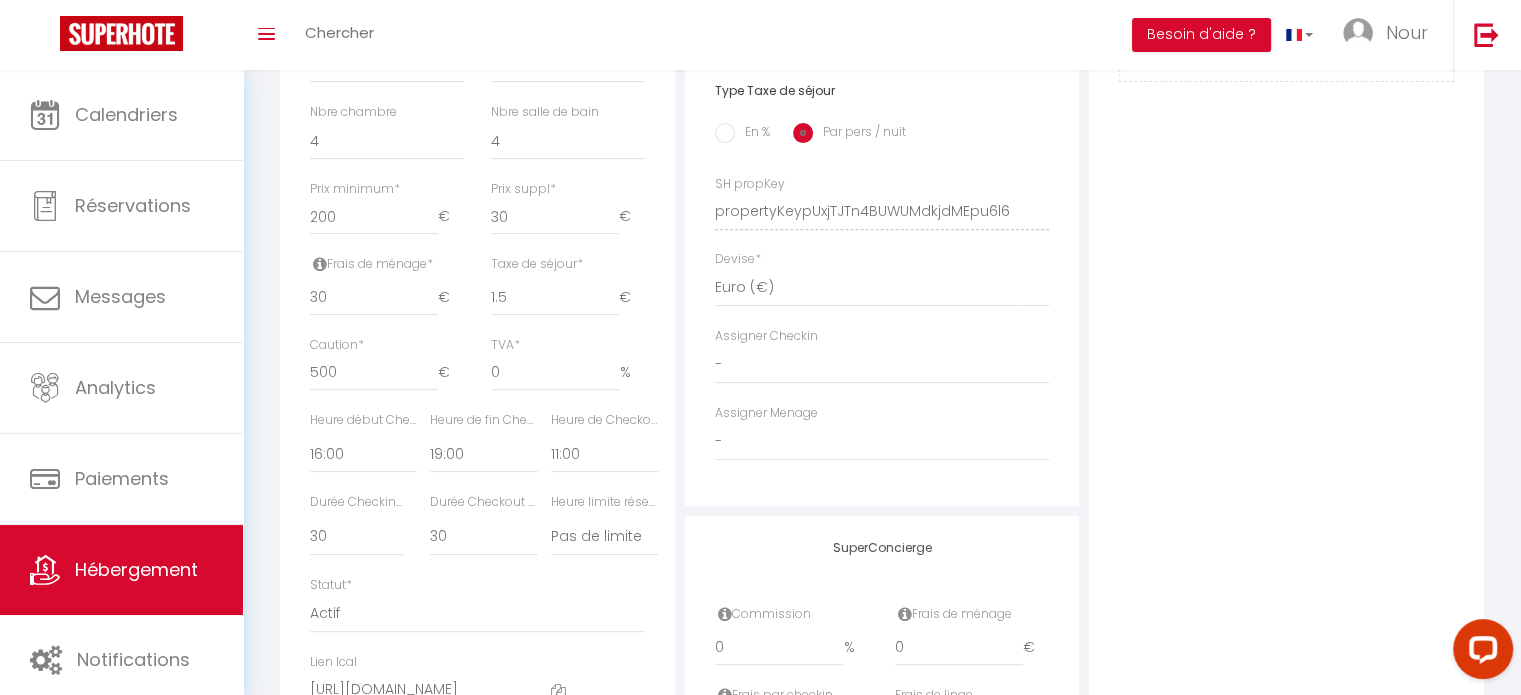 click on "Détails
Nom
*   Dar Ranya - [PERSON_NAME] - 8 pers - piscine & mer
Prénom propriétaire
[PERSON_NAME] propriétaire
Adresse propriétaire
Code postal du propriétaire
Ville propriétaire
Catégorie d'hébergement
*
Apartments
Houses
Secondary units
*     *     *             *   200   €" at bounding box center (477, 197) 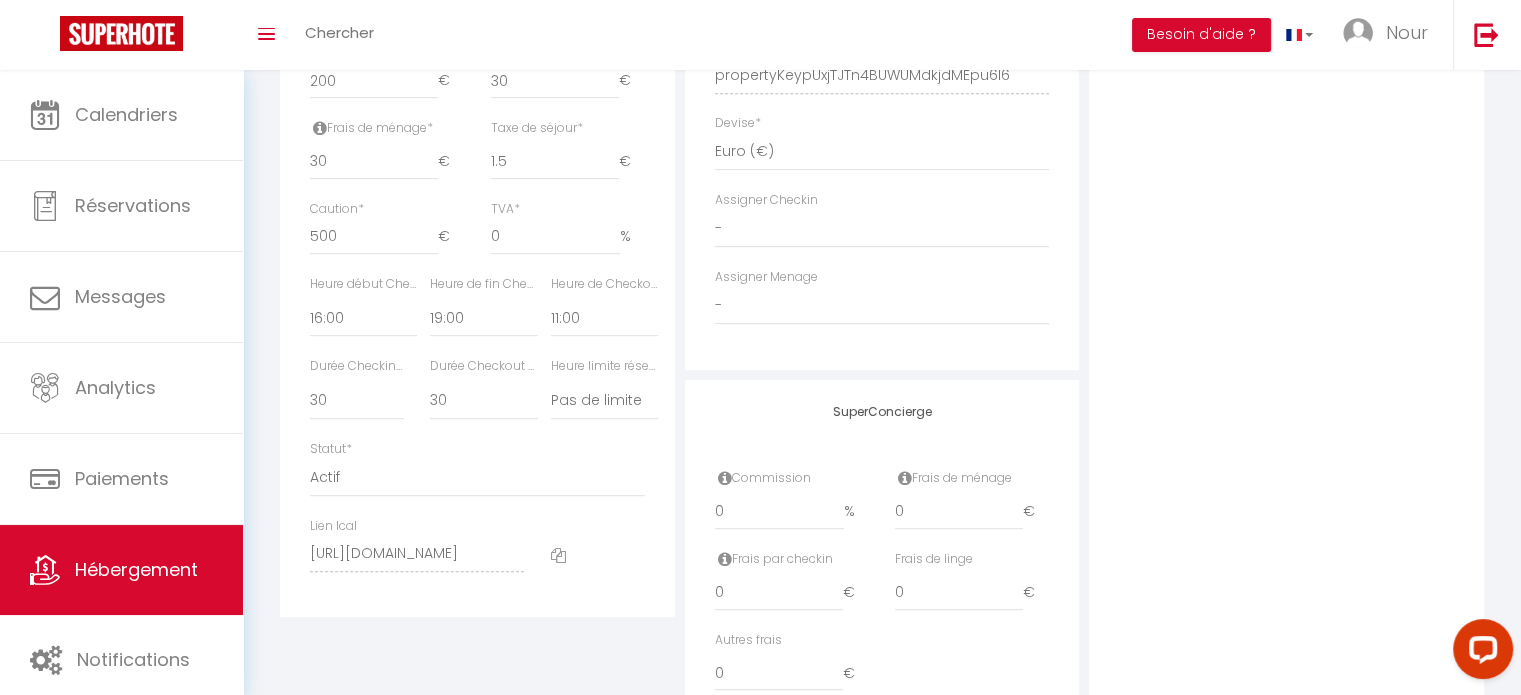 scroll, scrollTop: 1000, scrollLeft: 0, axis: vertical 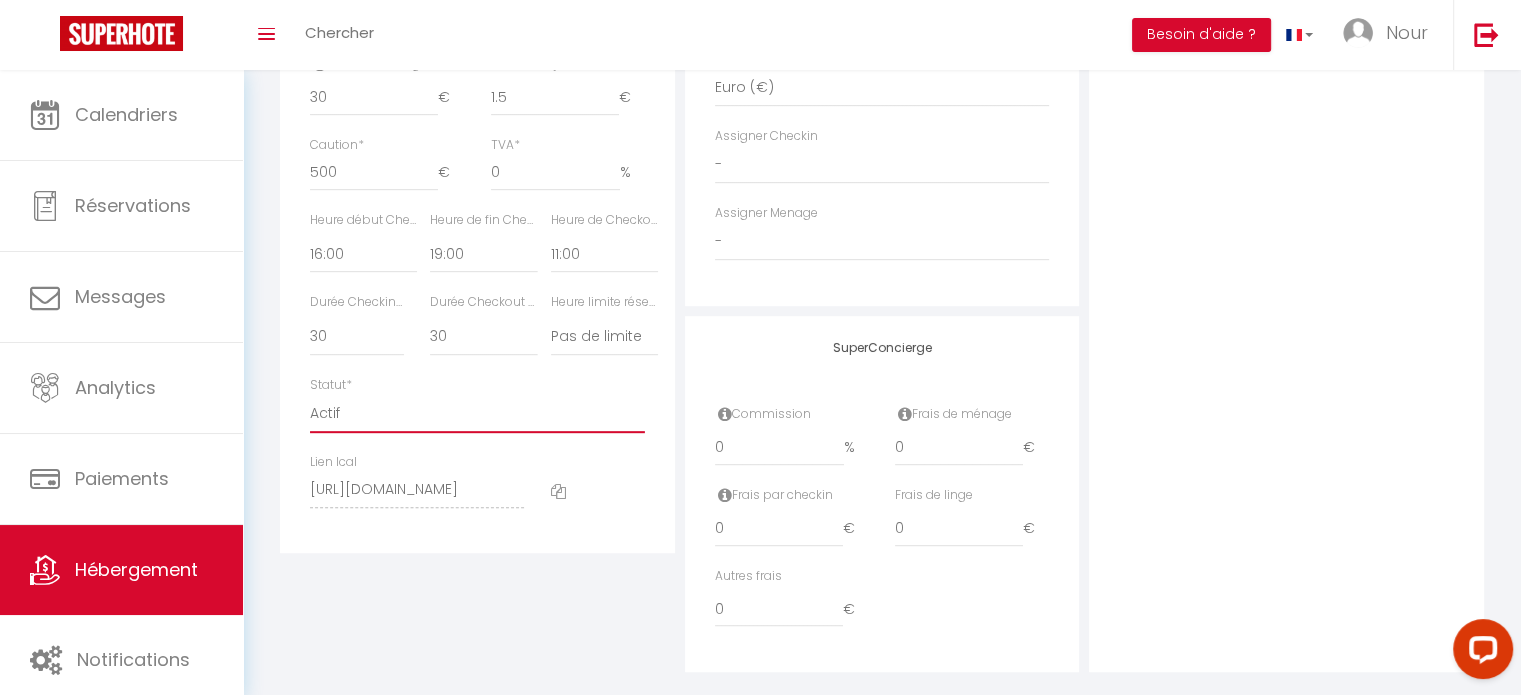 click on "Actif
Pas actif" at bounding box center [477, 414] 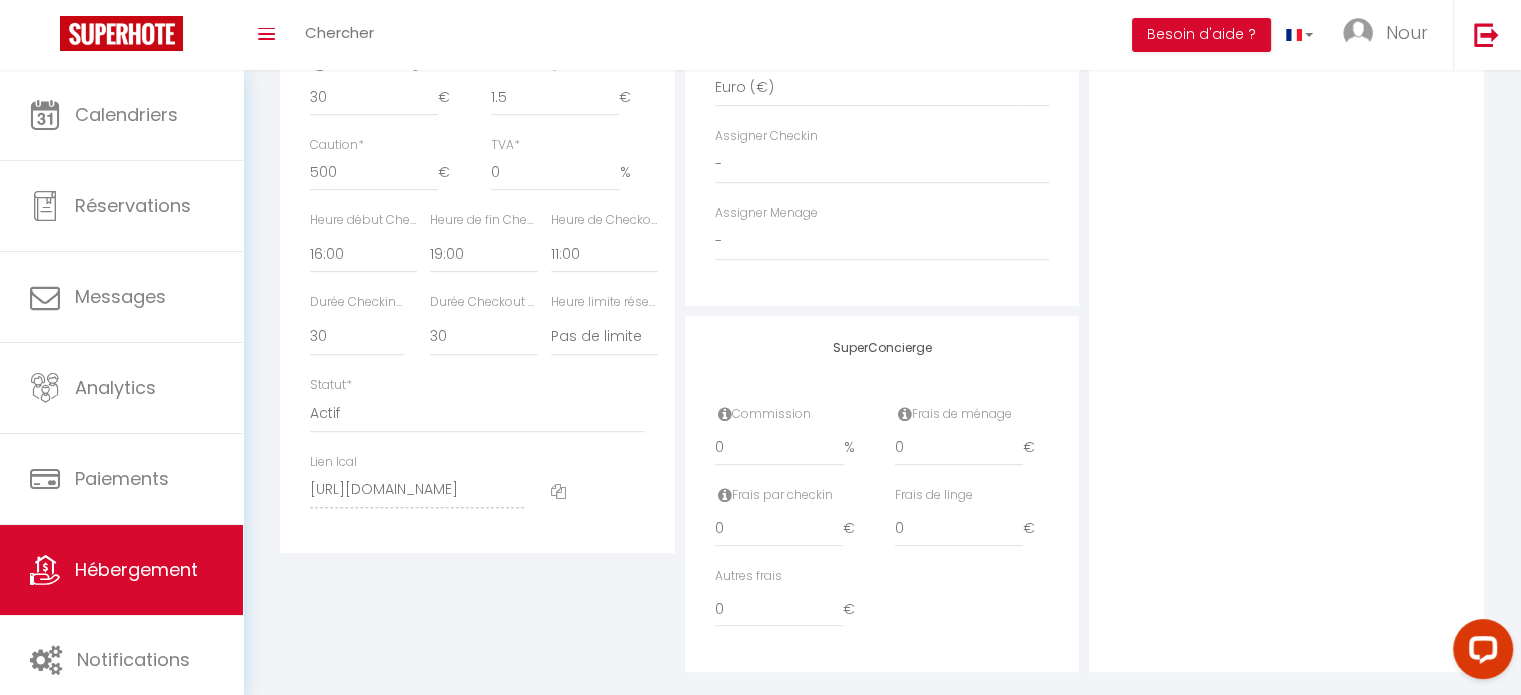 click on "Détails
Nom
*   Dar Ranya - [PERSON_NAME] - 8 pers - piscine & mer
Prénom propriétaire
[PERSON_NAME] propriétaire
Adresse propriétaire
Code postal du propriétaire
Ville propriétaire
Catégorie d'hébergement
*
Apartments
Houses
Secondary units
*     *     *             *   200   €" at bounding box center [477, -62] 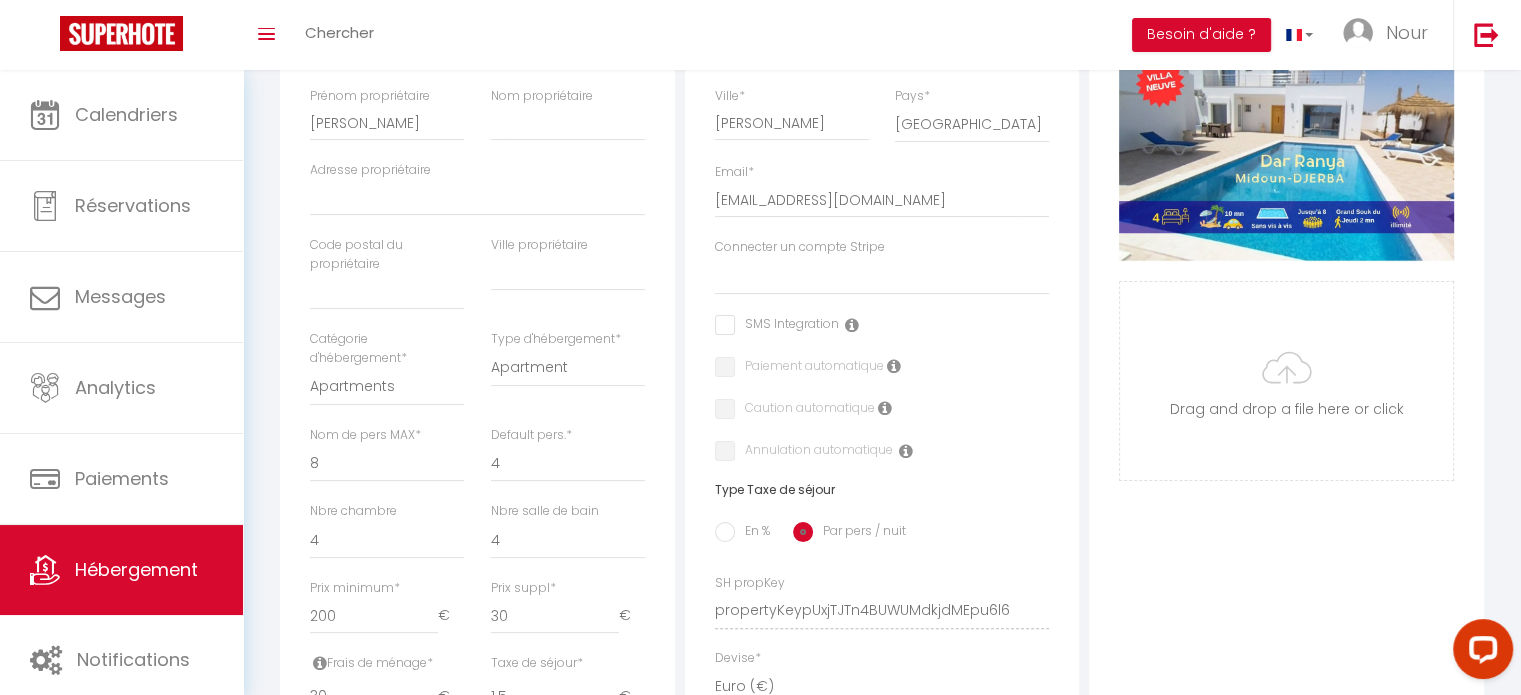 scroll, scrollTop: 400, scrollLeft: 0, axis: vertical 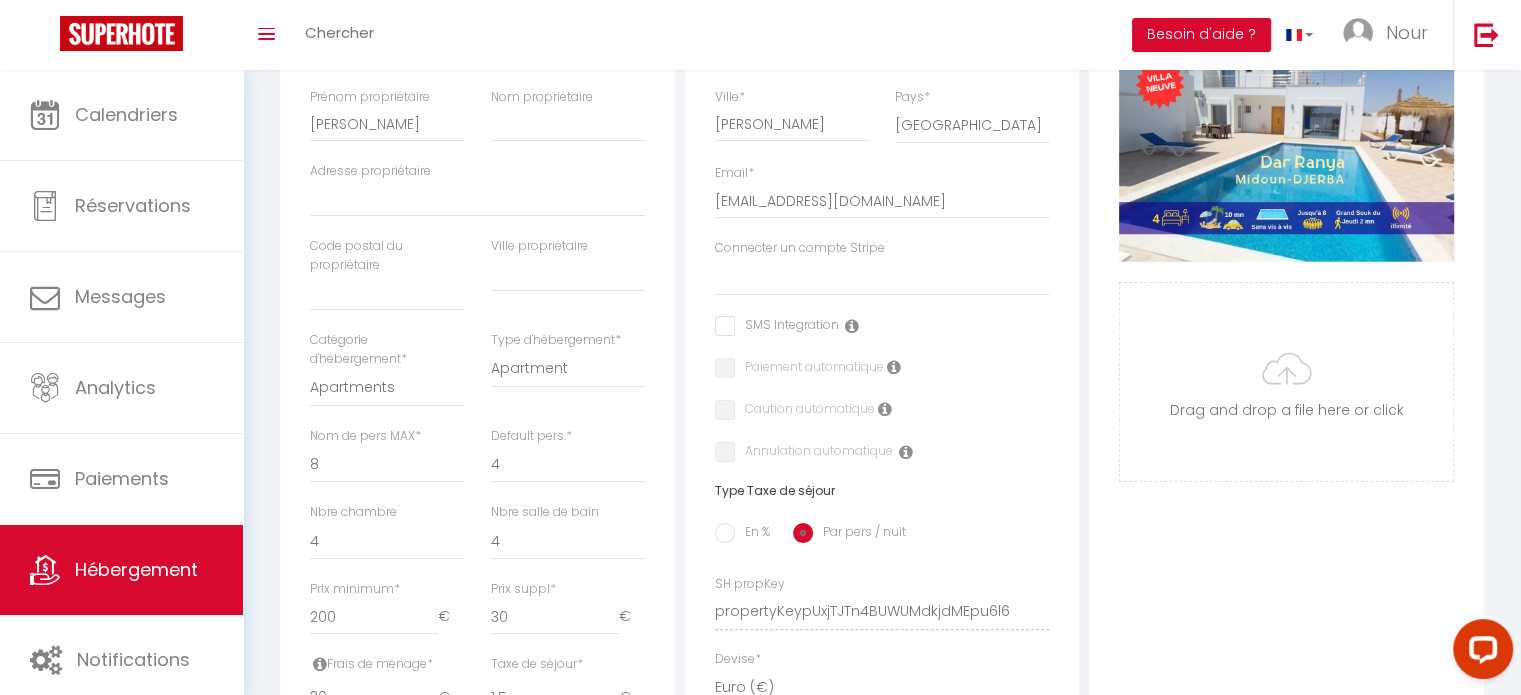 click at bounding box center (885, 409) 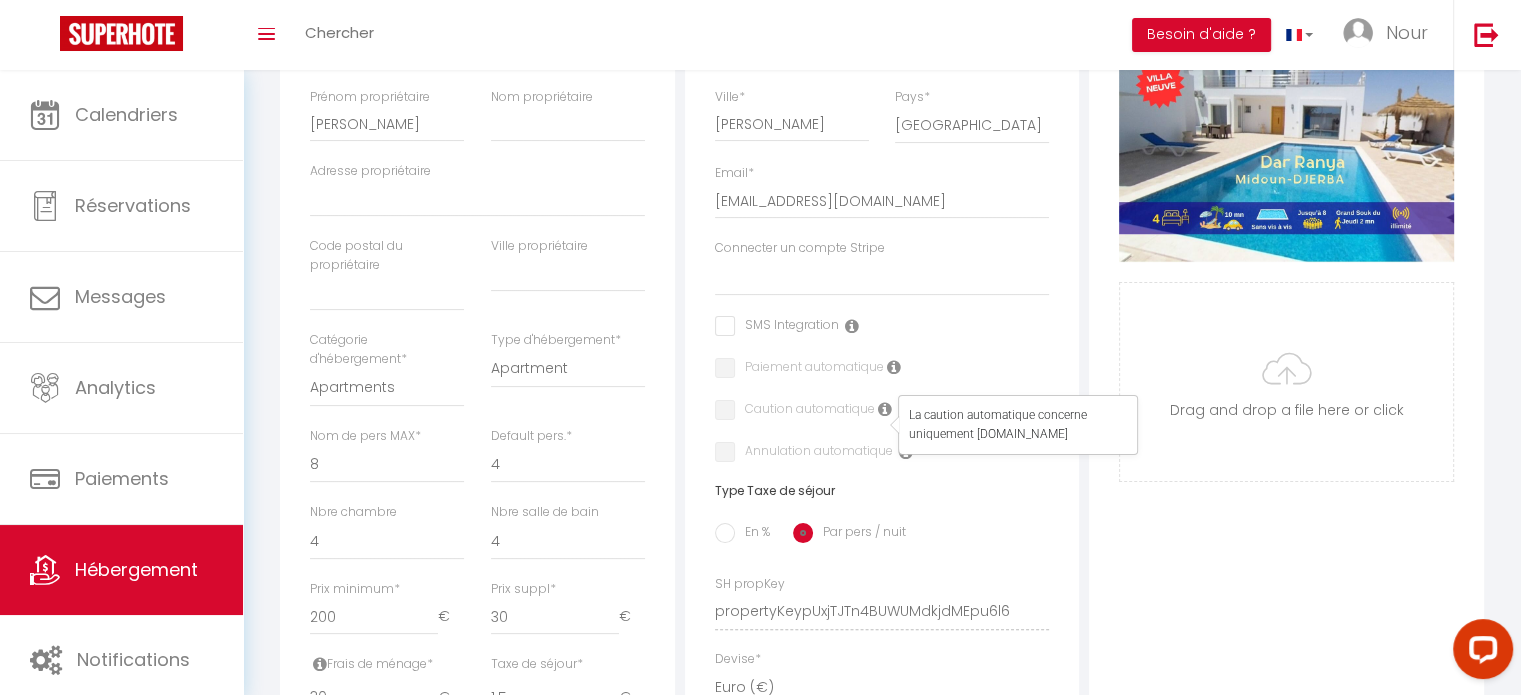 click at bounding box center [885, 409] 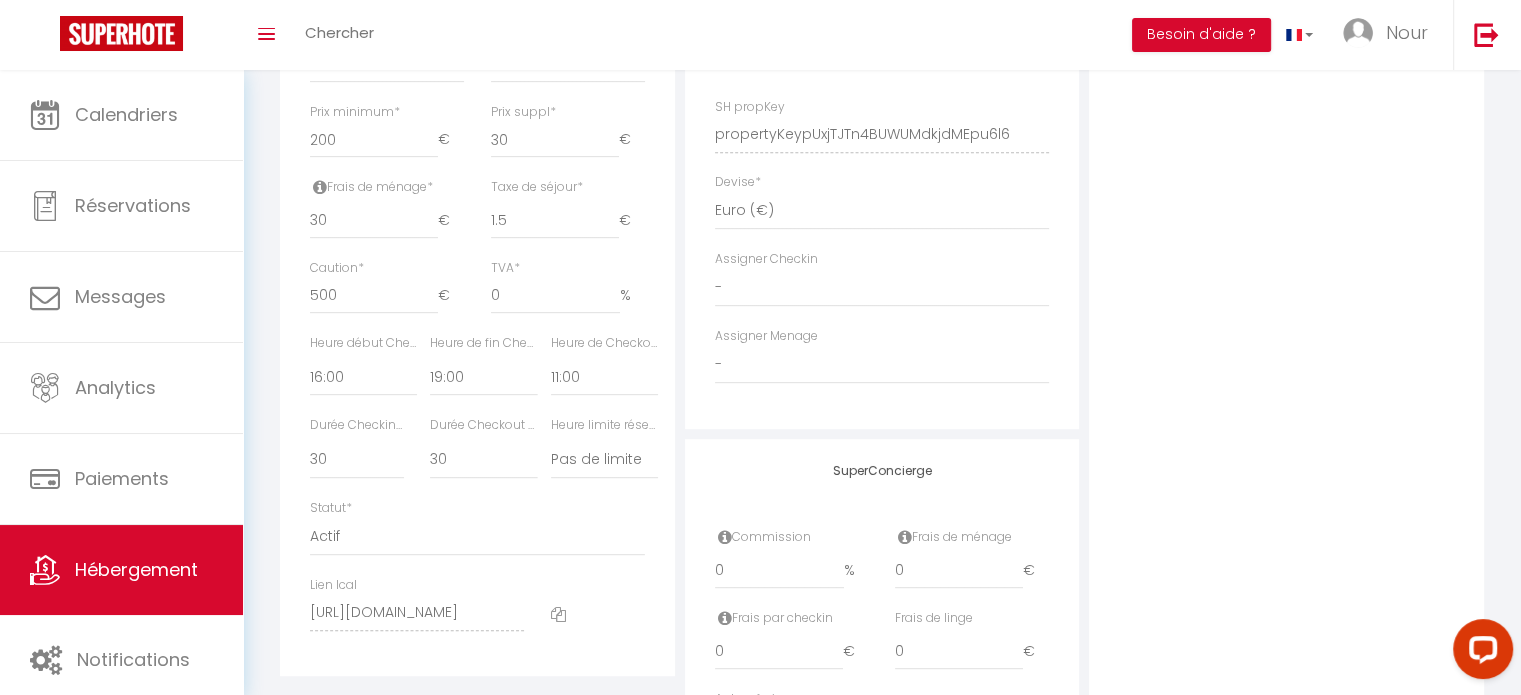 scroll, scrollTop: 900, scrollLeft: 0, axis: vertical 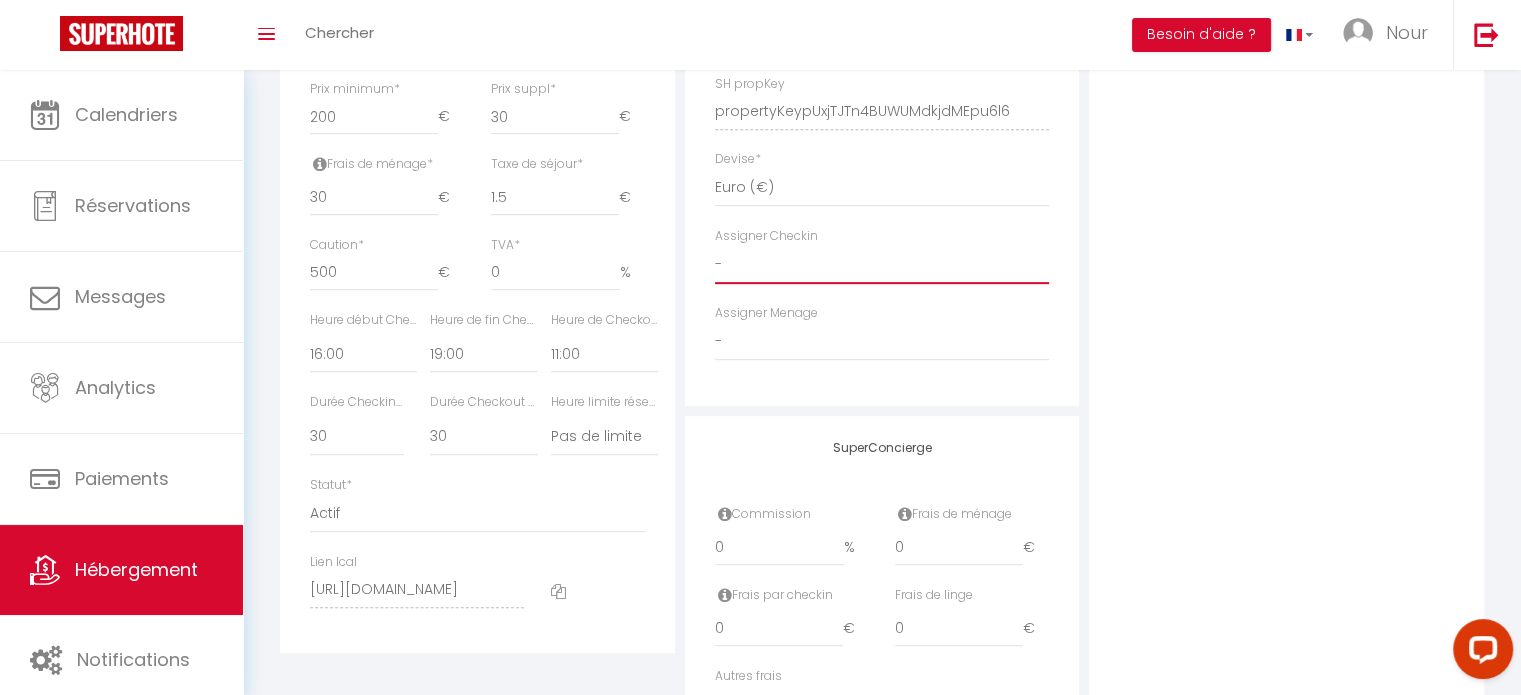 click on "-
[PERSON_NAME]" at bounding box center [882, 265] 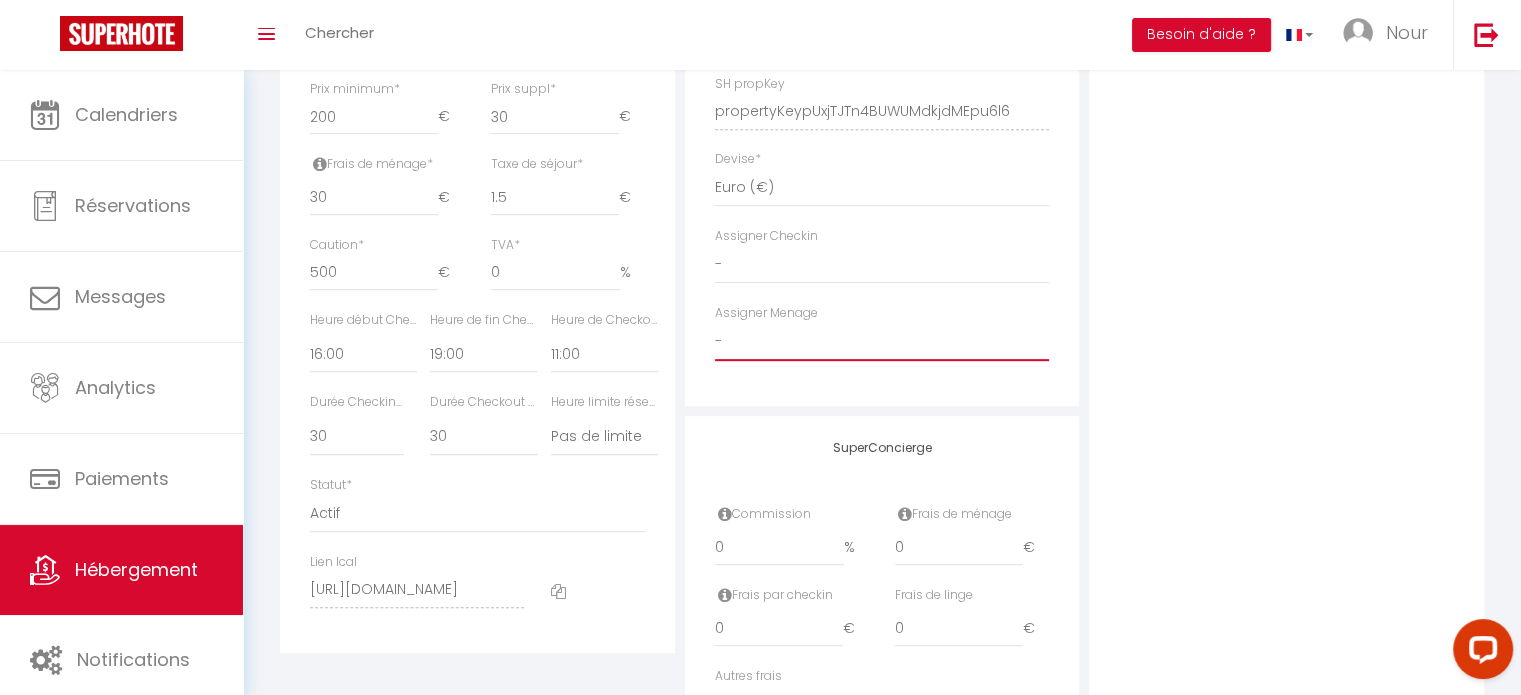 click on "-
[PERSON_NAME]" at bounding box center (882, 342) 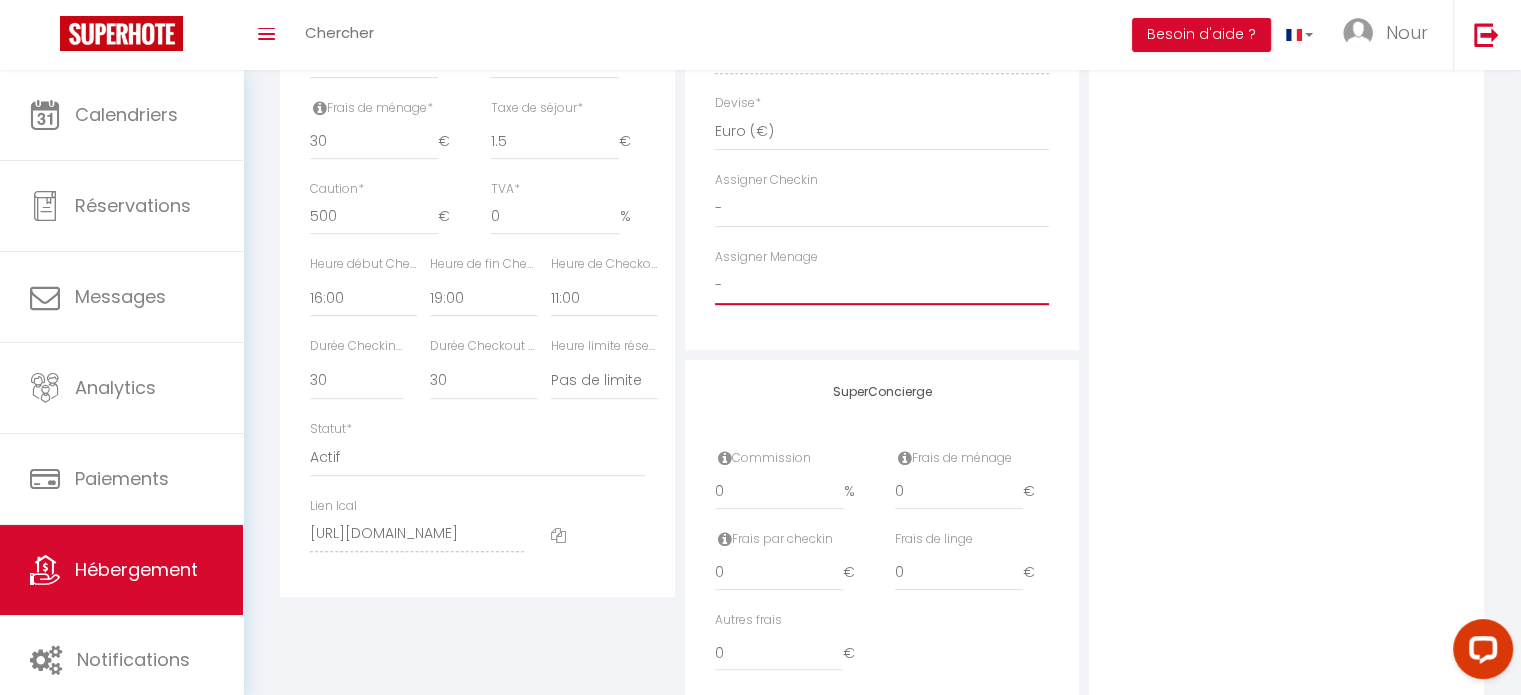 scroll, scrollTop: 1000, scrollLeft: 0, axis: vertical 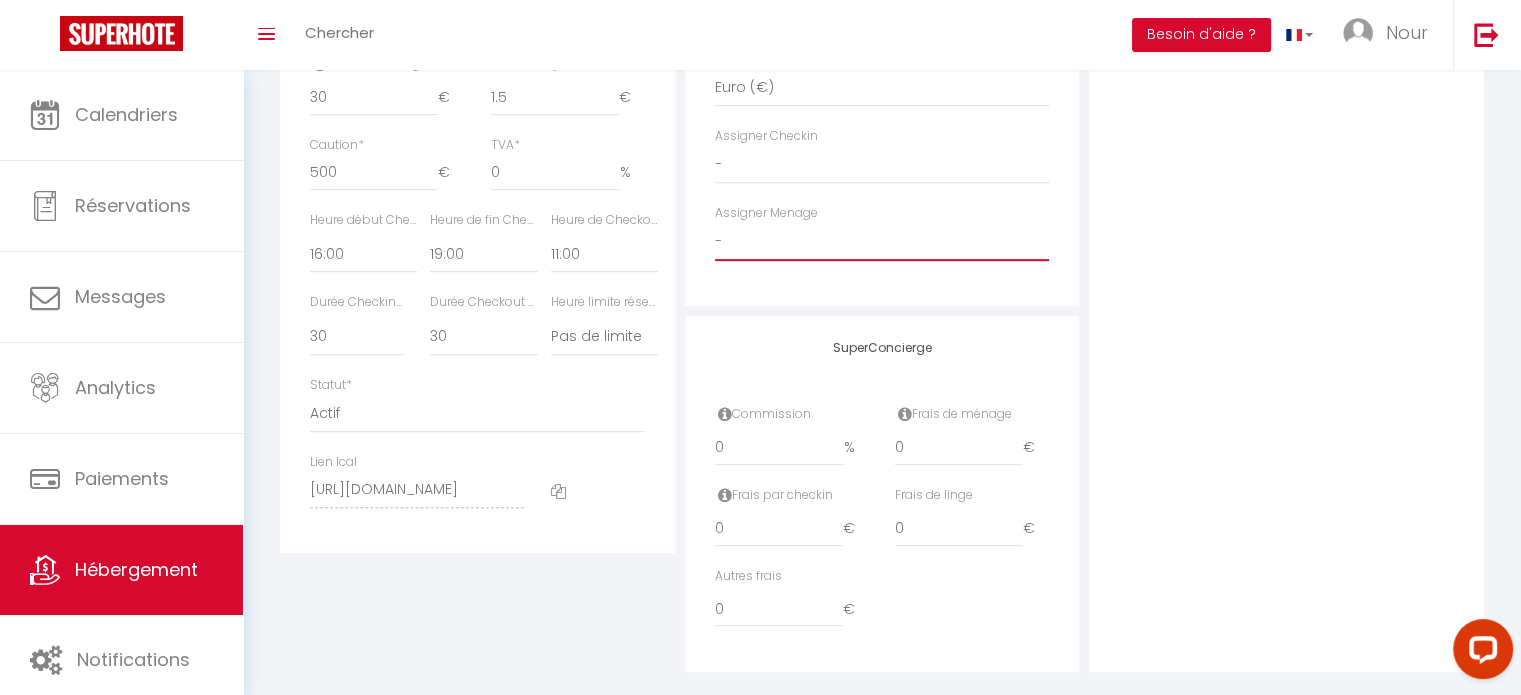 click on "-
[PERSON_NAME]" at bounding box center (882, 242) 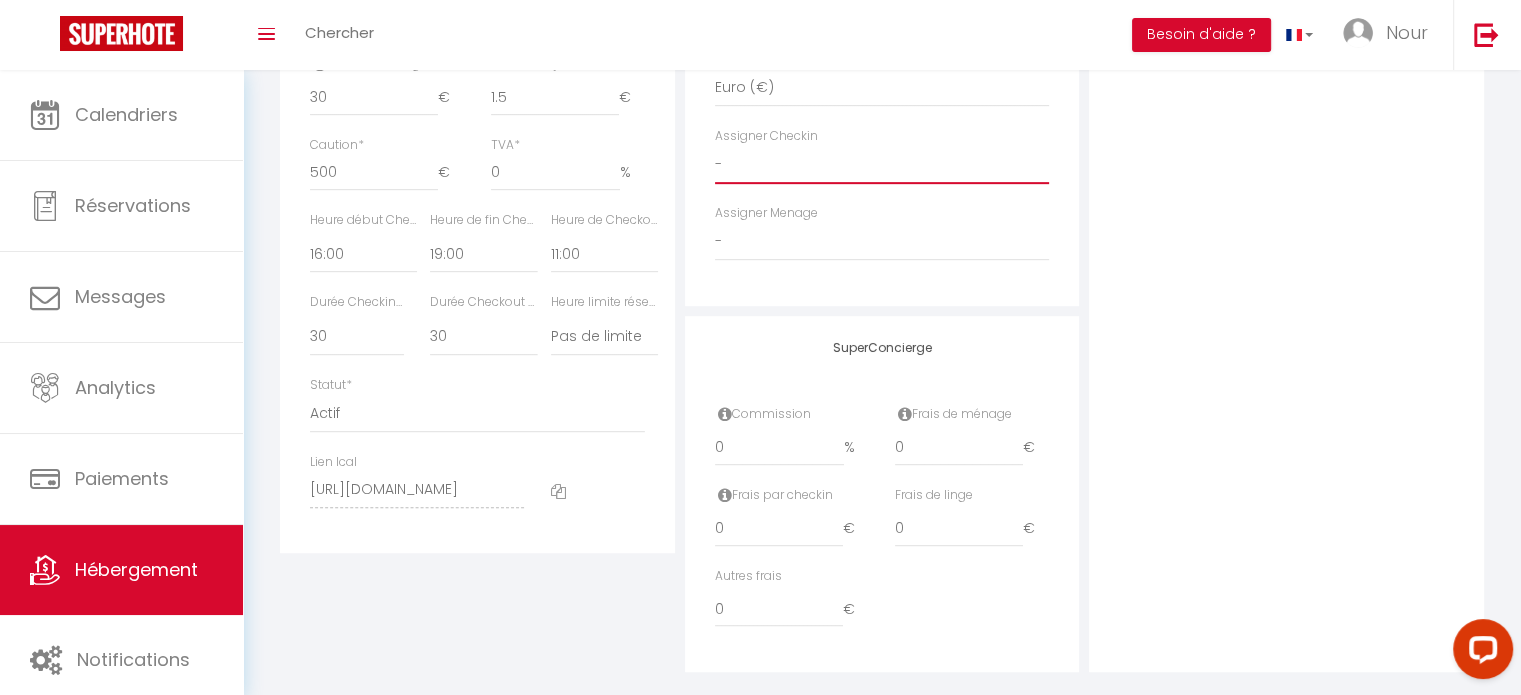 click on "-
[PERSON_NAME]" at bounding box center (882, 165) 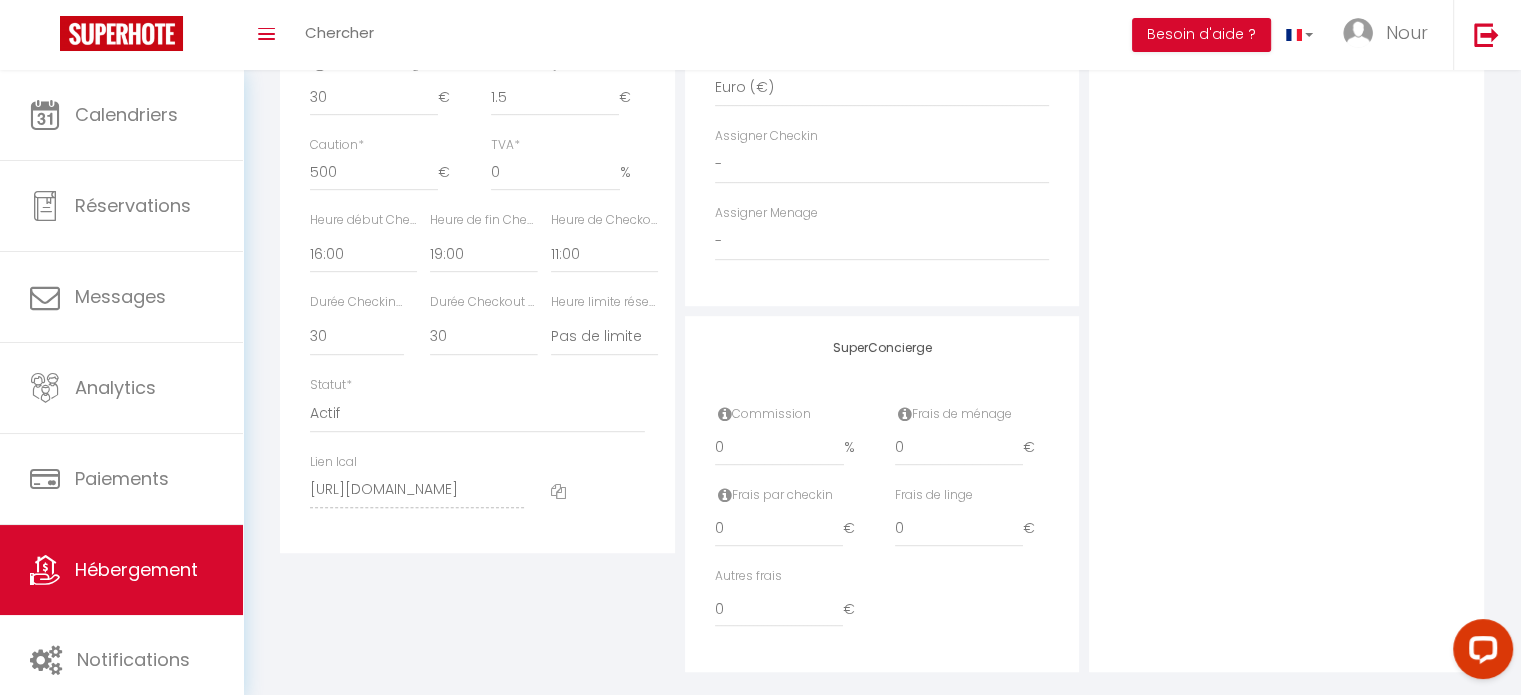click on "Assigner Checkin" at bounding box center (766, 136) 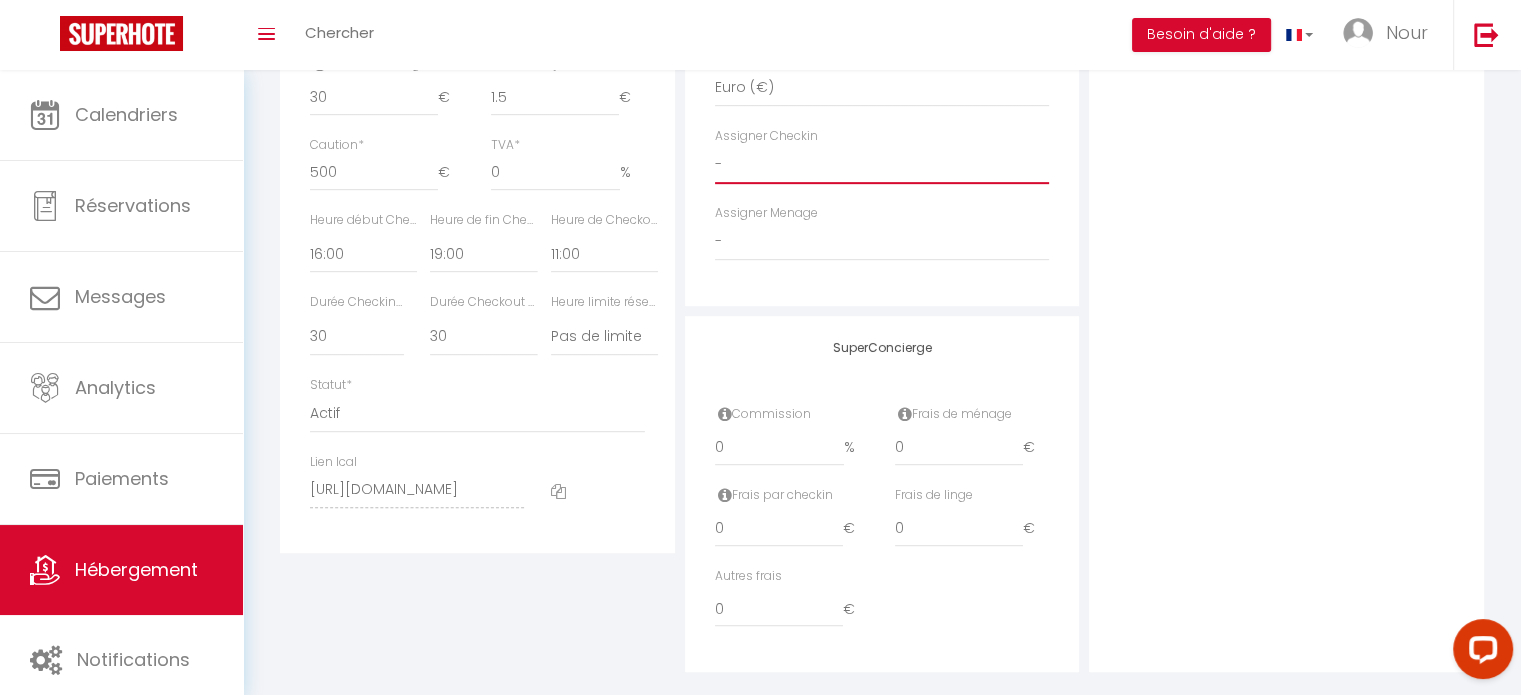 click on "-
[PERSON_NAME]" at bounding box center (882, 165) 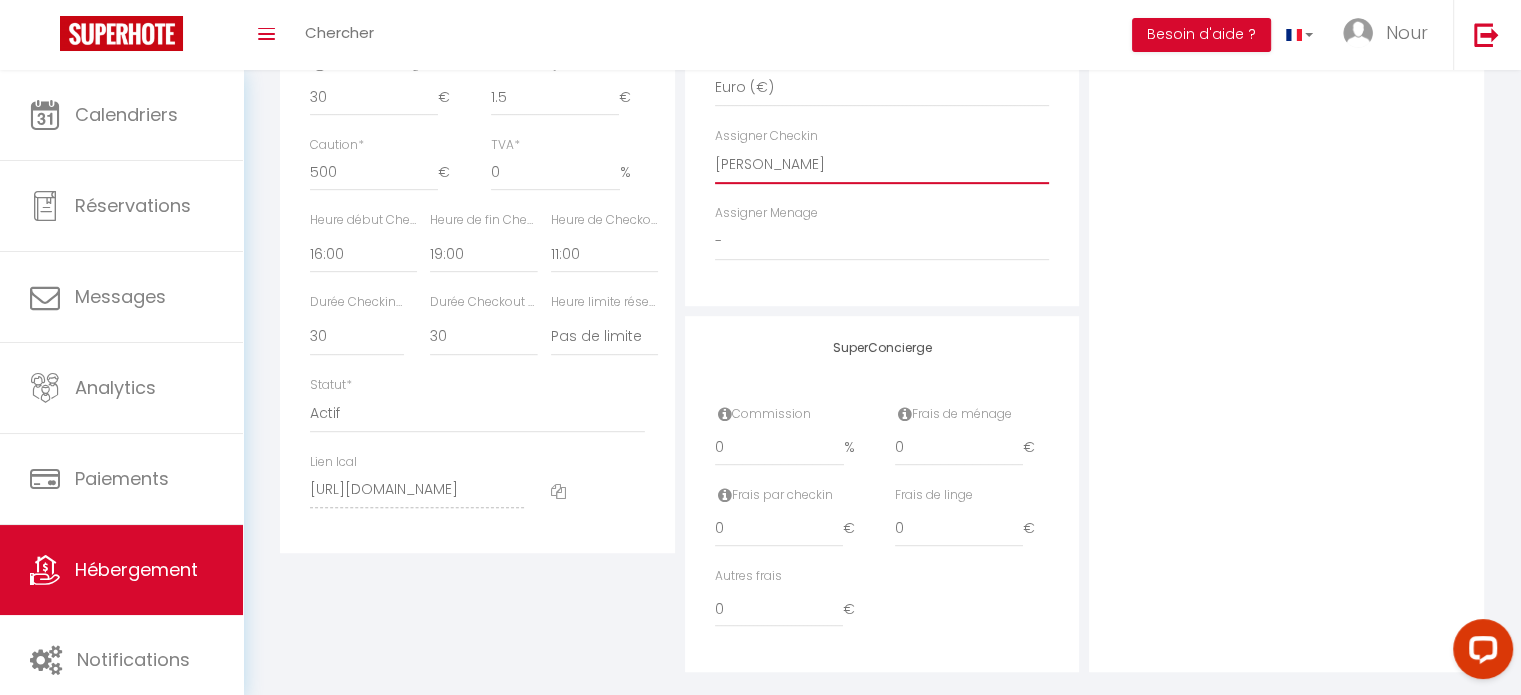 click on "-
[PERSON_NAME]" at bounding box center (882, 165) 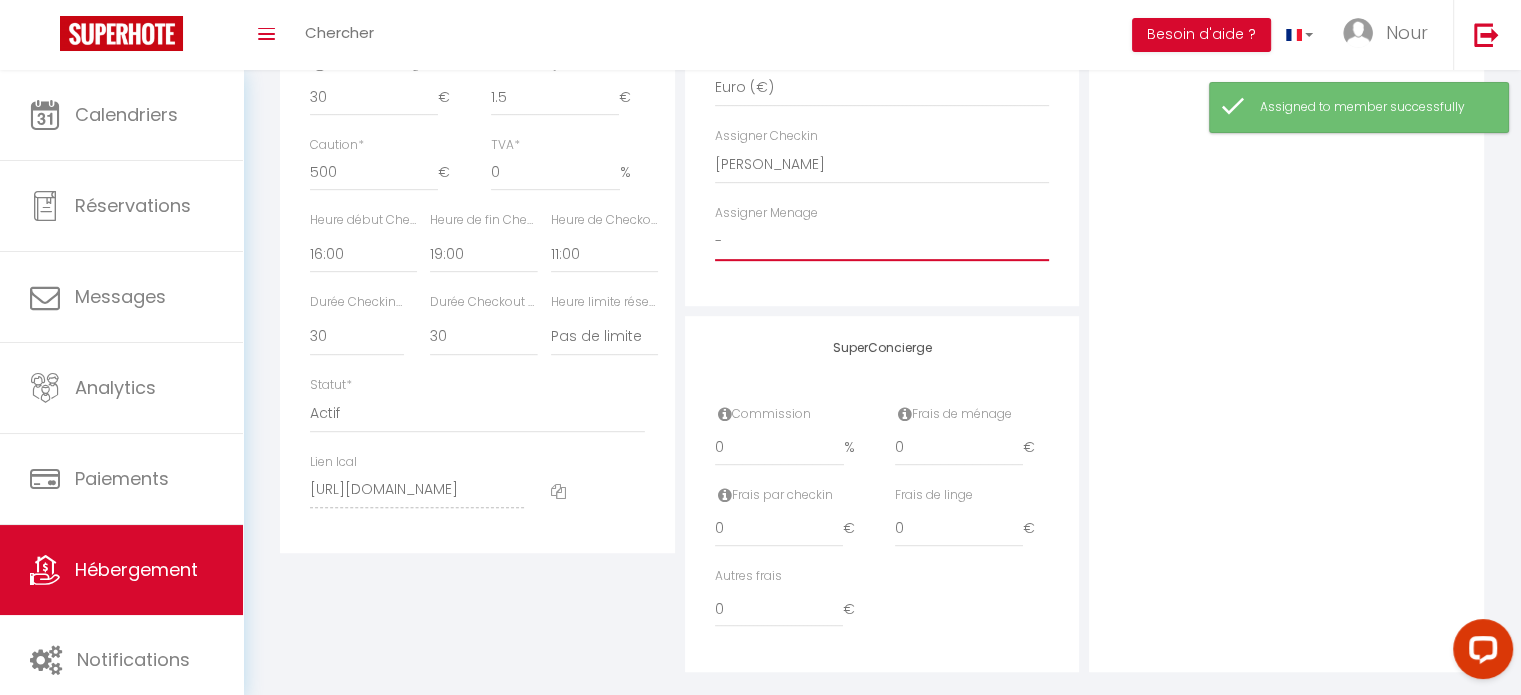 click on "-
[PERSON_NAME]" at bounding box center [882, 242] 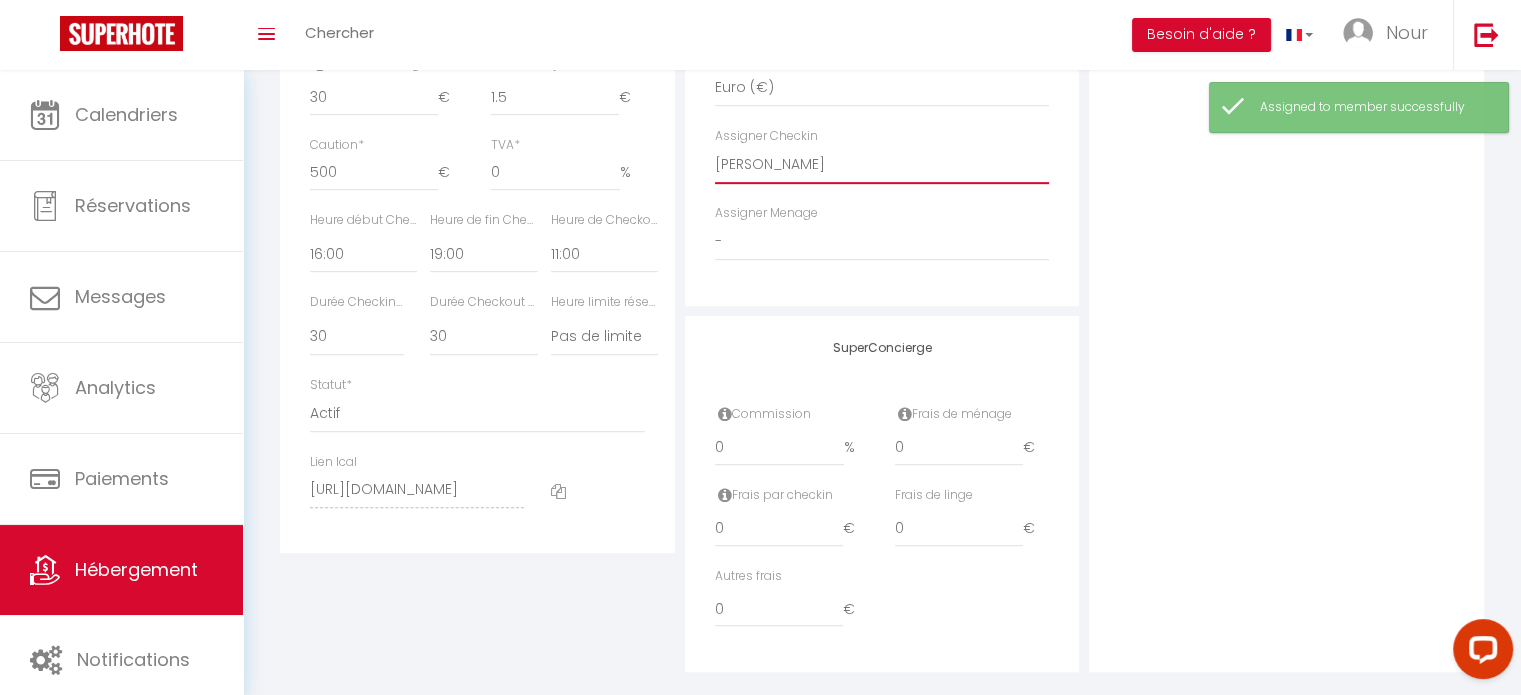 click on "-
[PERSON_NAME]" at bounding box center [882, 165] 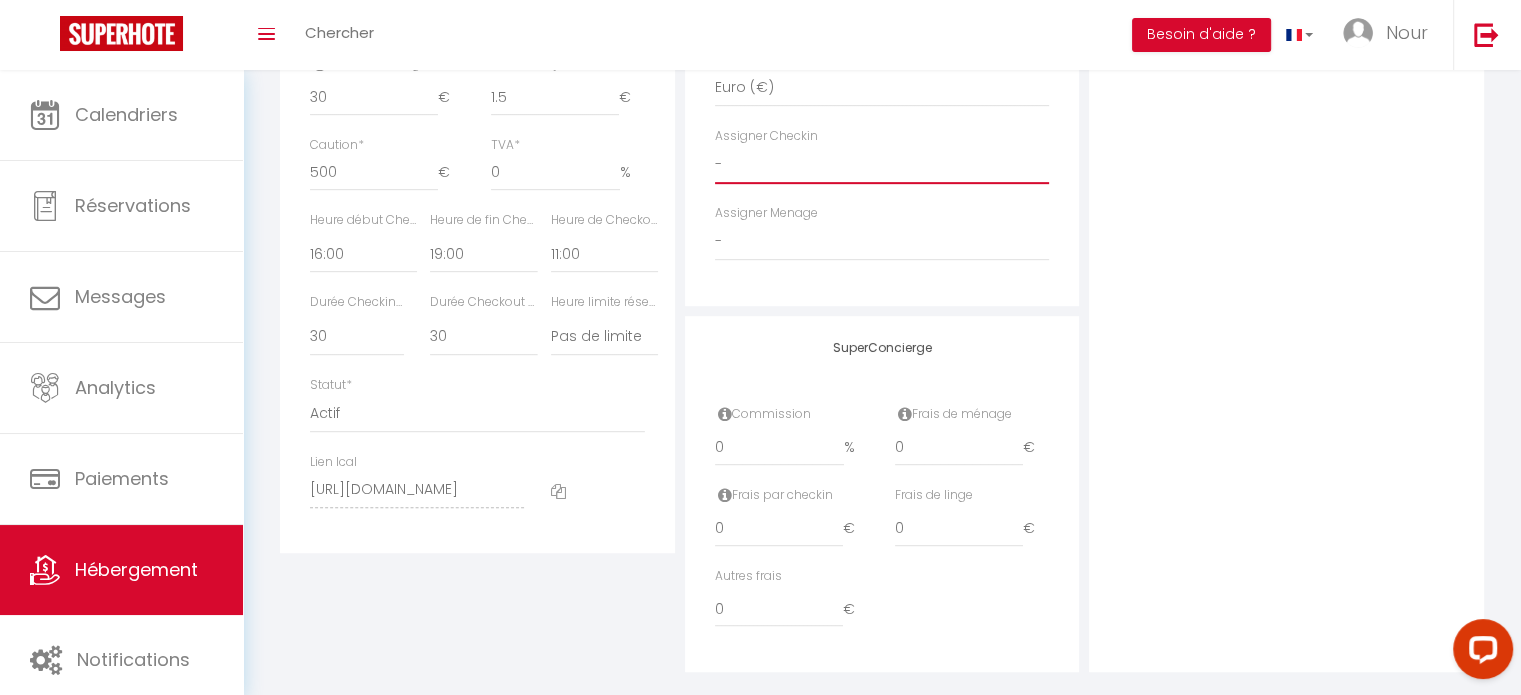click on "-
[PERSON_NAME]" at bounding box center [882, 165] 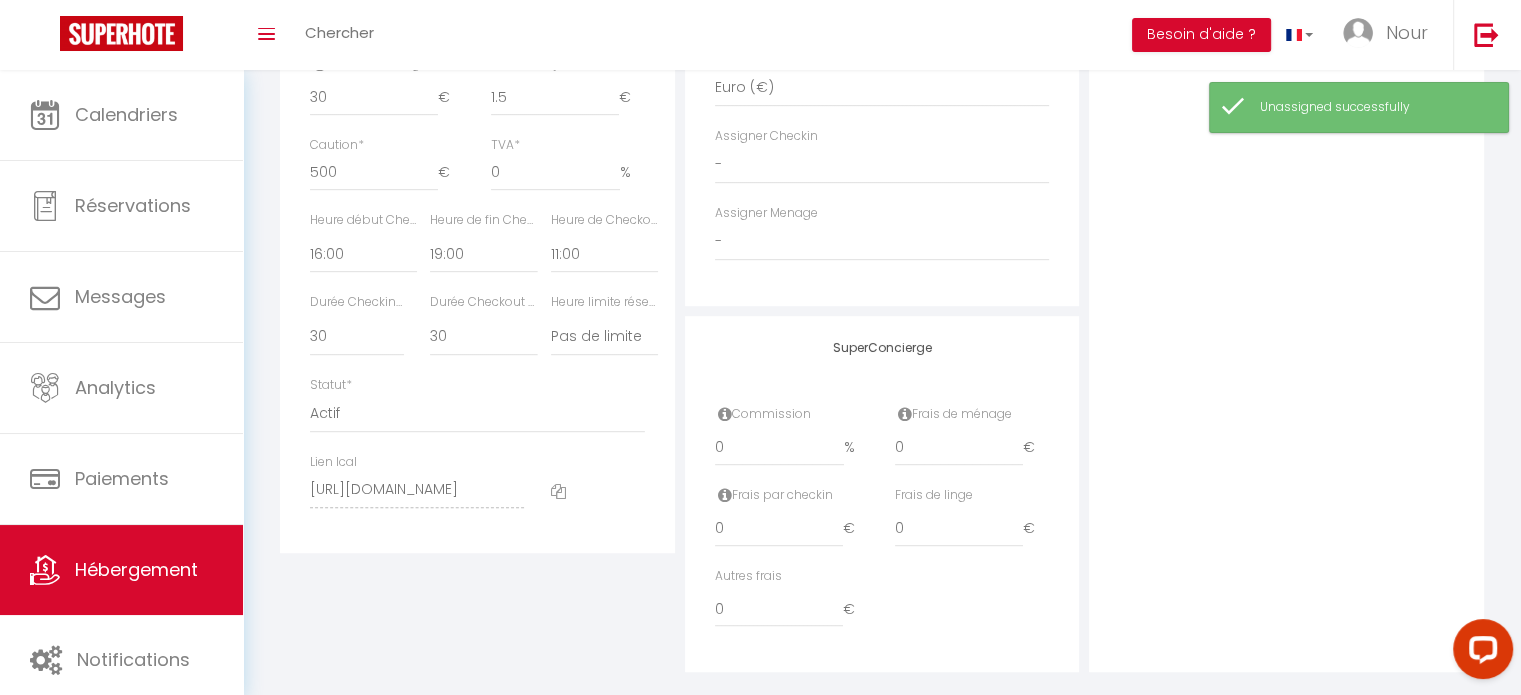 click on "Photo
Photo
Supprimer
Drag and drop a file here or click Ooops, something wrong appended. Remove   Drag and drop or click to replace" at bounding box center [1286, -3] 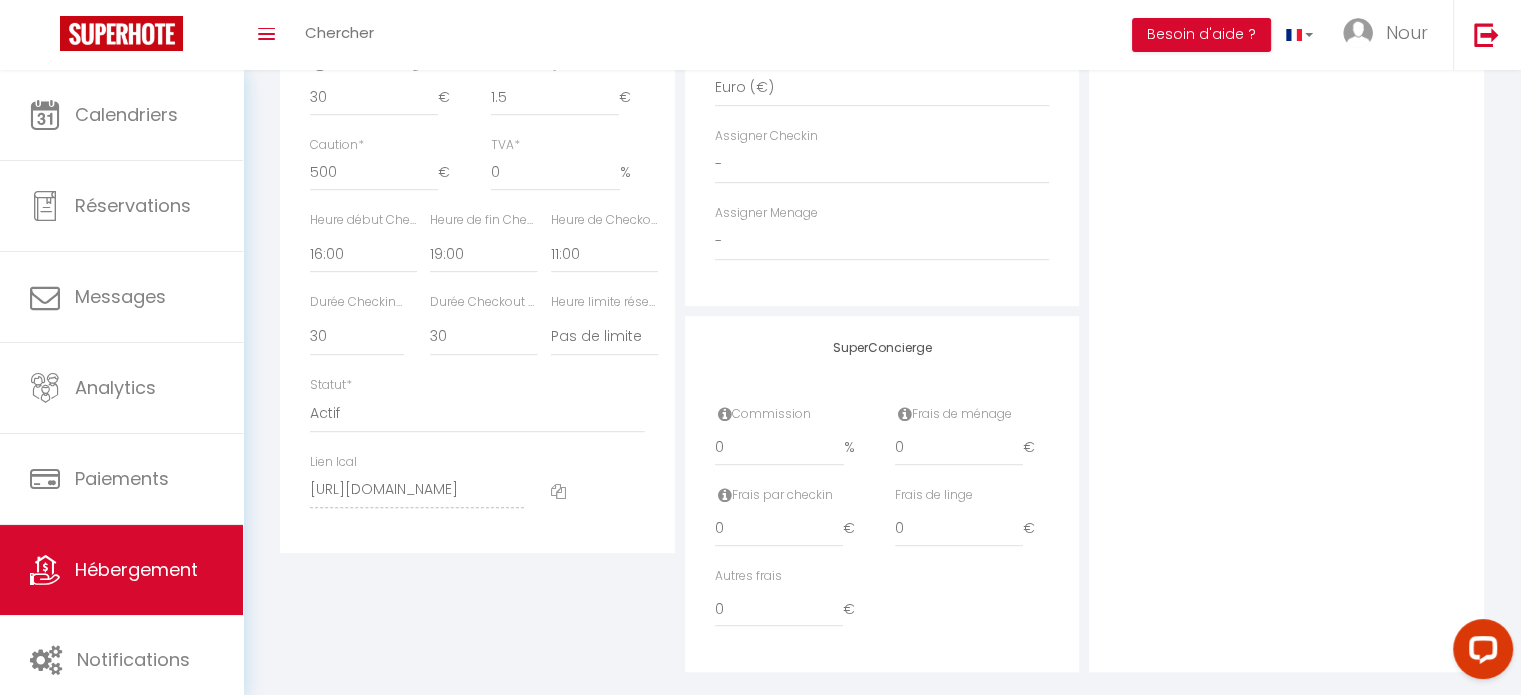 click at bounding box center [905, 414] 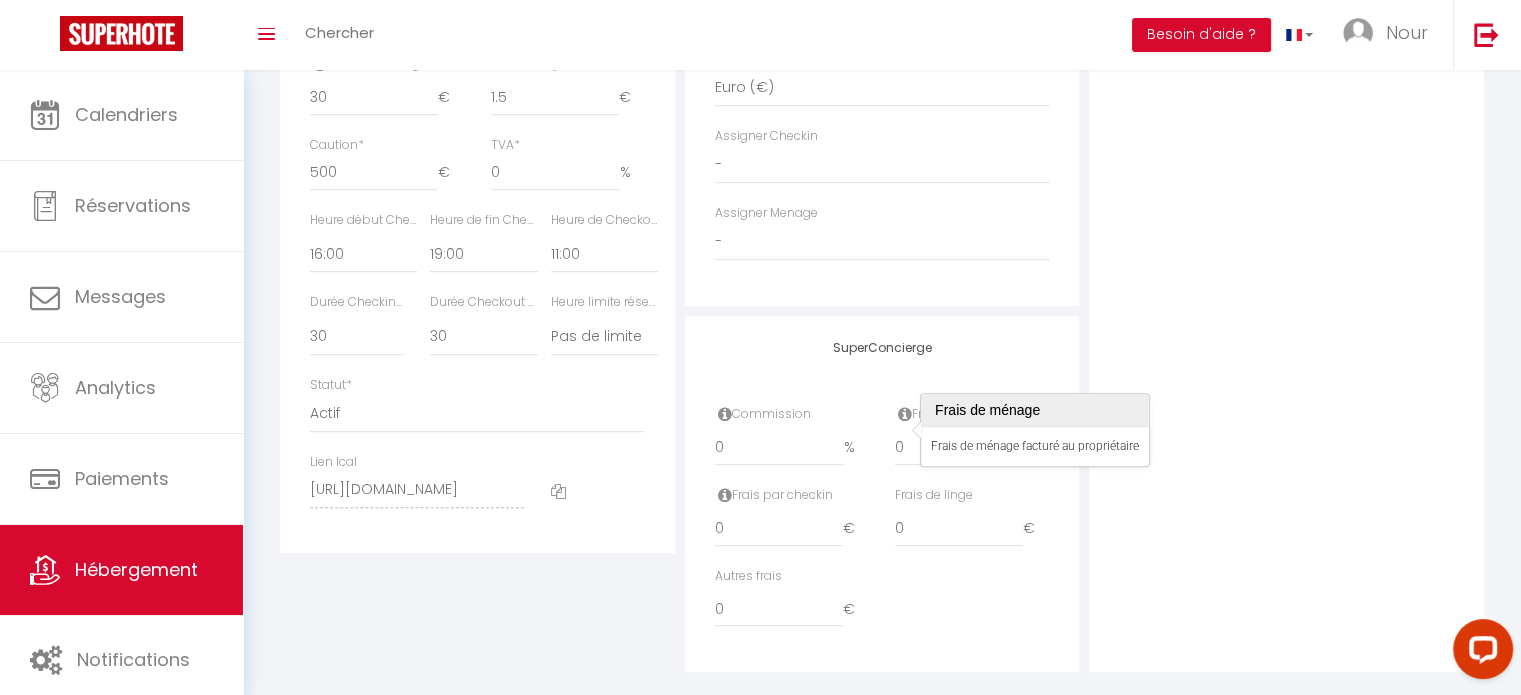 click at bounding box center [725, 414] 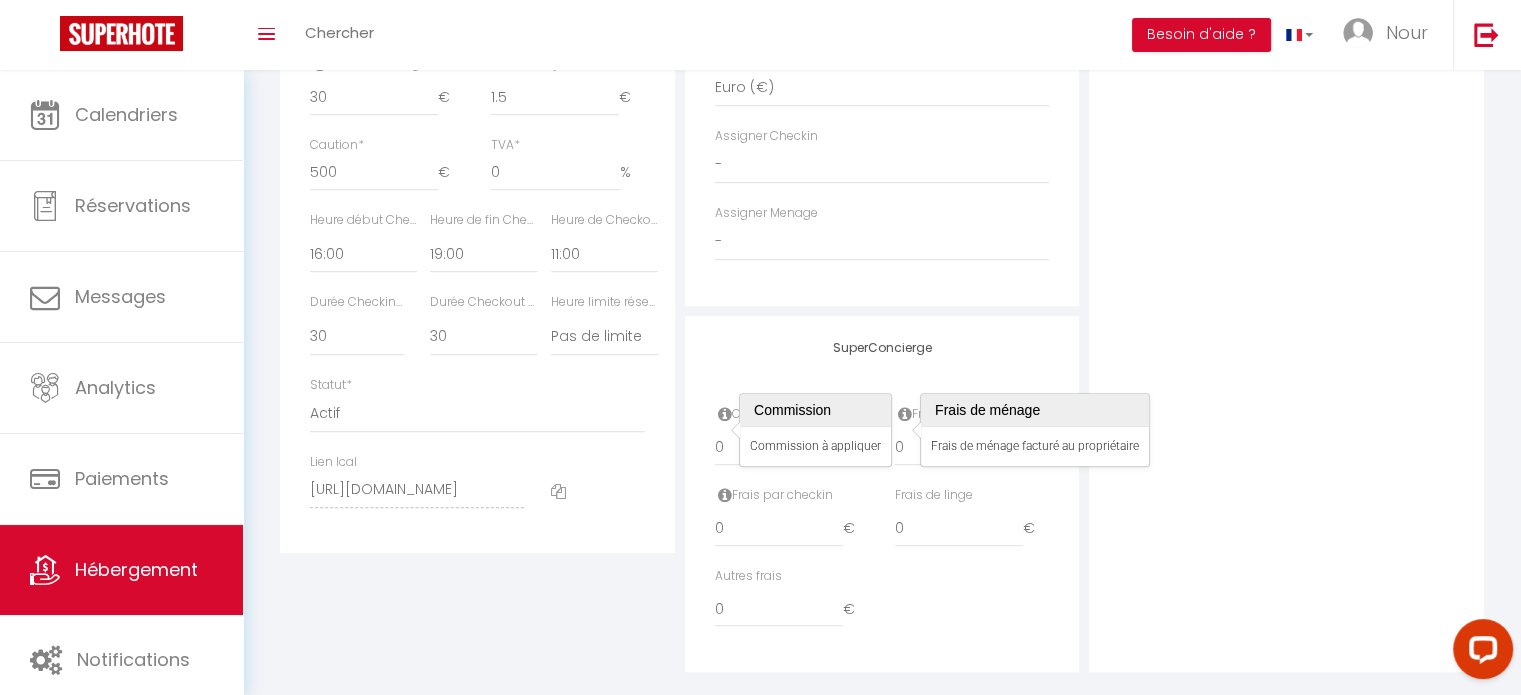 click on "Commission
0   %" at bounding box center (792, 445) 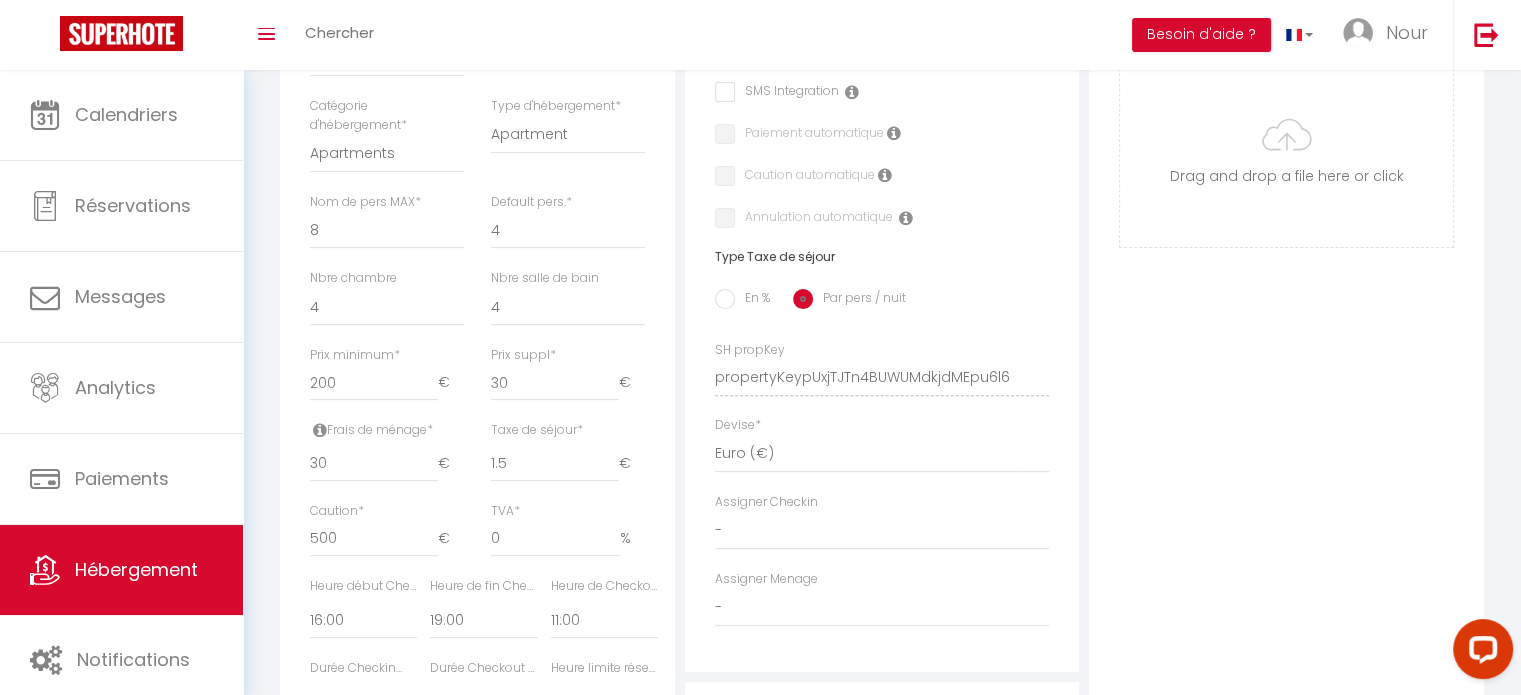scroll, scrollTop: 600, scrollLeft: 0, axis: vertical 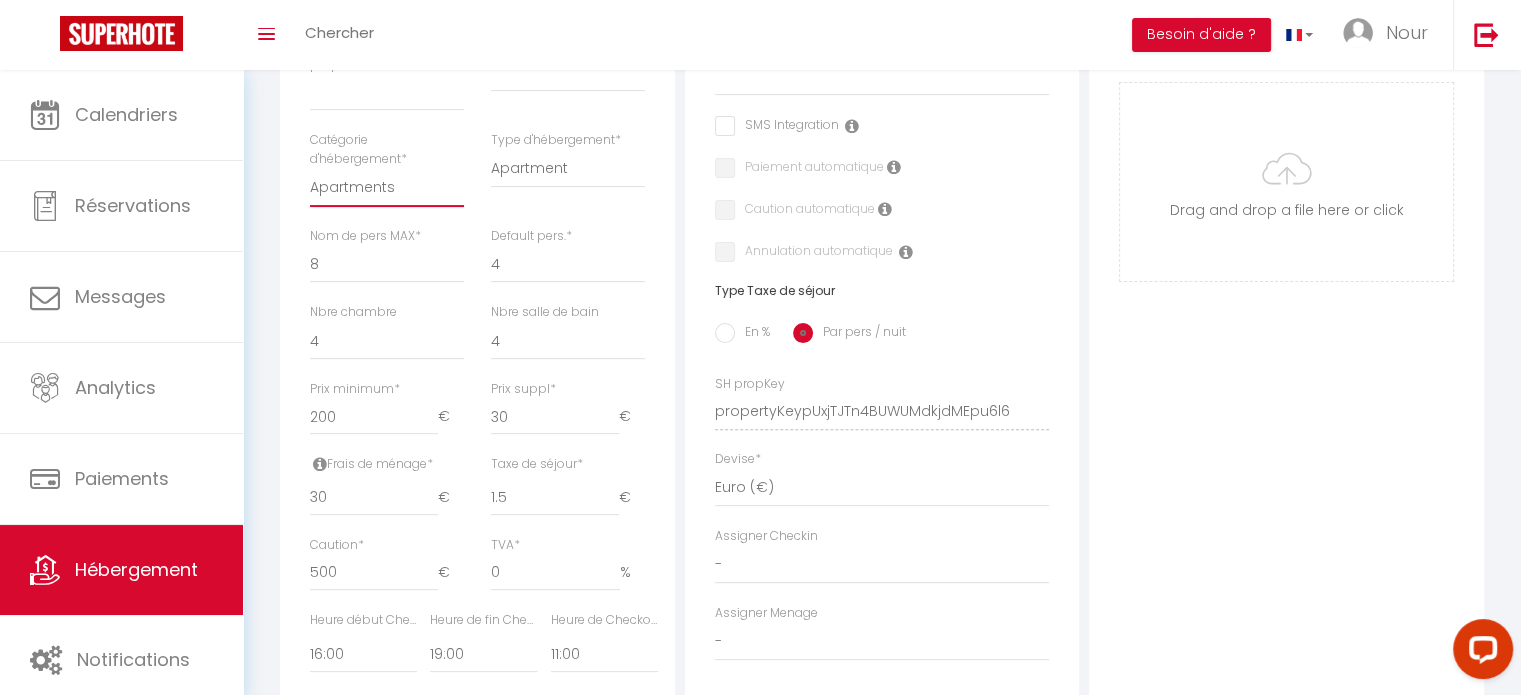 click on "Apartments
Houses
Secondary units
Unique Homes
BNB
Others" at bounding box center [387, 188] 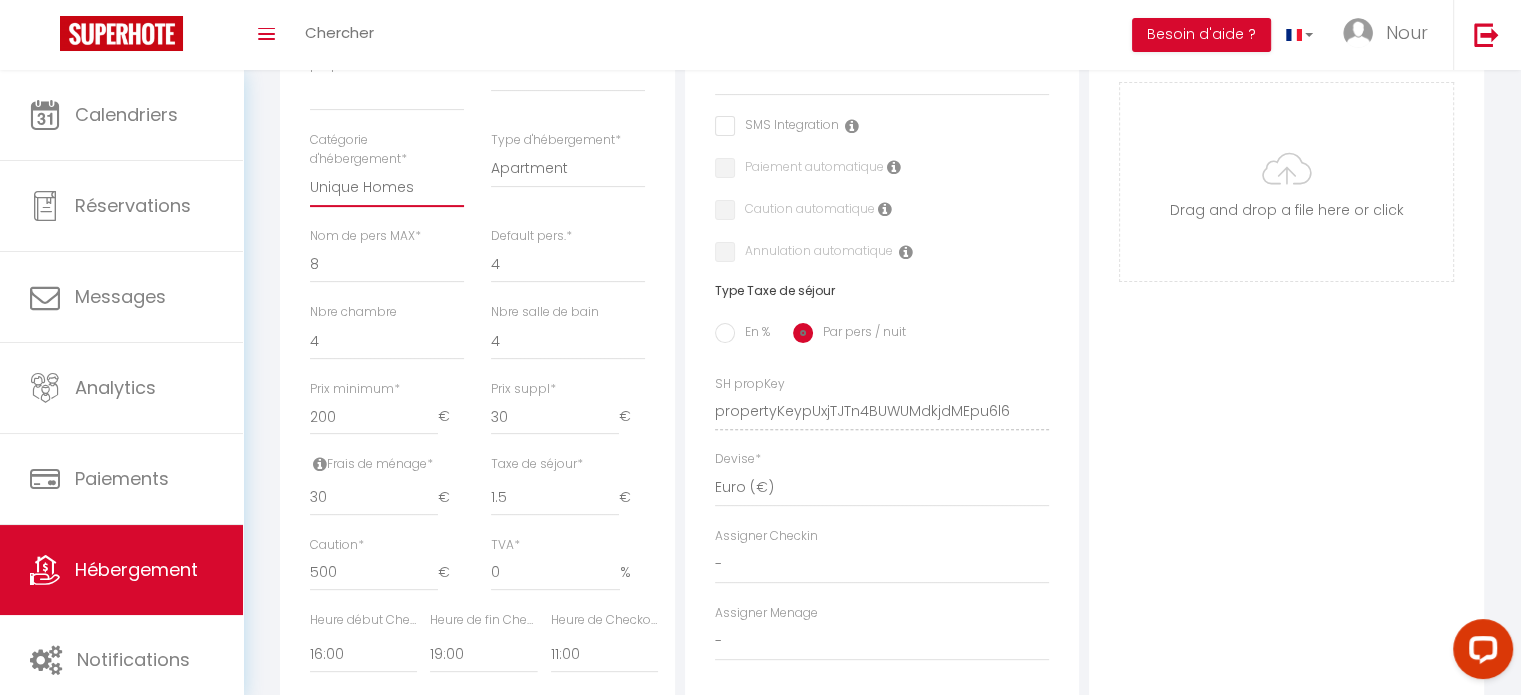 click on "Apartments
Houses
Secondary units
Unique Homes
BNB
Others" at bounding box center [387, 188] 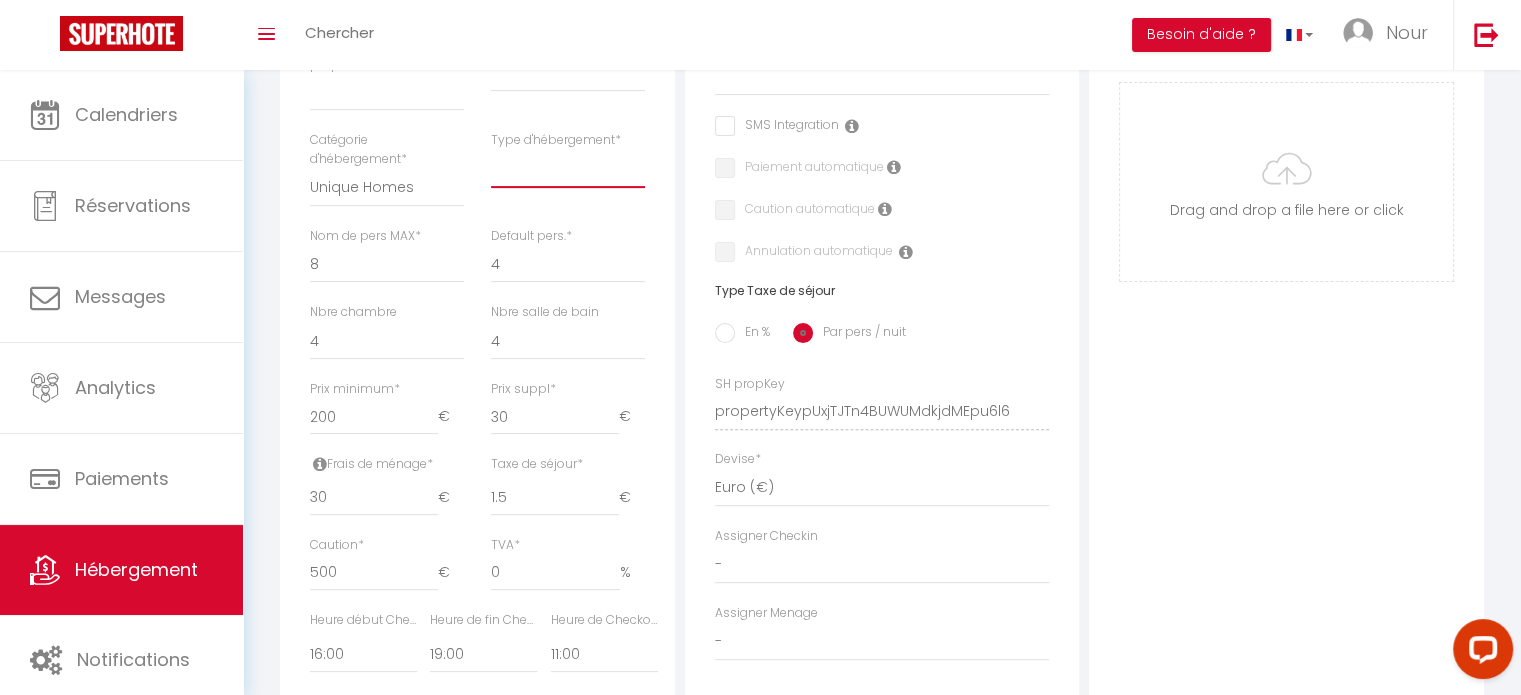 click on "Barn
Boat
Bus
RV
[GEOGRAPHIC_DATA]
Campsite
[GEOGRAPHIC_DATA]
Cave
[GEOGRAPHIC_DATA]
Earthouse
Farm Stay
[GEOGRAPHIC_DATA]
Houseboat" at bounding box center (568, 169) 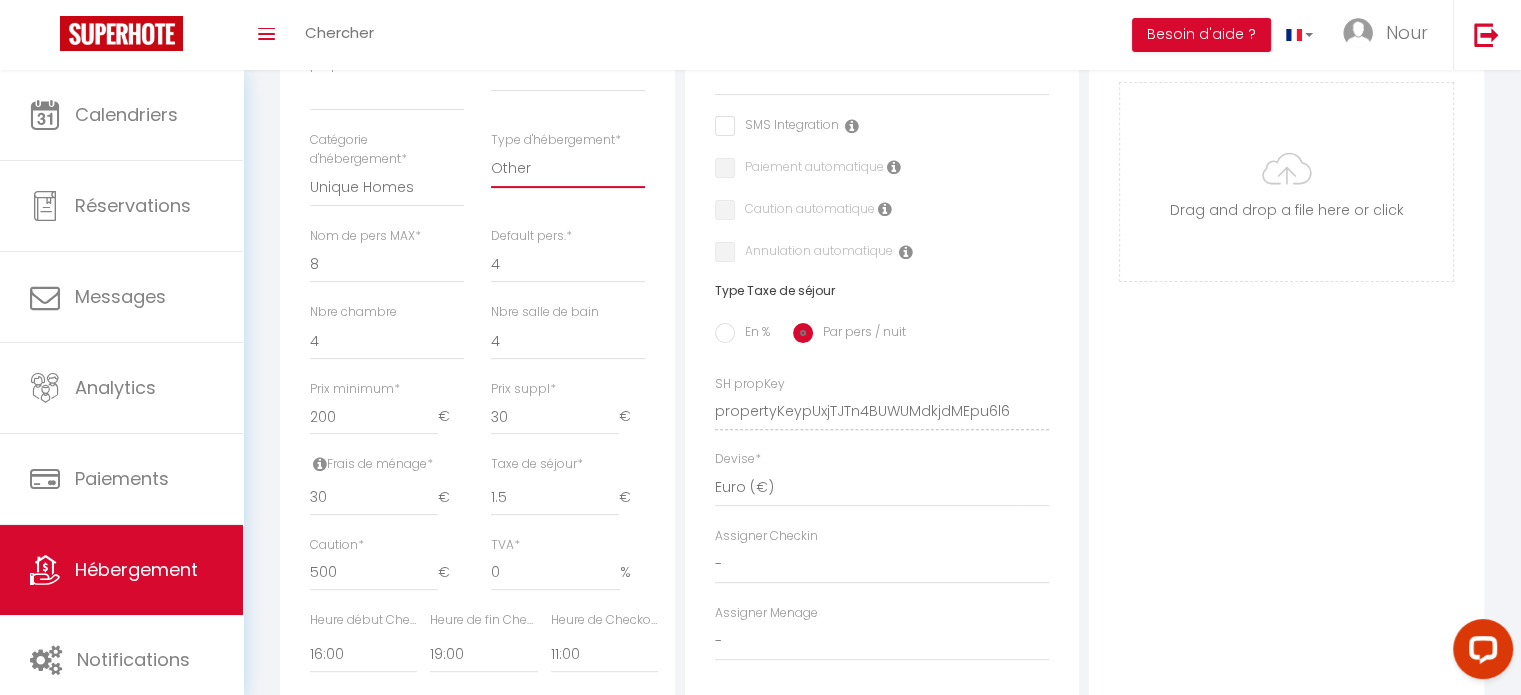 click on "Barn
Boat
Bus
RV
[GEOGRAPHIC_DATA]
Campsite
[GEOGRAPHIC_DATA]
Cave
[GEOGRAPHIC_DATA]
Earthouse
Farm Stay
[GEOGRAPHIC_DATA]
Houseboat" at bounding box center [568, 169] 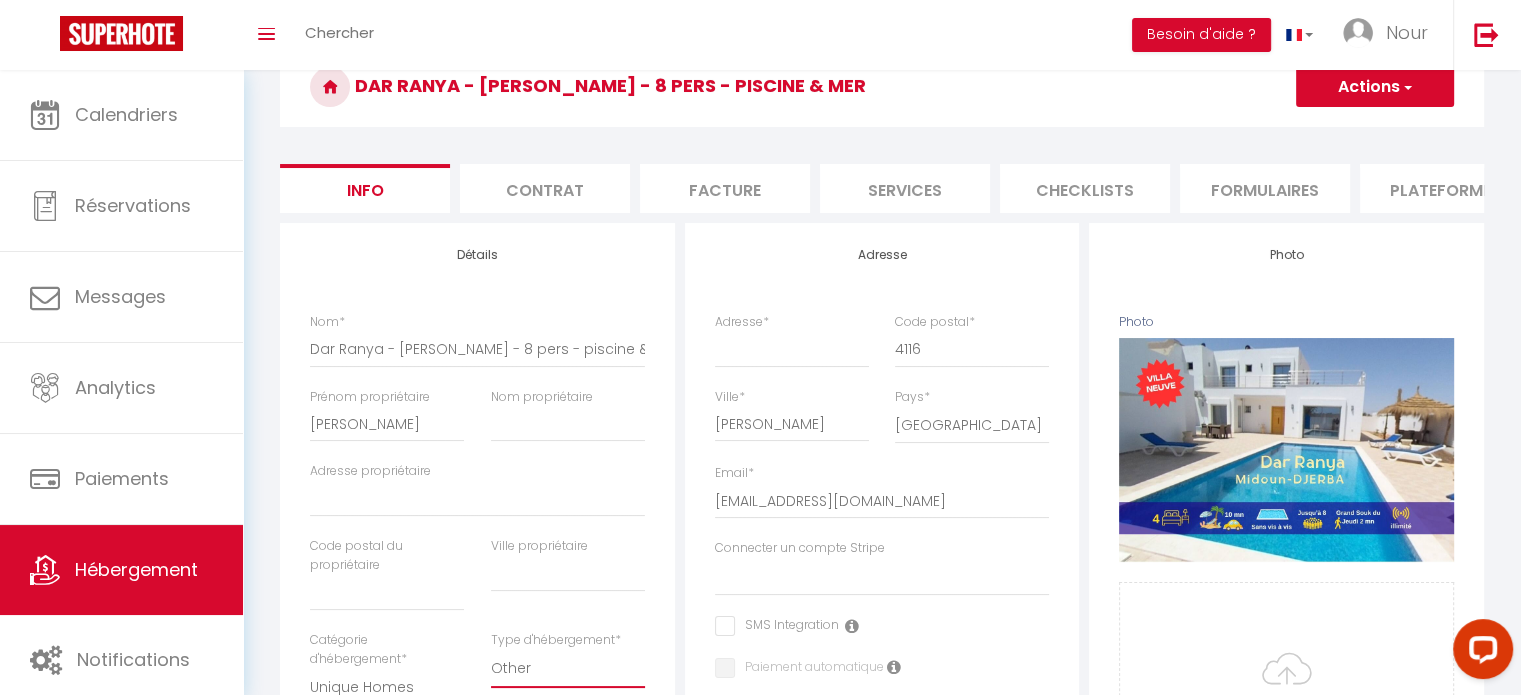 scroll, scrollTop: 200, scrollLeft: 0, axis: vertical 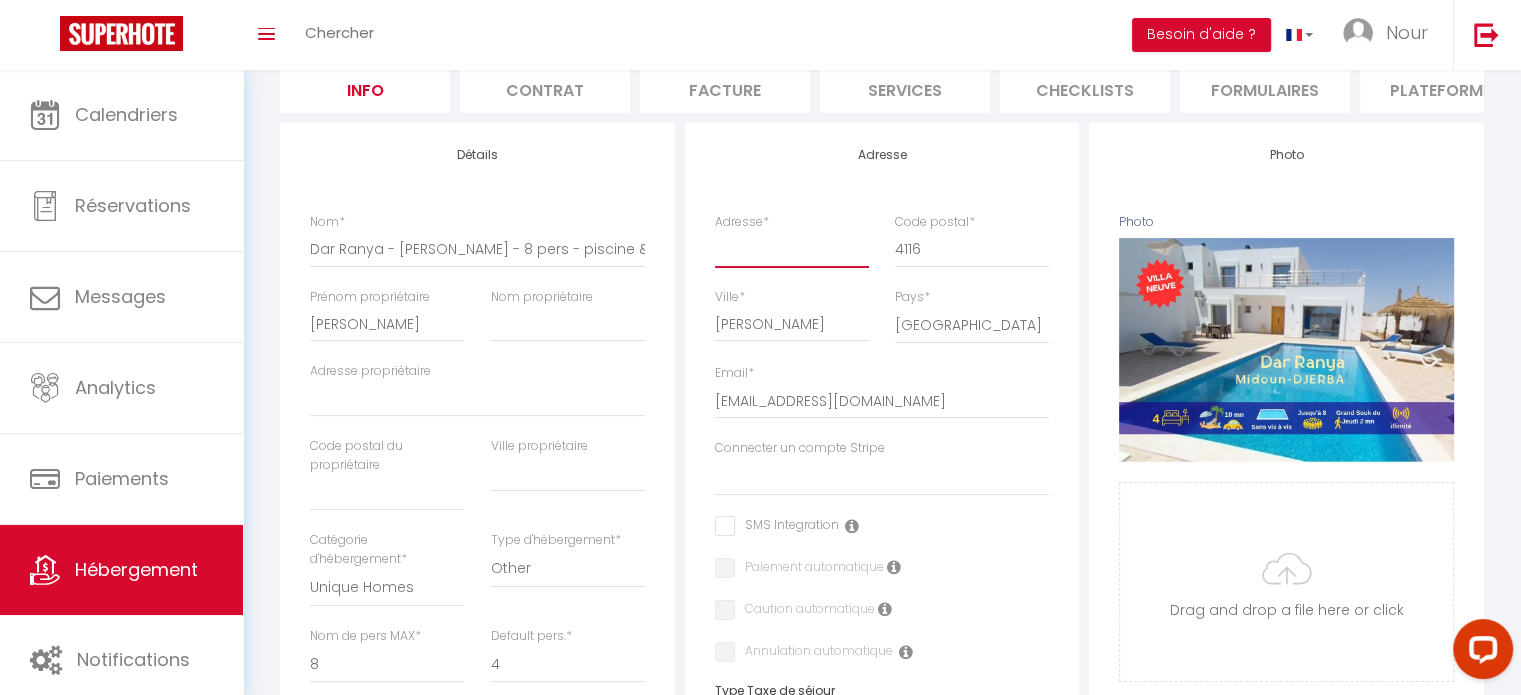 click on "Adresse
*" at bounding box center [792, 249] 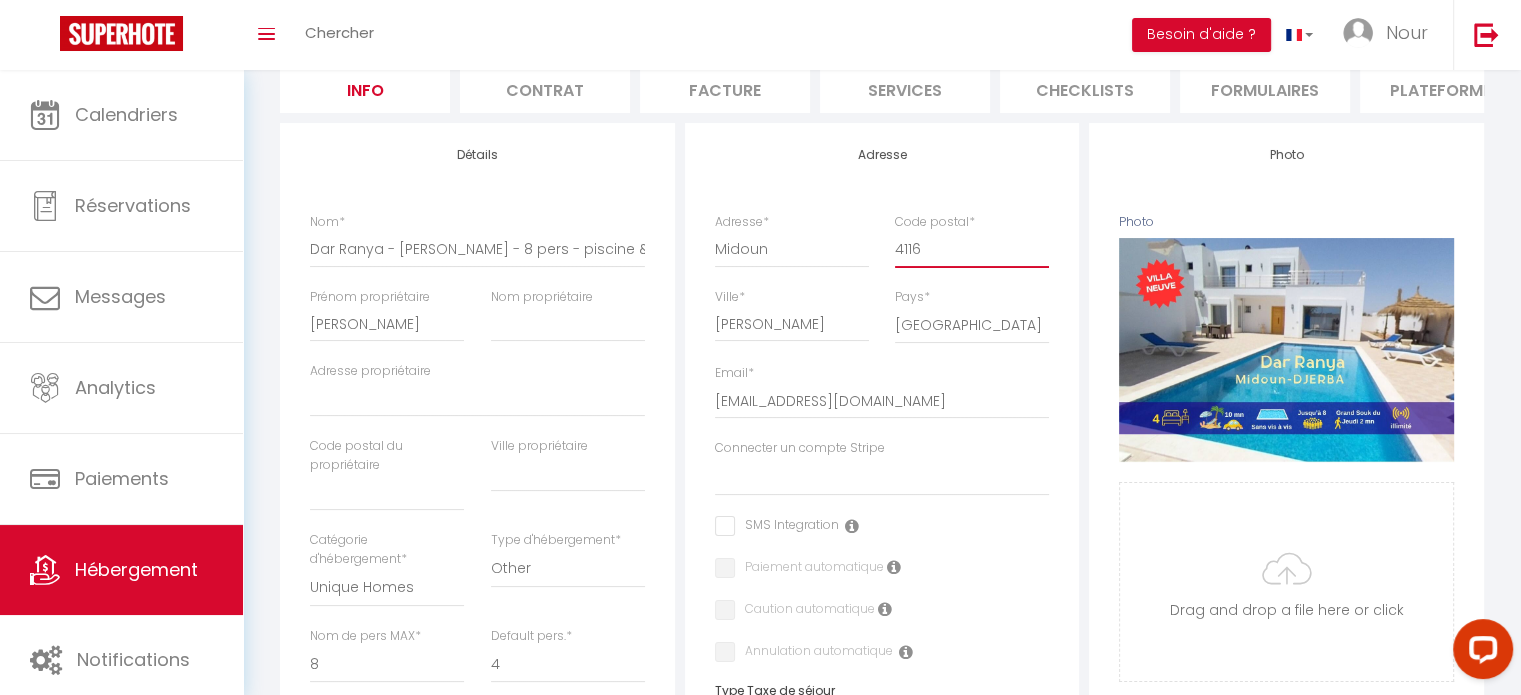 click on "4116" at bounding box center (972, 249) 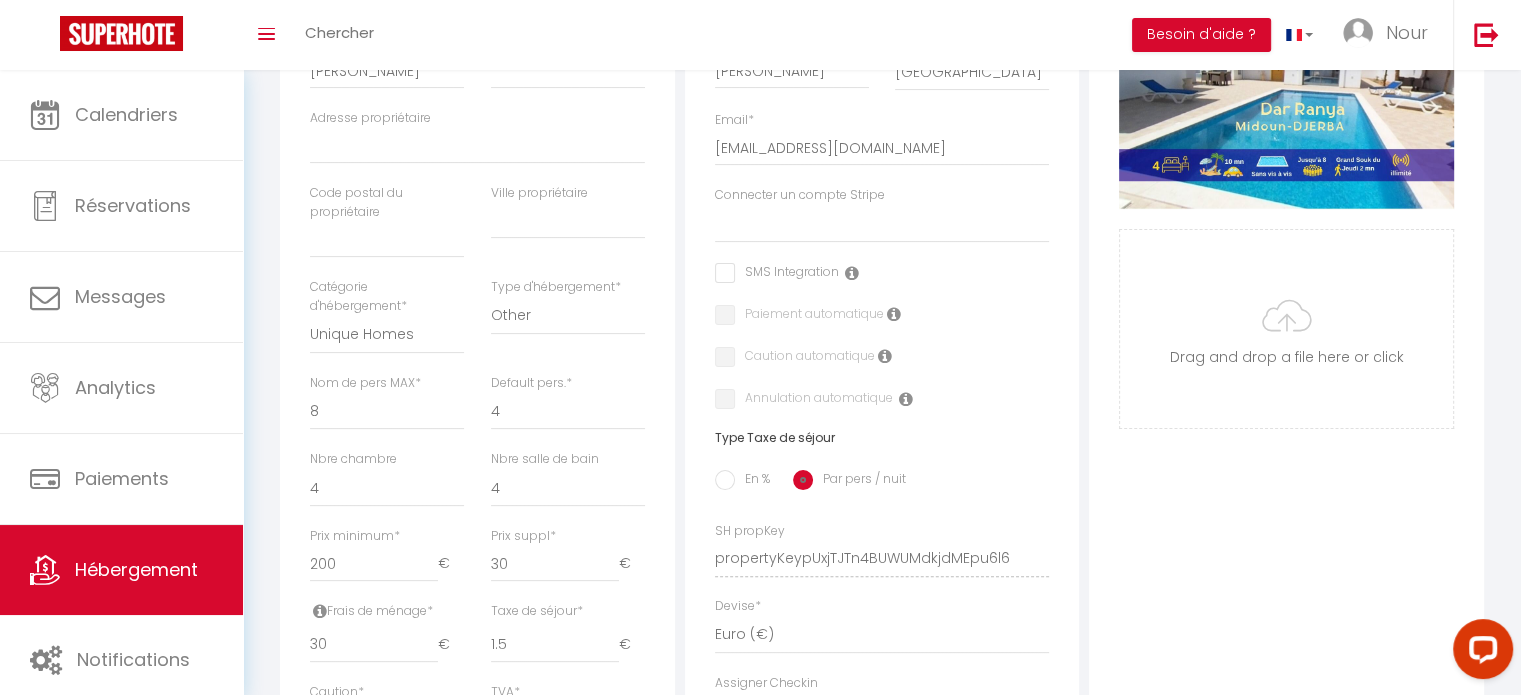 scroll, scrollTop: 500, scrollLeft: 0, axis: vertical 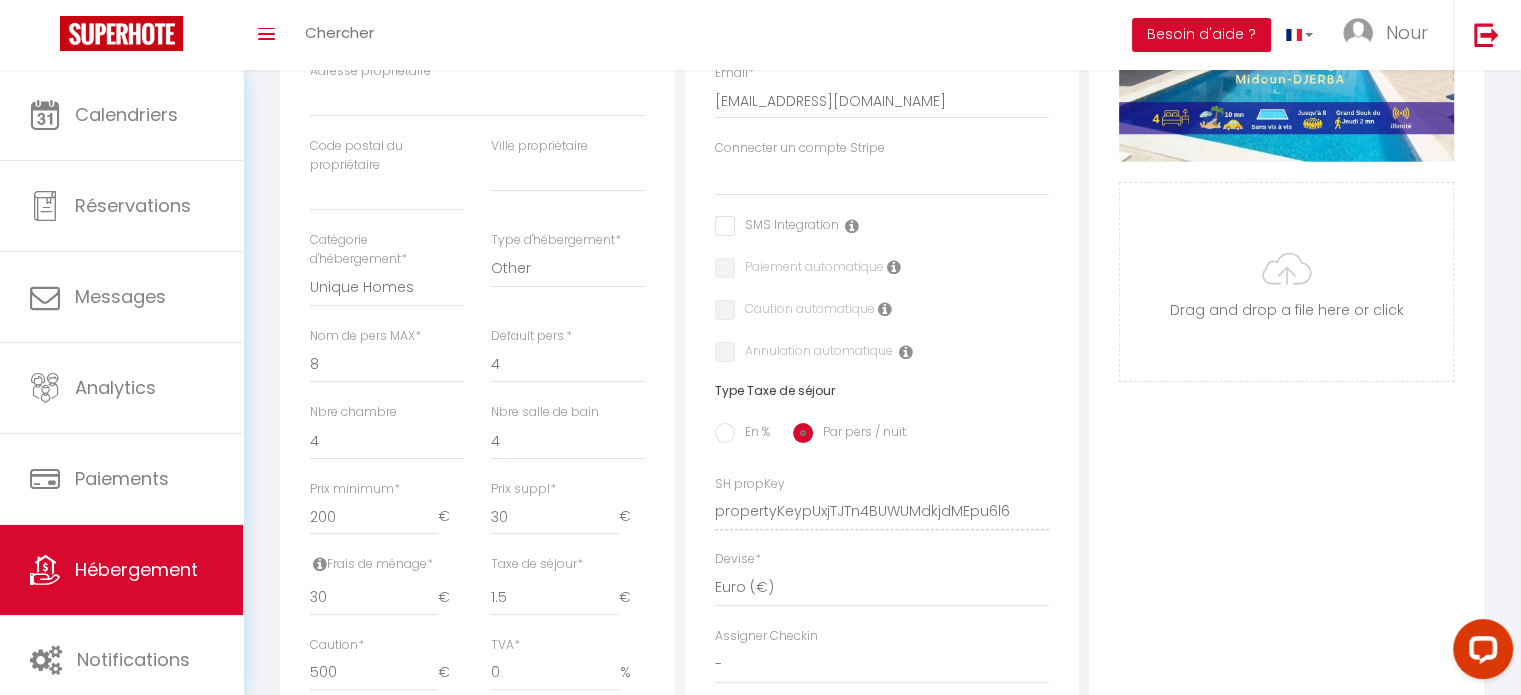 click at bounding box center [852, 226] 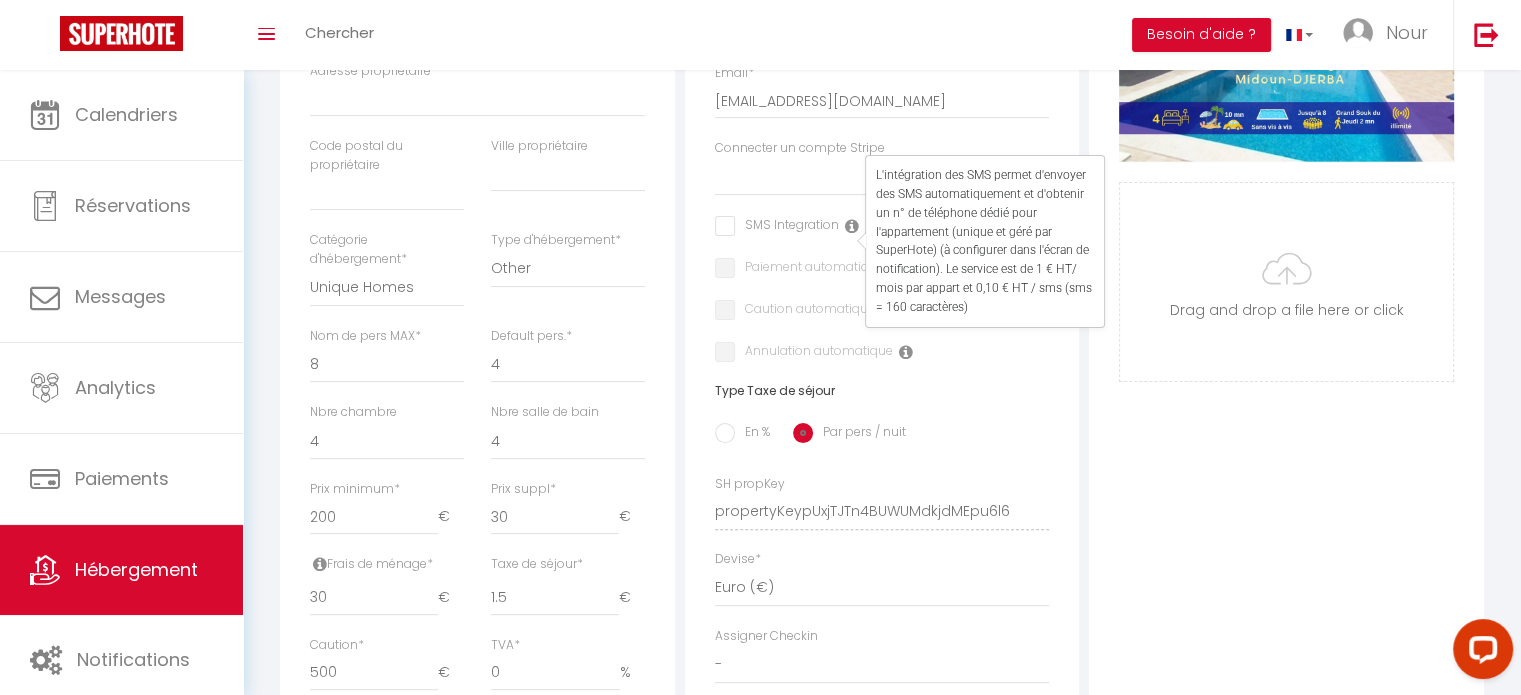 click on "Adresse
Adresse
*   Midoun
Code postal
*   4116
Ville
*   Djerba Midun
Pays
*
[GEOGRAPHIC_DATA]
[GEOGRAPHIC_DATA]
[GEOGRAPHIC_DATA]
[GEOGRAPHIC_DATA]
[GEOGRAPHIC_DATA]
[US_STATE]
[GEOGRAPHIC_DATA]
[GEOGRAPHIC_DATA]
*   [EMAIL_ADDRESS][DOMAIN_NAME]         SMS Integration" at bounding box center (882, 314) 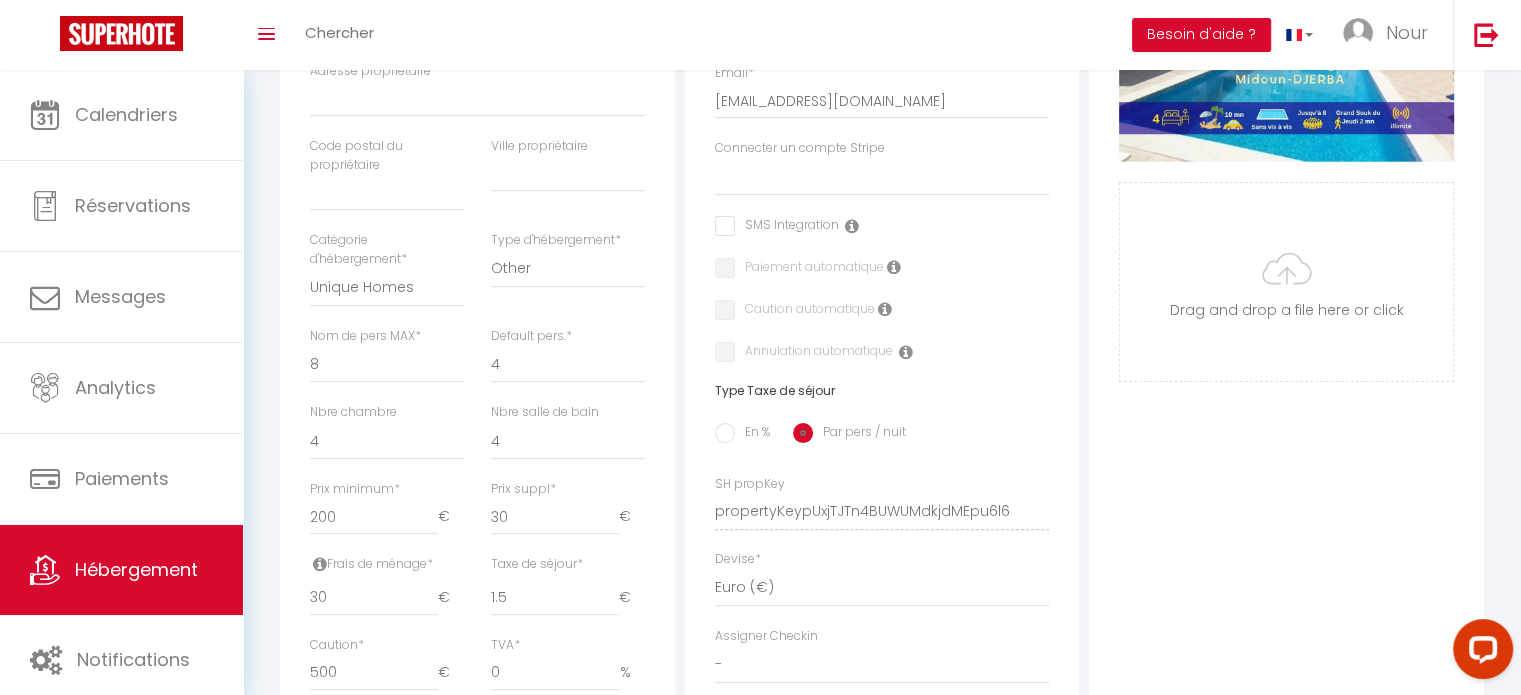 click at bounding box center (894, 267) 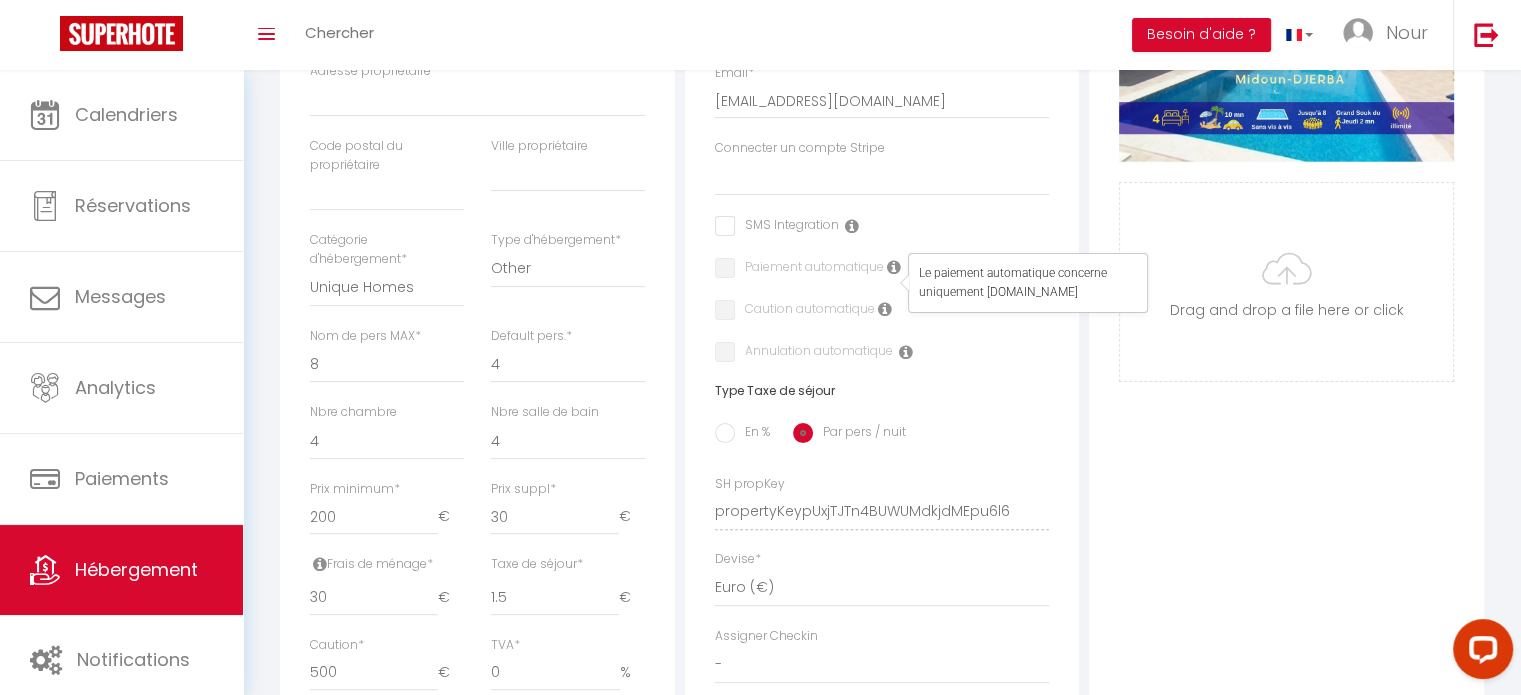 click on "SMS Integration" at bounding box center (882, 227) 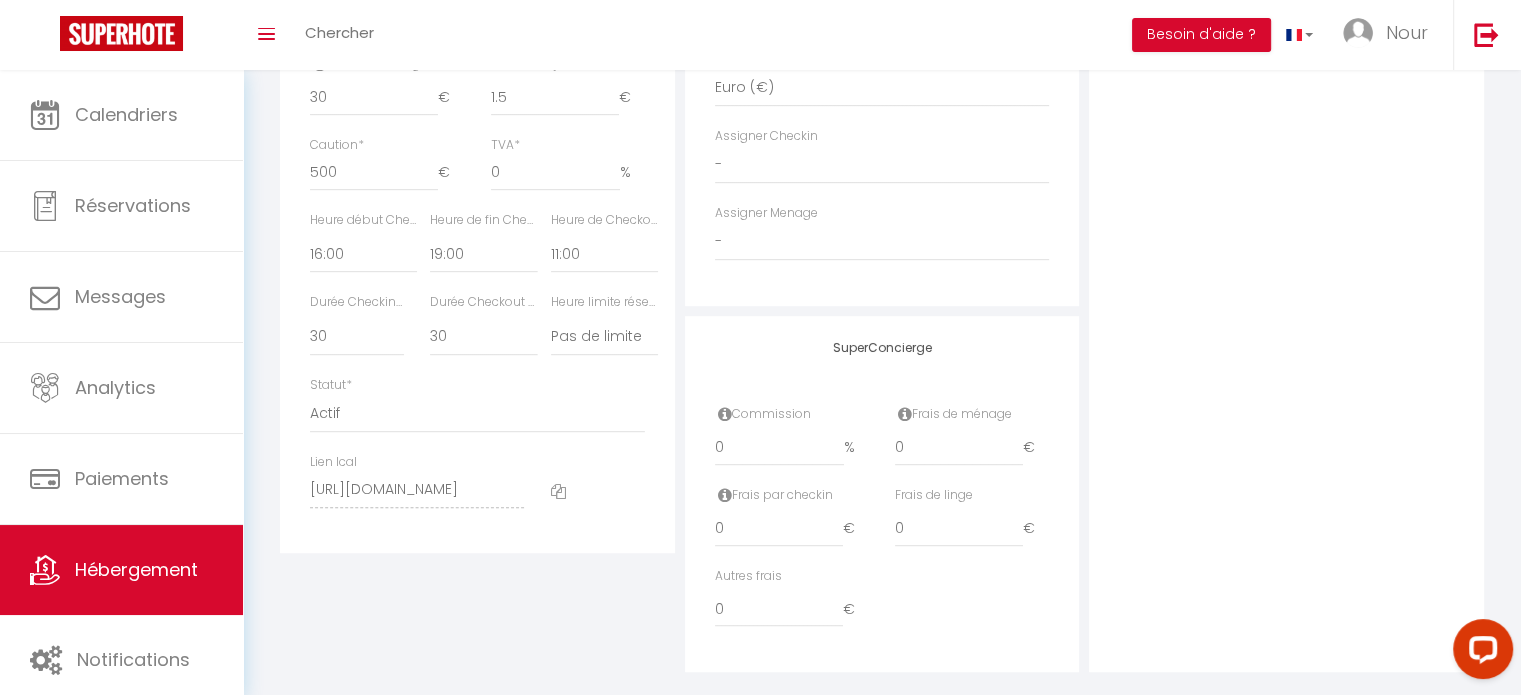 scroll, scrollTop: 1041, scrollLeft: 0, axis: vertical 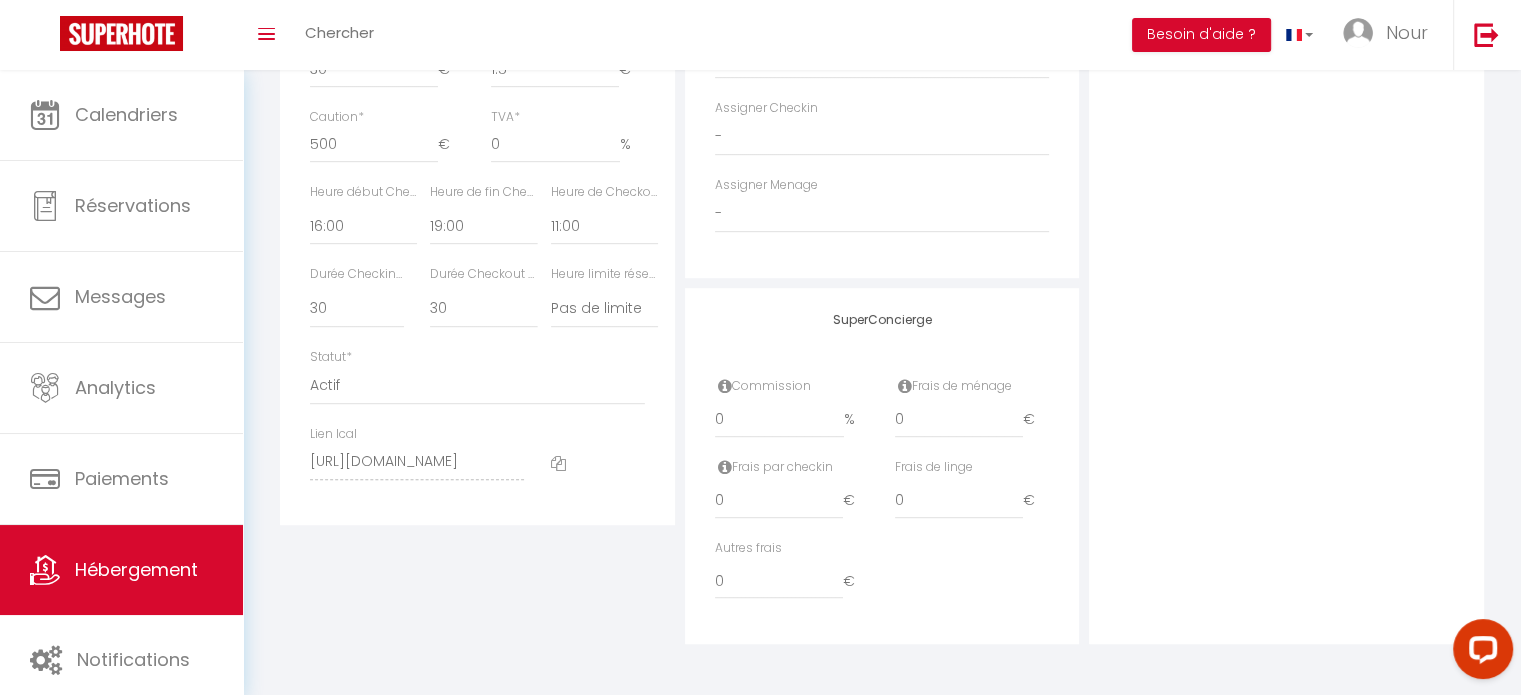 click at bounding box center (725, 386) 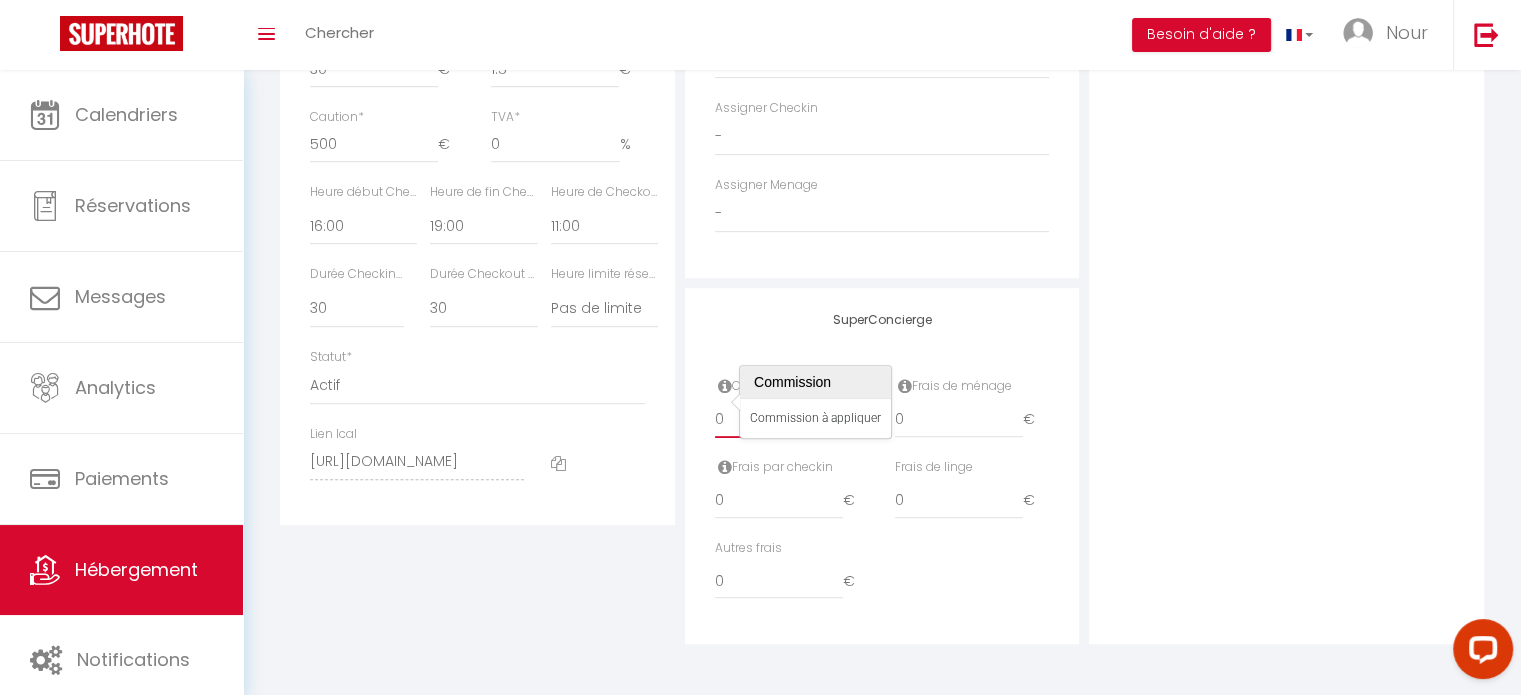 click on "0" at bounding box center [779, 420] 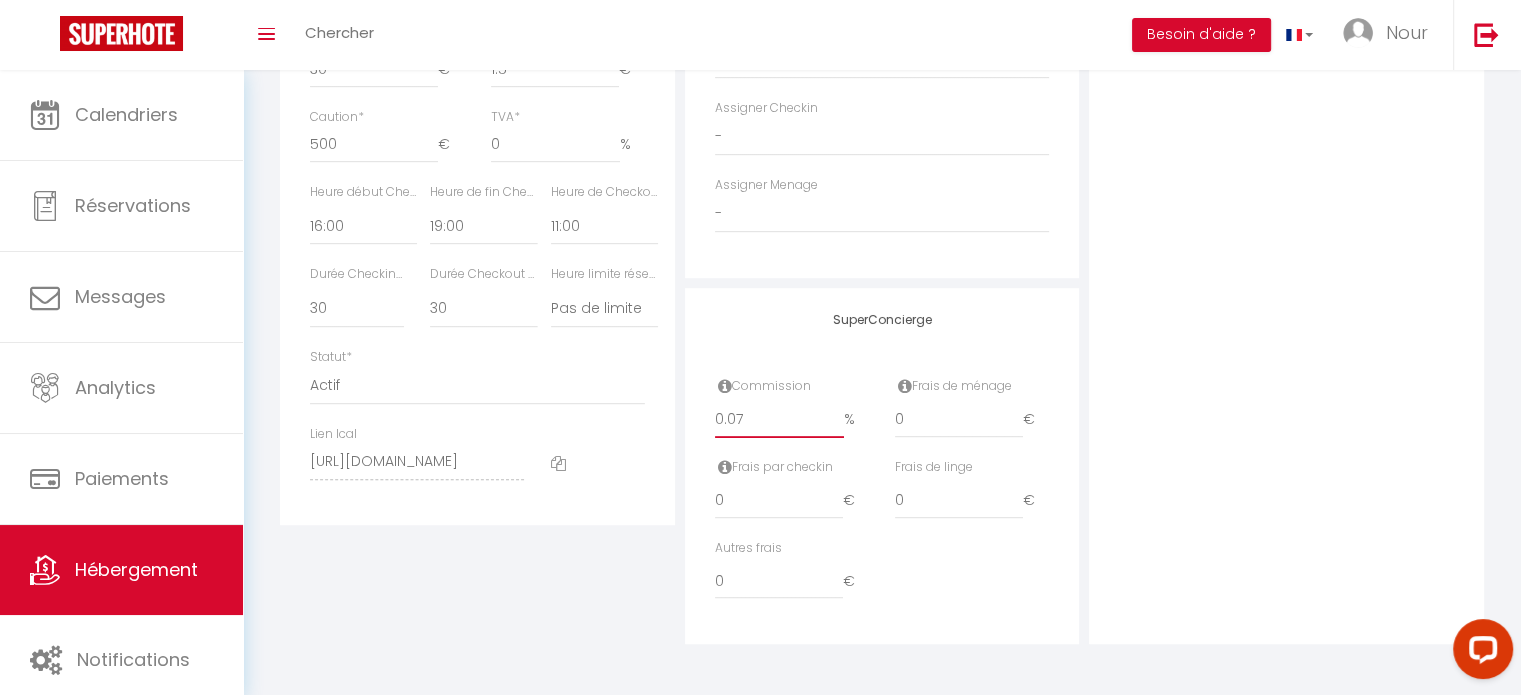 click on "0.07" at bounding box center (779, 420) 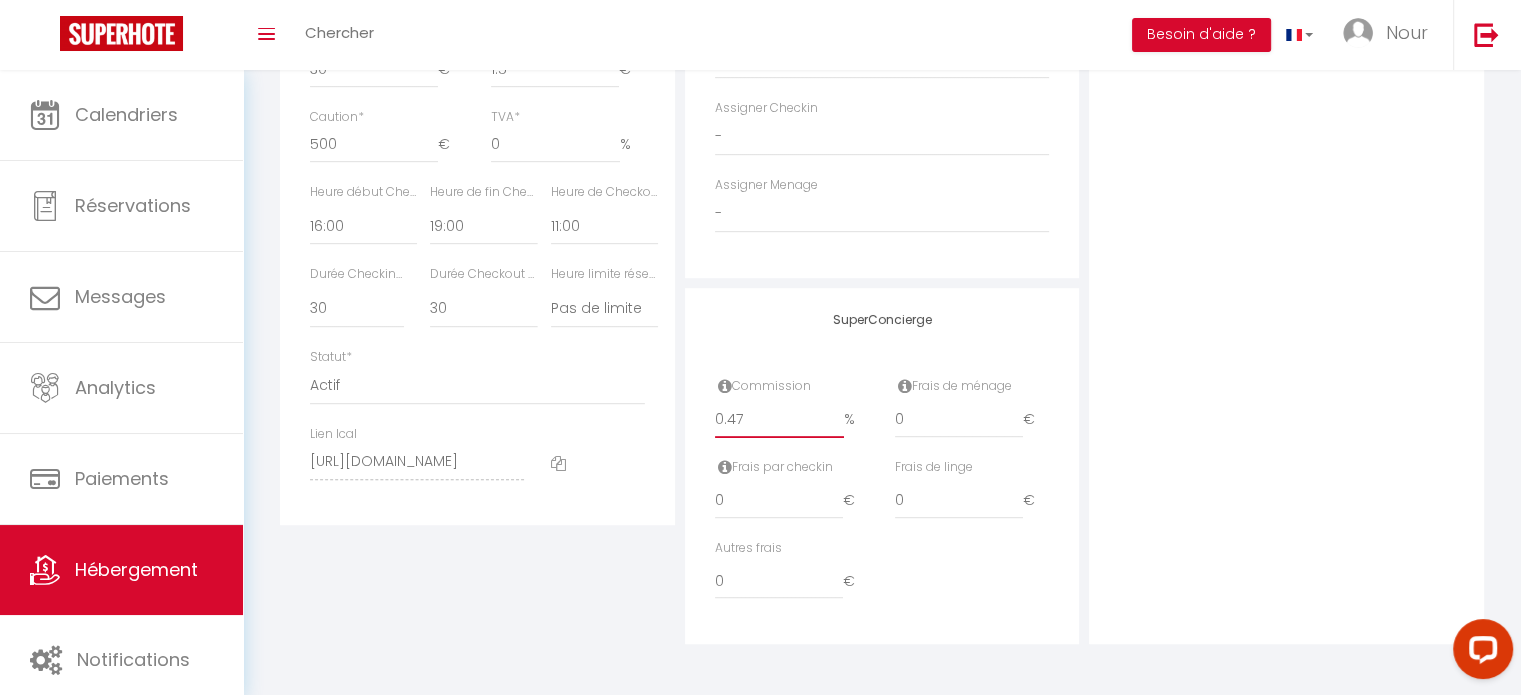click on "0.47" at bounding box center (779, 420) 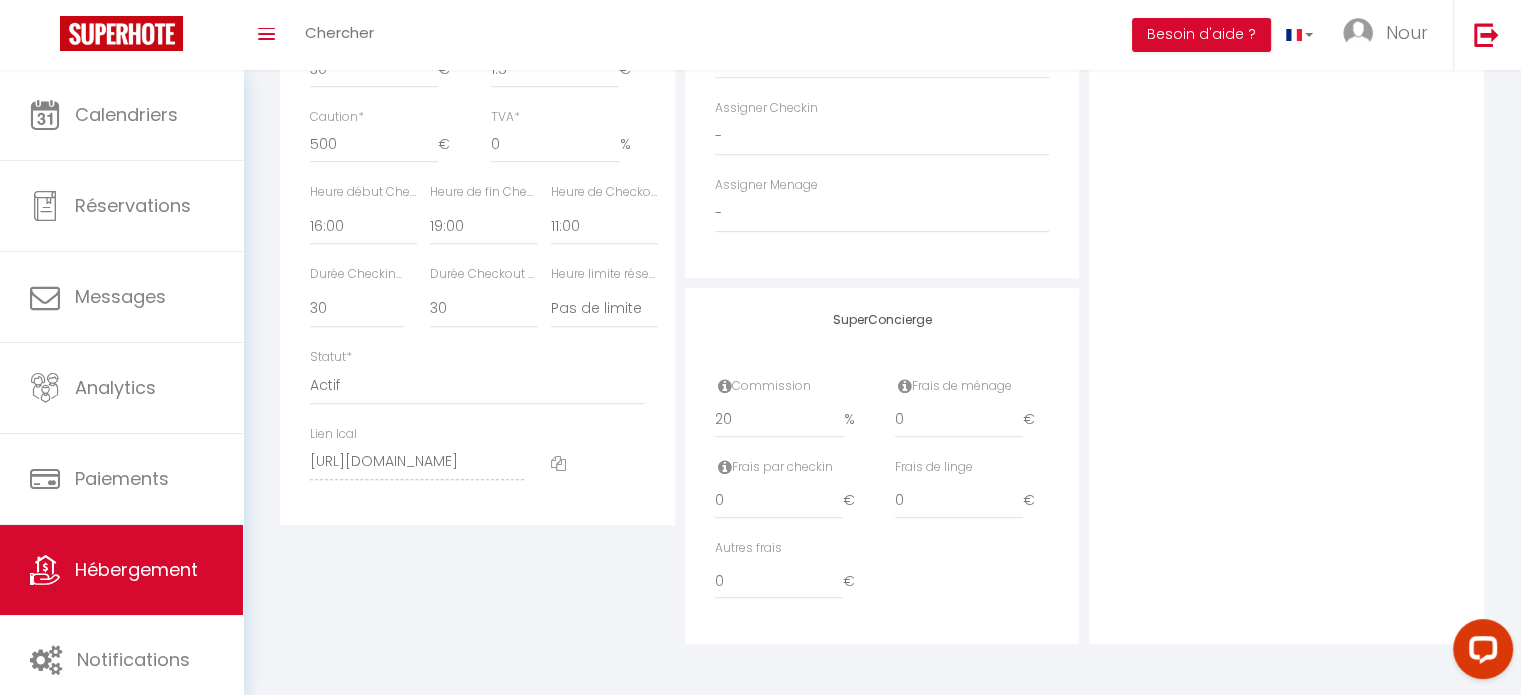 click on "SuperConcierge
Commission
20   %
Frais de ménage
0   €
Frais par checkin
0   €
Frais de linge
0   €
Autres frais
0   €" at bounding box center [882, 466] 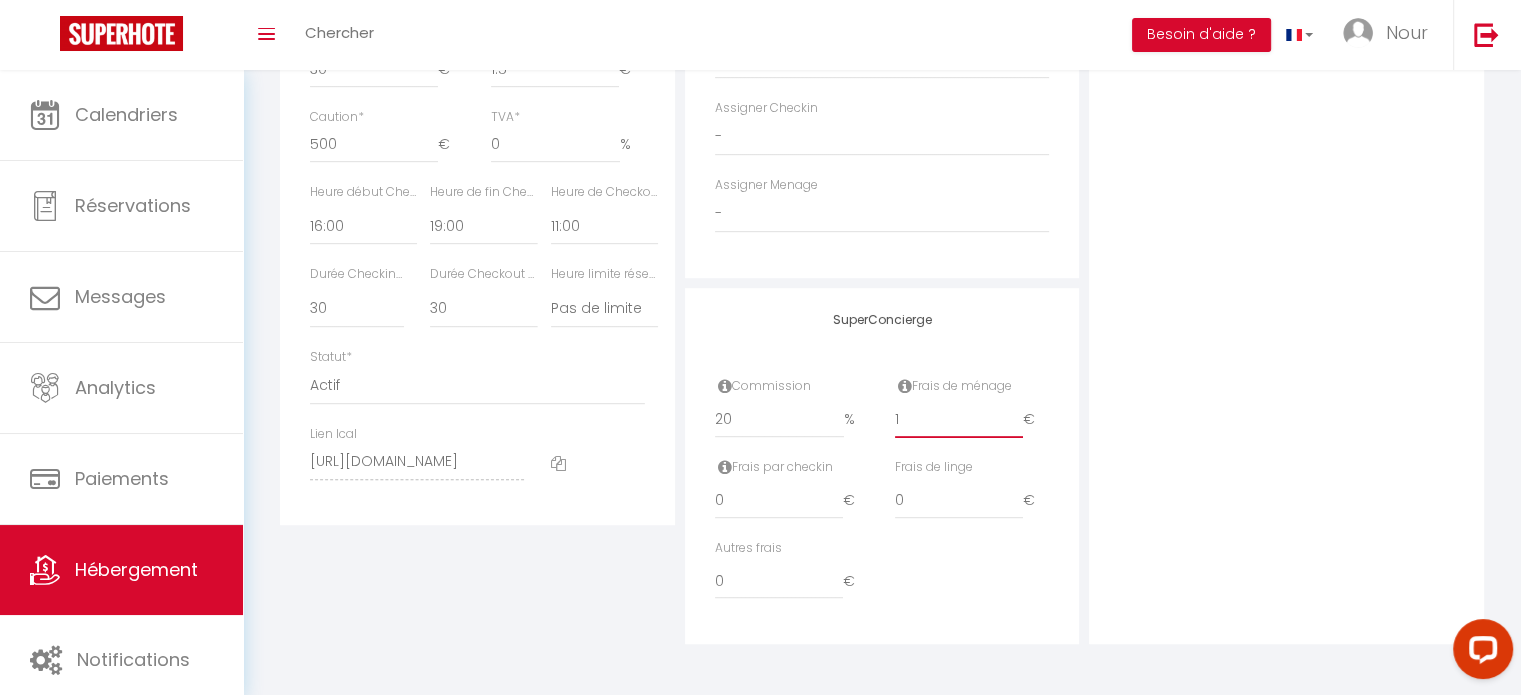 click on "1" at bounding box center (959, 420) 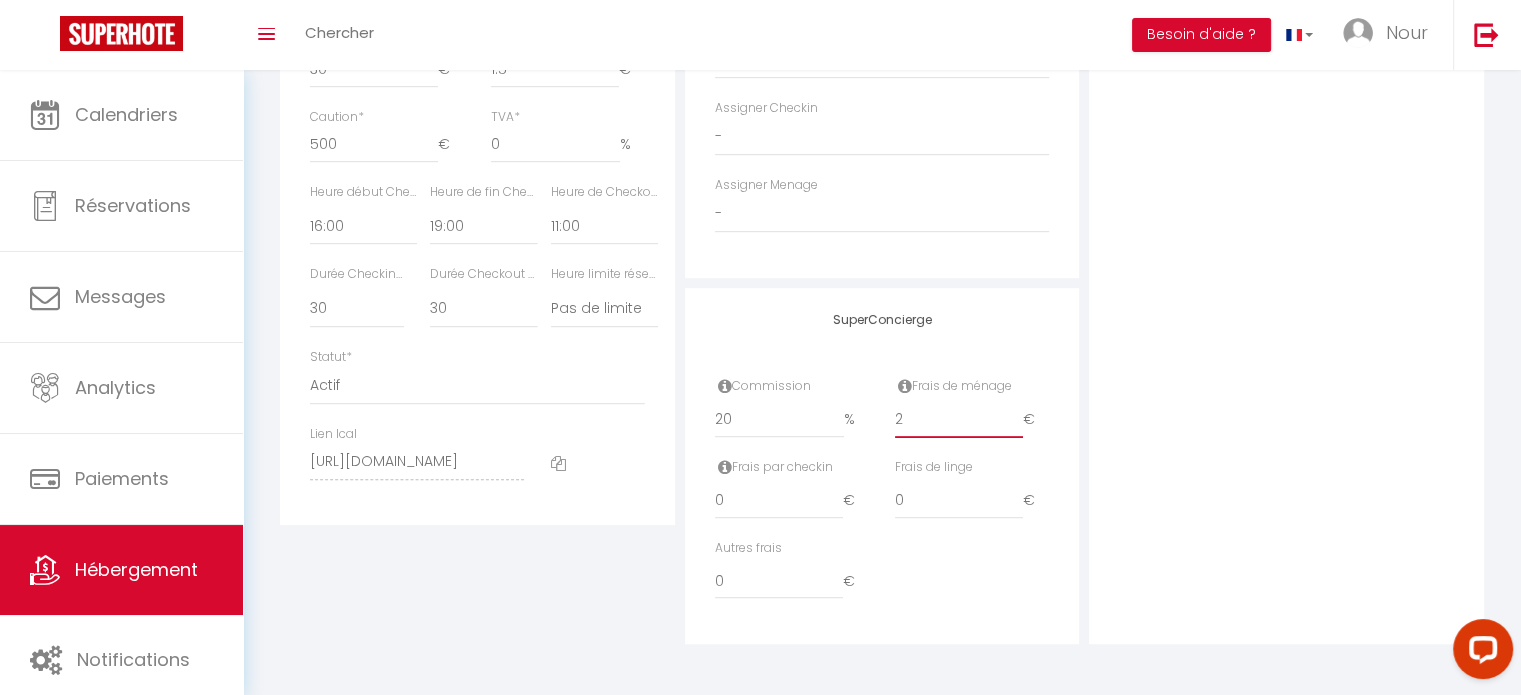 click on "2" at bounding box center [959, 420] 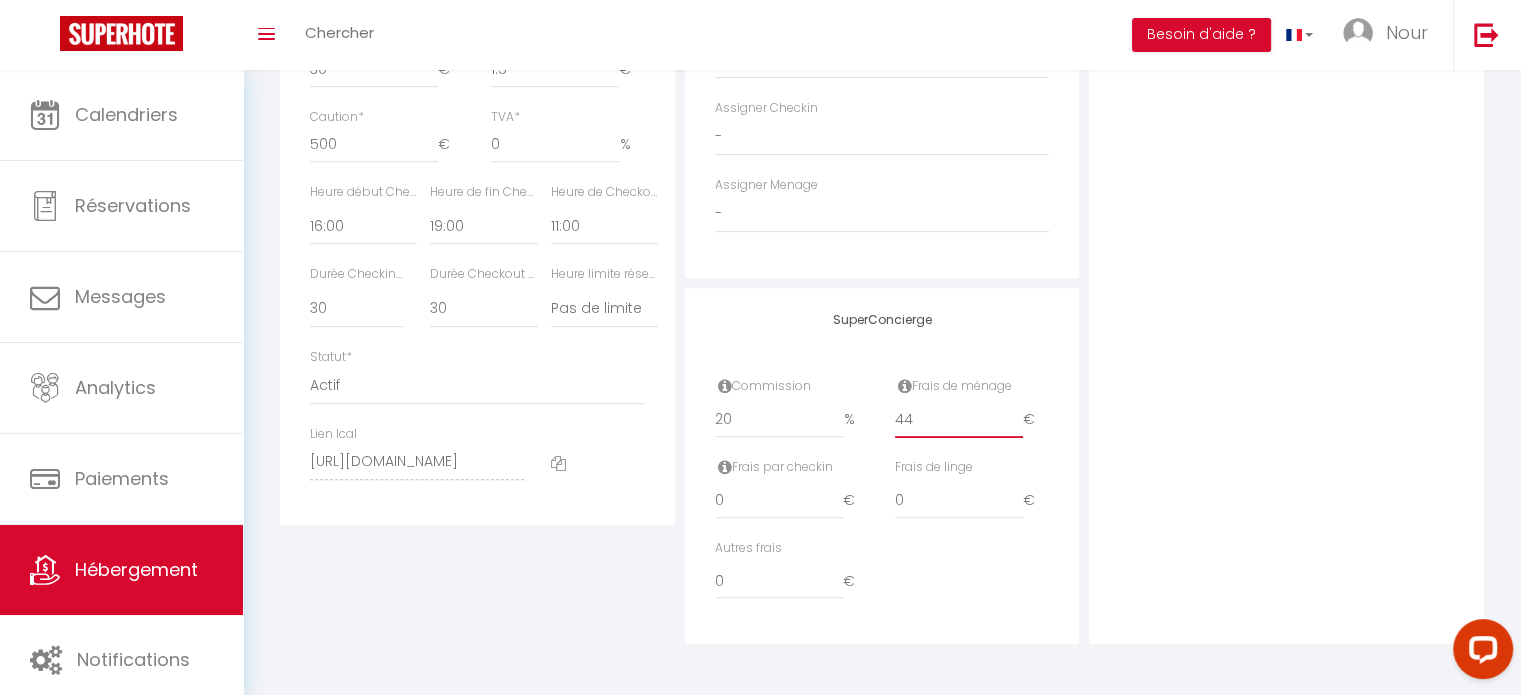click on "44" at bounding box center (959, 420) 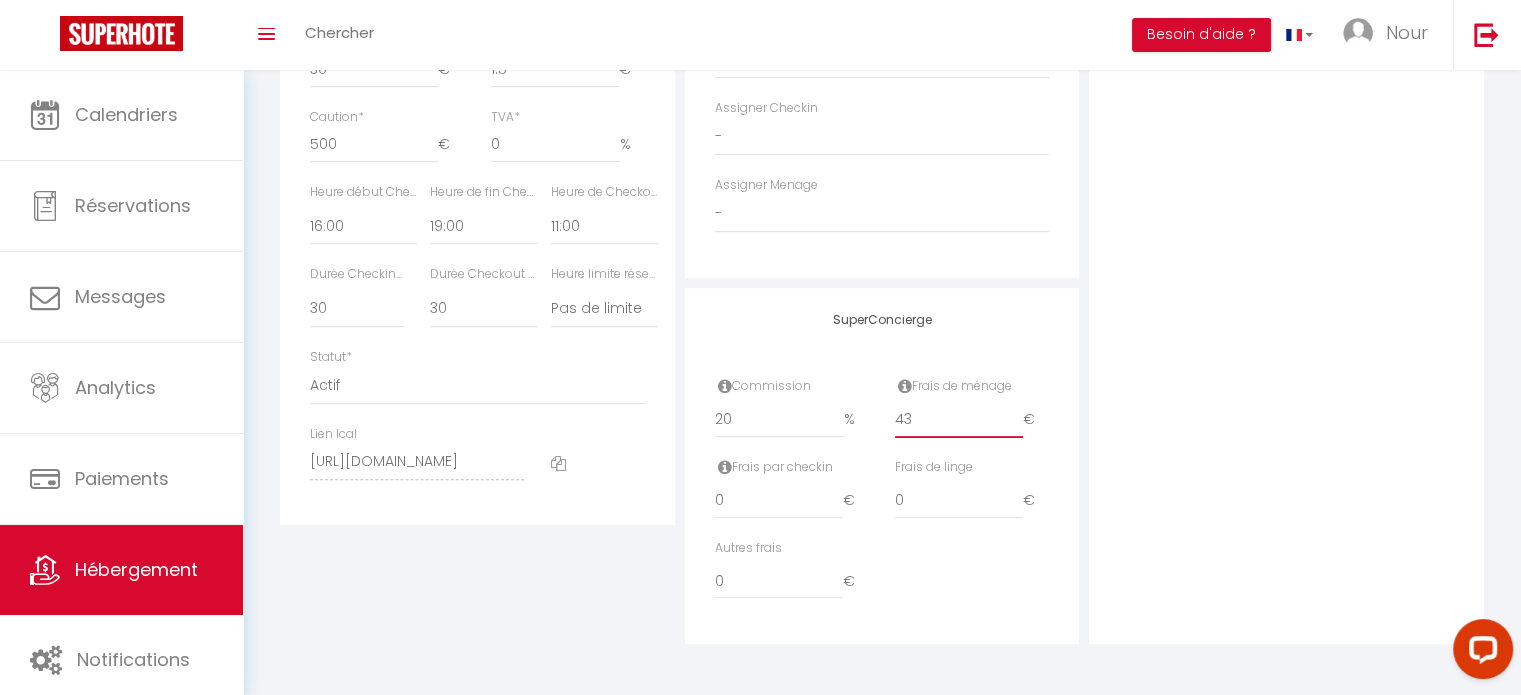 click on "43" at bounding box center (959, 420) 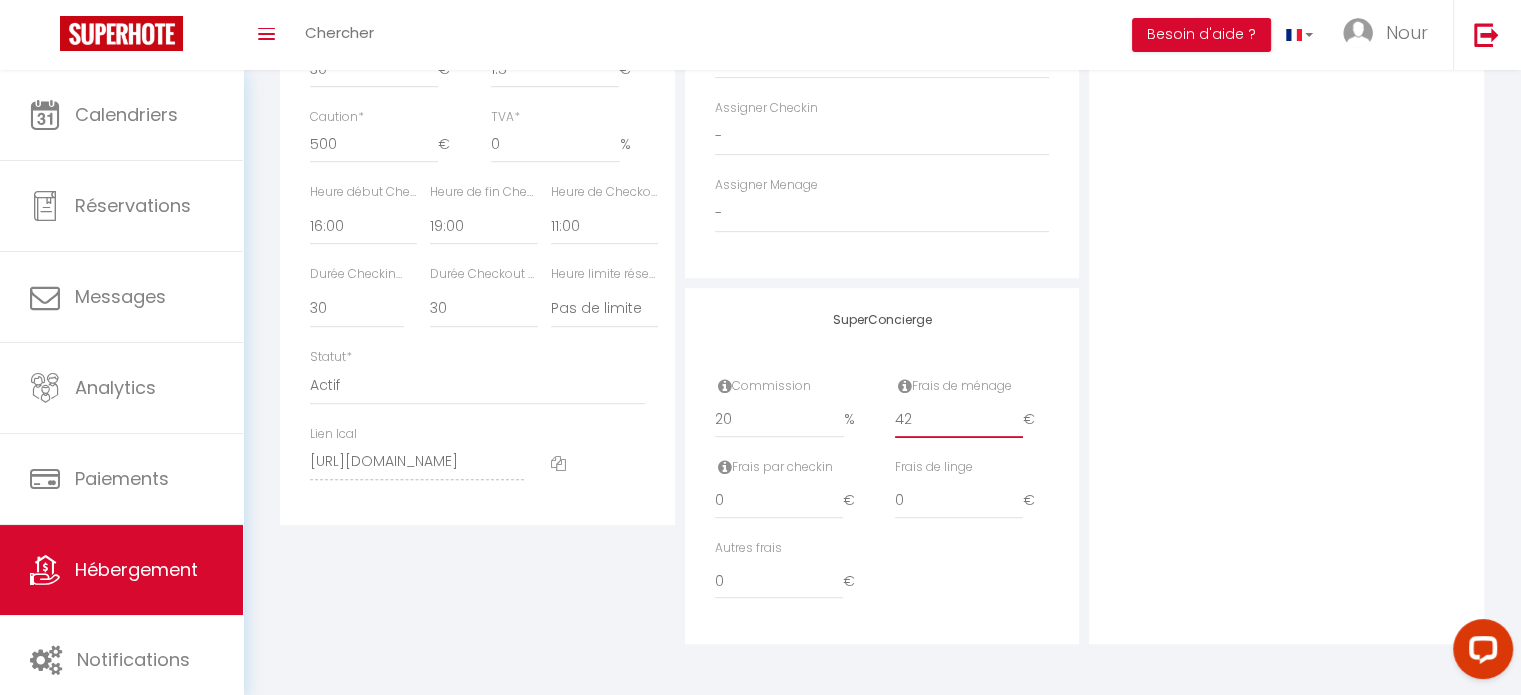 click on "42" at bounding box center [959, 420] 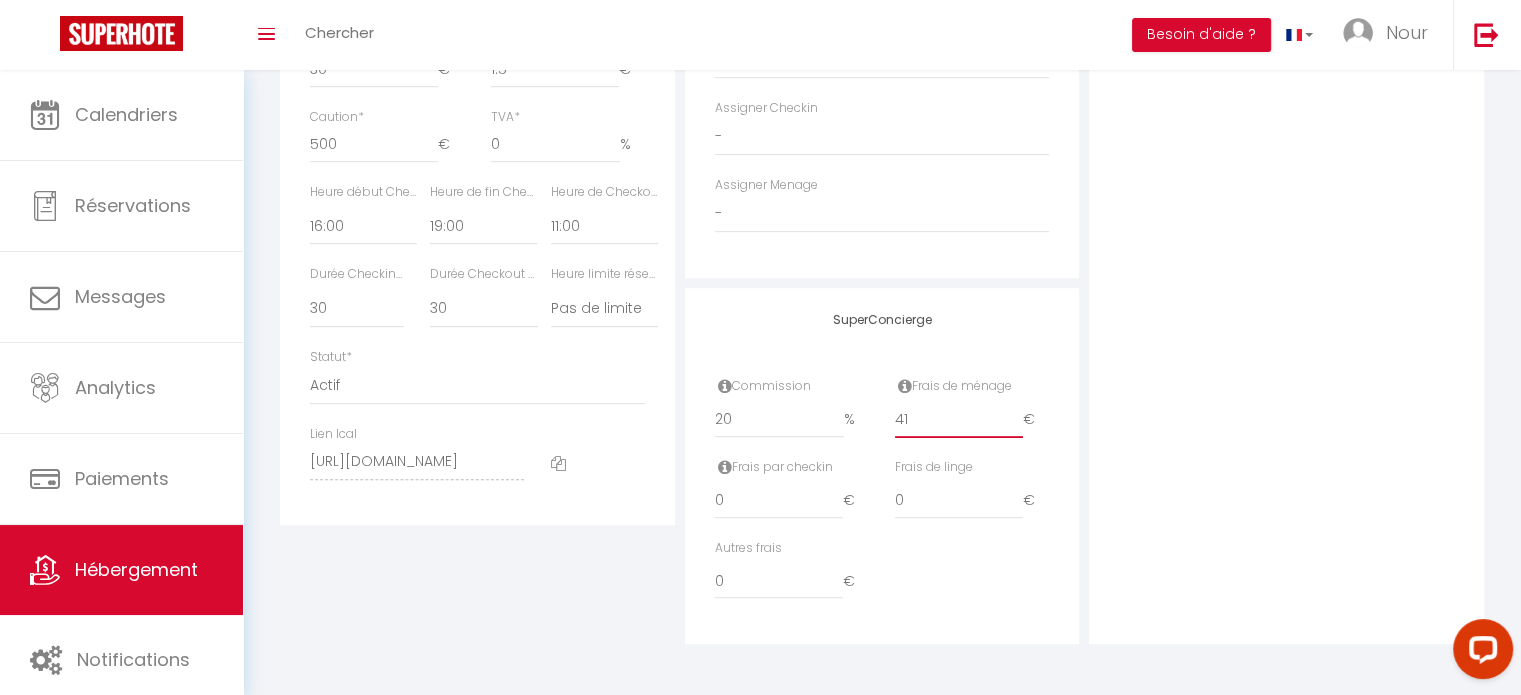 click on "41" at bounding box center [959, 420] 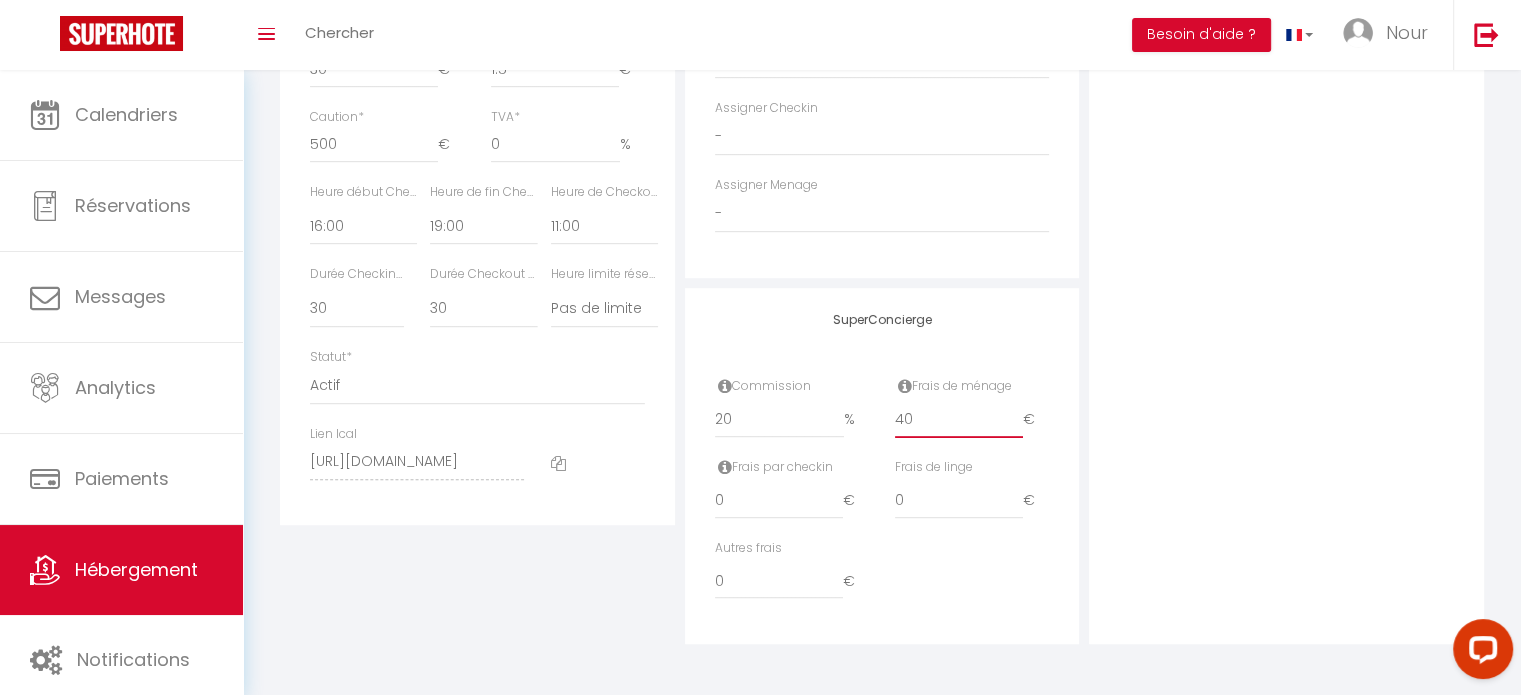 click on "40" at bounding box center (959, 420) 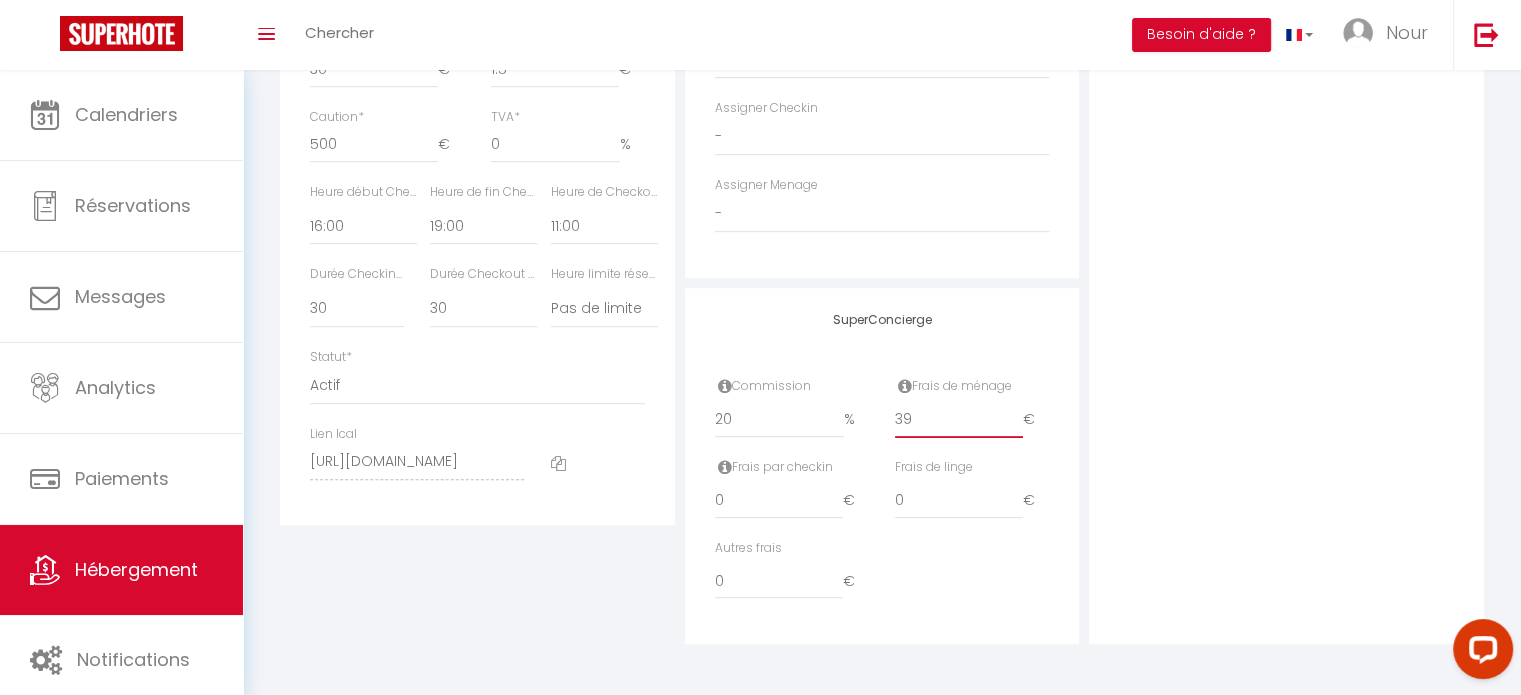 click on "39" at bounding box center (959, 420) 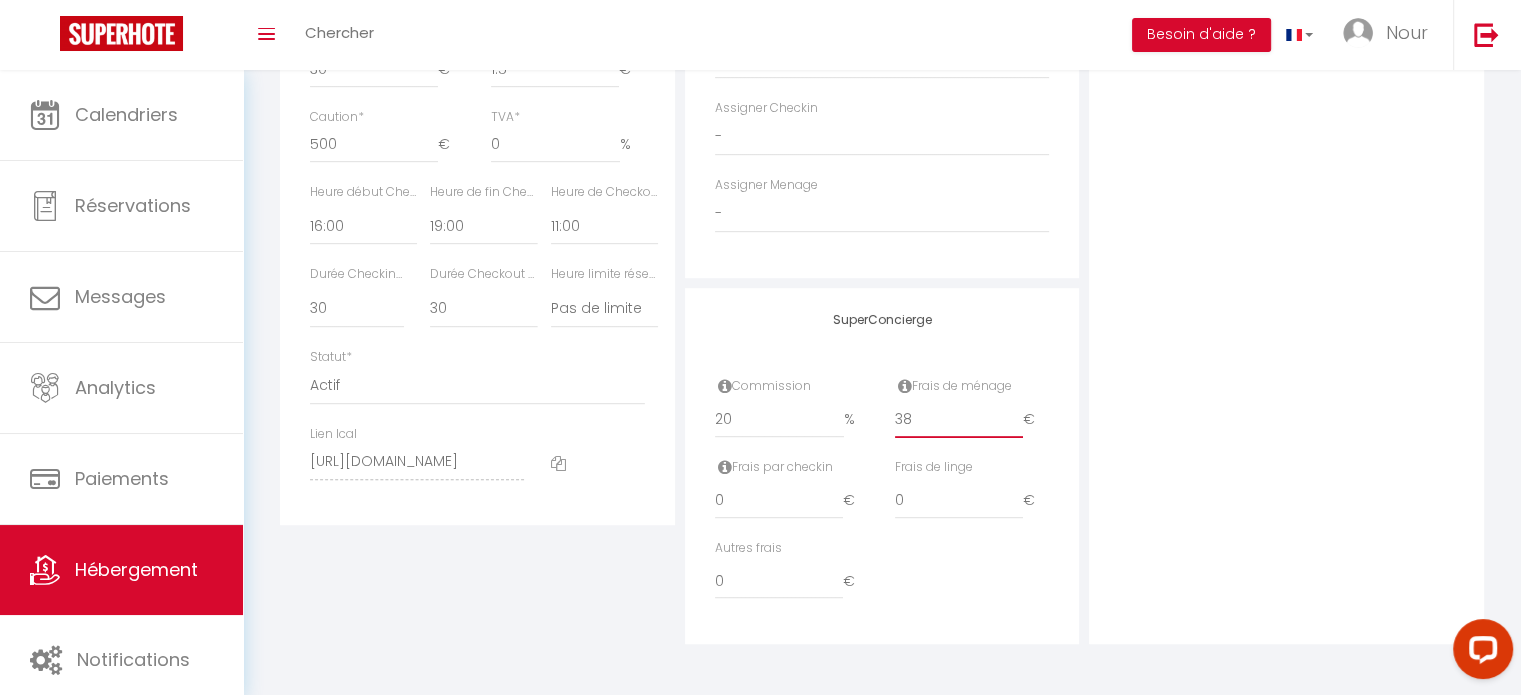 click on "38" at bounding box center (959, 420) 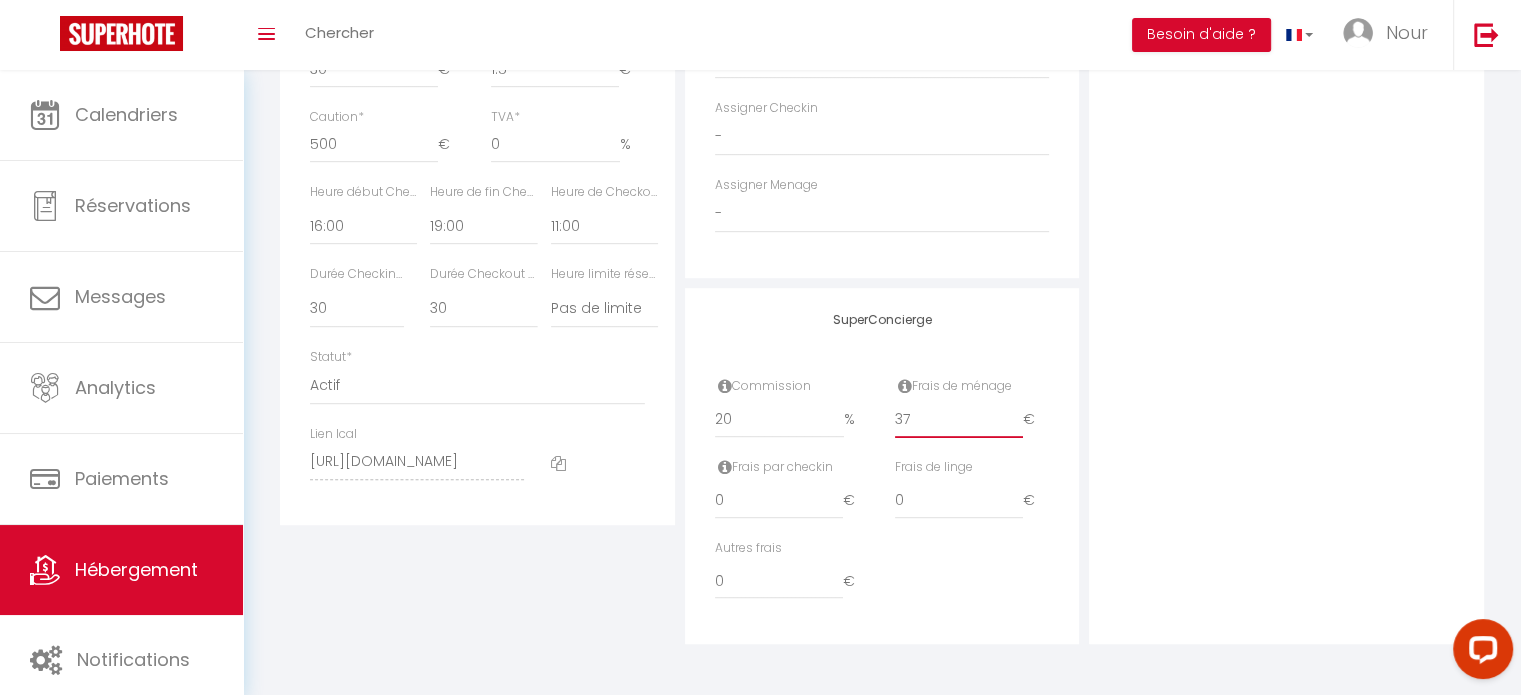 click on "37" at bounding box center [959, 420] 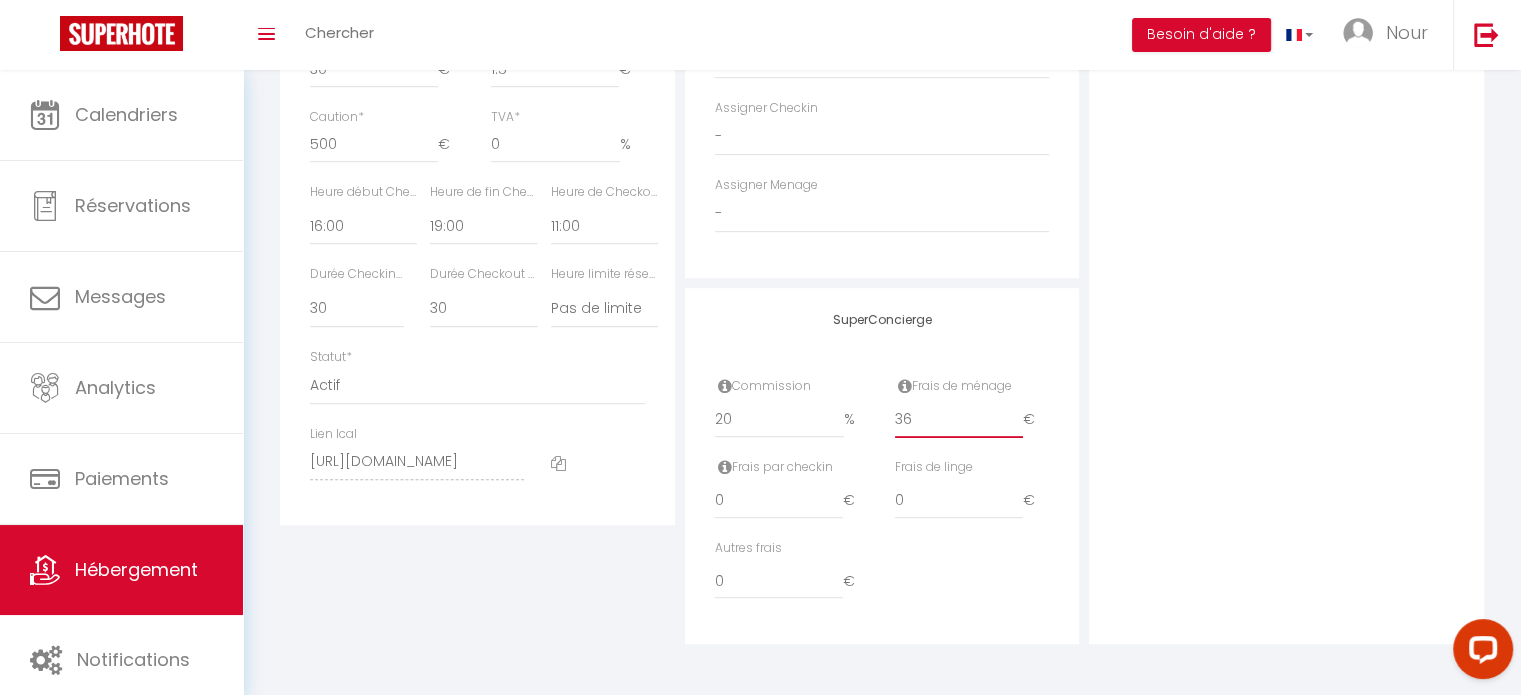 click on "36" at bounding box center (959, 420) 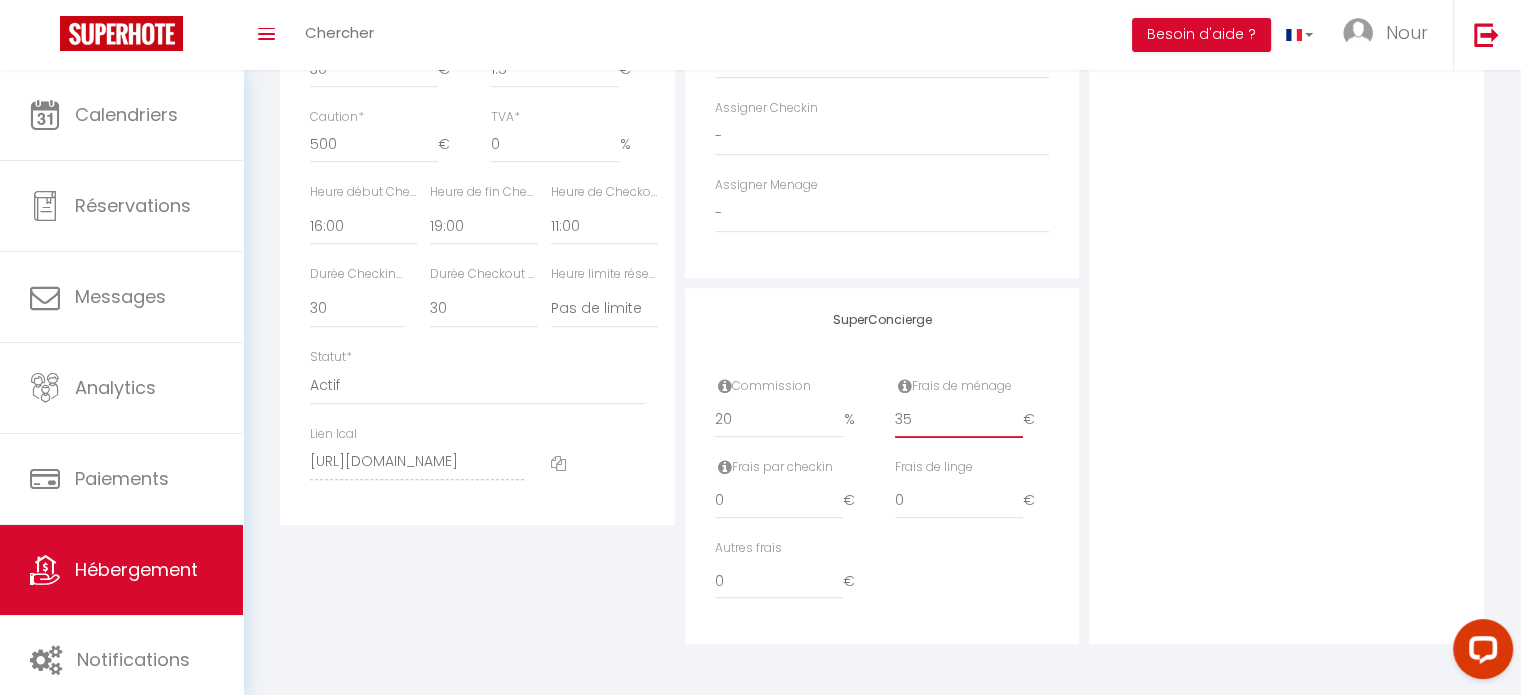 click on "35" at bounding box center (959, 420) 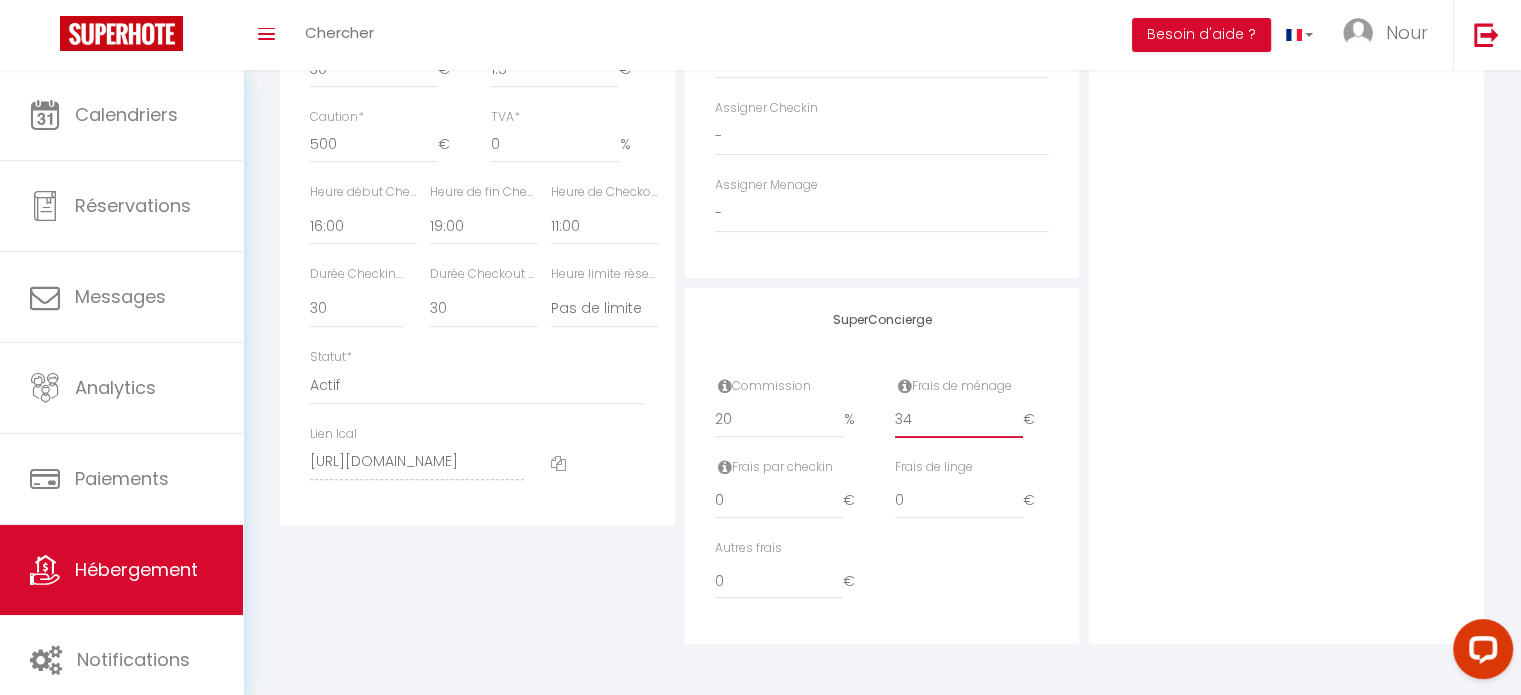 click on "34" at bounding box center [959, 420] 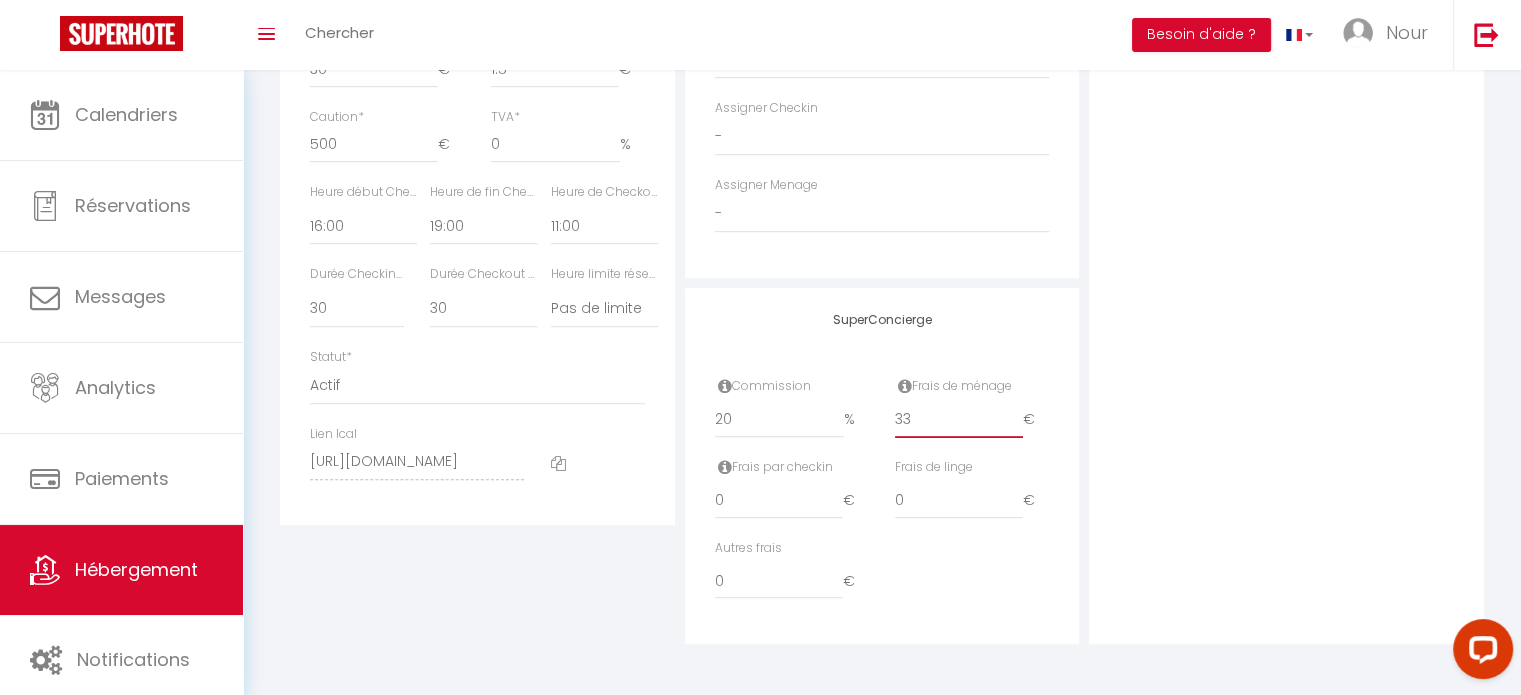 click on "33" at bounding box center [959, 420] 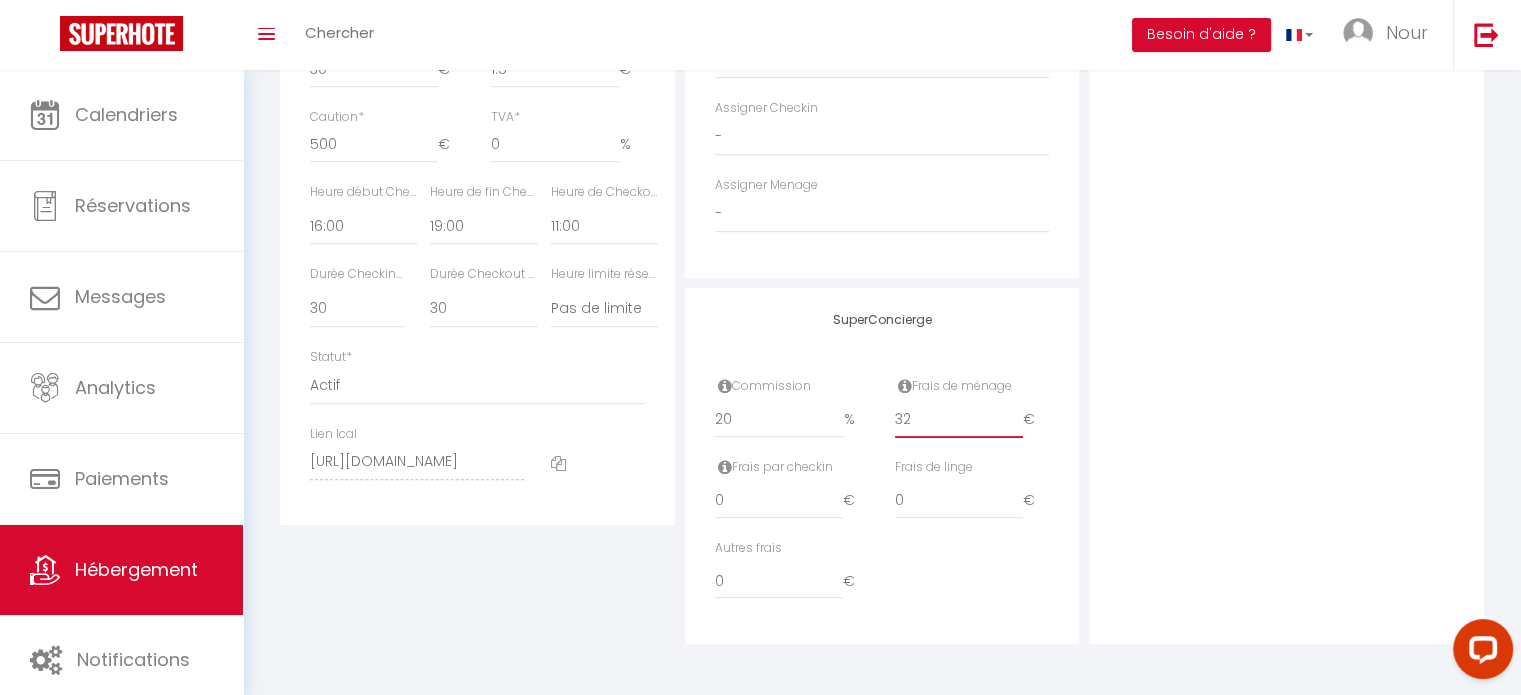 click on "32" at bounding box center [959, 420] 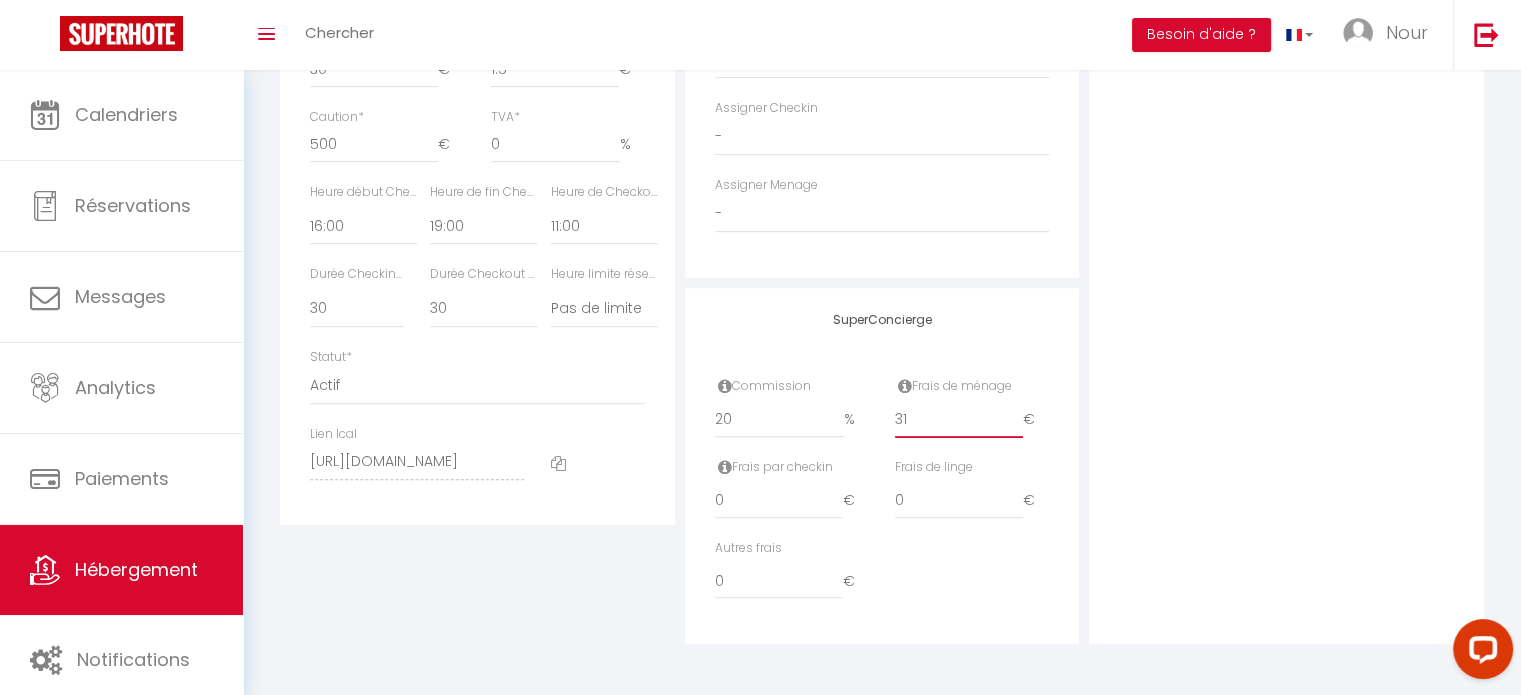 click on "31" at bounding box center (959, 420) 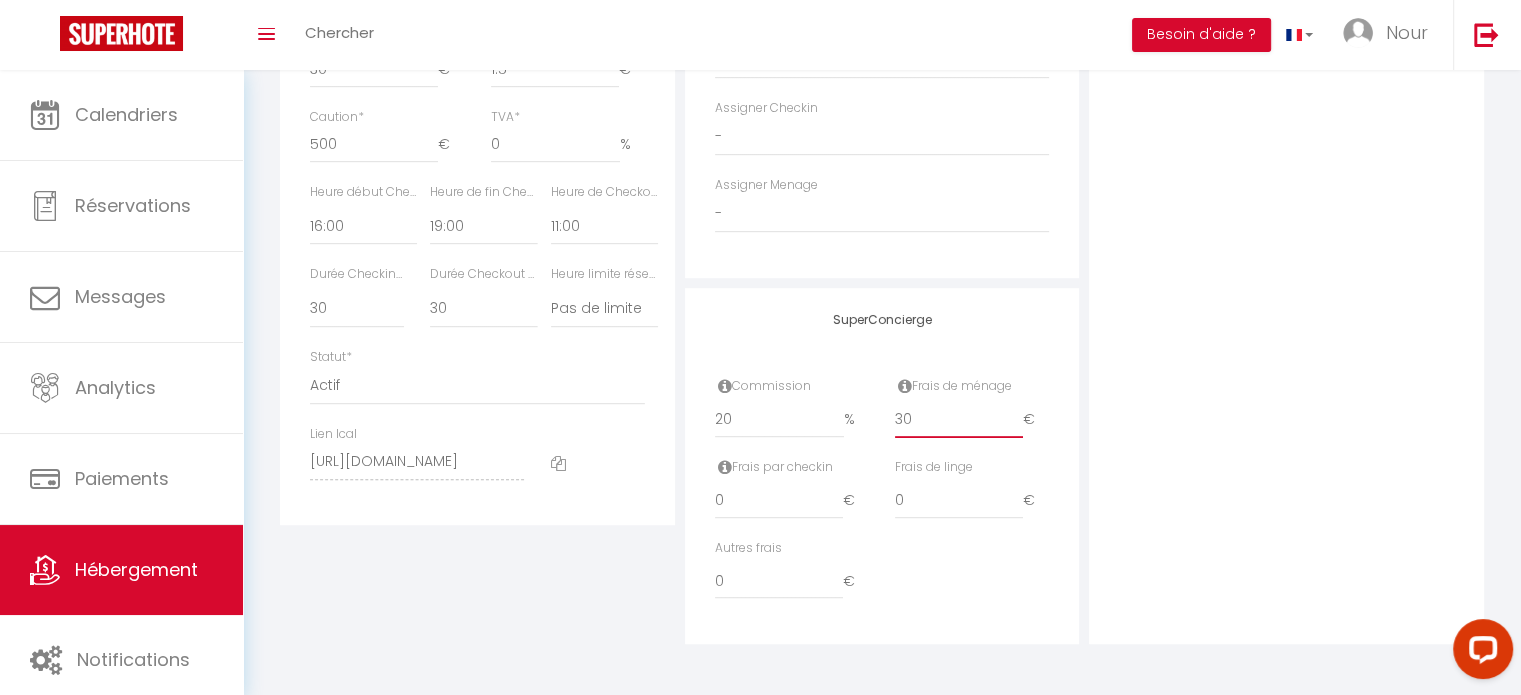 click on "30" at bounding box center (959, 420) 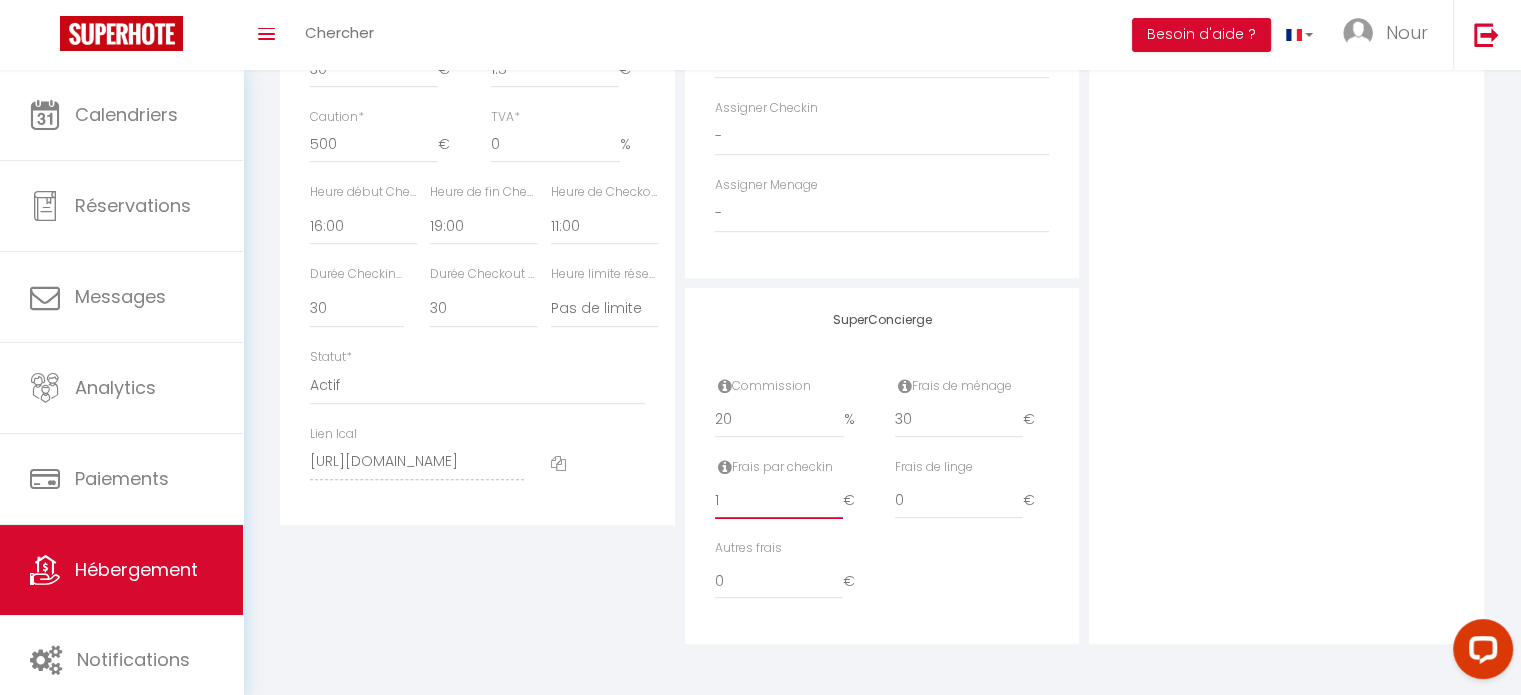 click on "1" at bounding box center (779, 501) 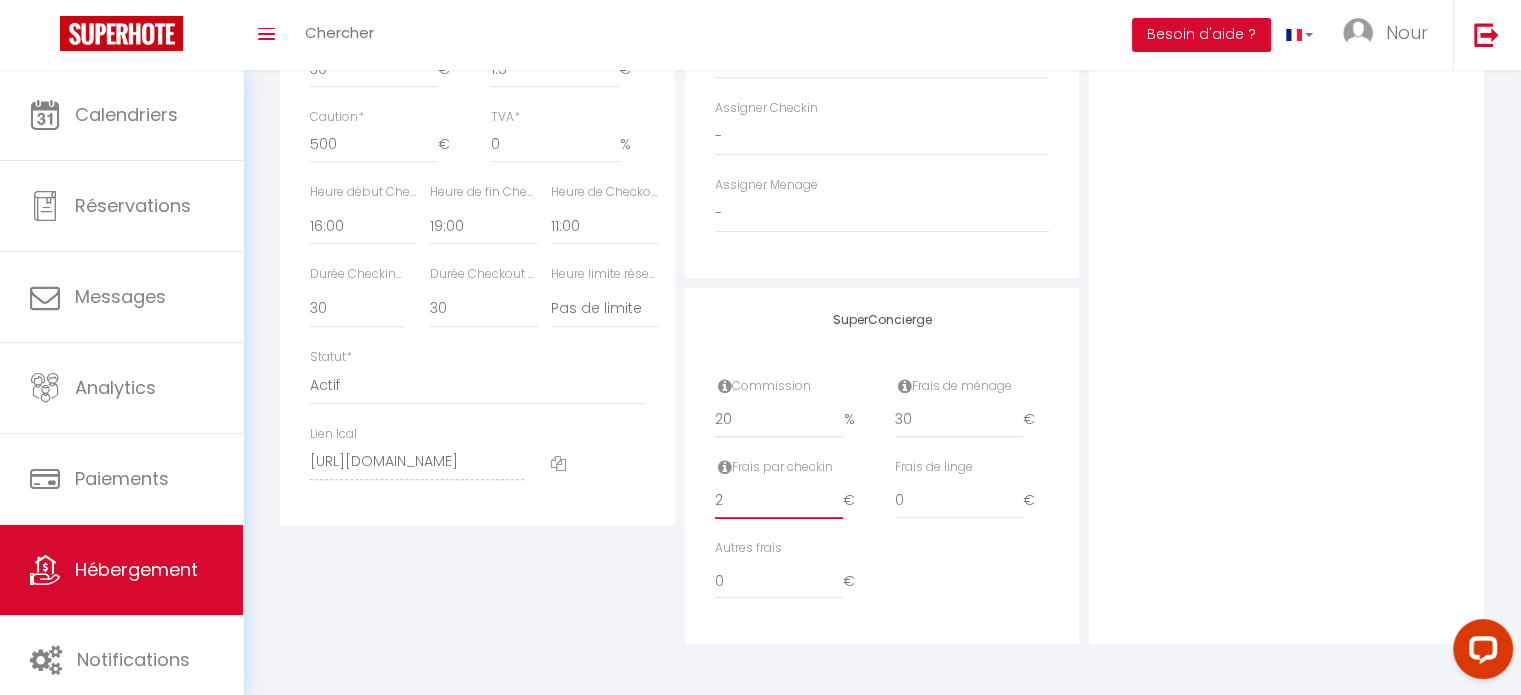 click on "2" at bounding box center [779, 501] 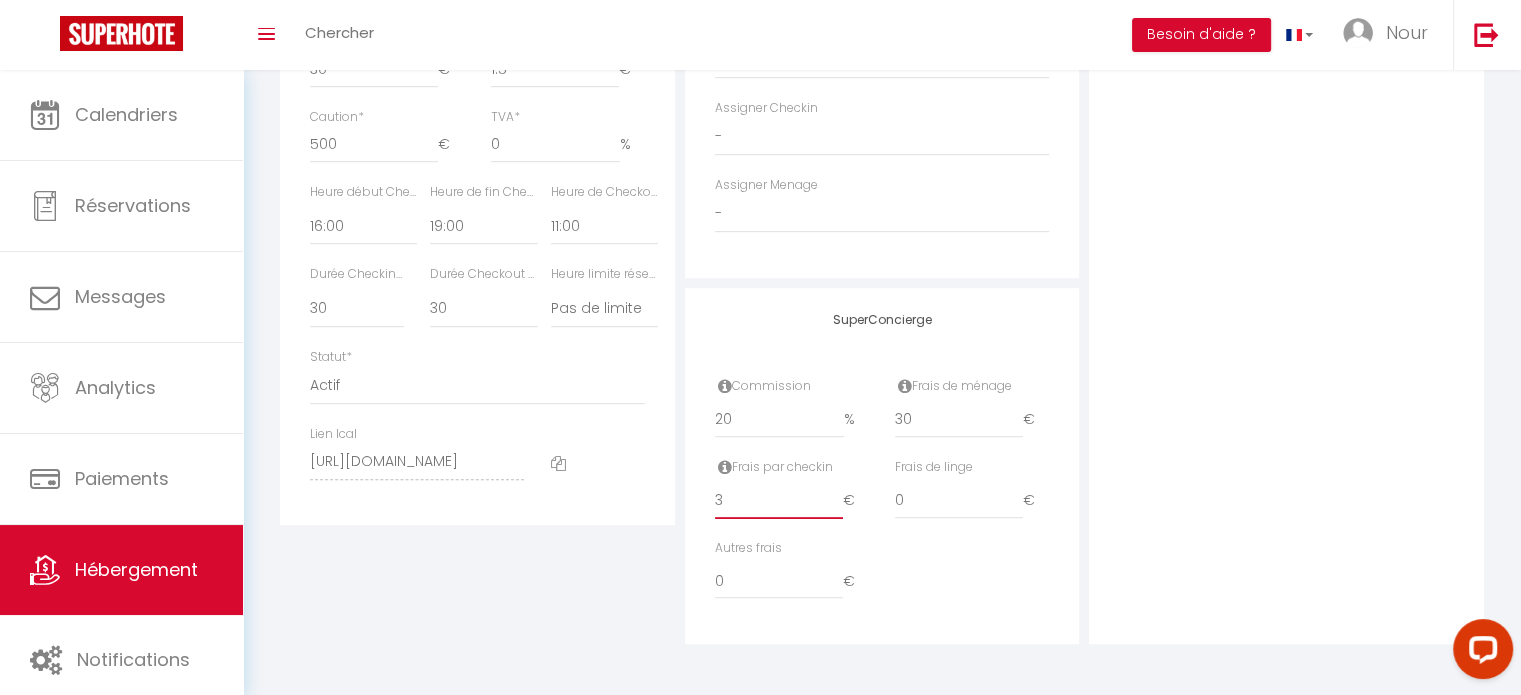 click on "3" at bounding box center [779, 501] 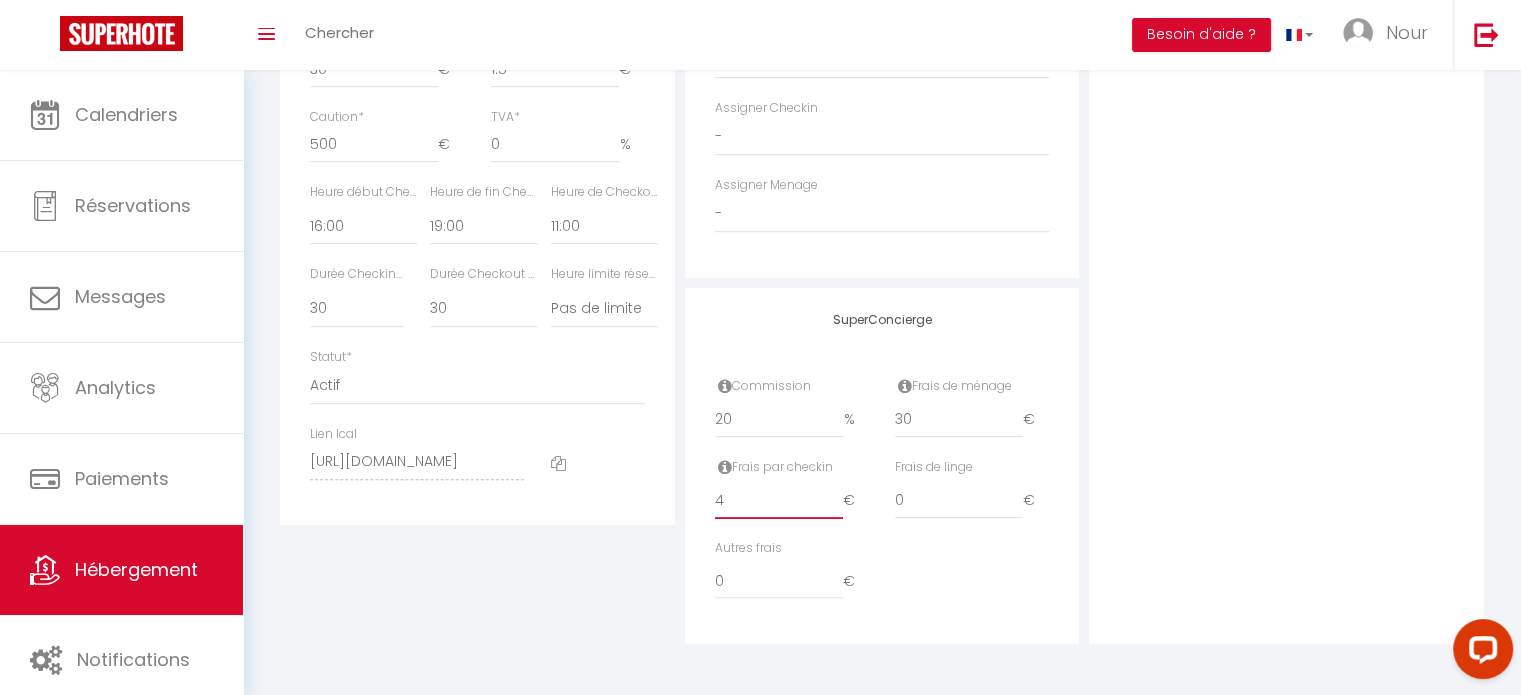 click on "4" at bounding box center [779, 501] 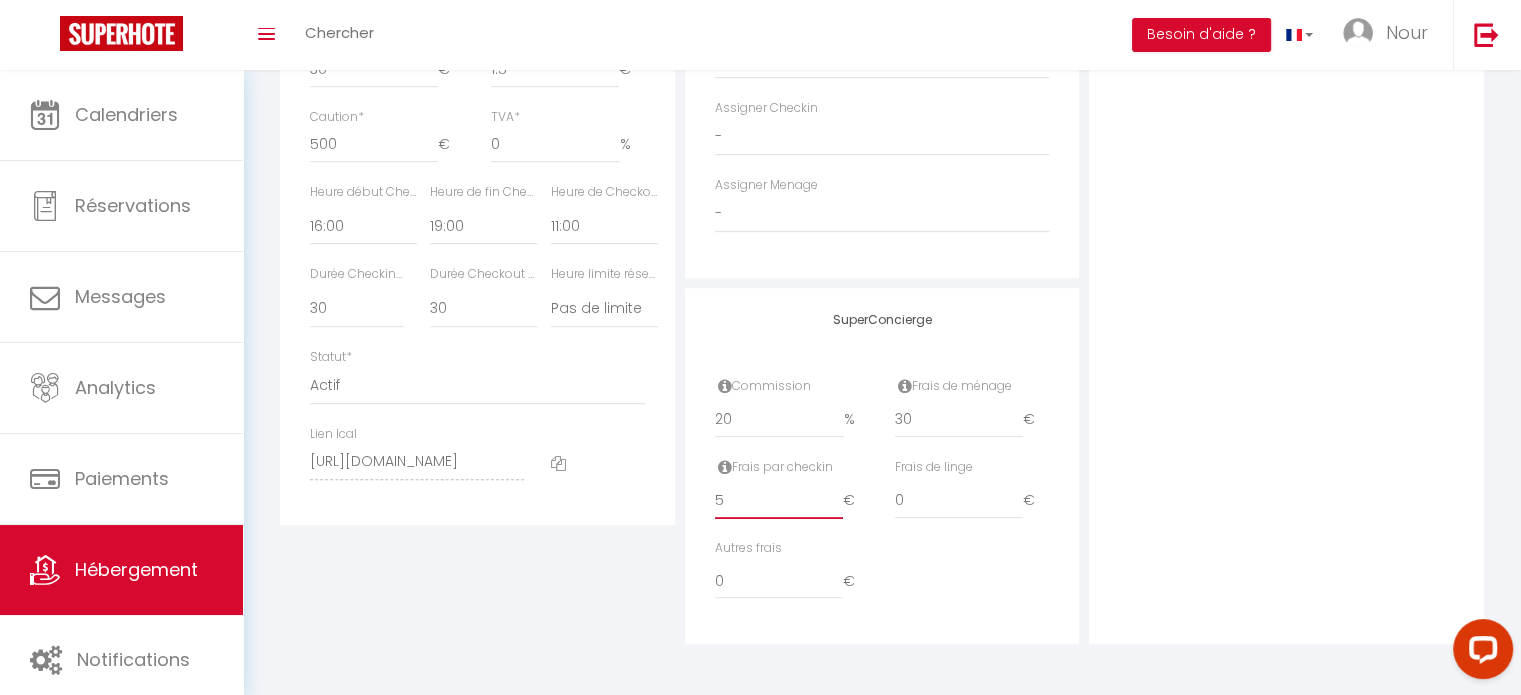 click on "5" at bounding box center (779, 501) 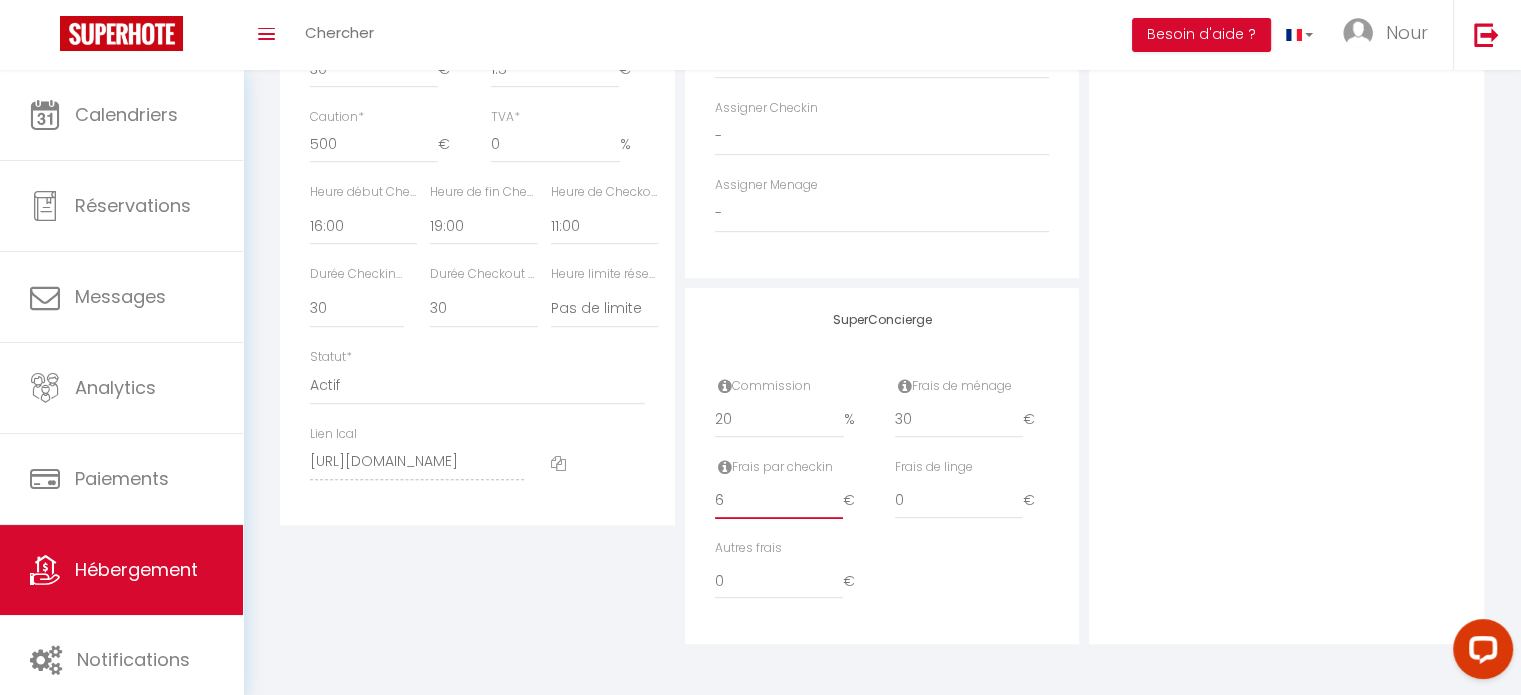 click on "6" at bounding box center (779, 501) 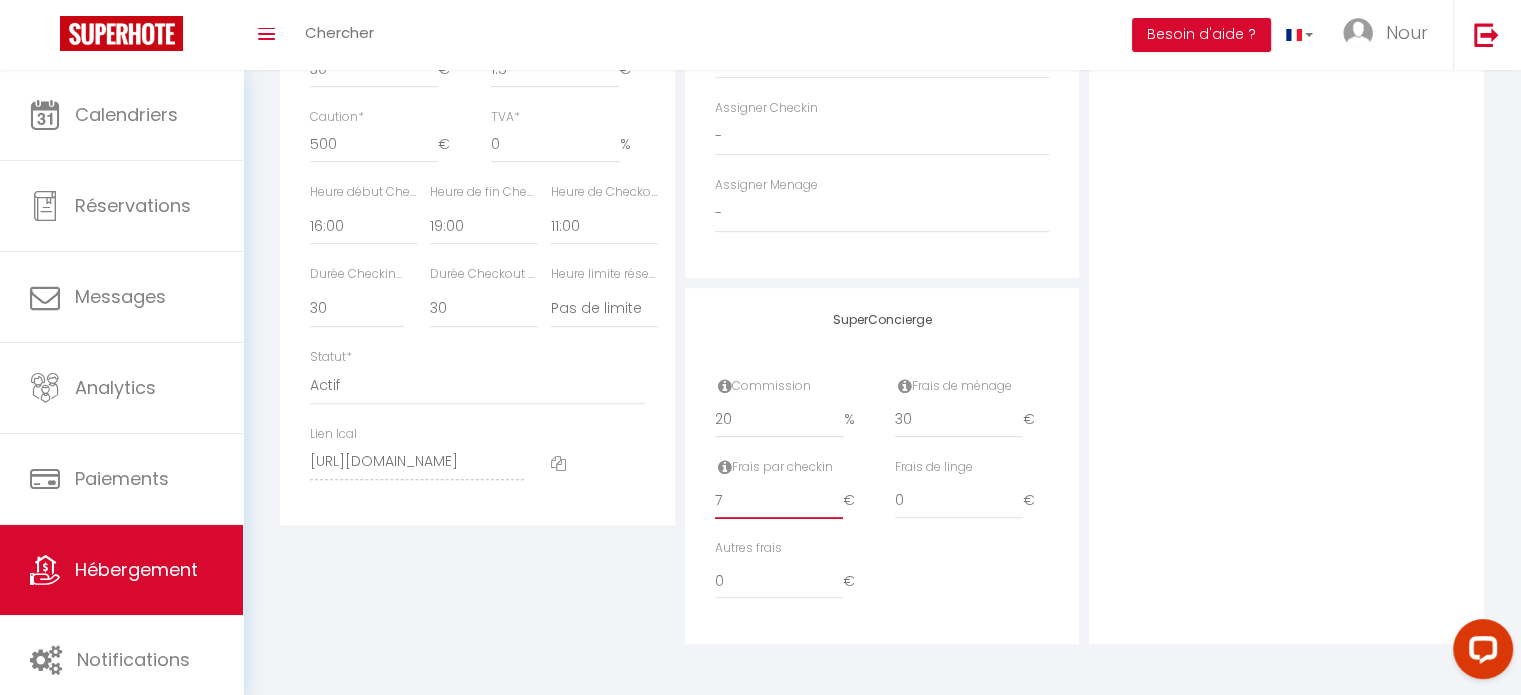 click on "7" at bounding box center (779, 501) 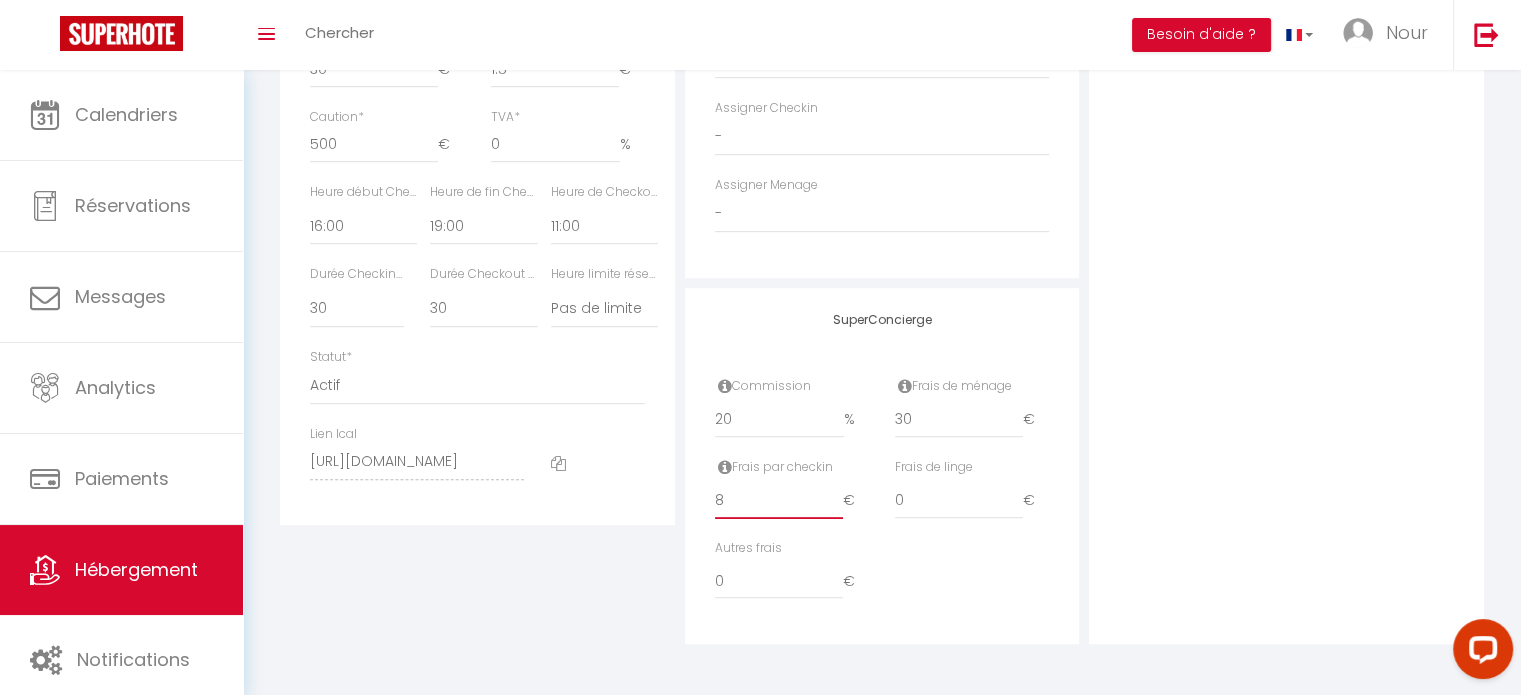 click on "8" at bounding box center [779, 501] 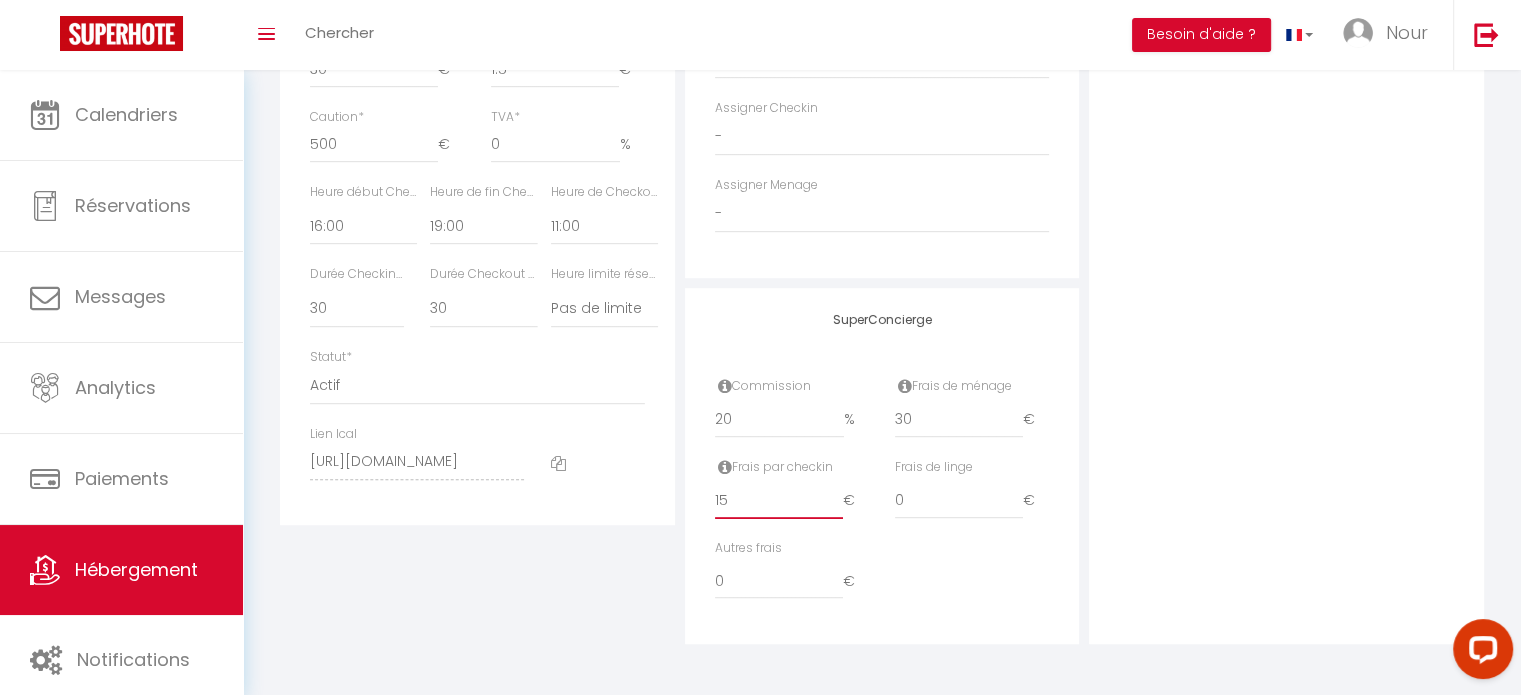click on "15" at bounding box center [779, 501] 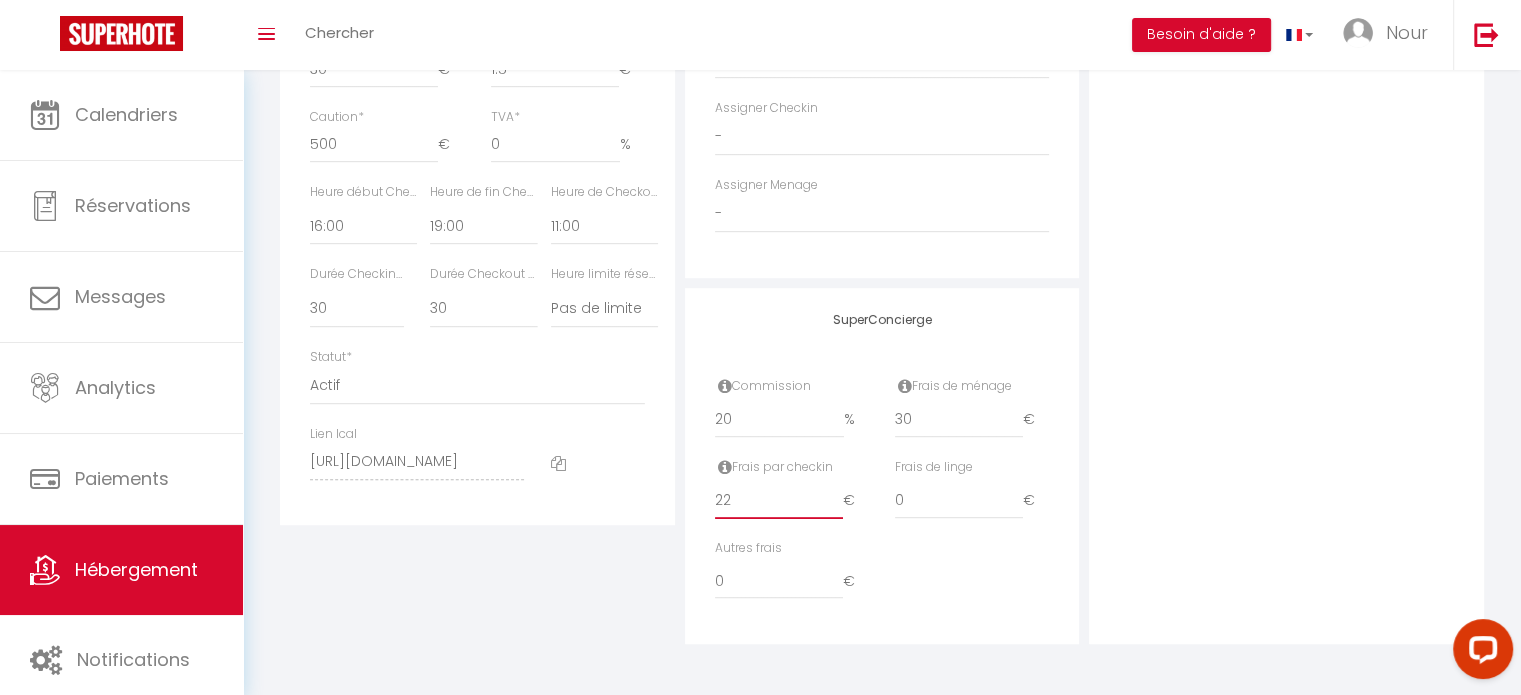 click on "22" at bounding box center [779, 501] 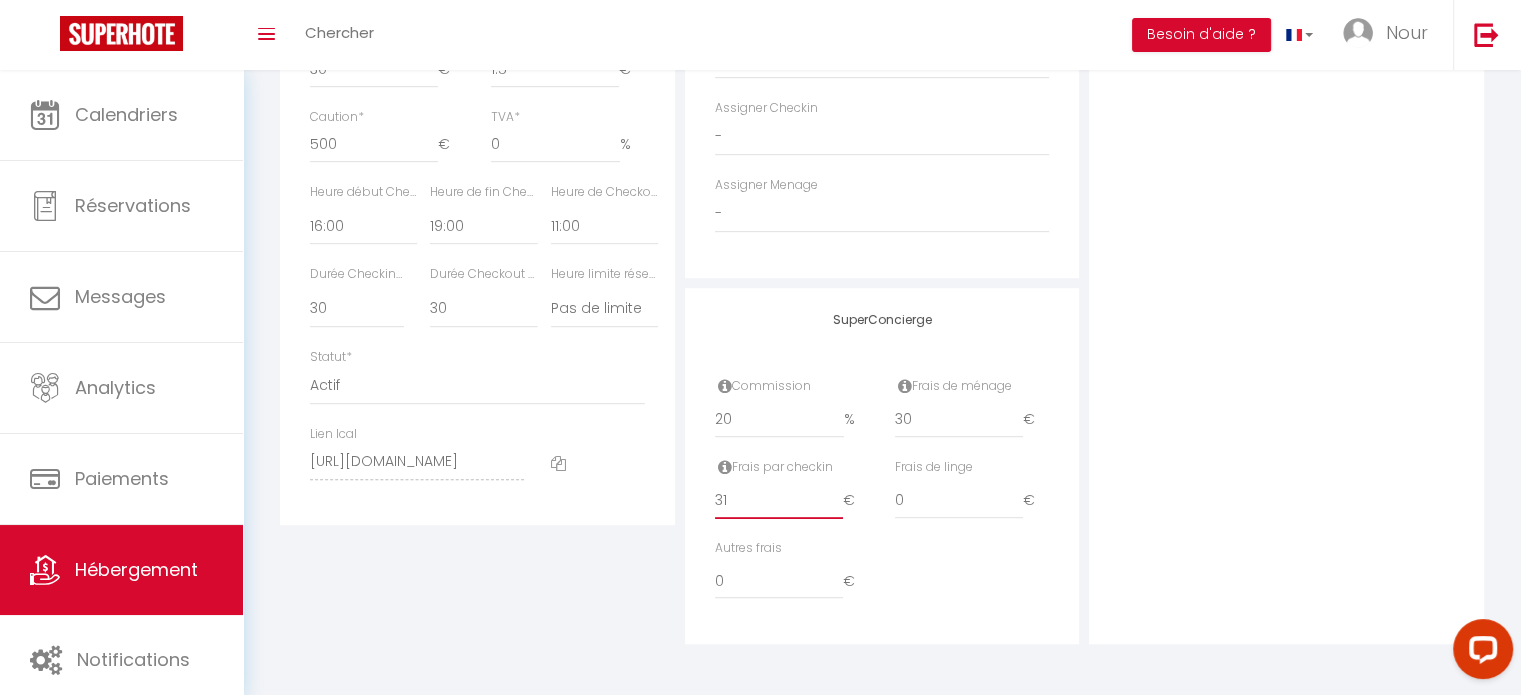 click on "31" at bounding box center [779, 501] 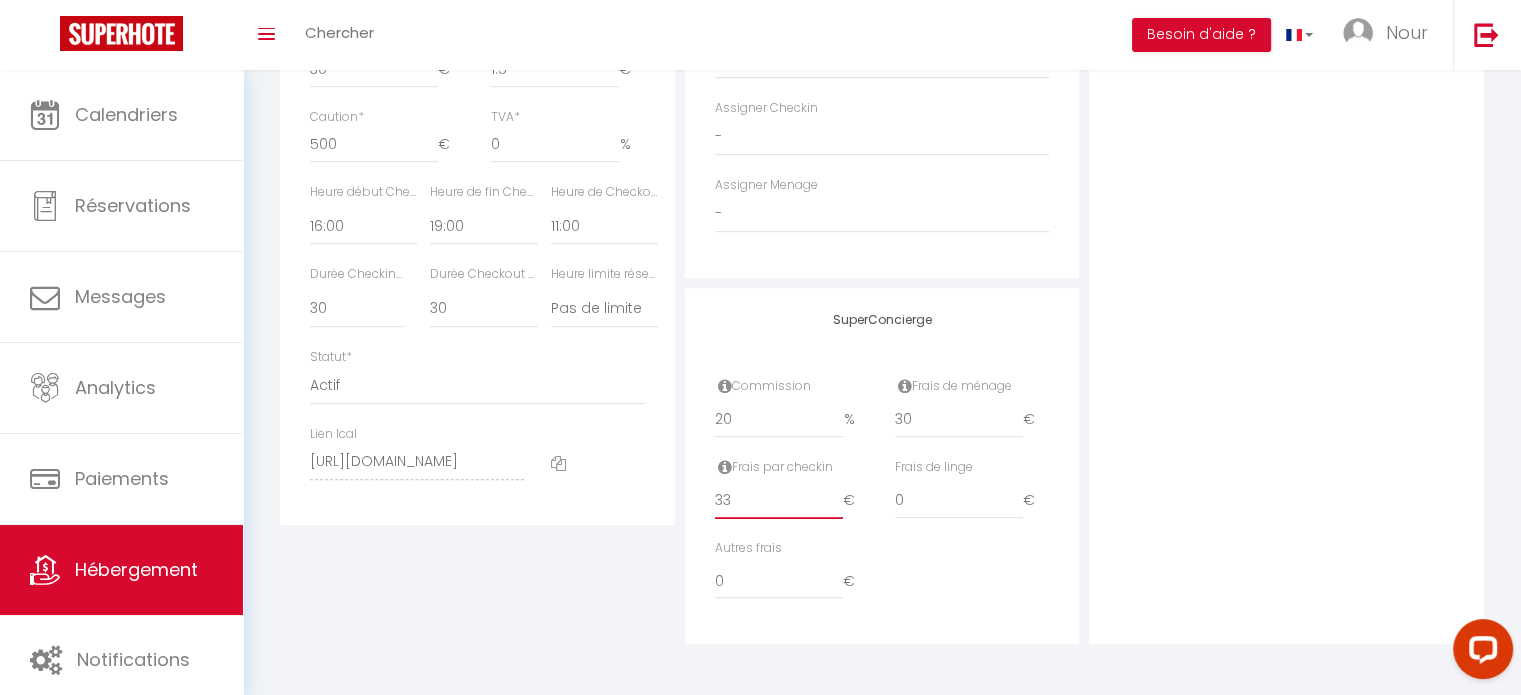 click on "33" at bounding box center (779, 501) 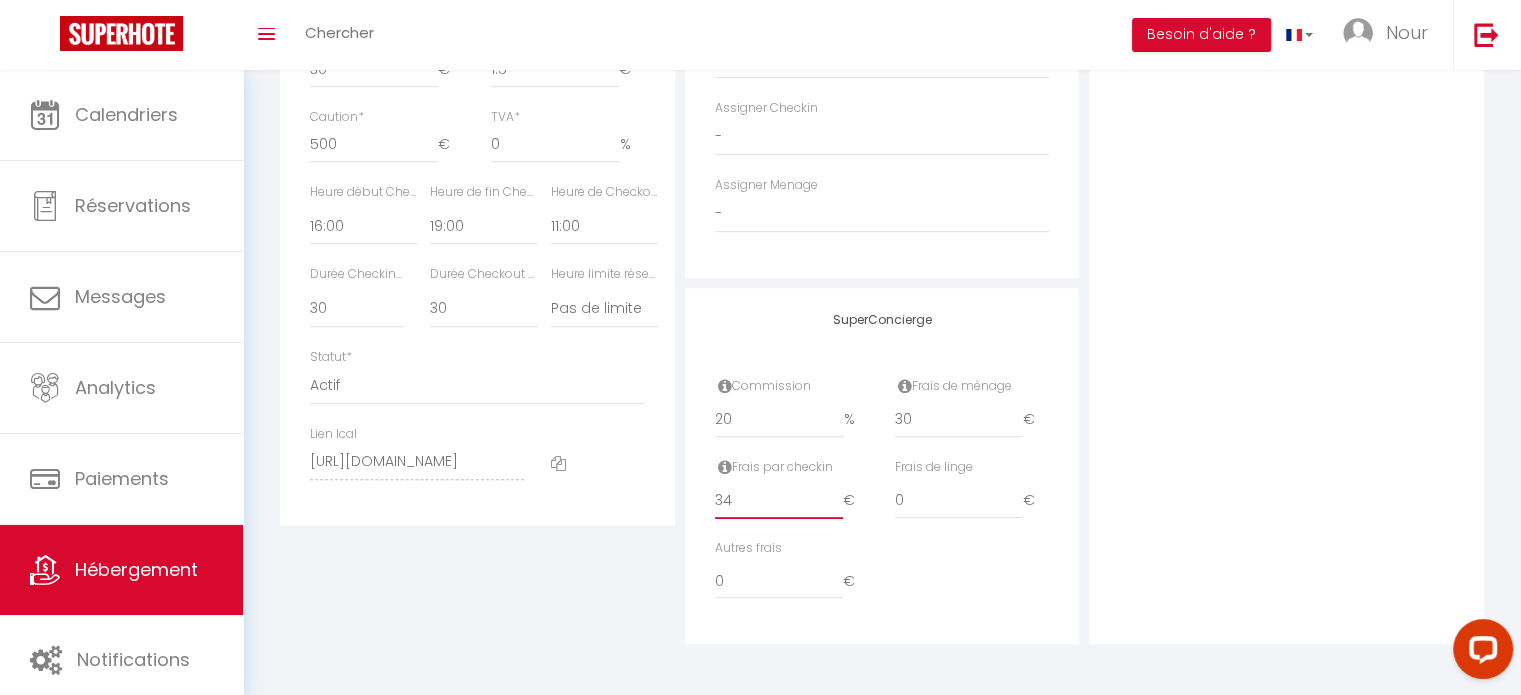 click on "34" at bounding box center [779, 501] 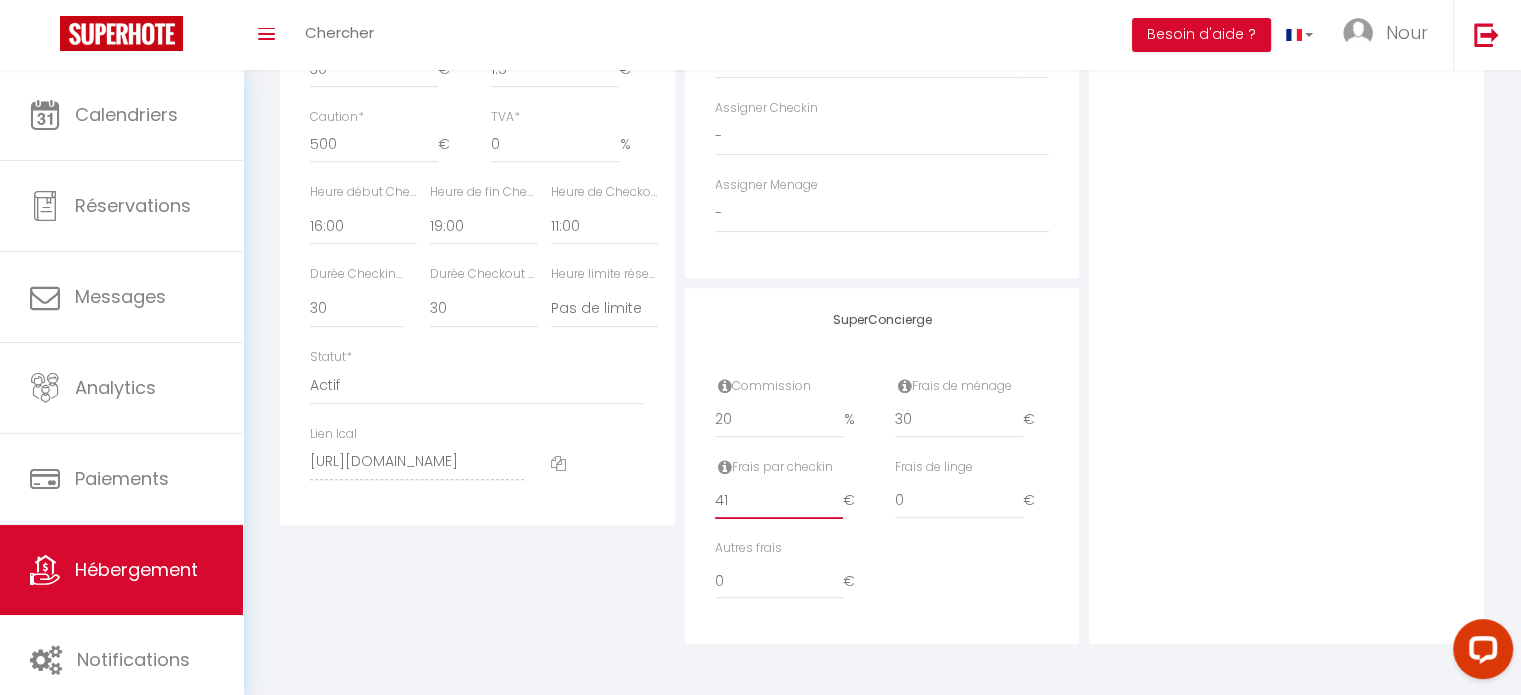 click on "41" at bounding box center [779, 501] 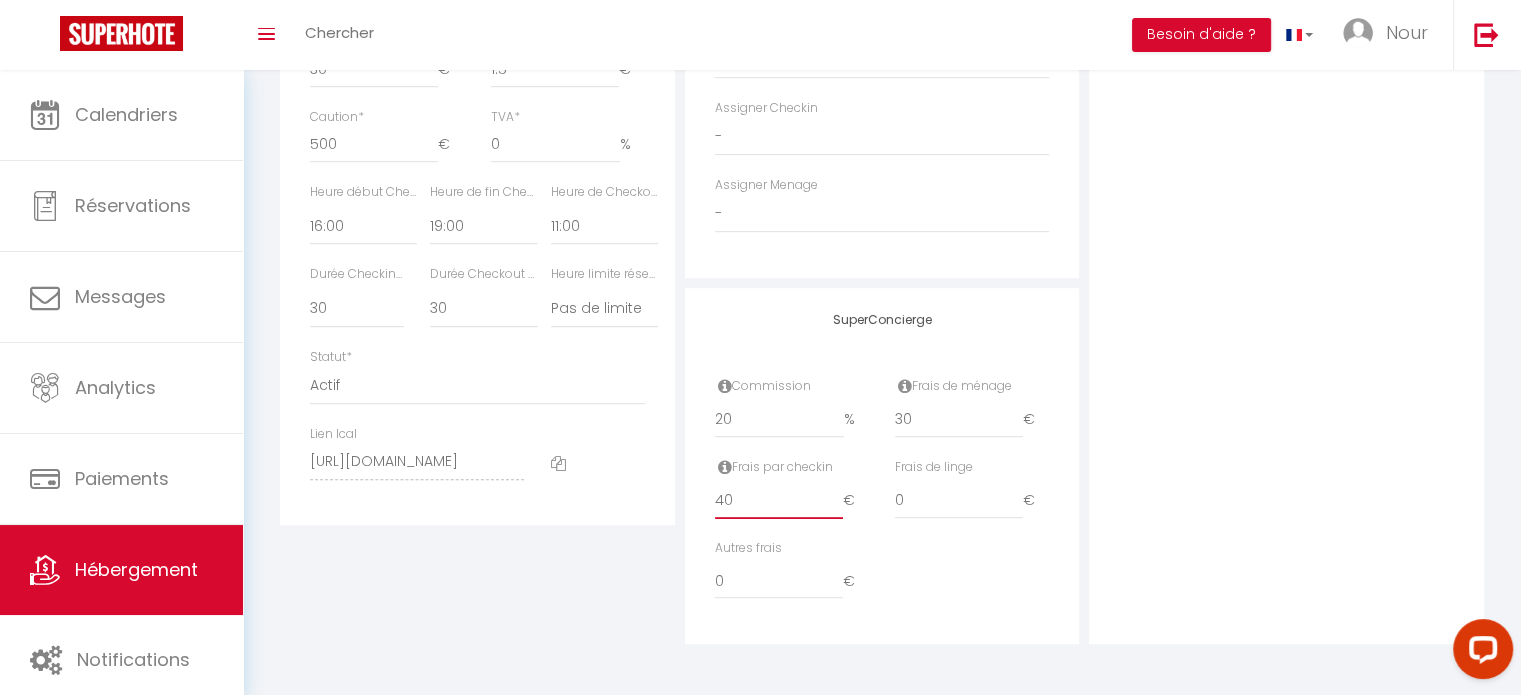 click on "40" at bounding box center [779, 501] 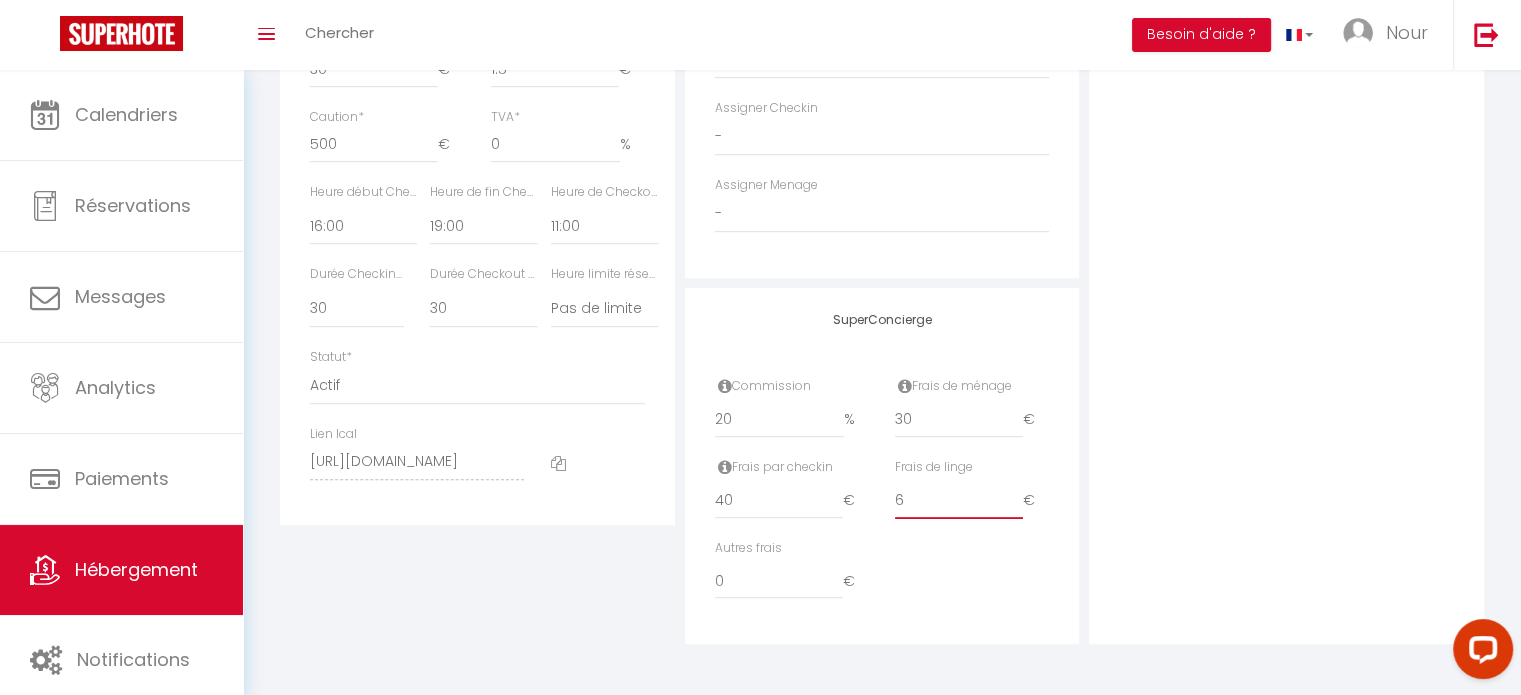 click on "6" at bounding box center (959, 501) 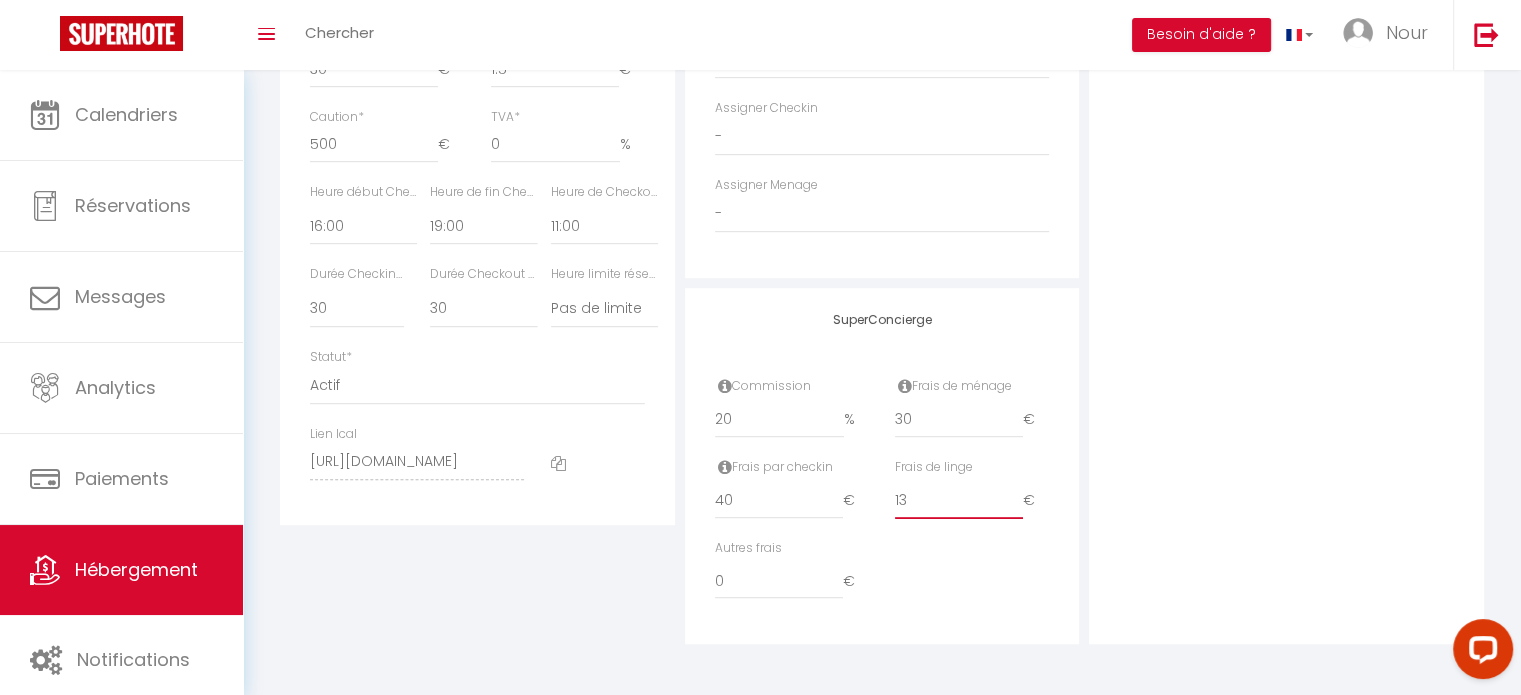 click on "13" at bounding box center [959, 501] 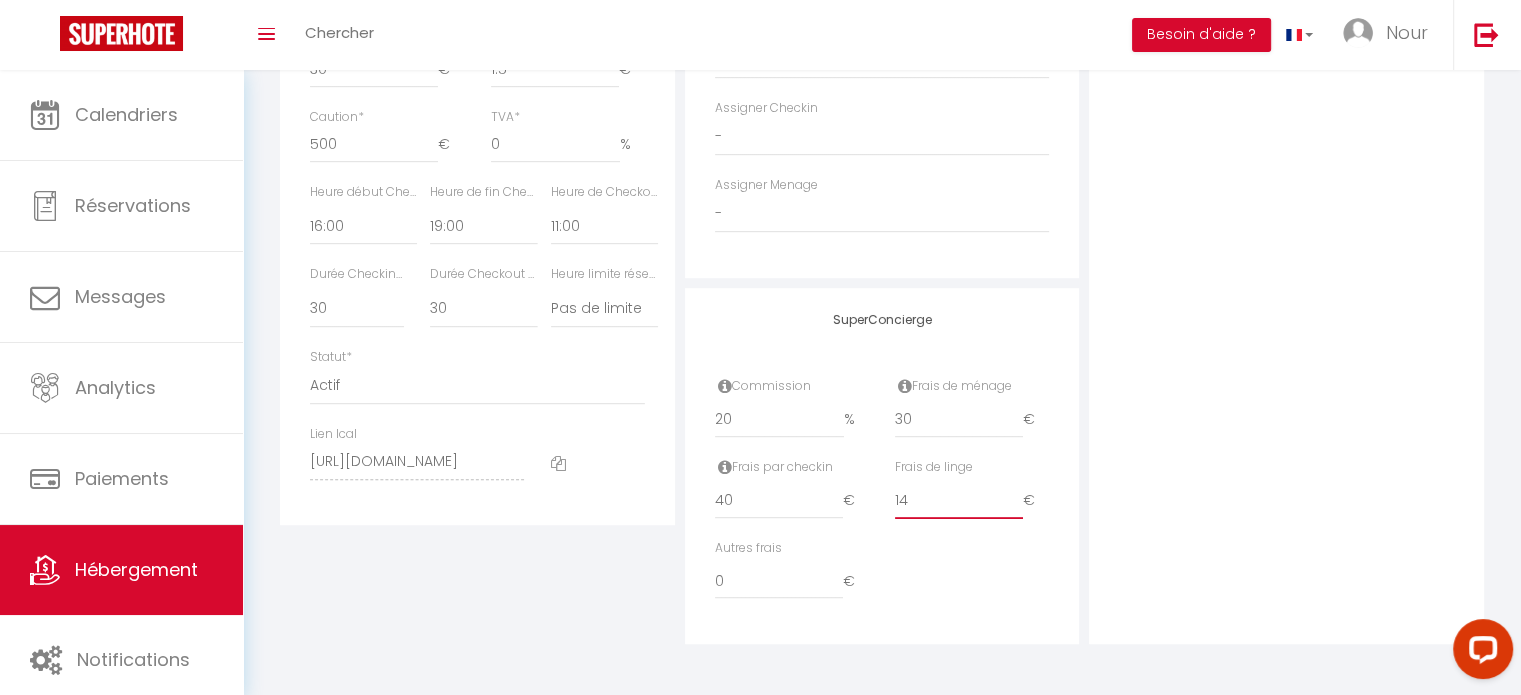 click on "14" at bounding box center [959, 501] 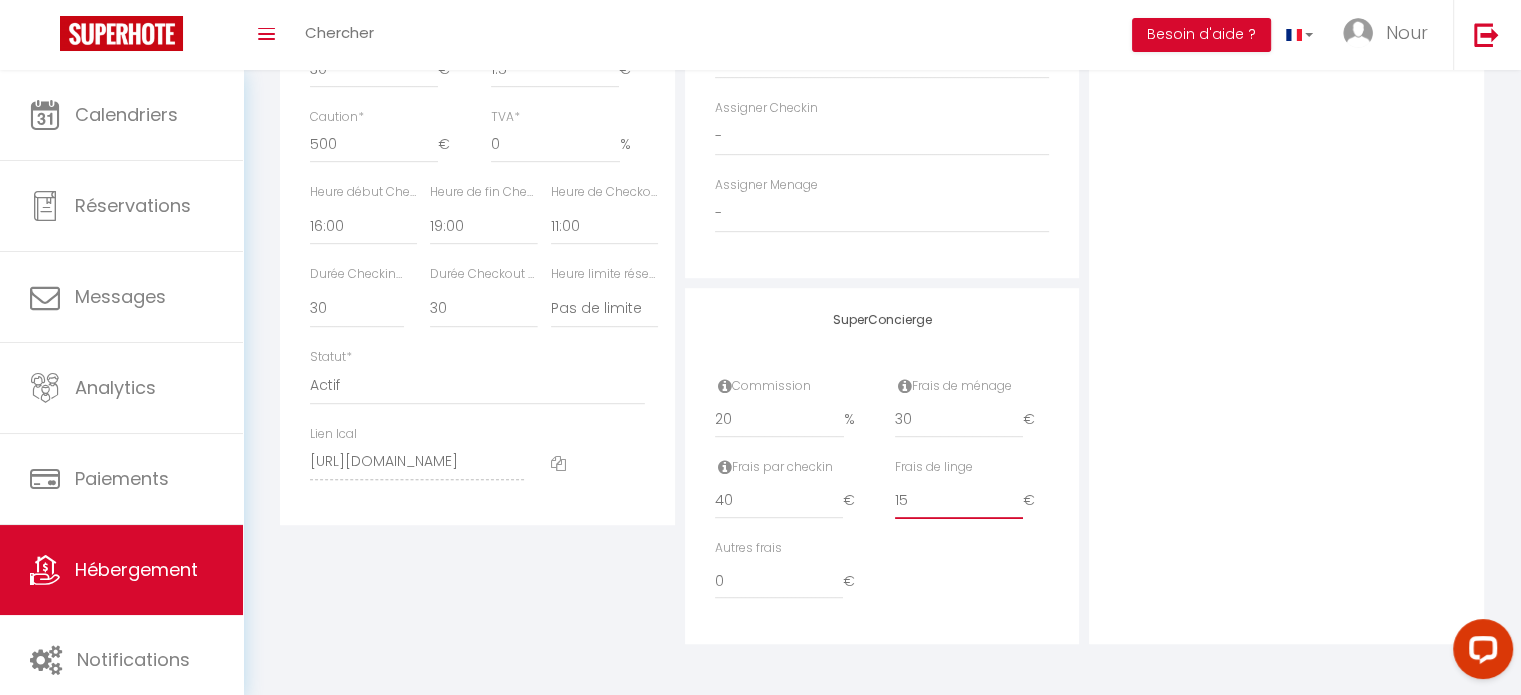 click on "15" at bounding box center [959, 501] 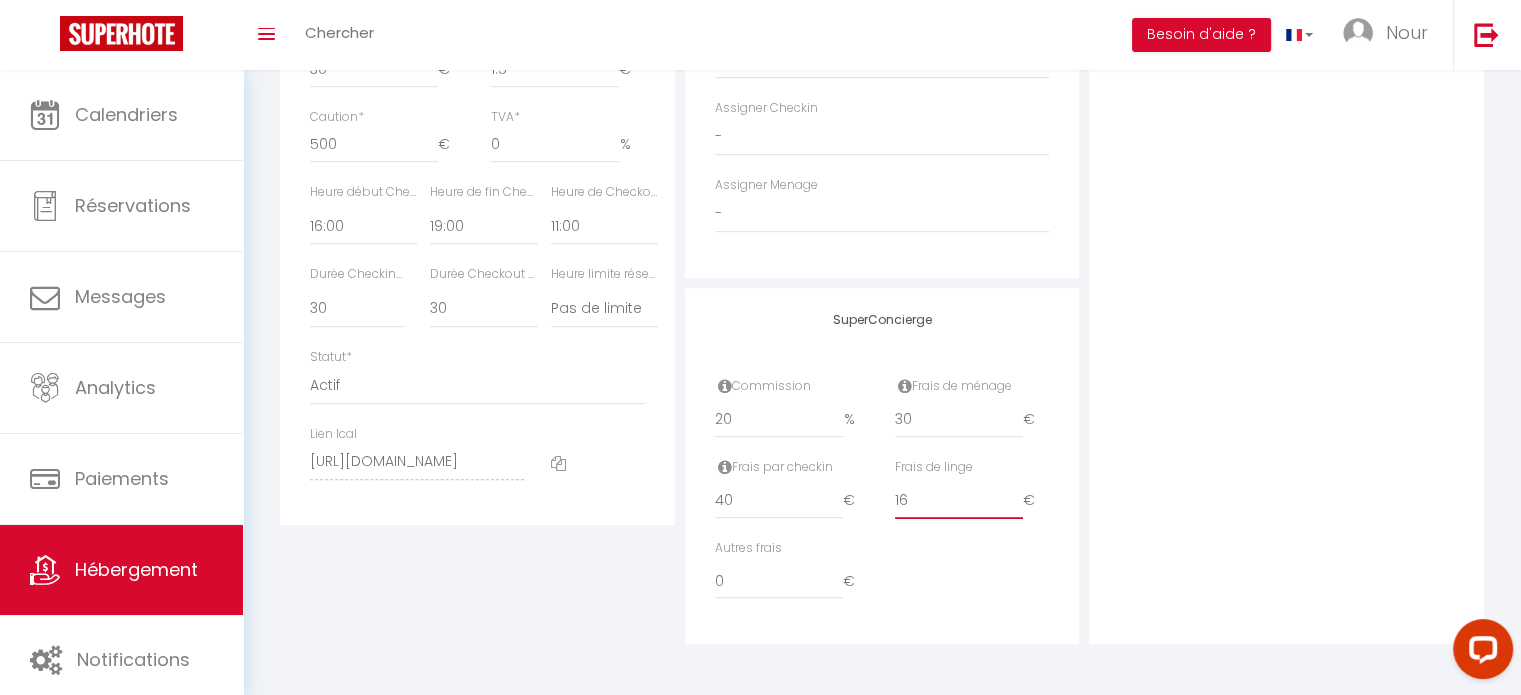 click on "16" at bounding box center (959, 501) 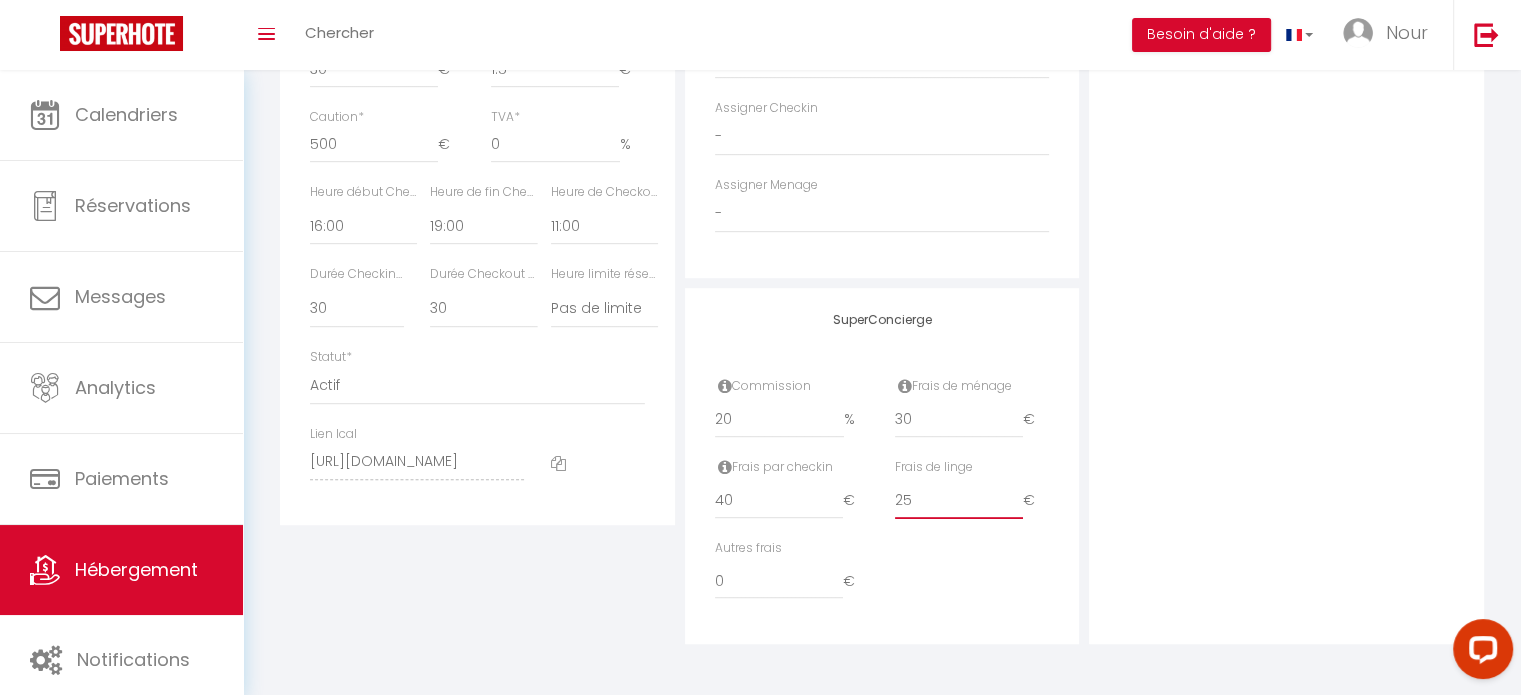 click on "25" at bounding box center (959, 501) 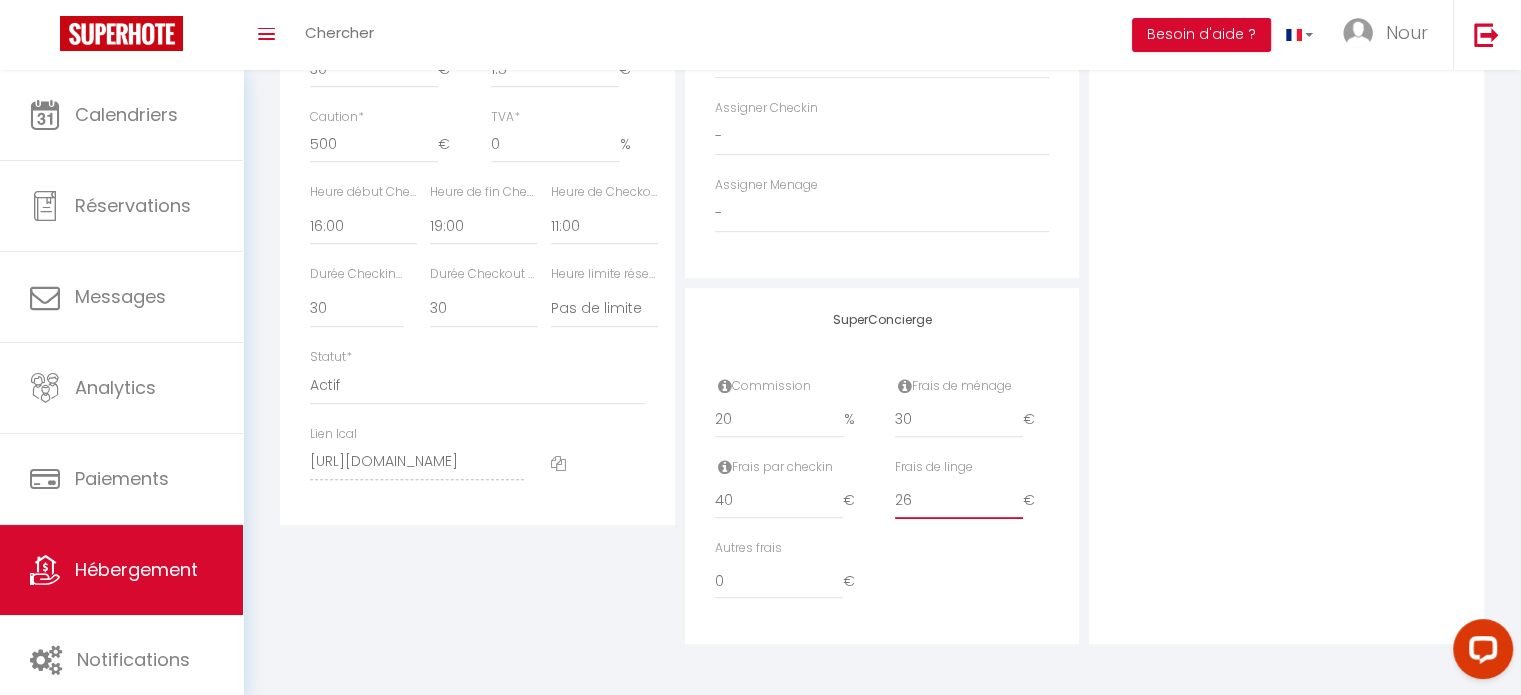 click on "26" at bounding box center [959, 501] 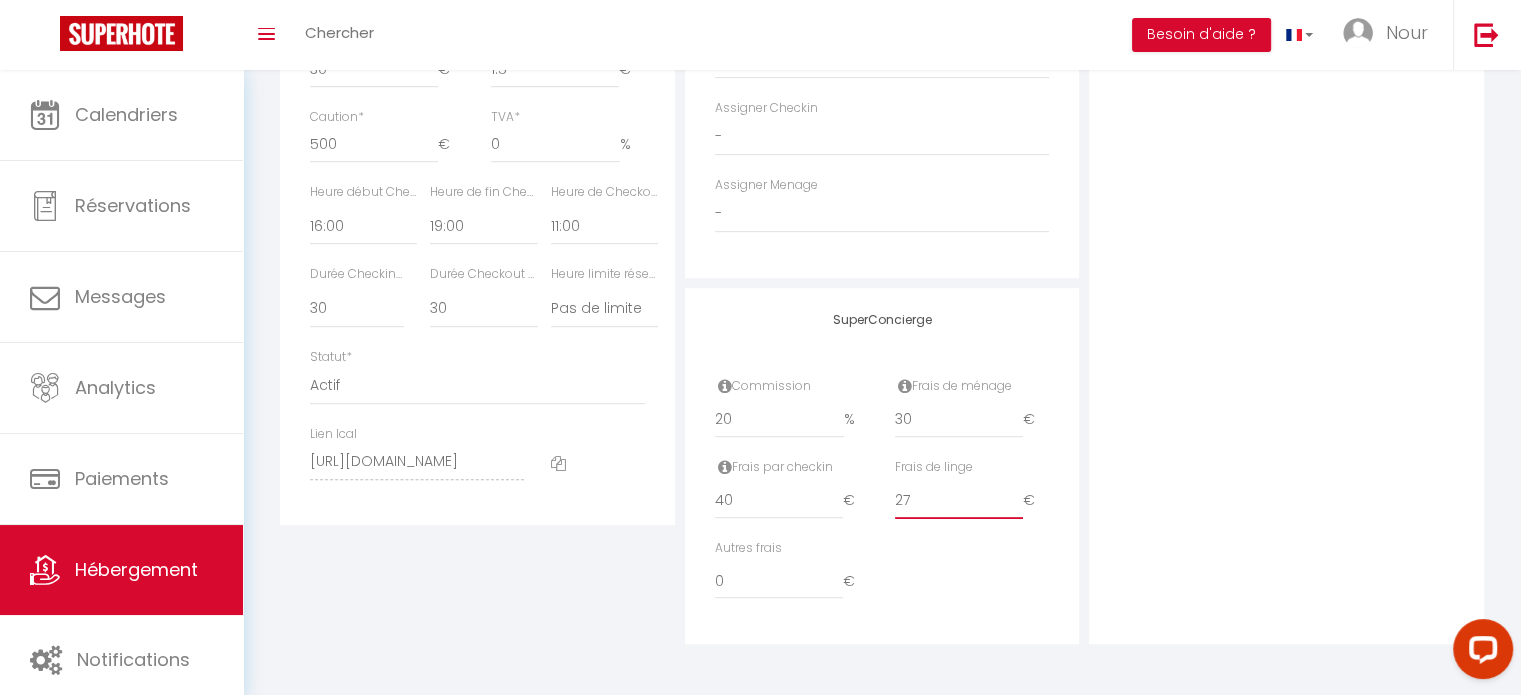 click on "27" at bounding box center (959, 501) 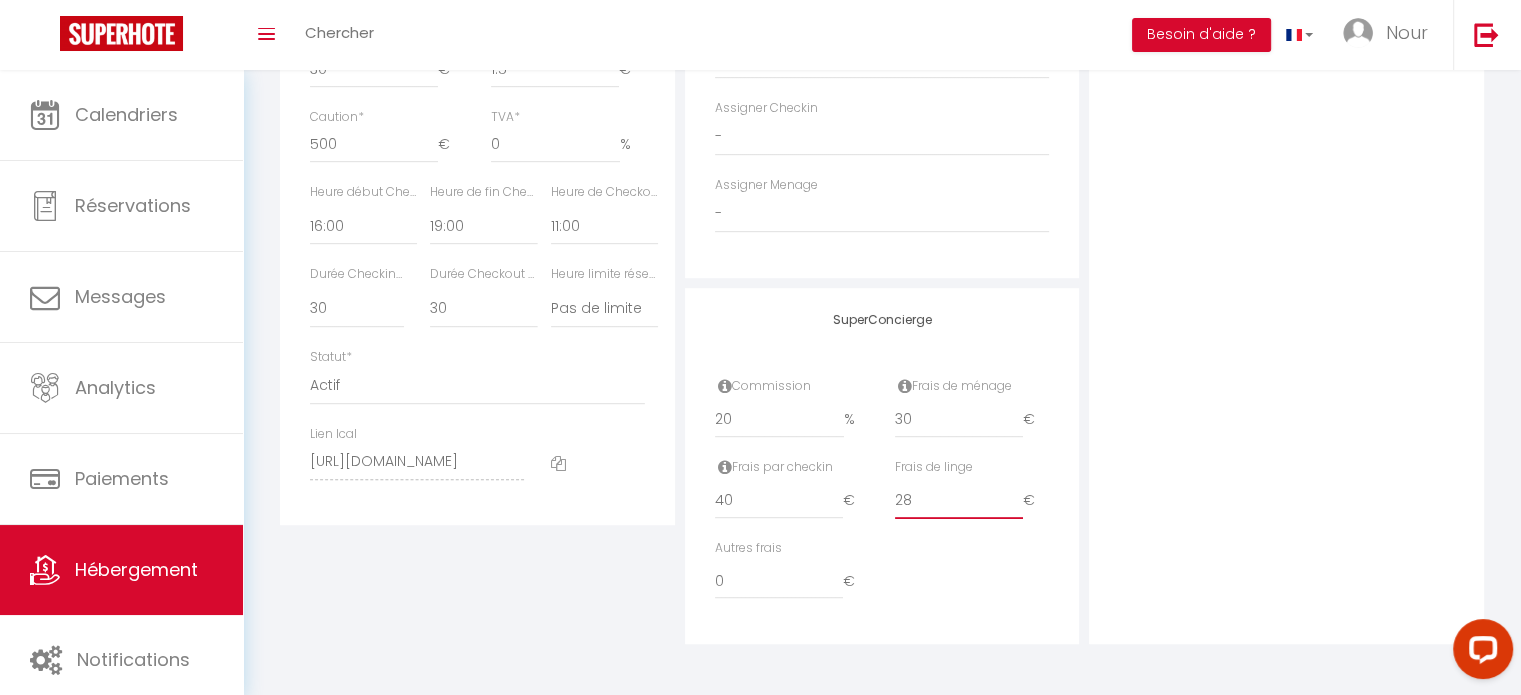 click on "28" at bounding box center (959, 501) 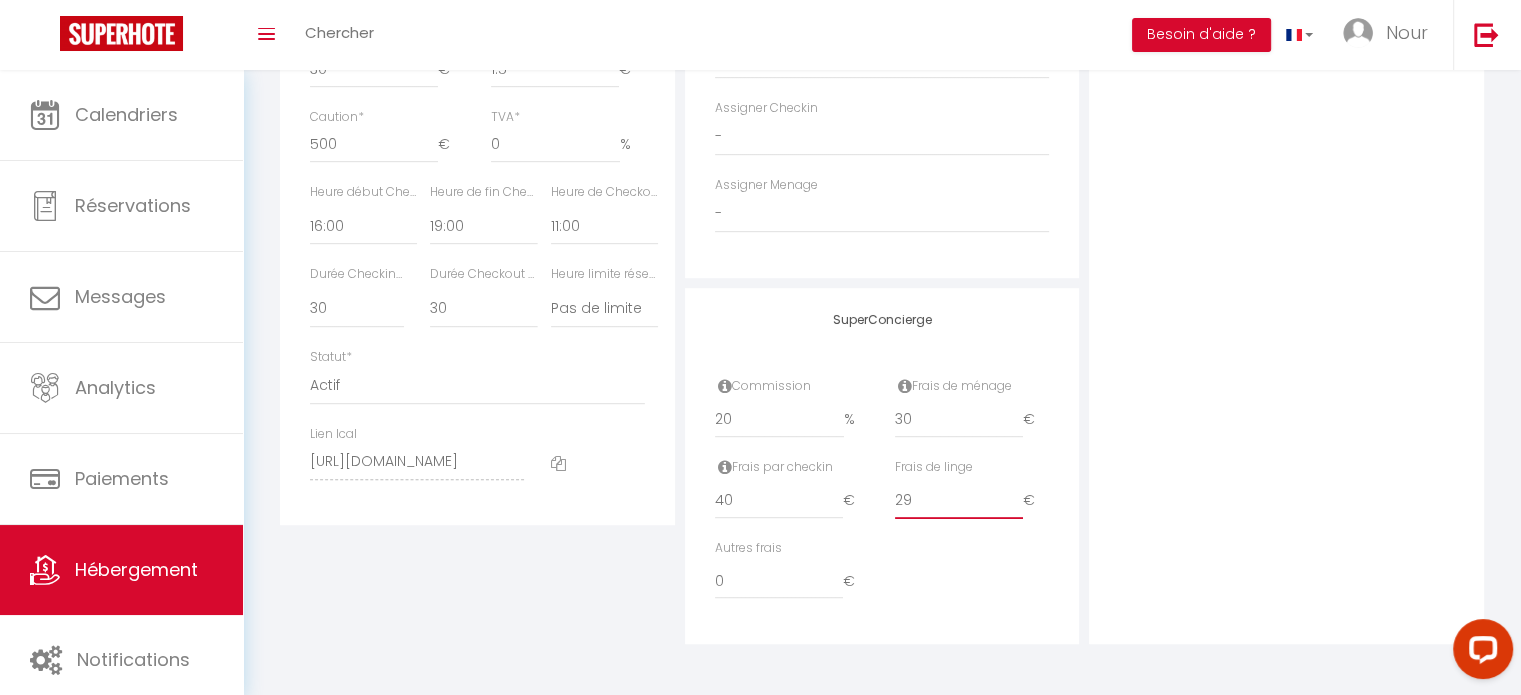 click on "29" at bounding box center (959, 501) 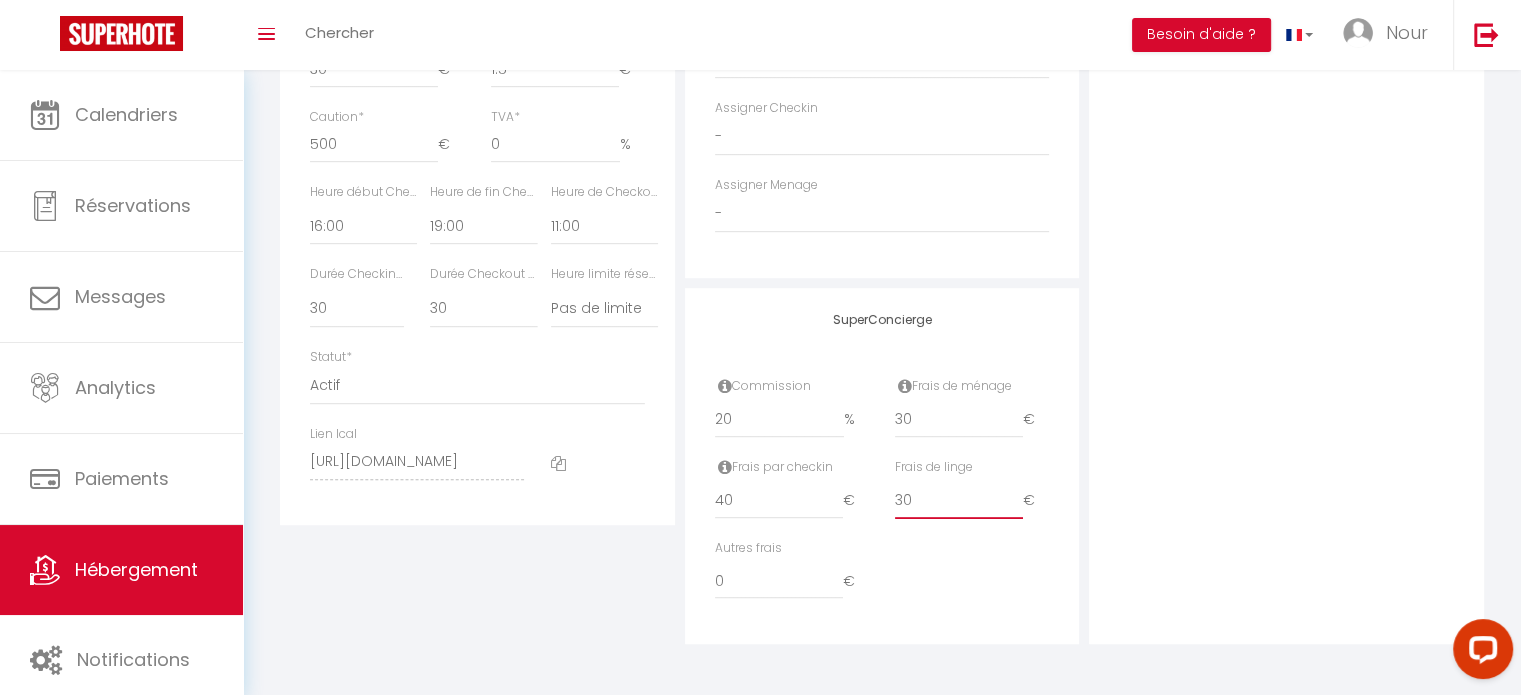 click on "30" at bounding box center [959, 501] 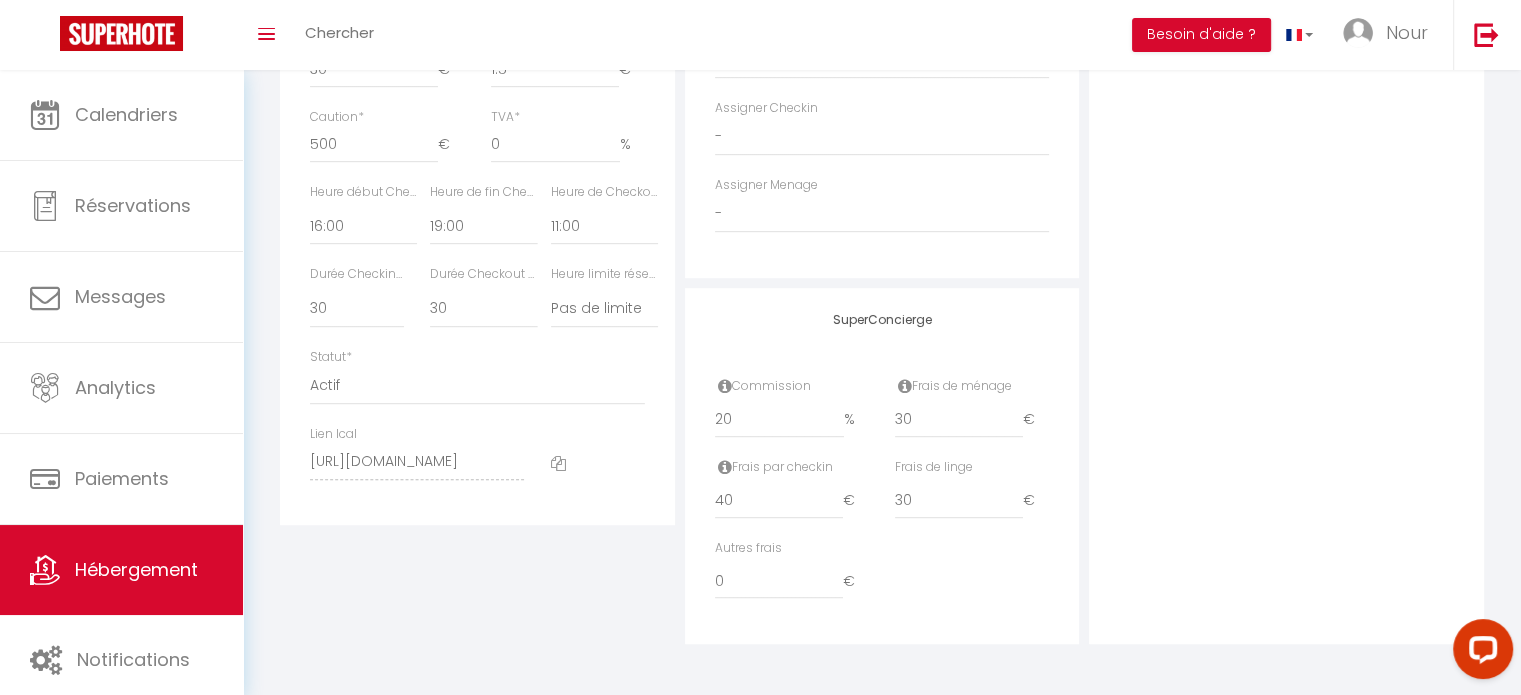 click on "Autres frais
0   €" at bounding box center [882, 579] 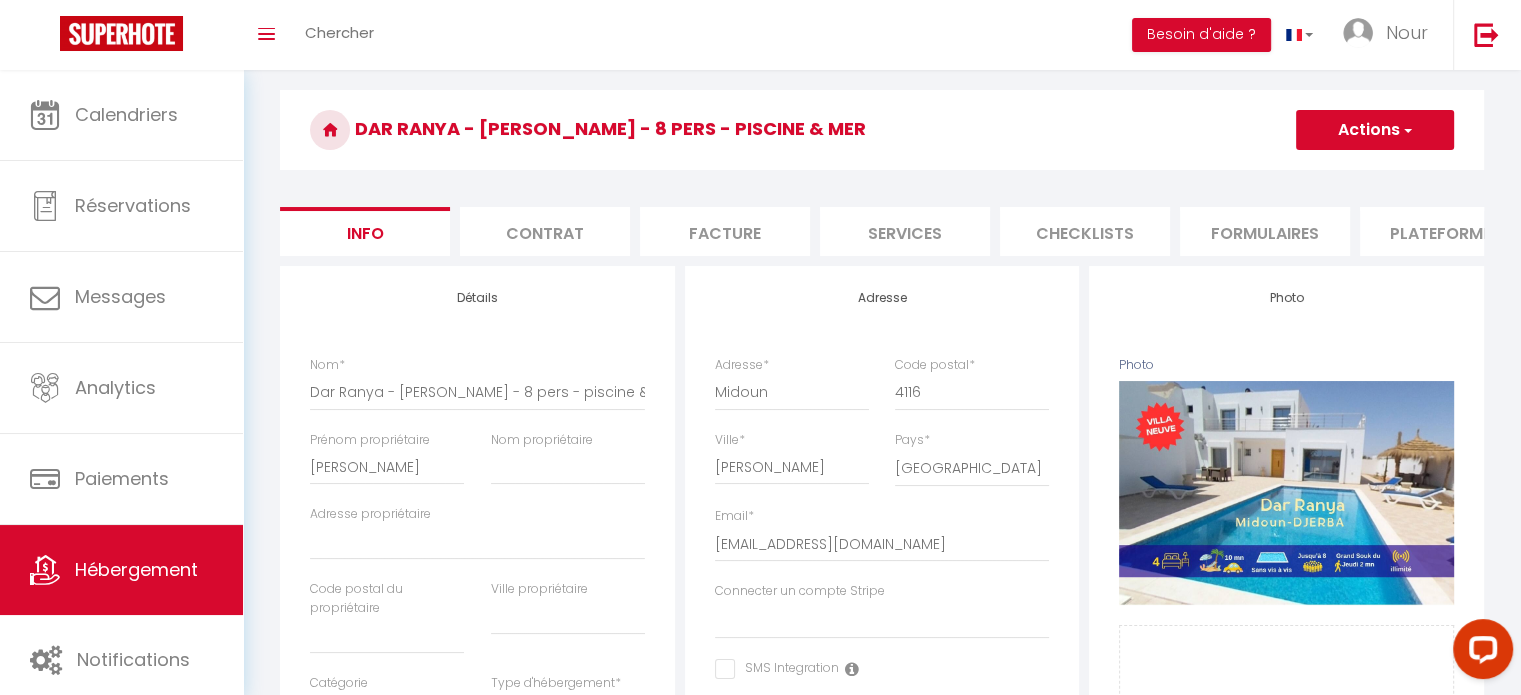 scroll, scrollTop: 41, scrollLeft: 0, axis: vertical 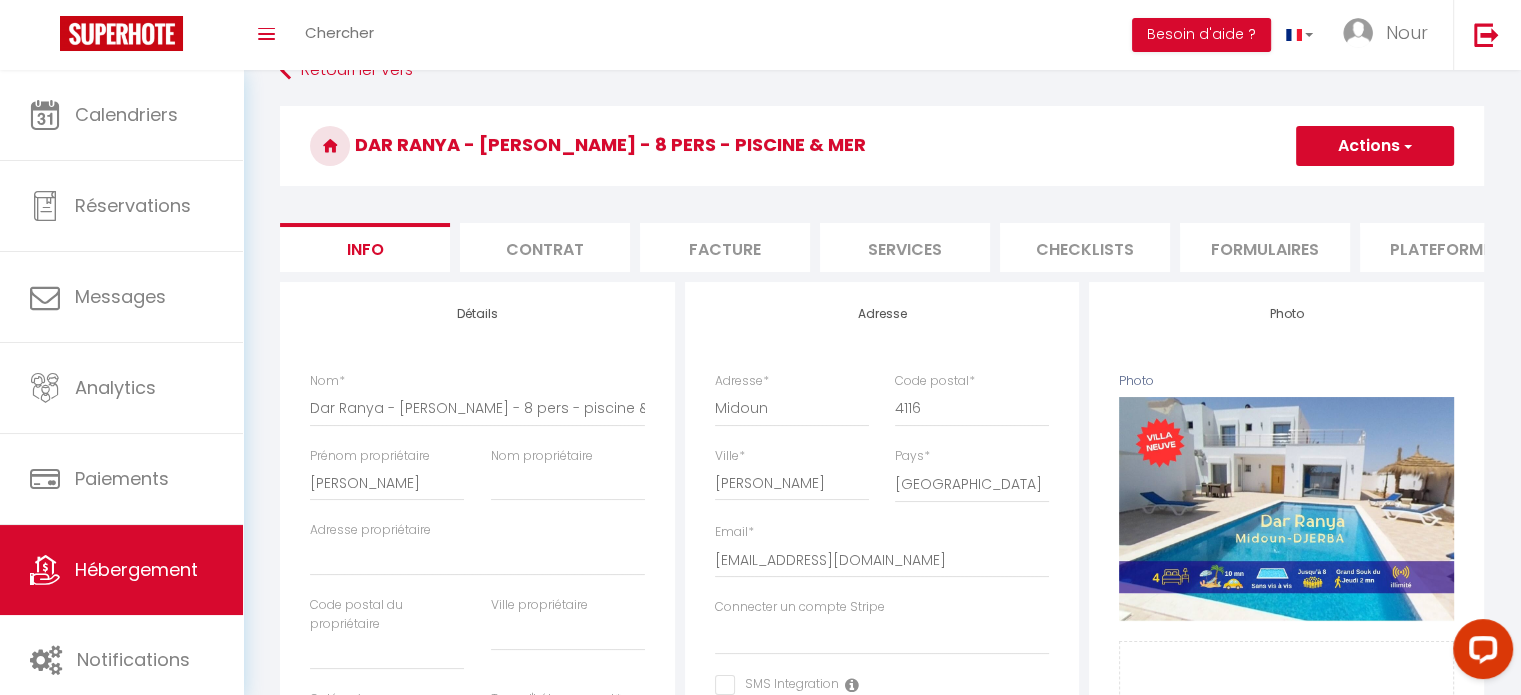click at bounding box center (1406, 146) 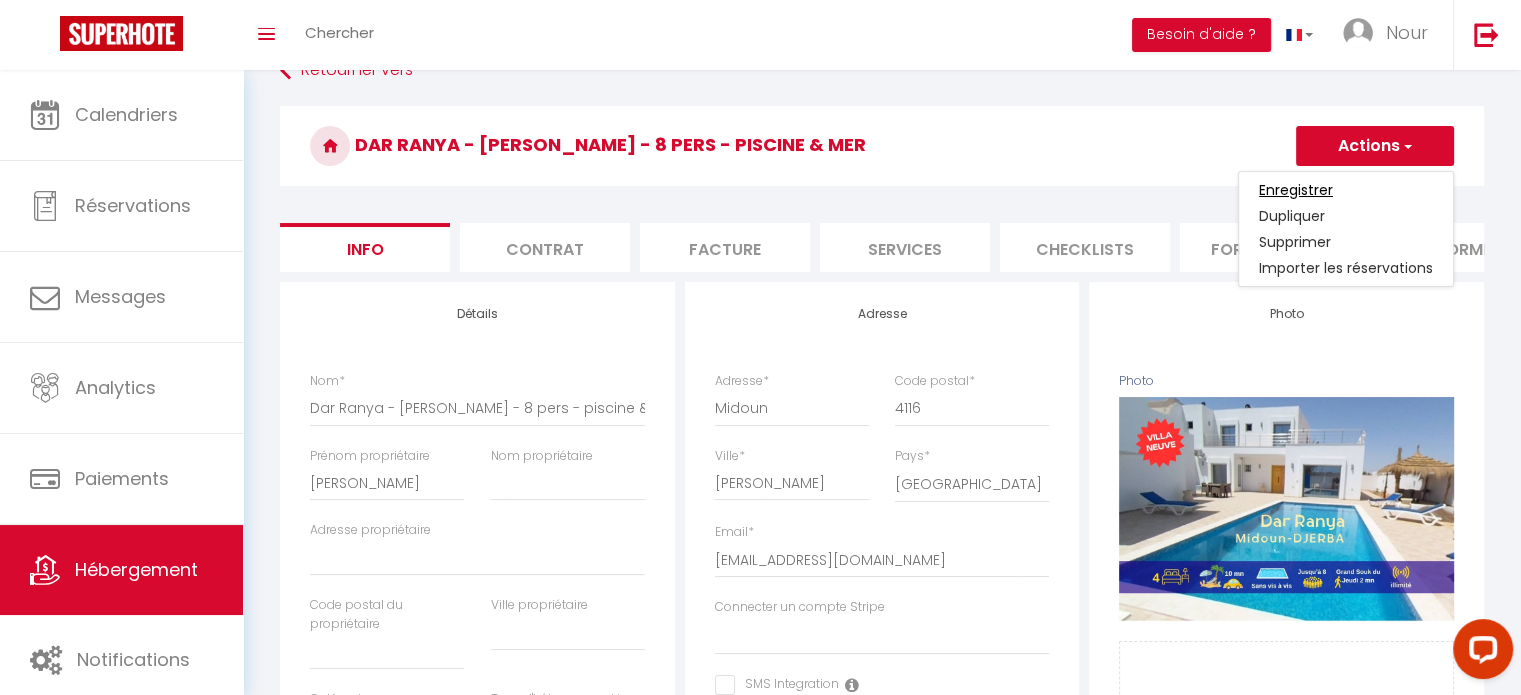 click on "Enregistrer" at bounding box center [1296, 190] 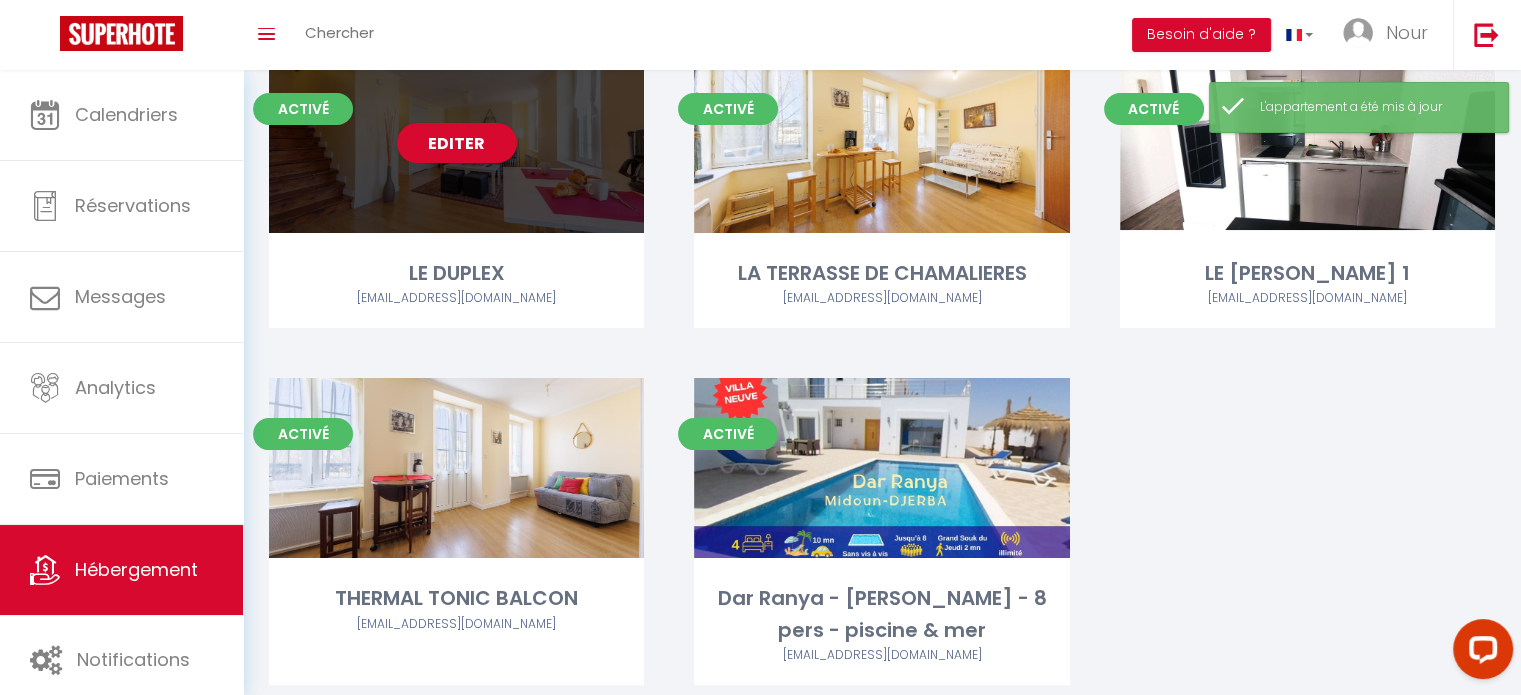 scroll, scrollTop: 200, scrollLeft: 0, axis: vertical 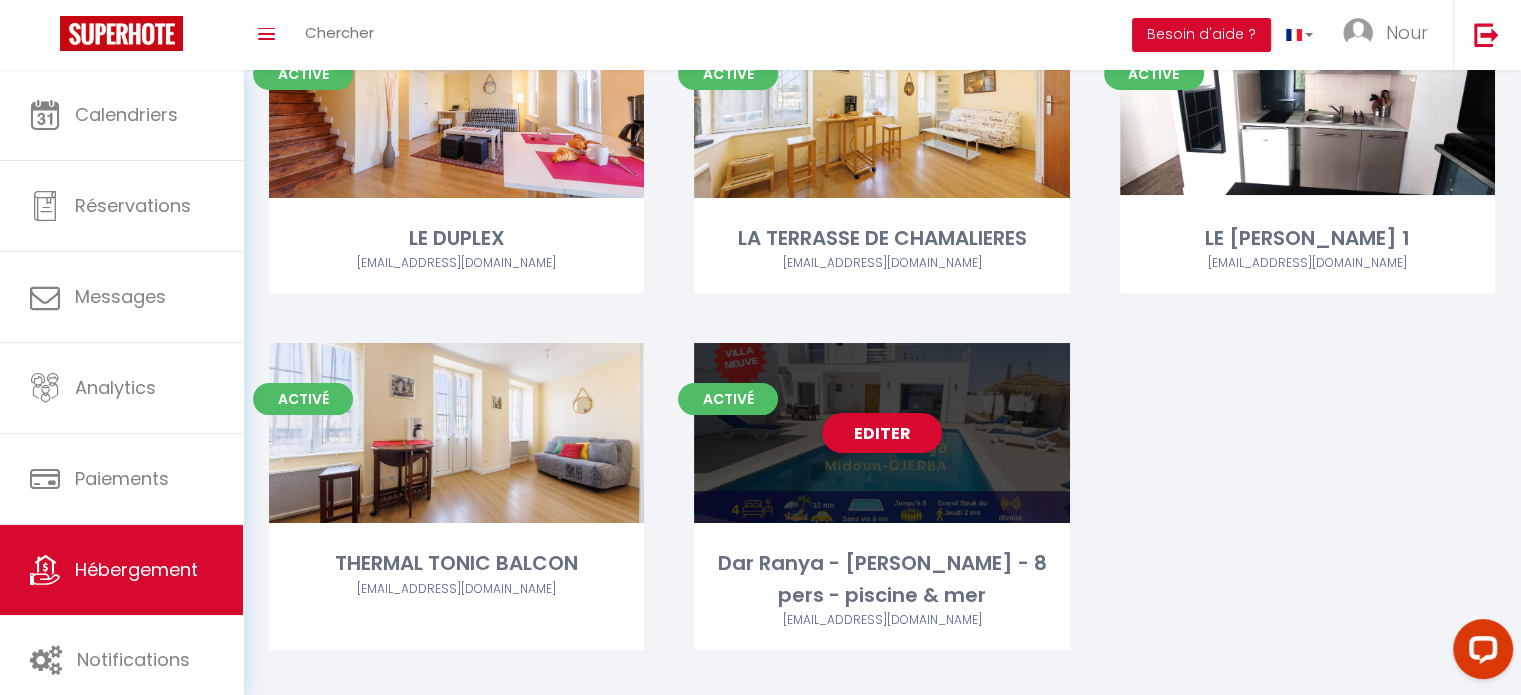 click on "Editer" at bounding box center [881, 433] 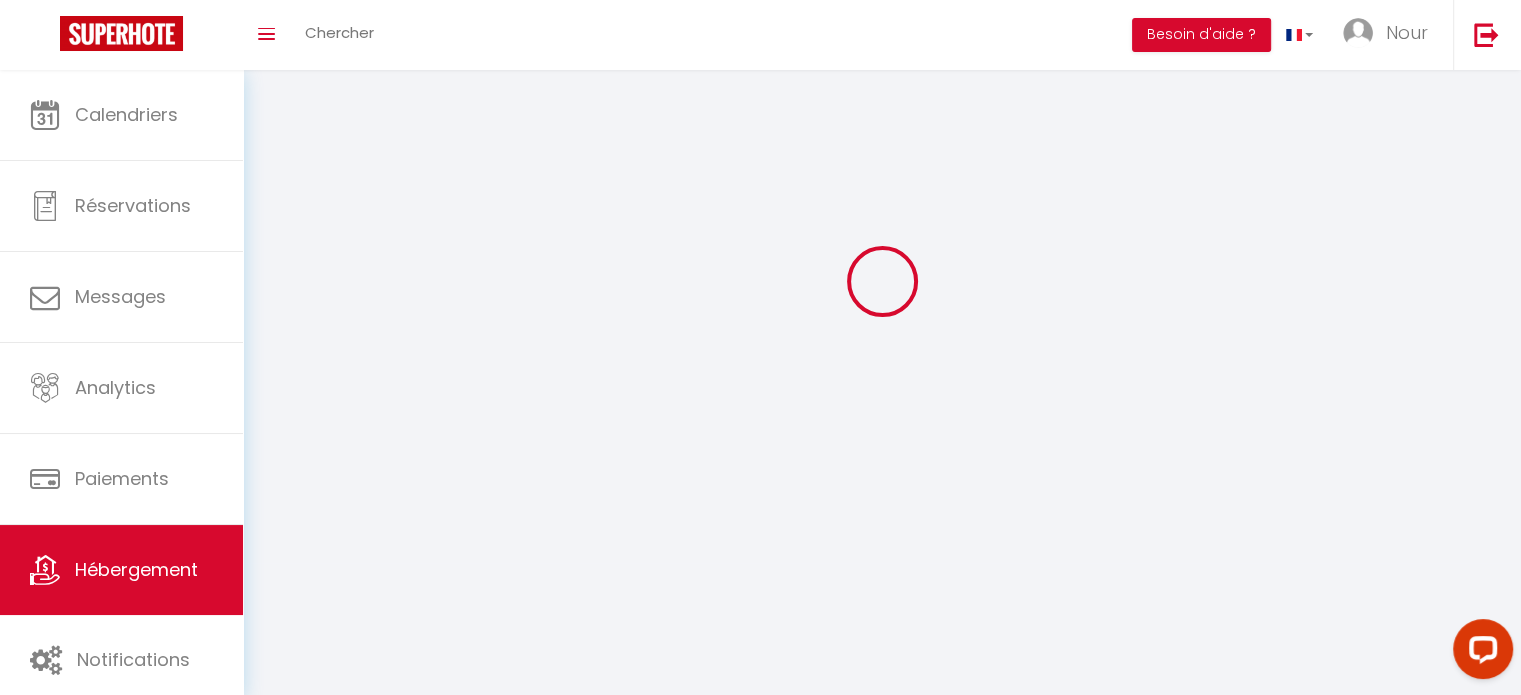 scroll, scrollTop: 0, scrollLeft: 0, axis: both 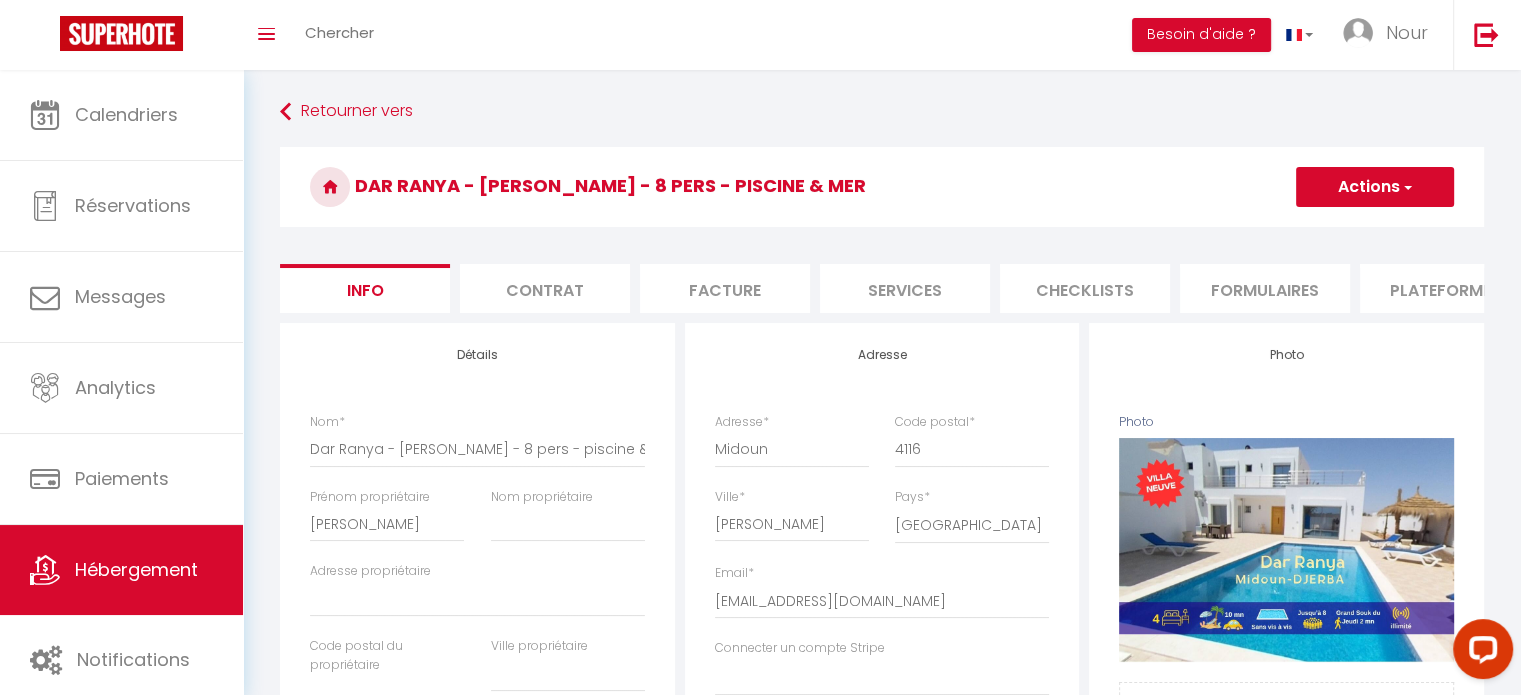 click on "Plateformes" at bounding box center [1445, 288] 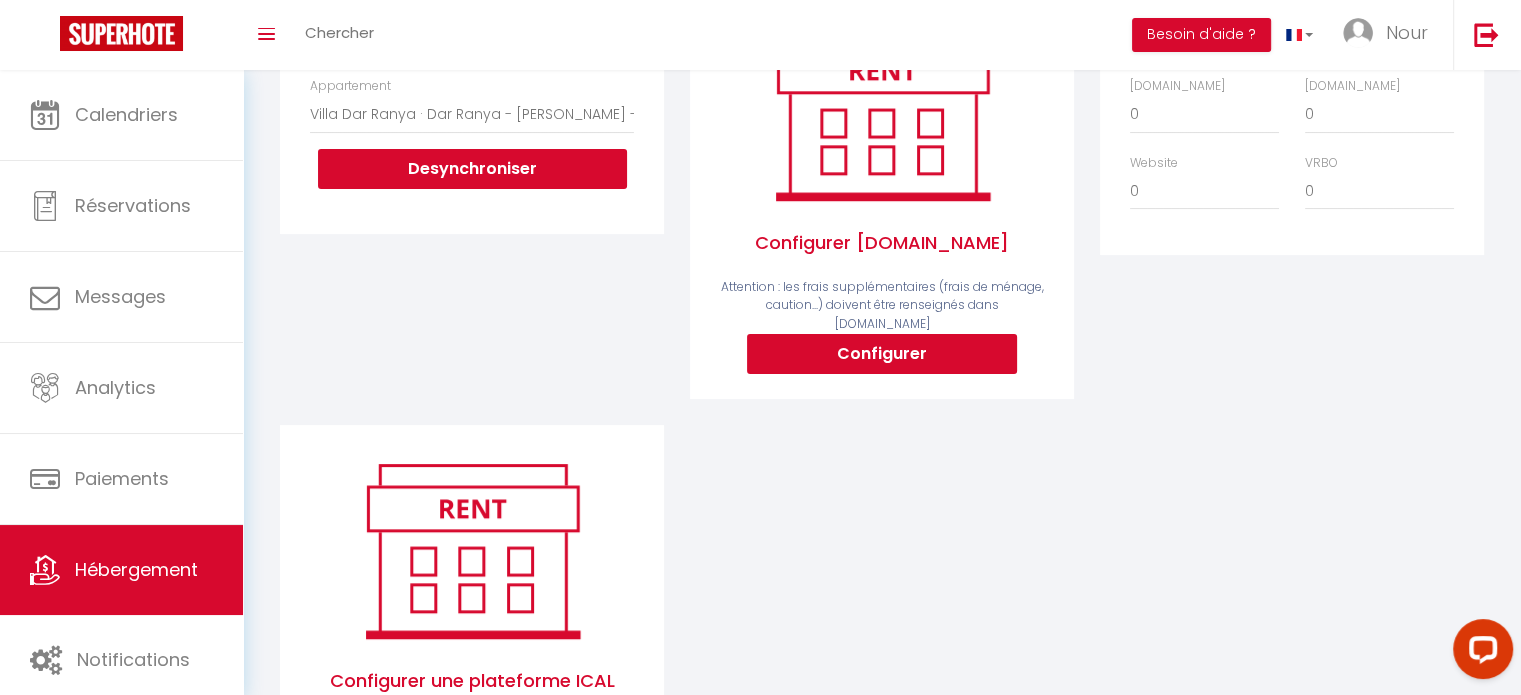 scroll, scrollTop: 400, scrollLeft: 0, axis: vertical 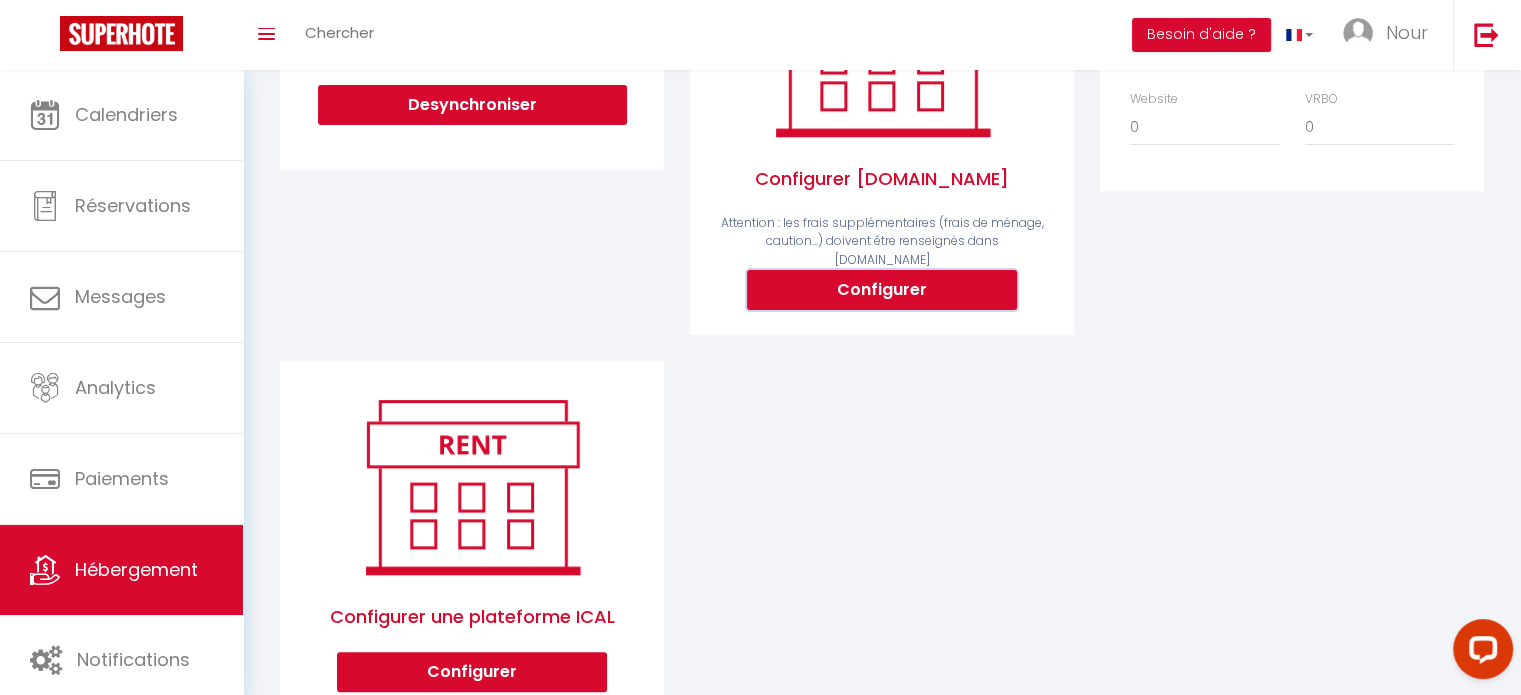 click on "Configurer" at bounding box center (882, 290) 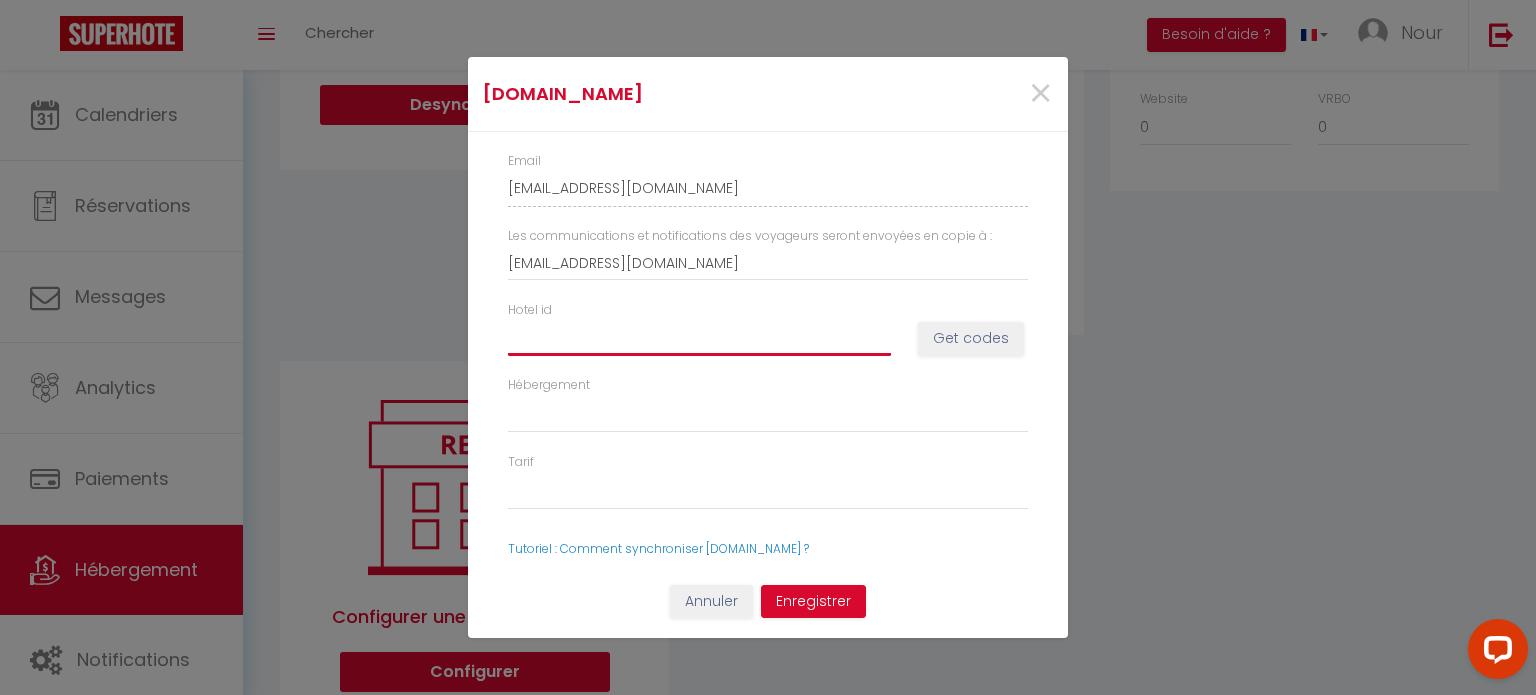 drag, startPoint x: 547, startPoint y: 335, endPoint x: 564, endPoint y: 333, distance: 17.117243 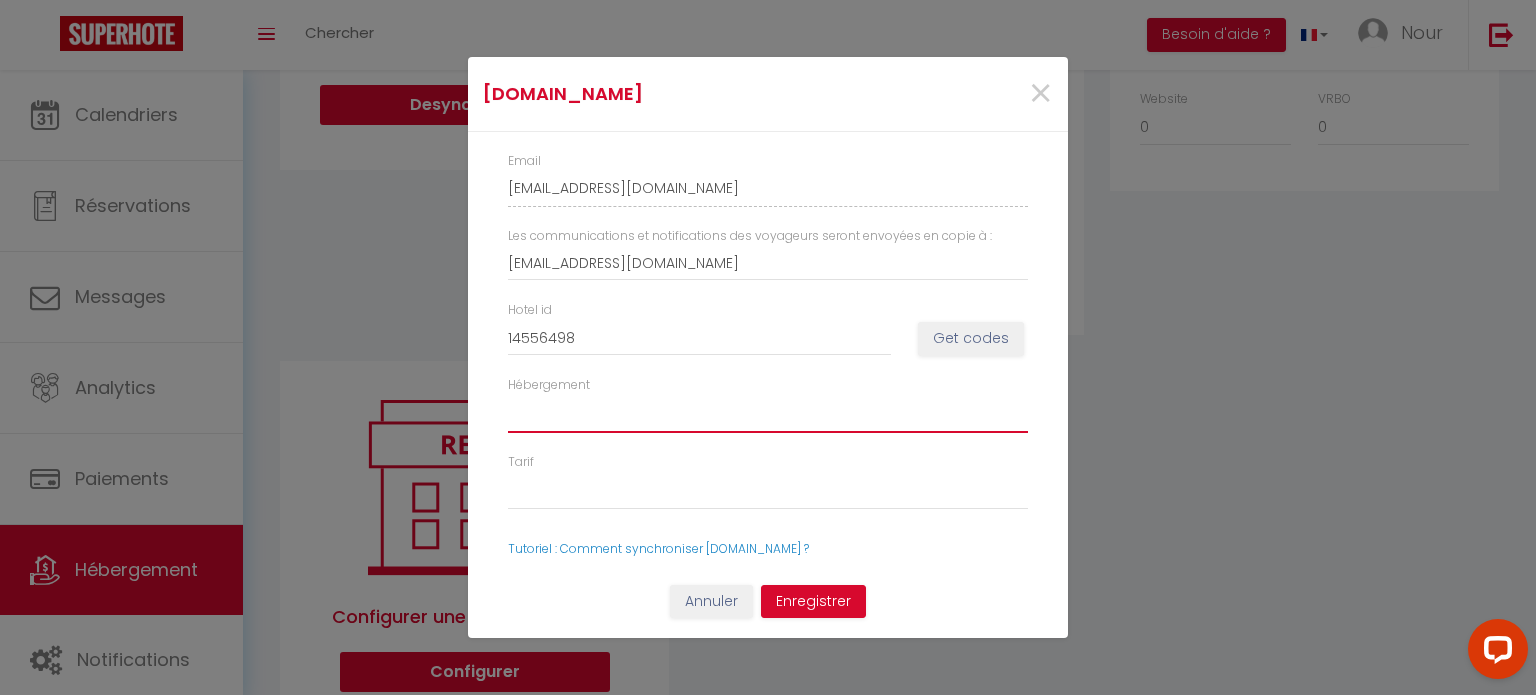 click on "Hébergement" at bounding box center [768, 414] 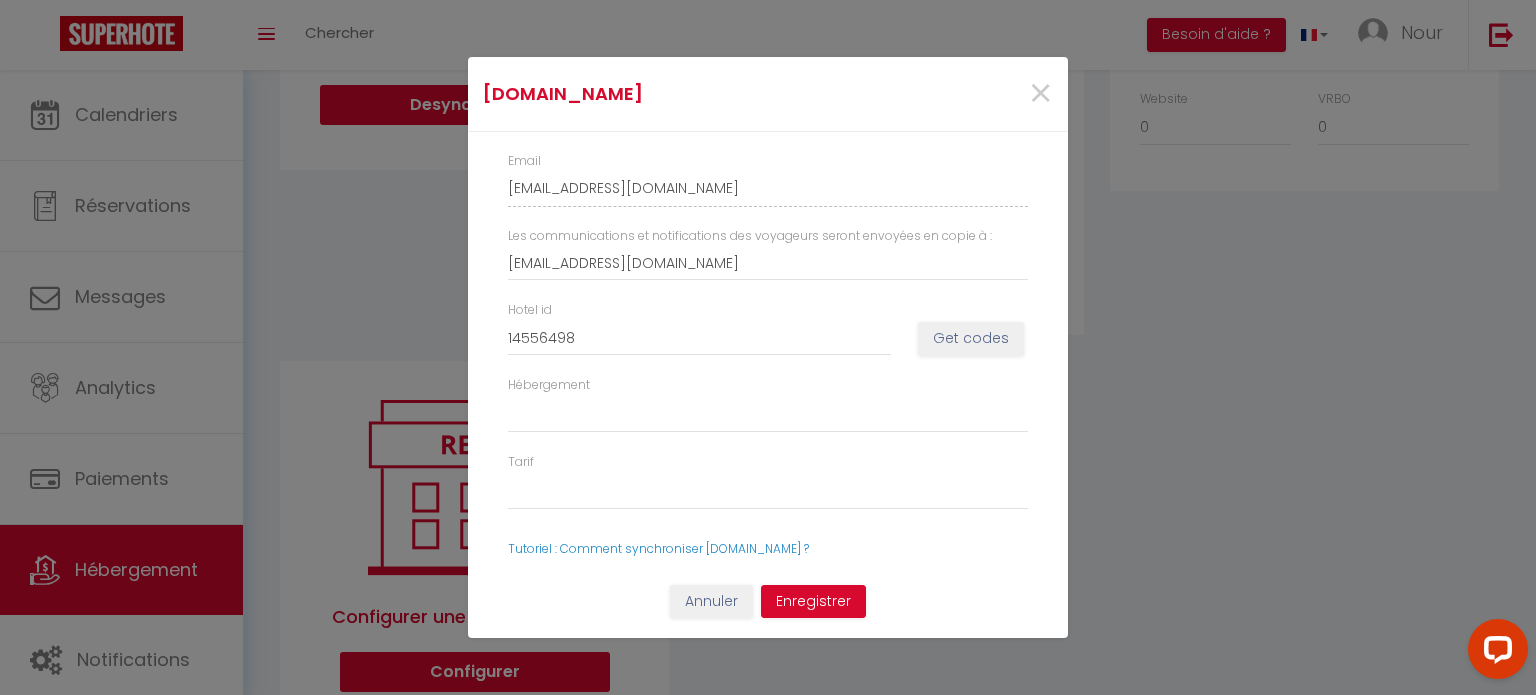 click on "[DOMAIN_NAME]
×
Email
[EMAIL_ADDRESS][DOMAIN_NAME]
Les communications et notifications des voyageurs seront envoyées en copie à :
[EMAIL_ADDRESS][DOMAIN_NAME]
Hotel id
14556498
Get codes
Hébergement
Tarif
Tutoriel : Comment synchroniser [DOMAIN_NAME] ?
Annuler
Enregistrer" at bounding box center (768, 347) 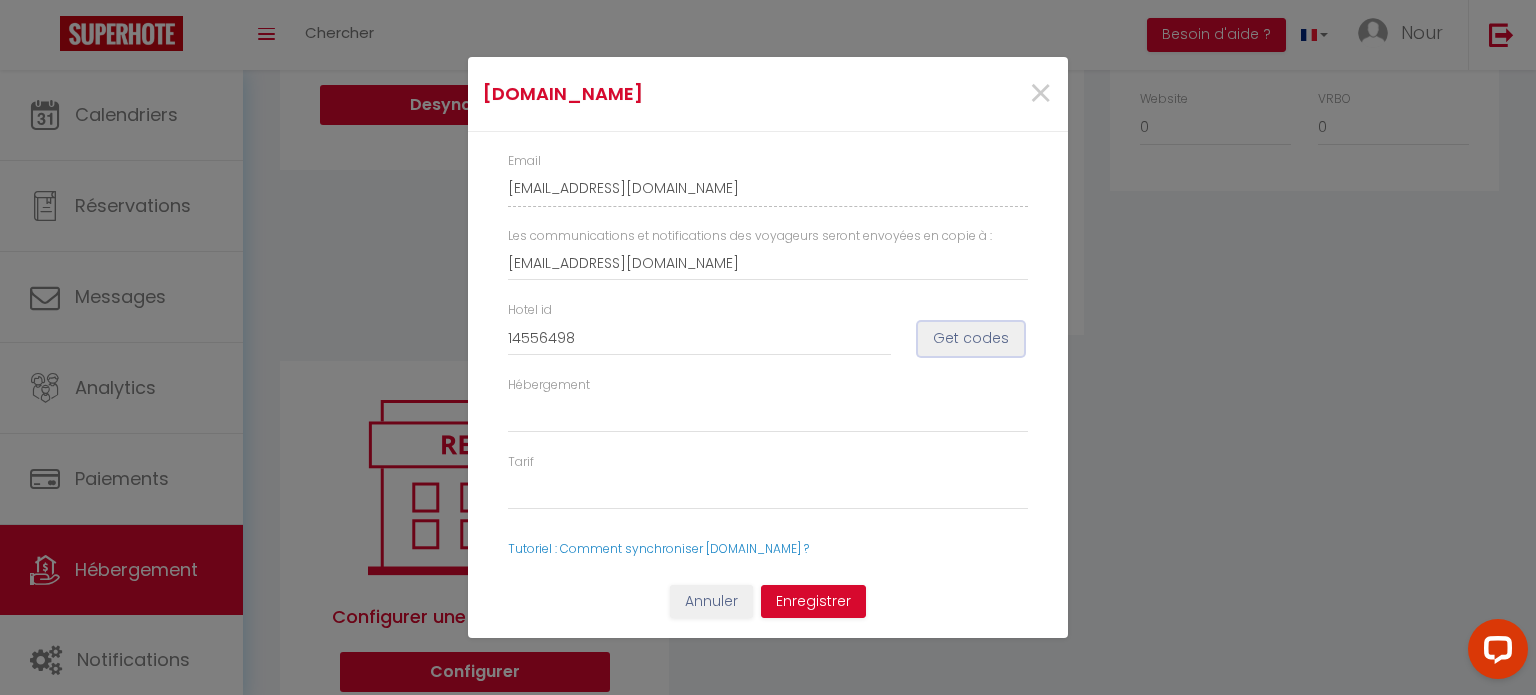 click on "Get codes" at bounding box center (971, 339) 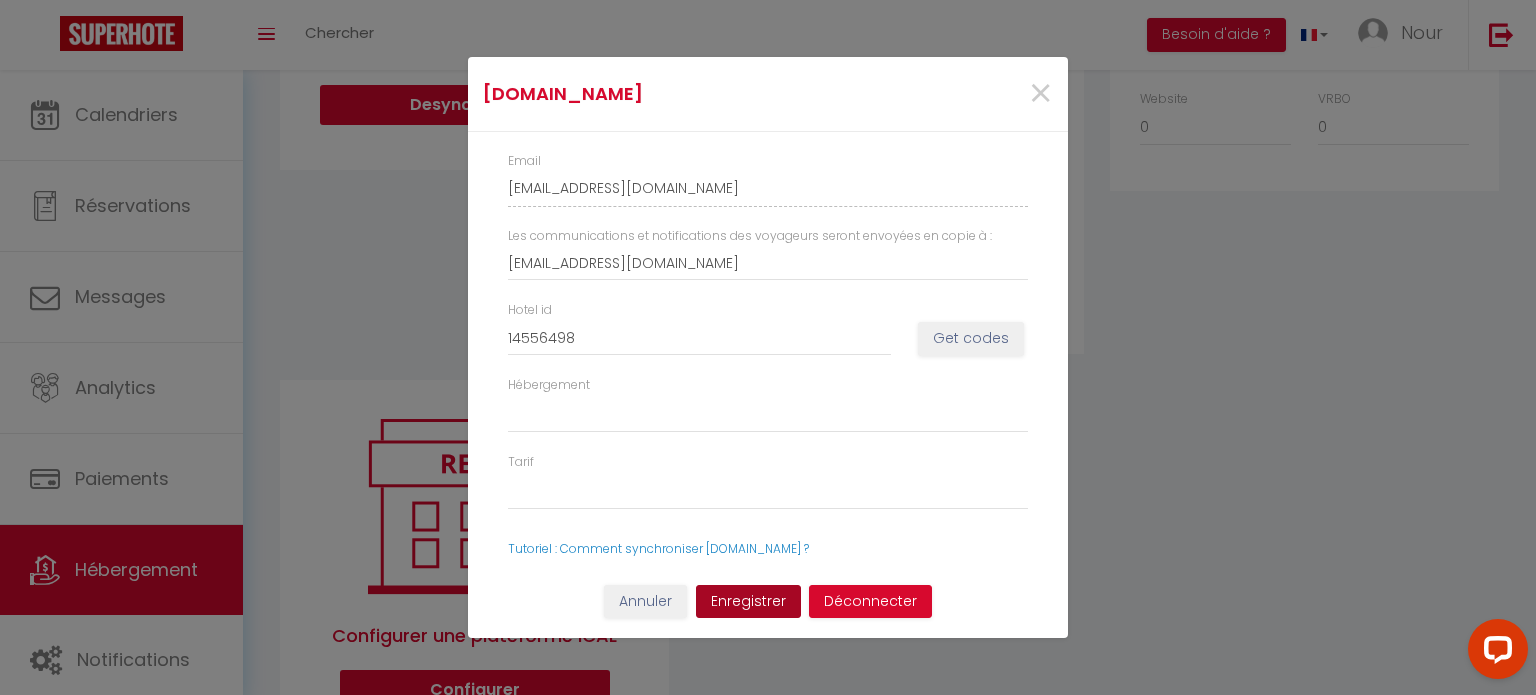 click on "Enregistrer" at bounding box center [748, 602] 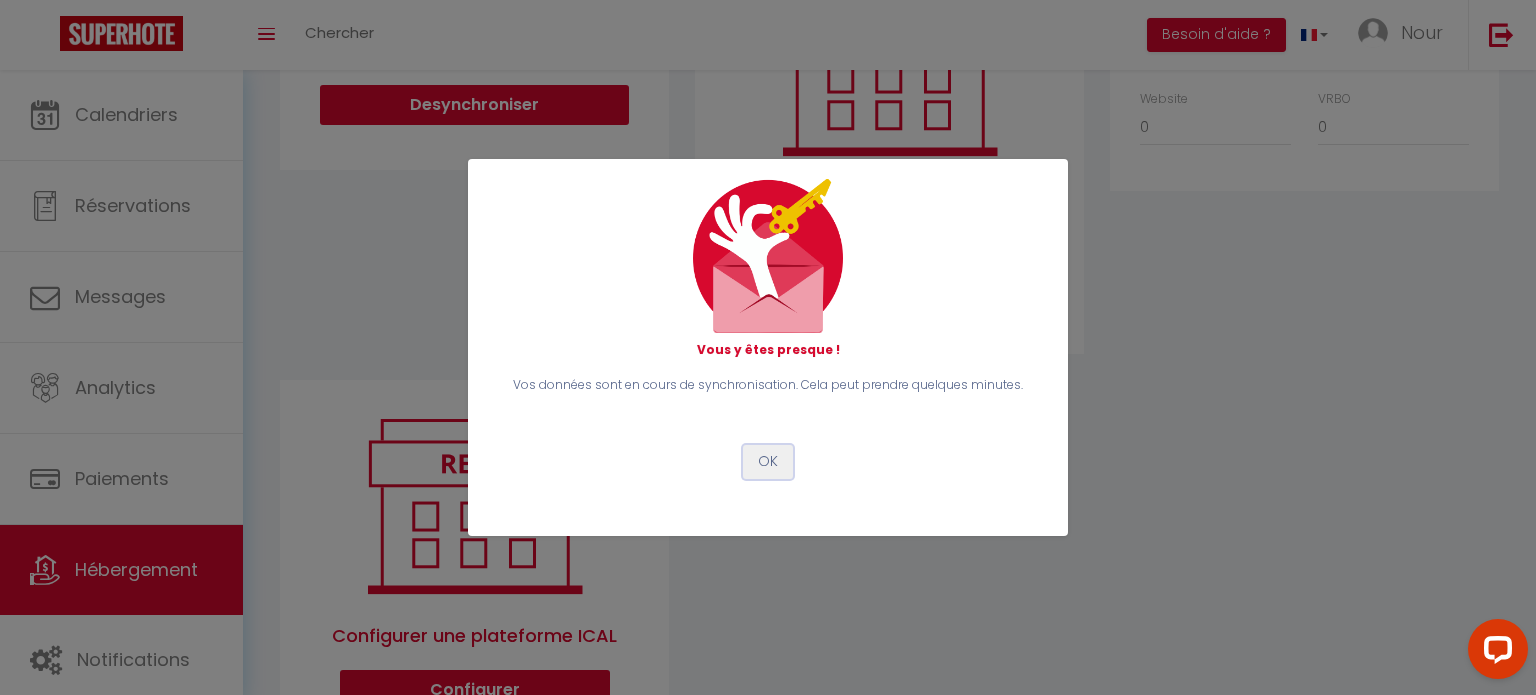 click on "OK" at bounding box center (768, 462) 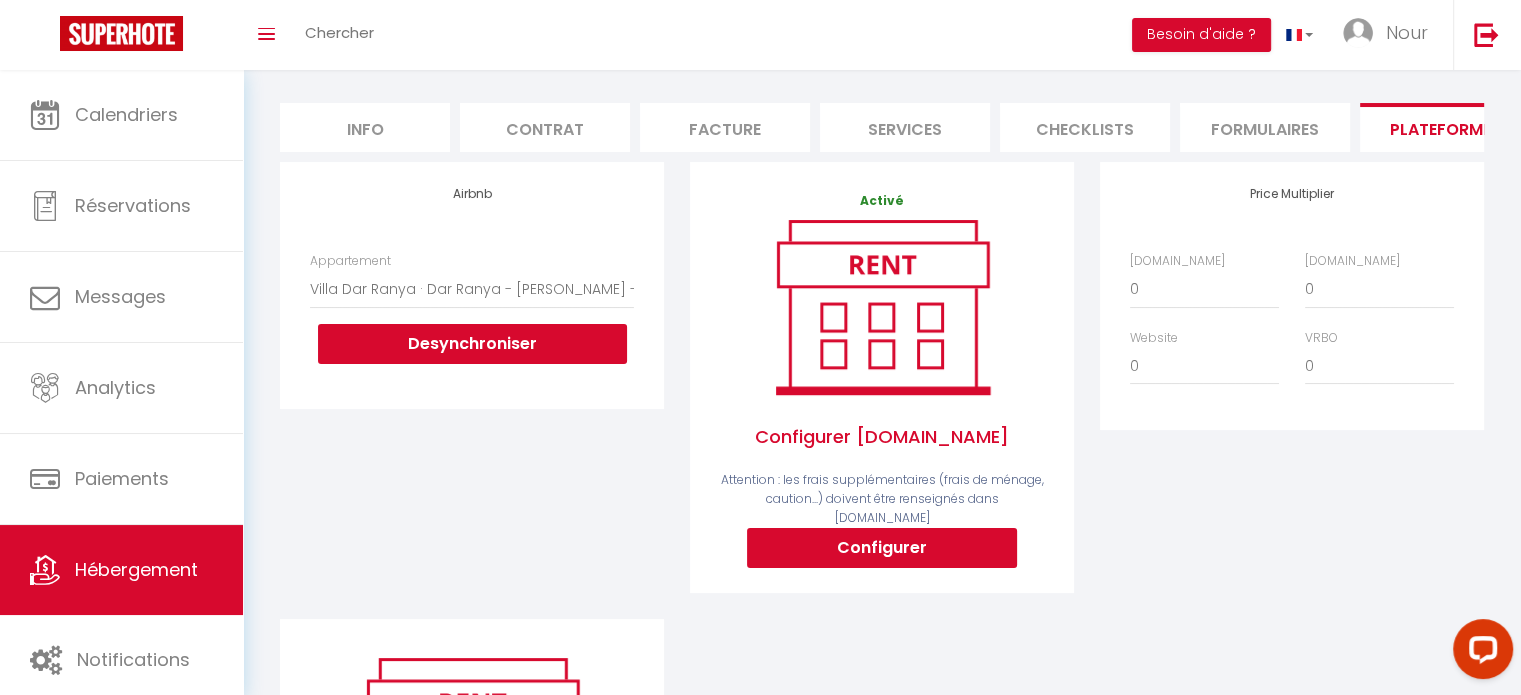 scroll, scrollTop: 100, scrollLeft: 0, axis: vertical 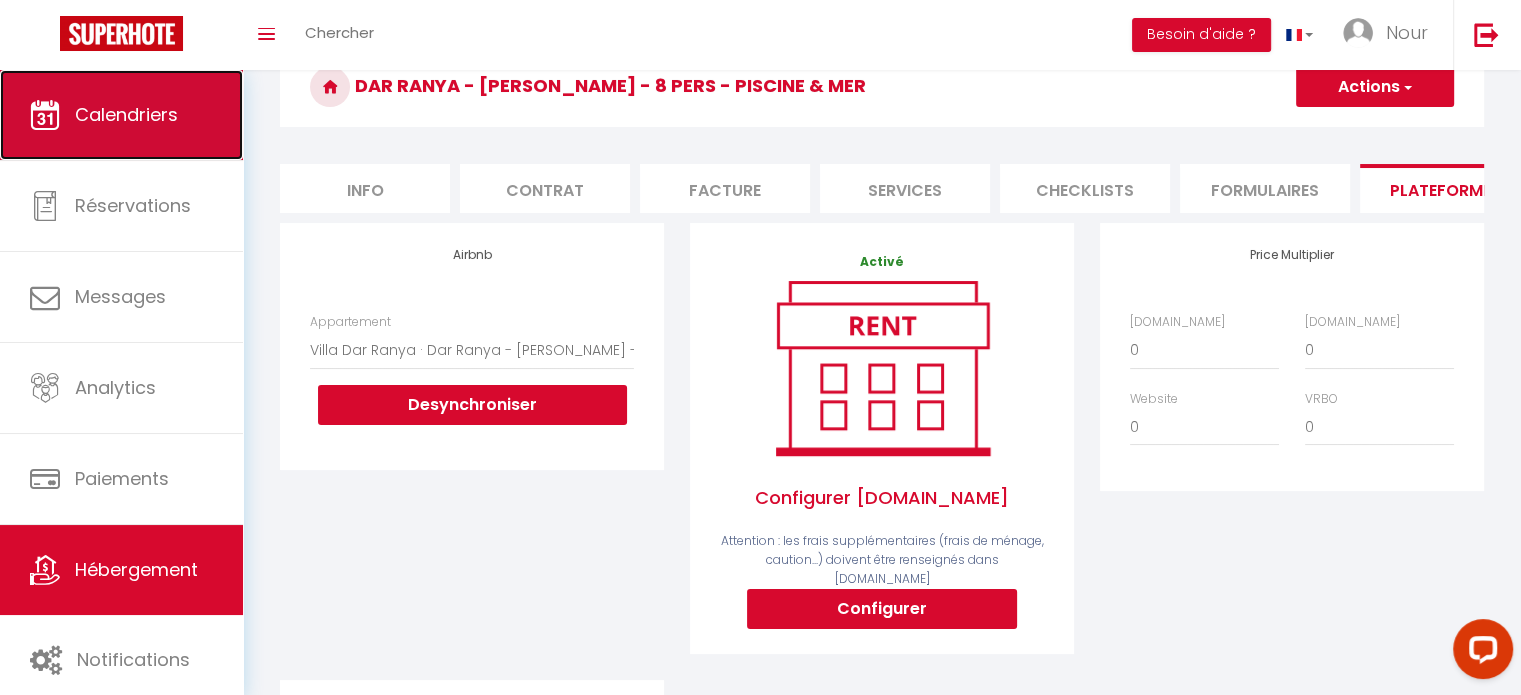 click on "Calendriers" at bounding box center (126, 114) 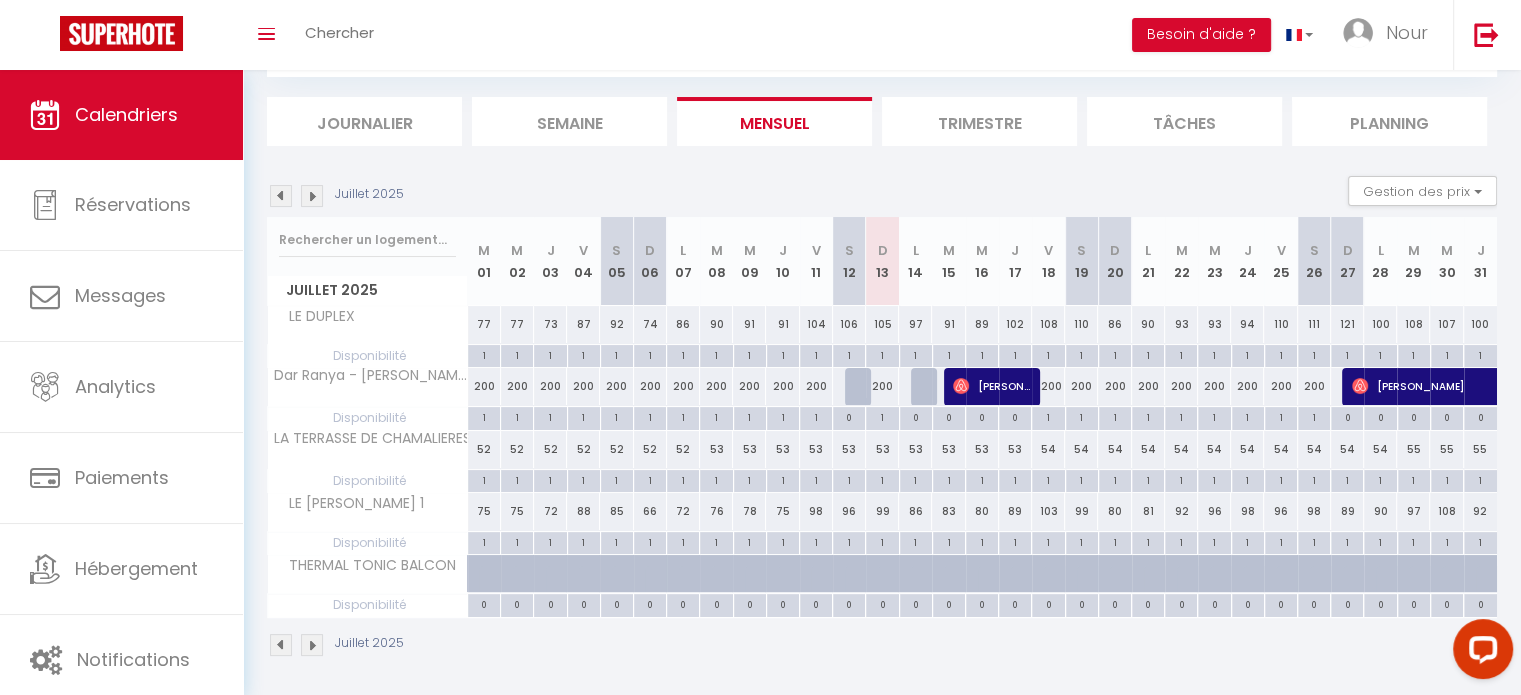 scroll, scrollTop: 113, scrollLeft: 0, axis: vertical 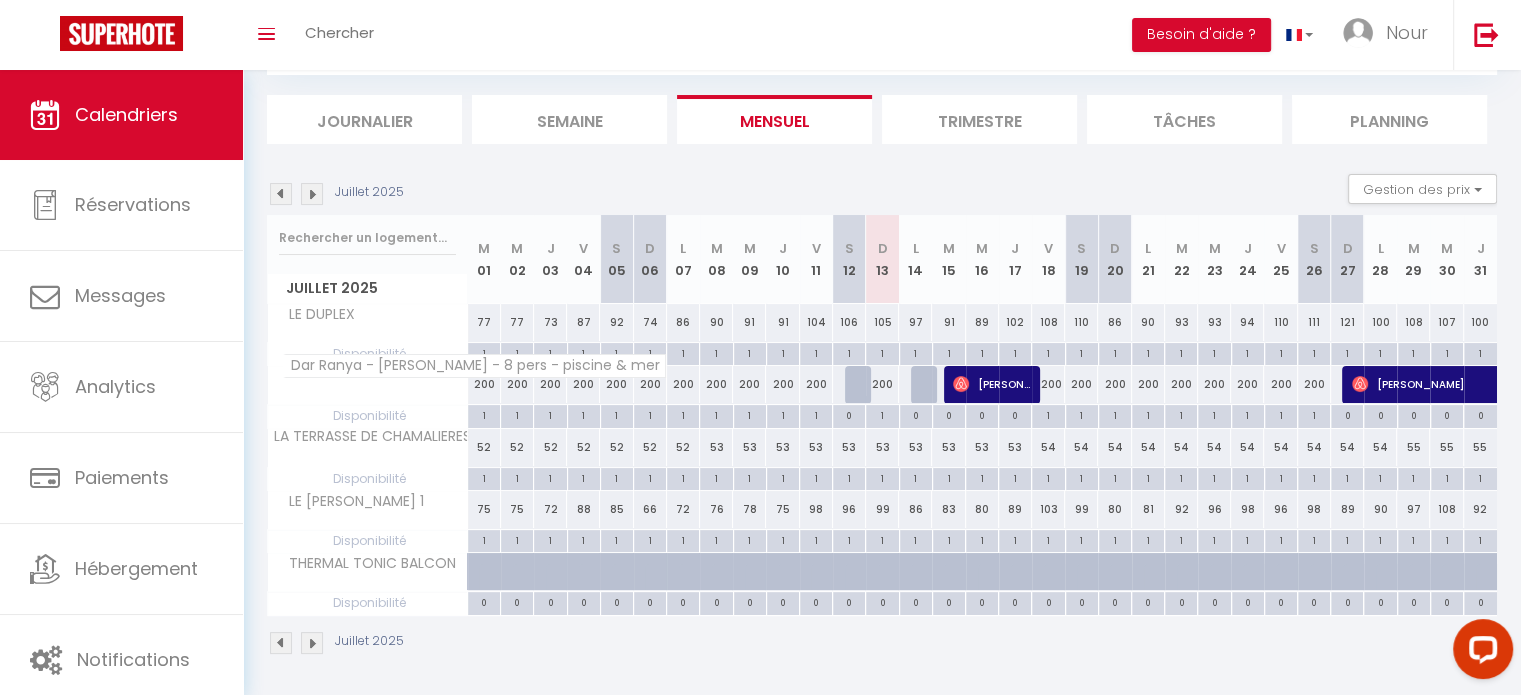 click on "Dar Ranya - [PERSON_NAME] - 8 pers - piscine & mer" at bounding box center [474, 366] 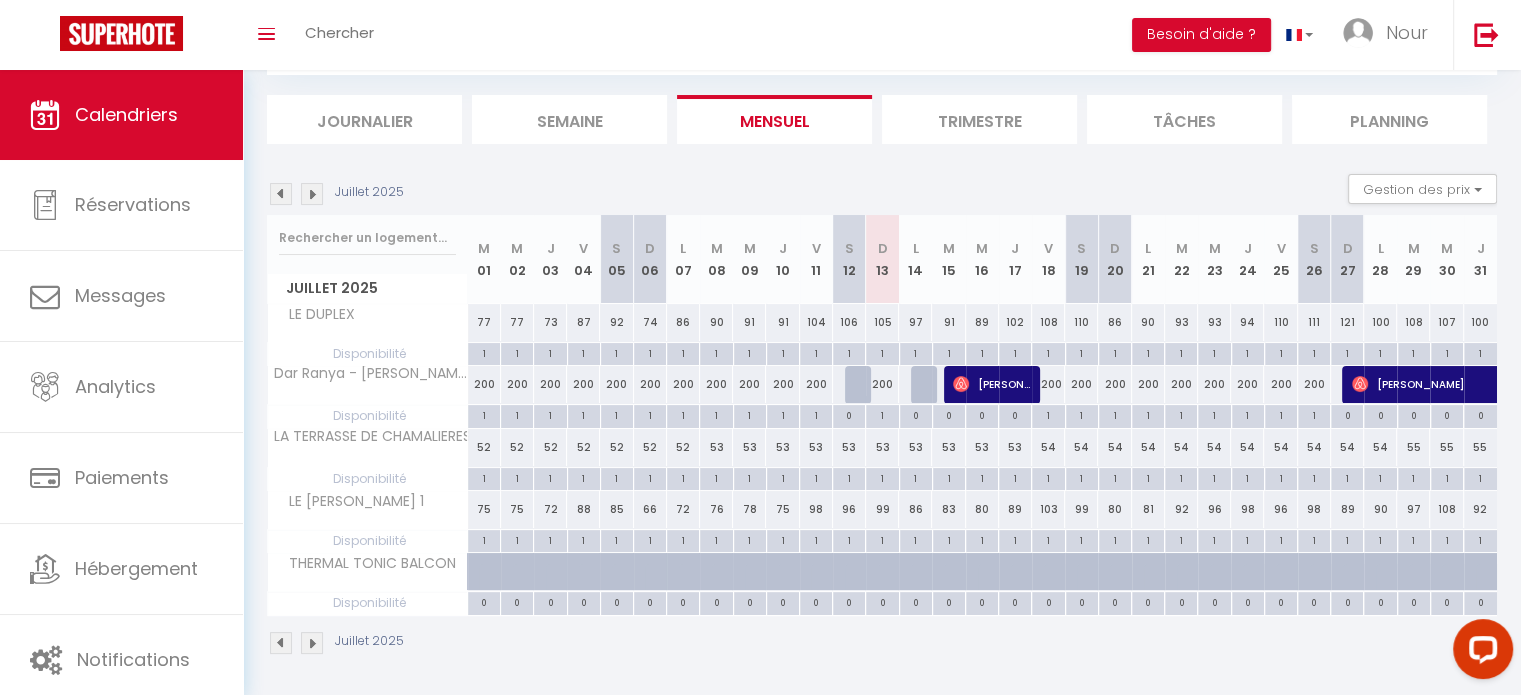 click on "Dar Ranya - [PERSON_NAME] - 8 pers - piscine & mer" at bounding box center (368, 385) 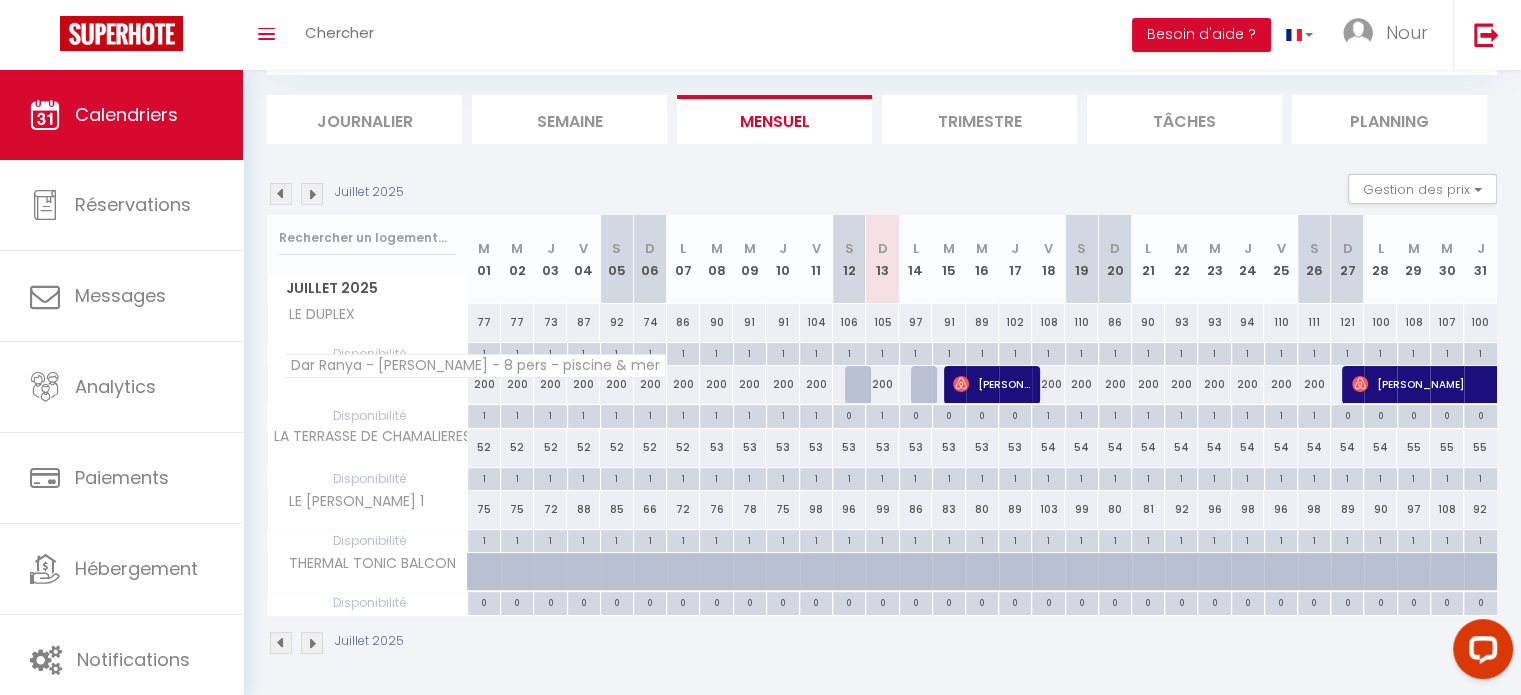 click on "Dar Ranya - [PERSON_NAME] - 8 pers - piscine & mer" at bounding box center [474, 366] 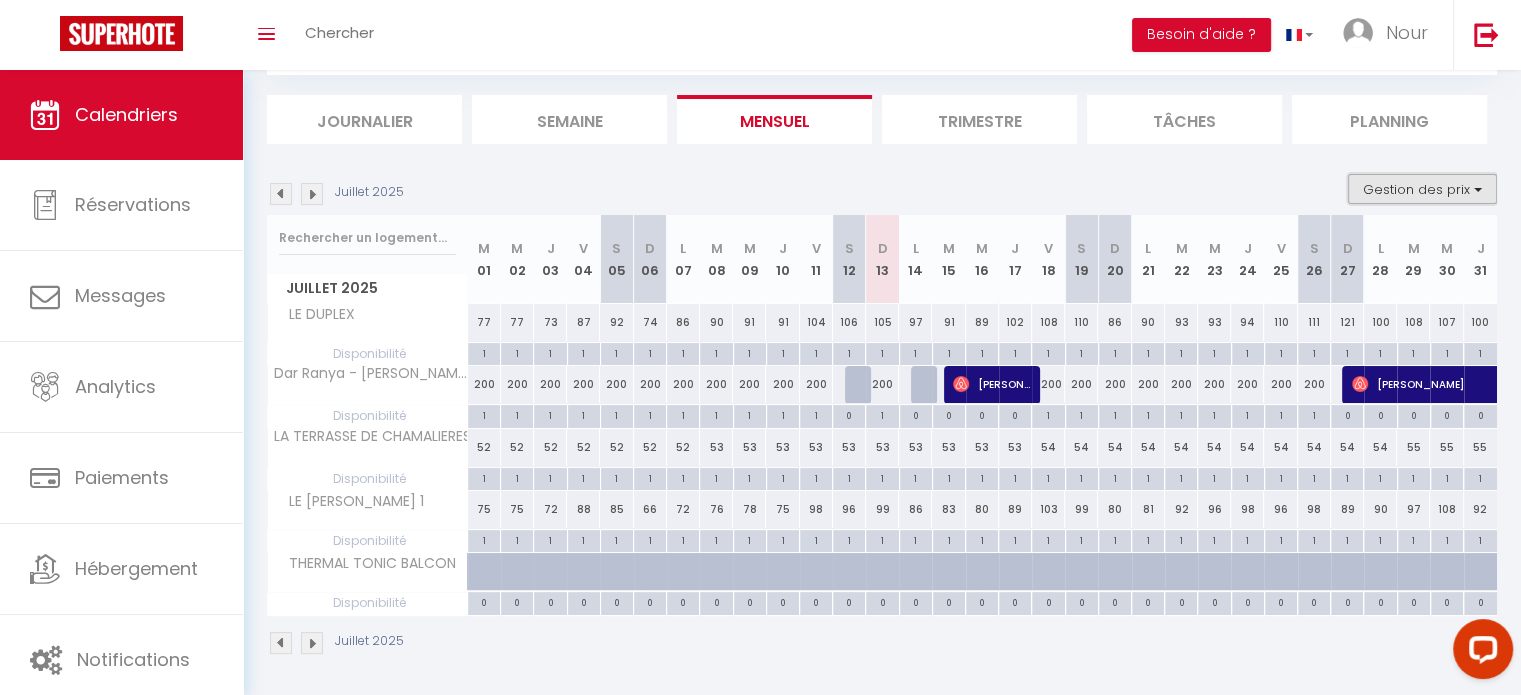 click on "Gestion des prix" at bounding box center [1422, 189] 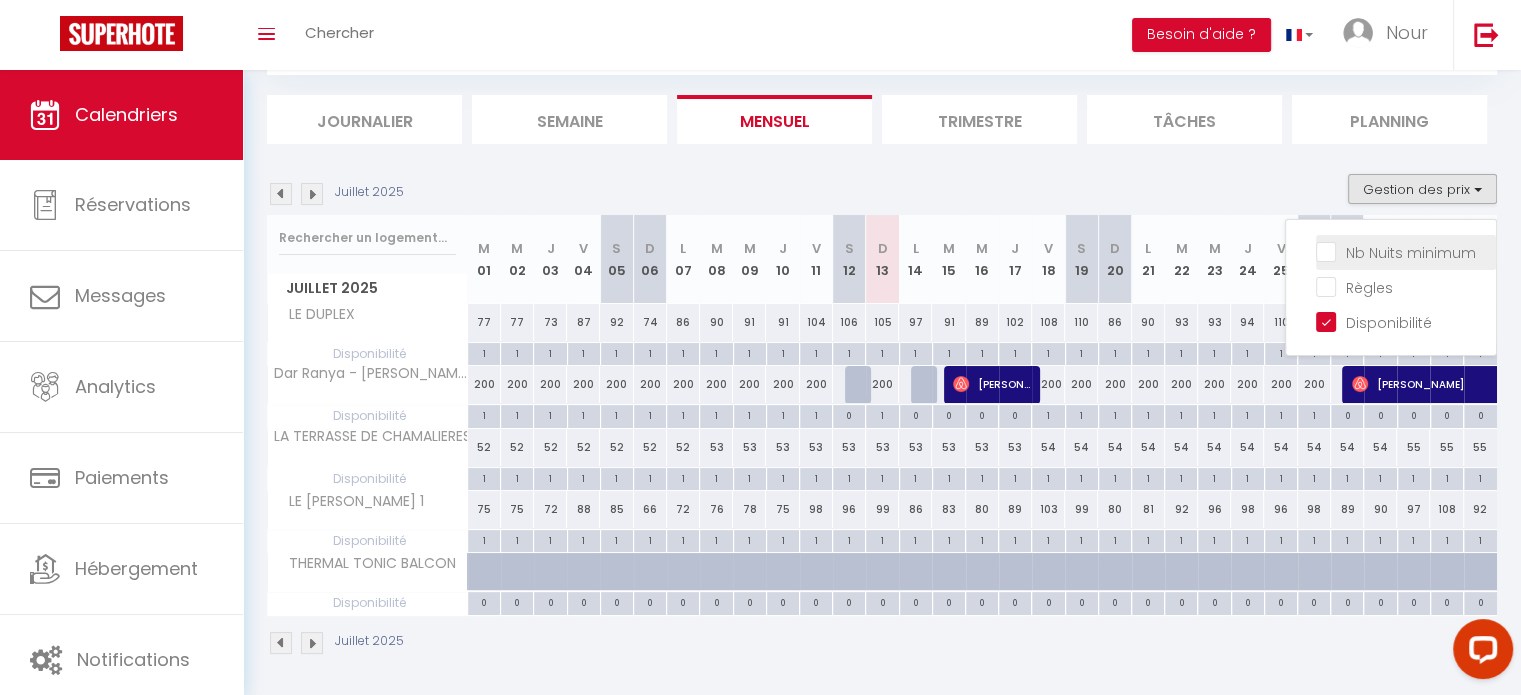 click on "Nb Nuits minimum" at bounding box center (1406, 251) 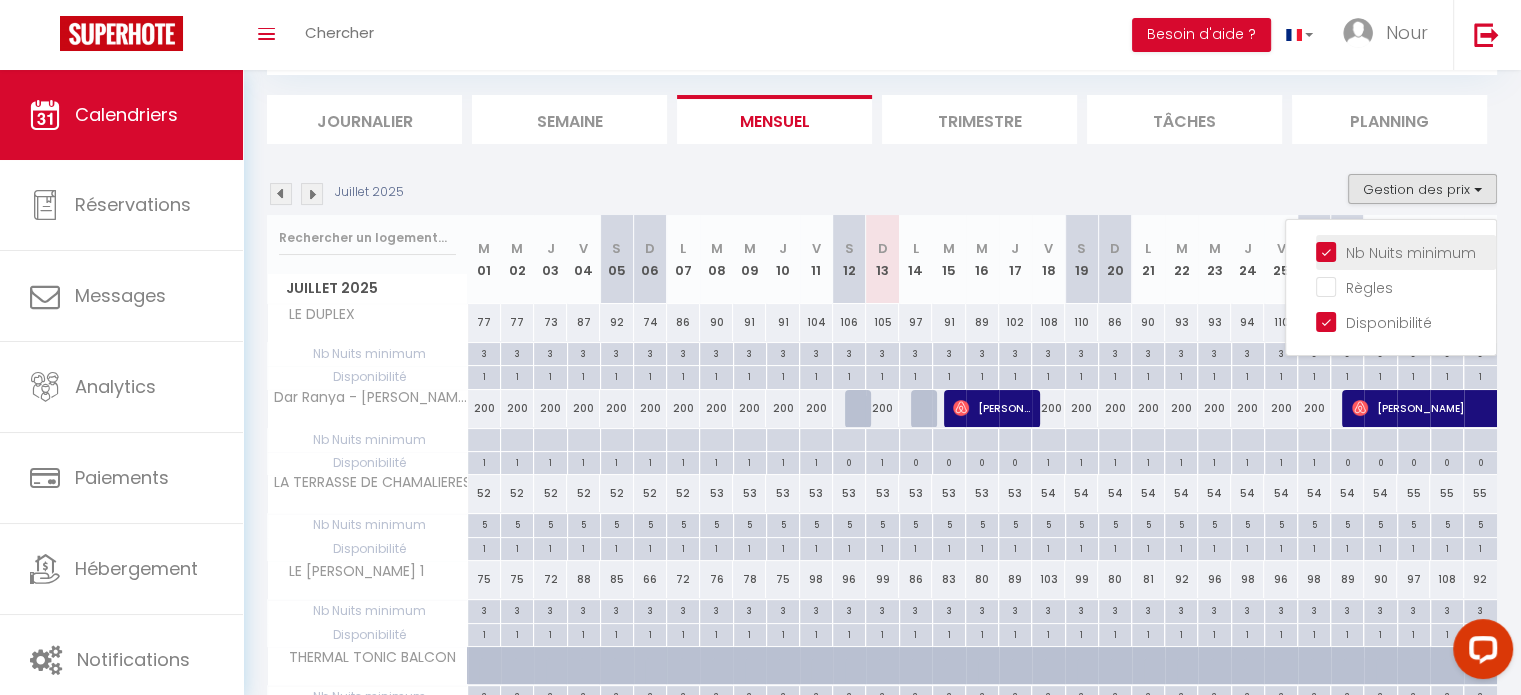 click on "Nb Nuits minimum" at bounding box center [1406, 251] 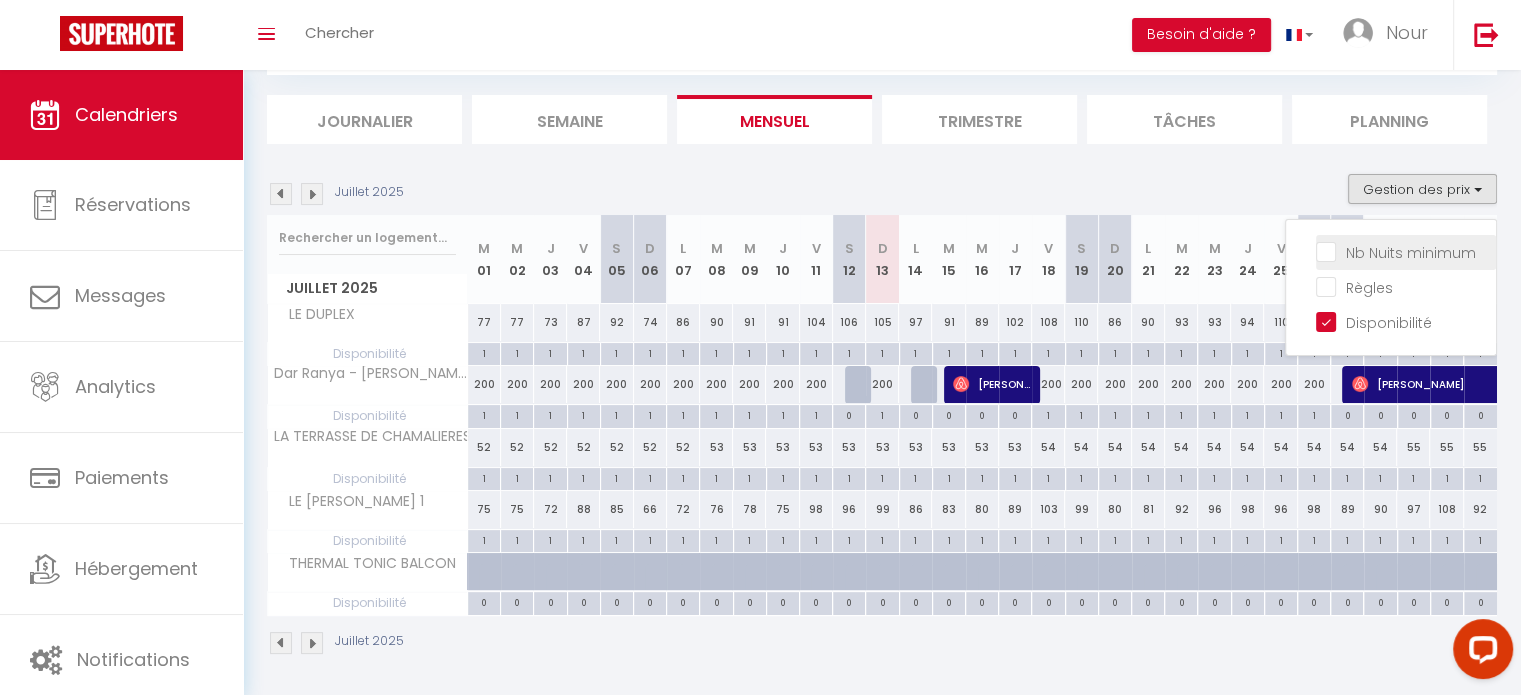 click on "Nb Nuits minimum" at bounding box center [1406, 251] 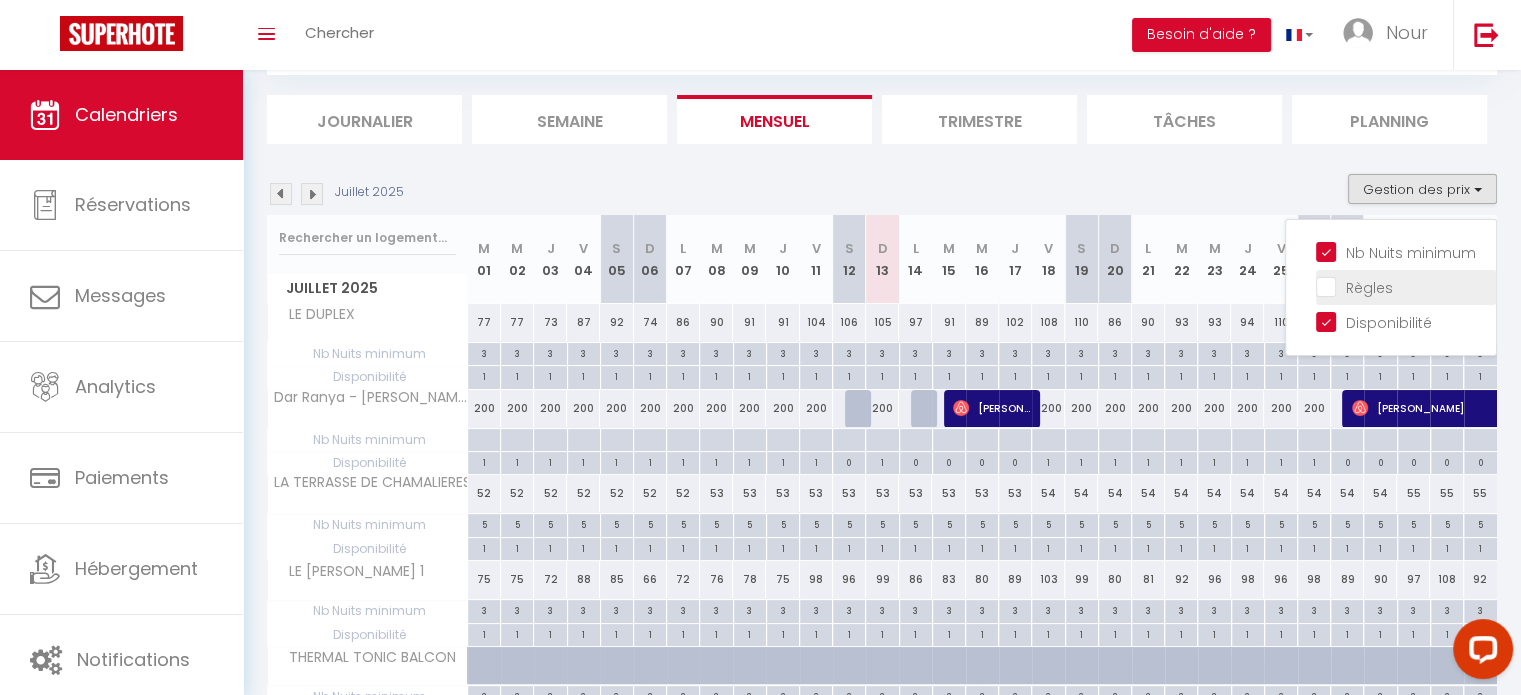 click on "Règles" at bounding box center (1406, 286) 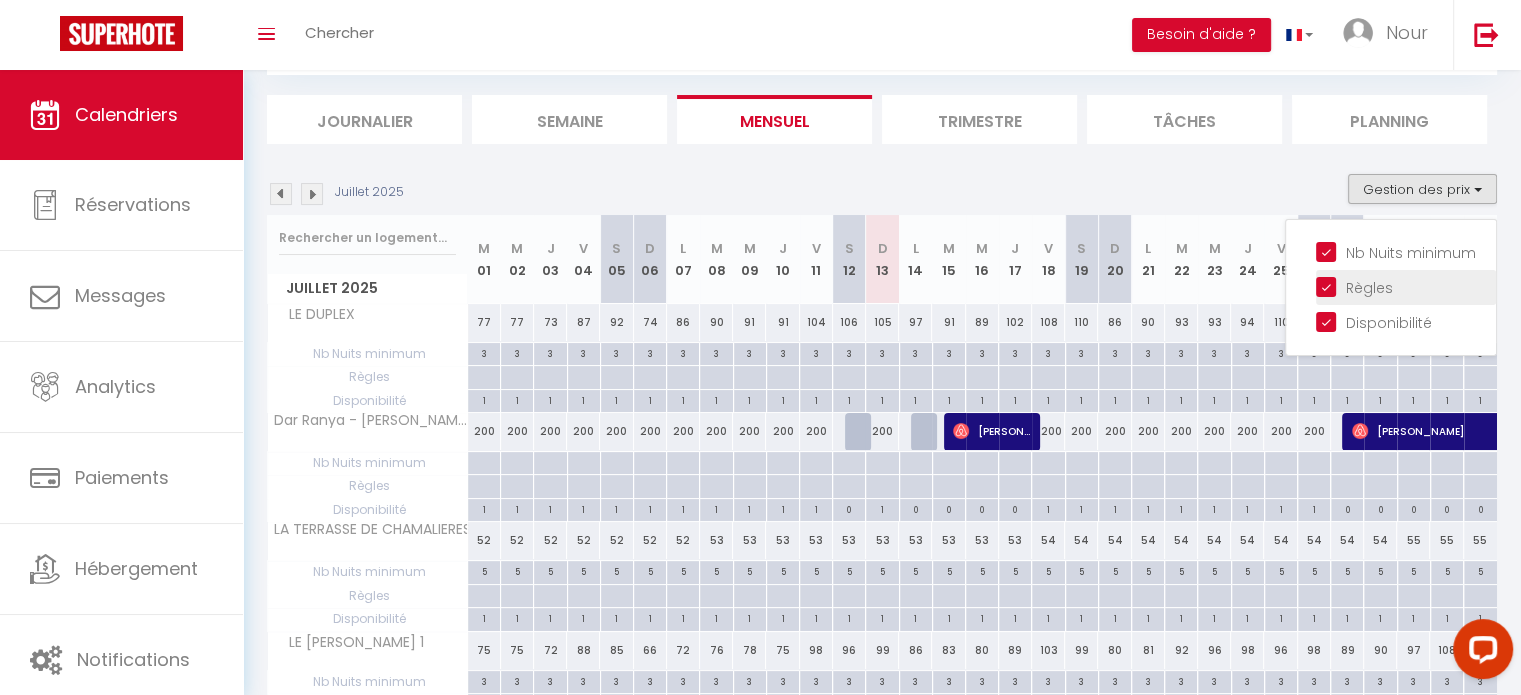 click on "Règles" at bounding box center (1406, 286) 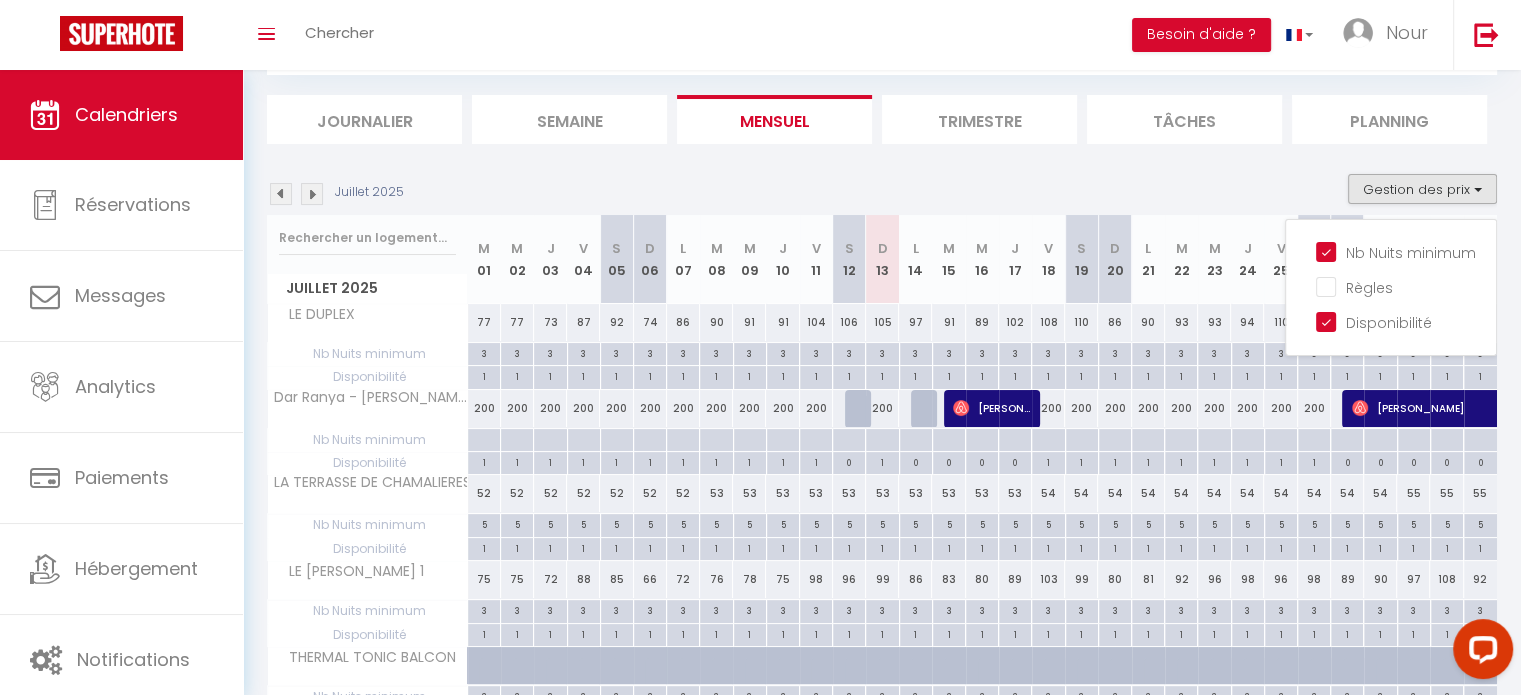 click on "Juillet 2025
Gestion des prix
Nb Nuits minimum   Règles   Disponibilité" at bounding box center (882, 194) 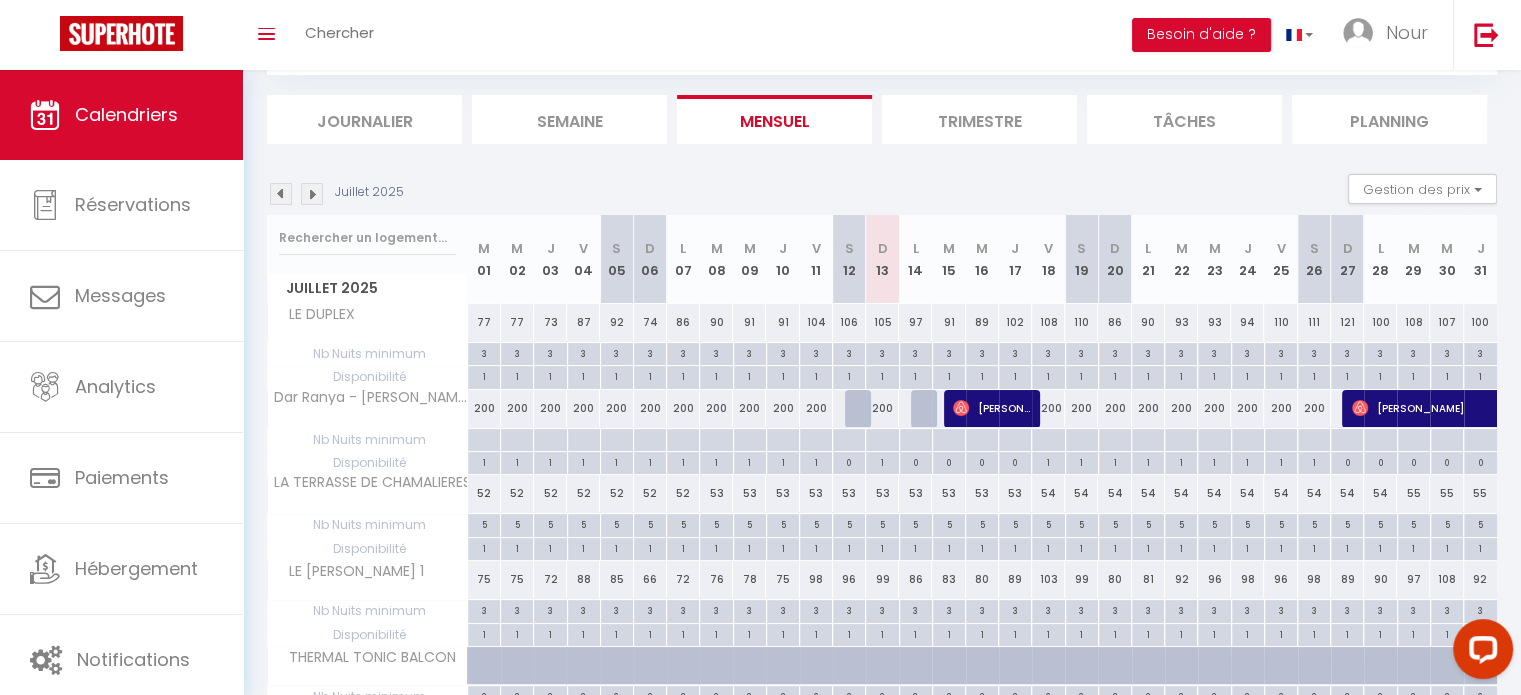 click on "Disponibilité" at bounding box center [367, 354] 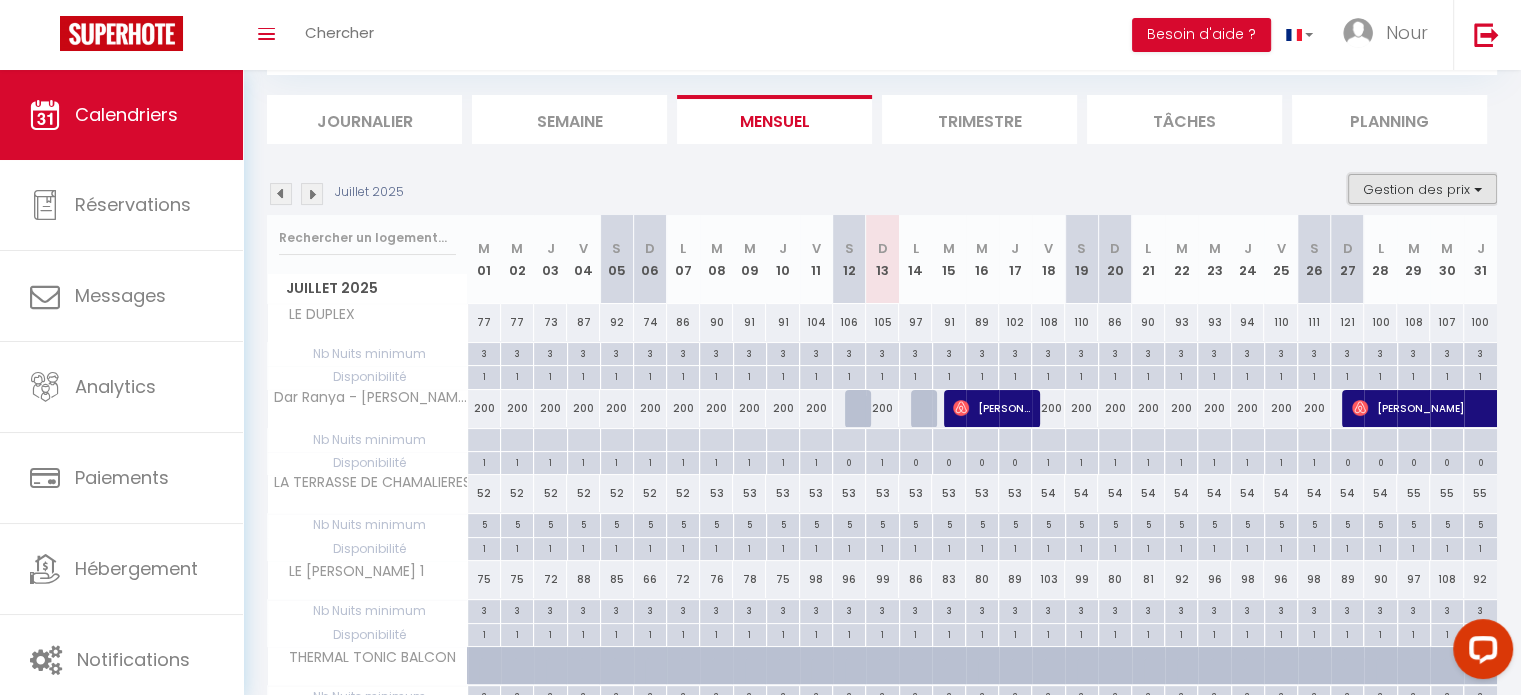 click on "Gestion des prix" at bounding box center (1422, 189) 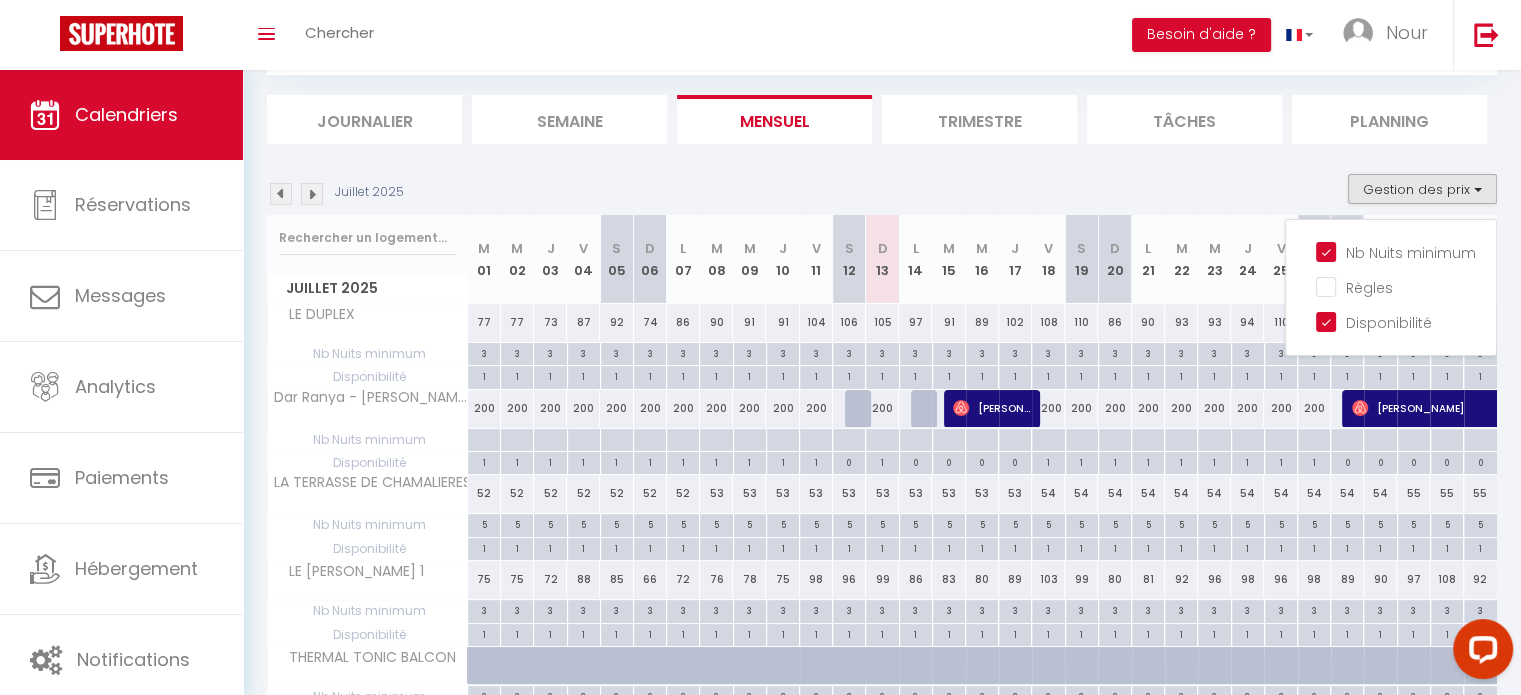 click on "Juillet 2025
Gestion des prix
Nb Nuits minimum   Règles   Disponibilité" at bounding box center [882, 194] 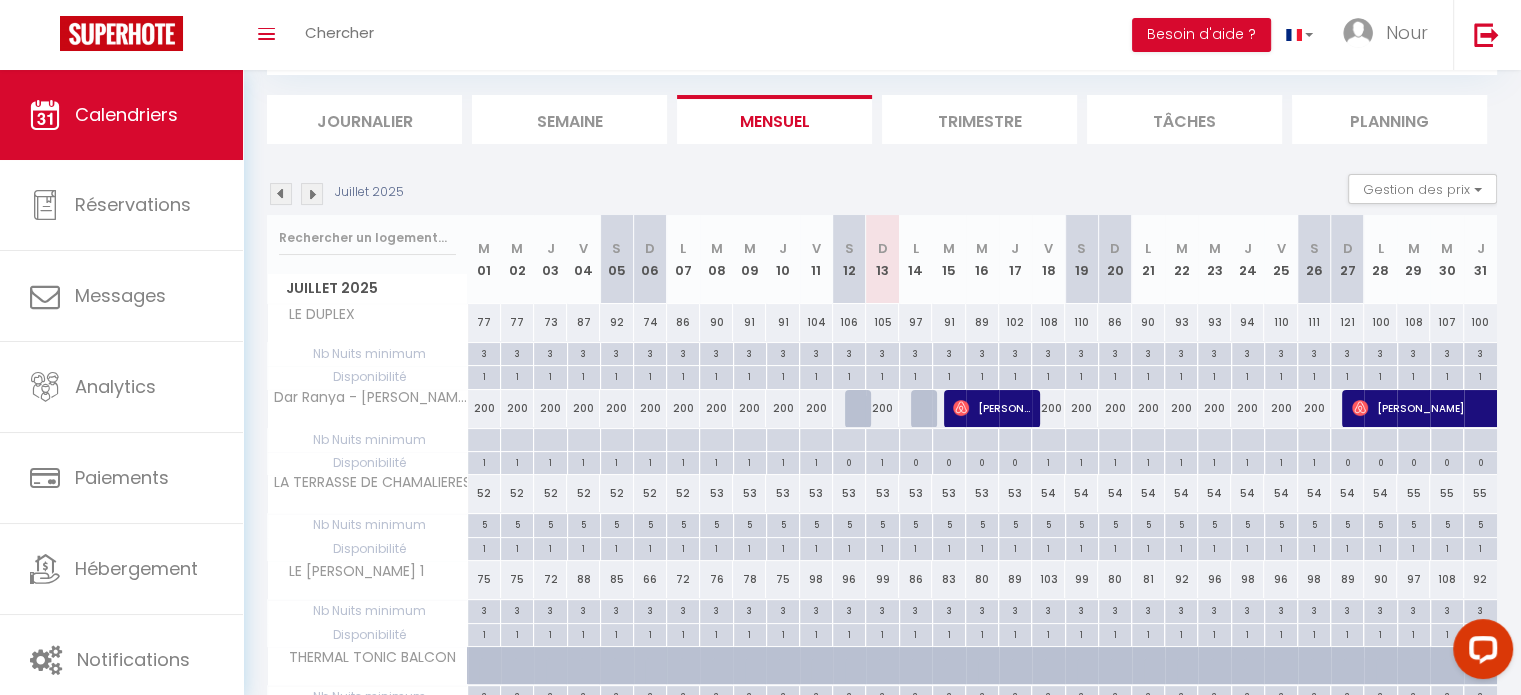 click on "200" at bounding box center (1247, 408) 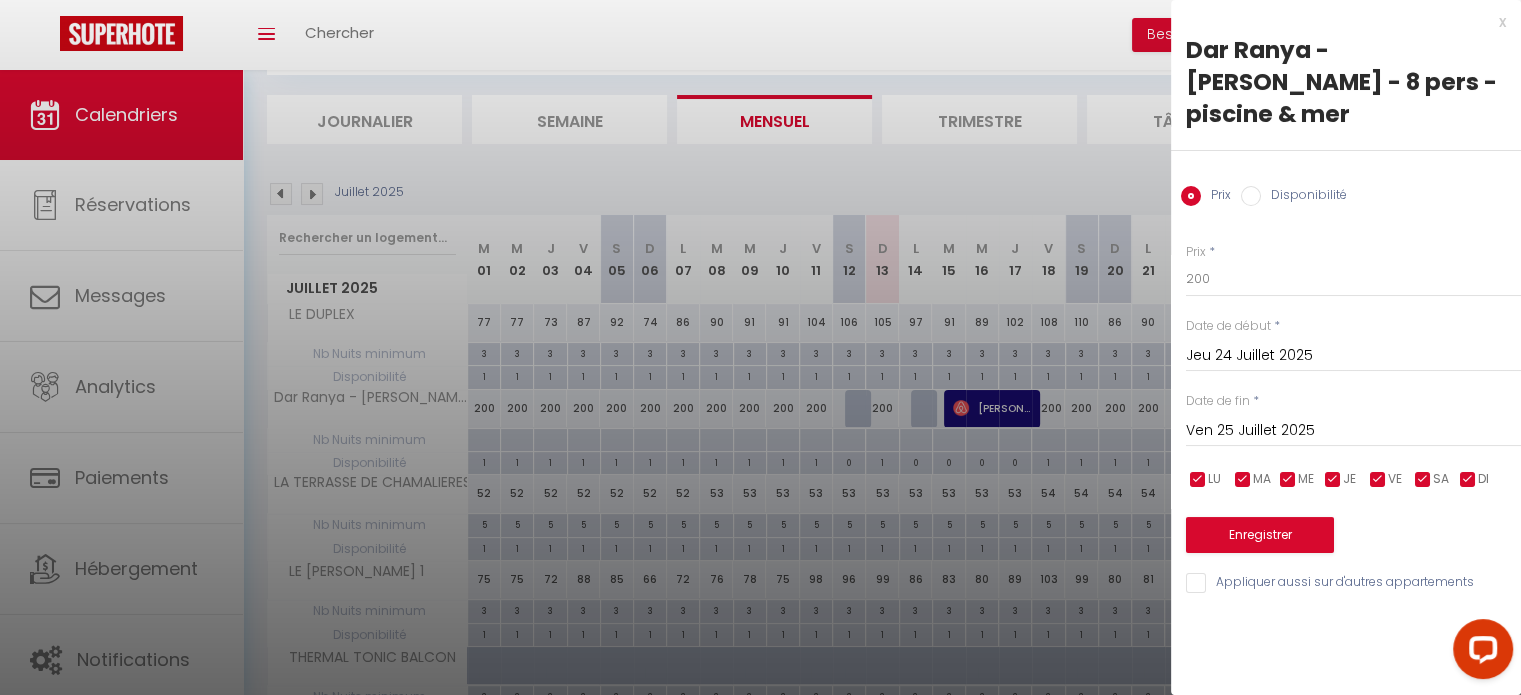click at bounding box center [760, 347] 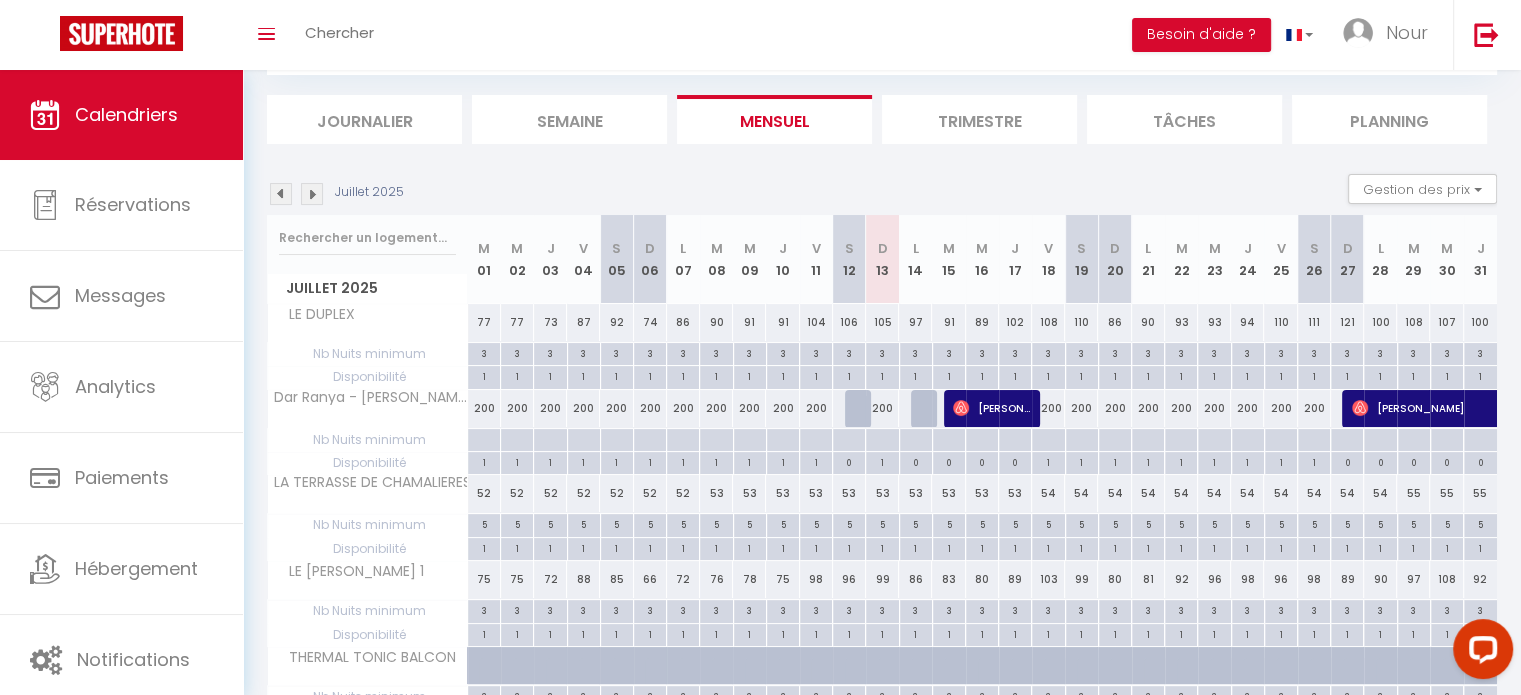 click at bounding box center [312, 194] 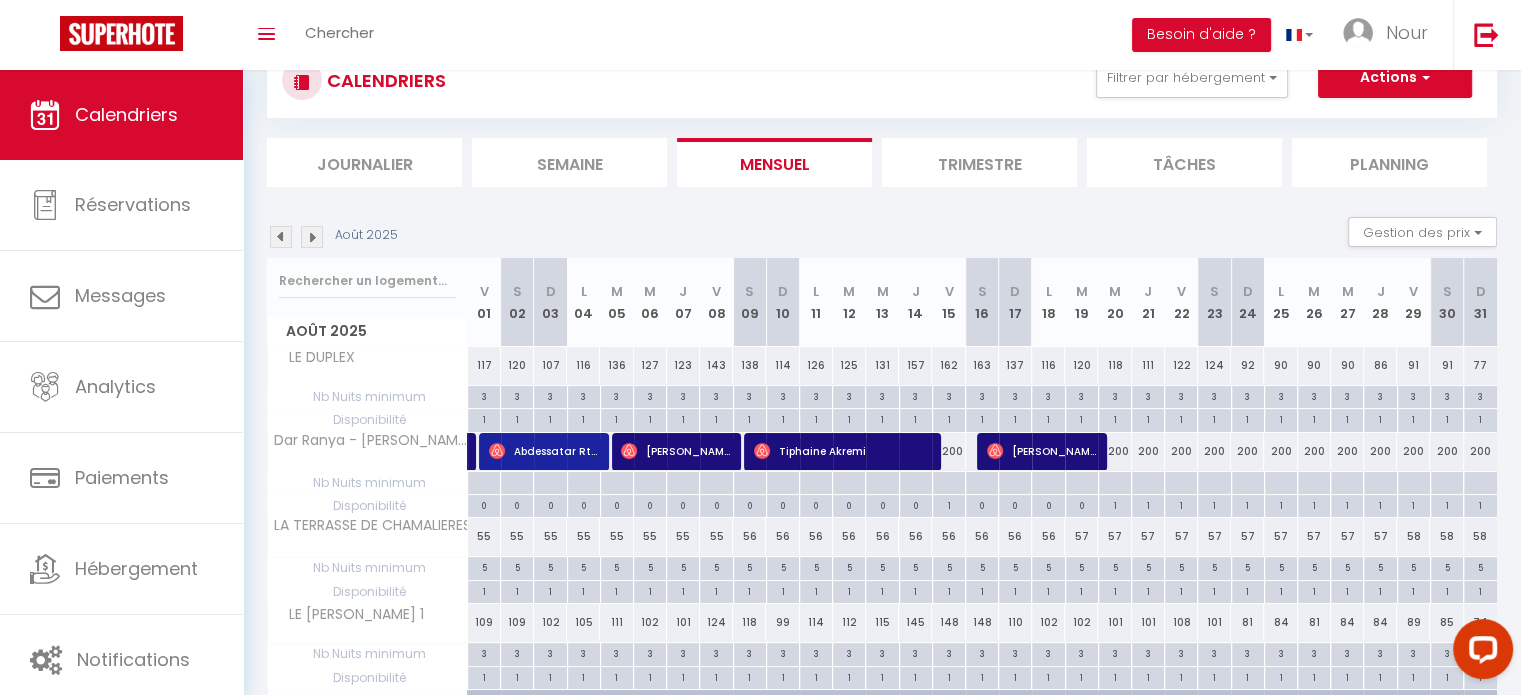 scroll, scrollTop: 113, scrollLeft: 0, axis: vertical 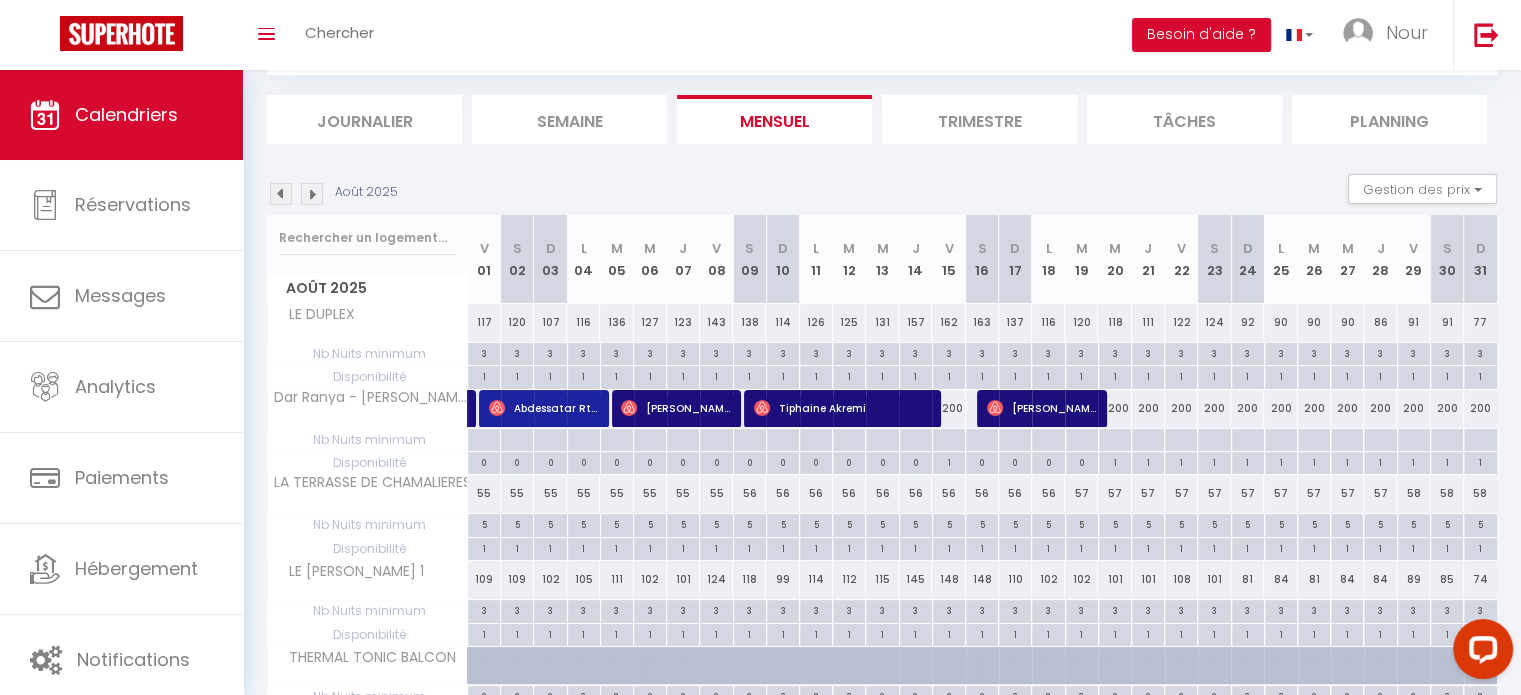 click at bounding box center [312, 194] 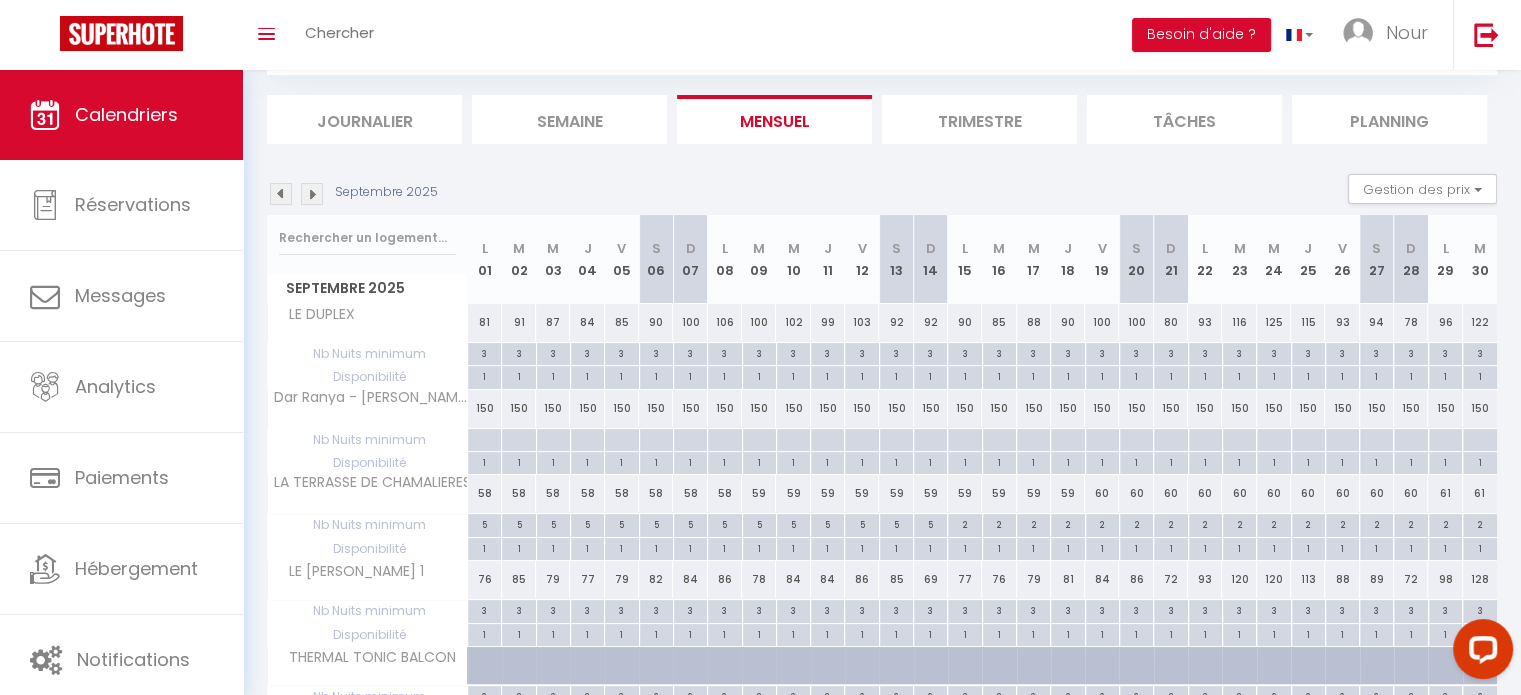 click on "150" at bounding box center [485, 408] 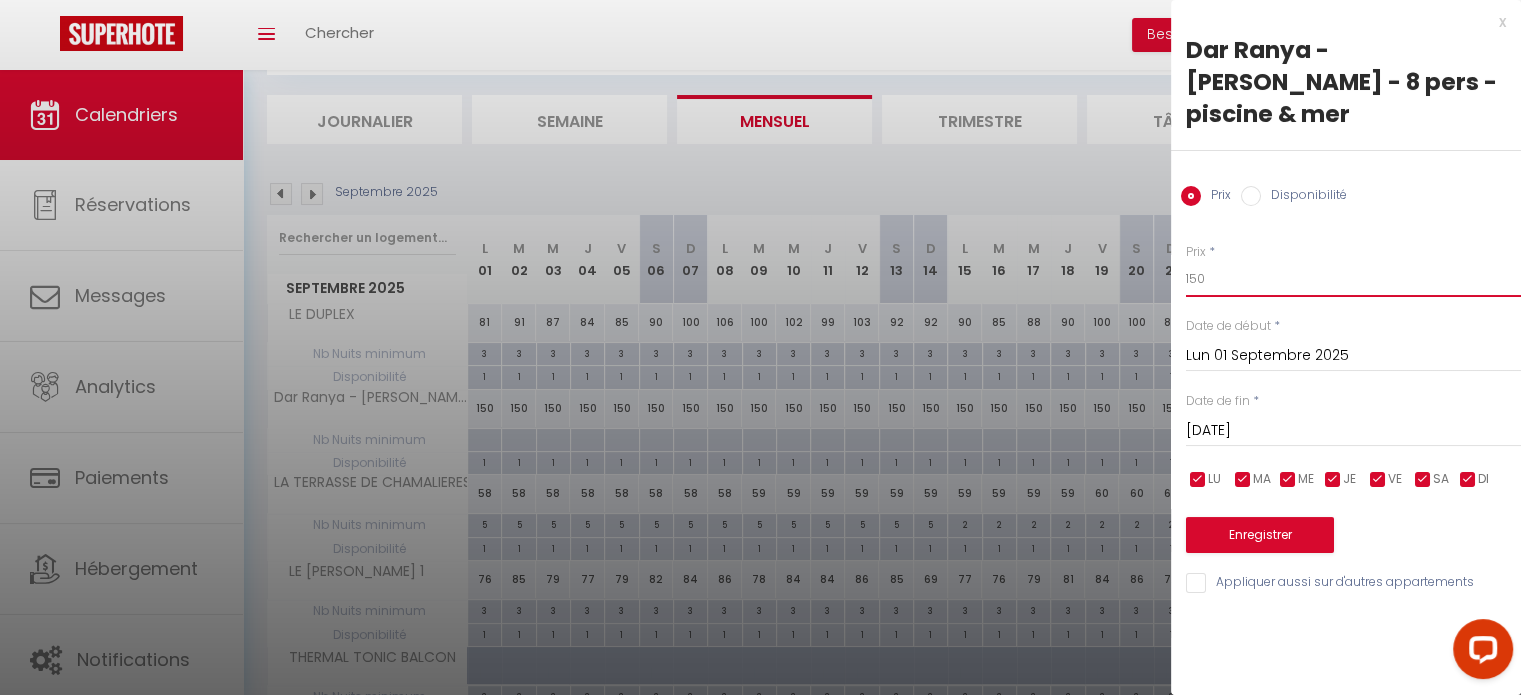 drag, startPoint x: 1204, startPoint y: 246, endPoint x: 1186, endPoint y: 244, distance: 18.110771 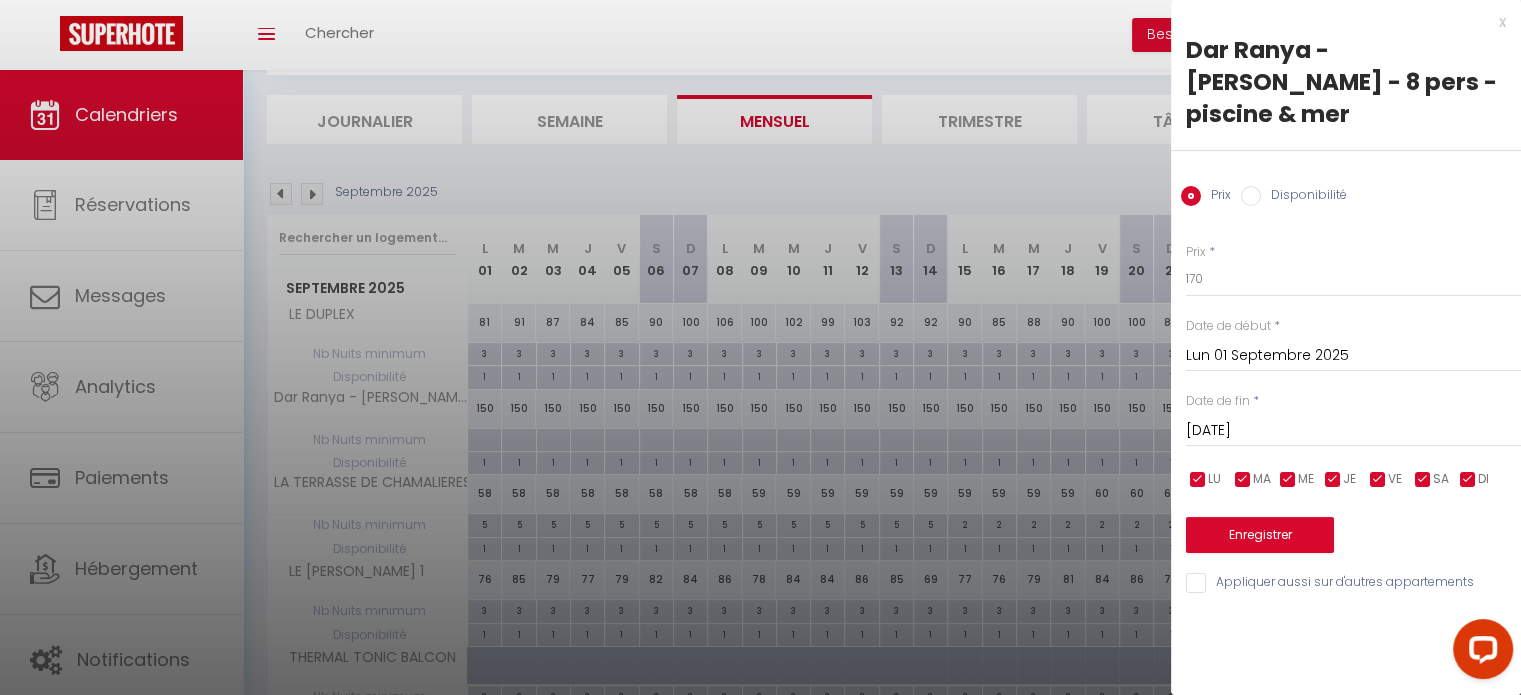 click on "[DATE]" at bounding box center [1353, 431] 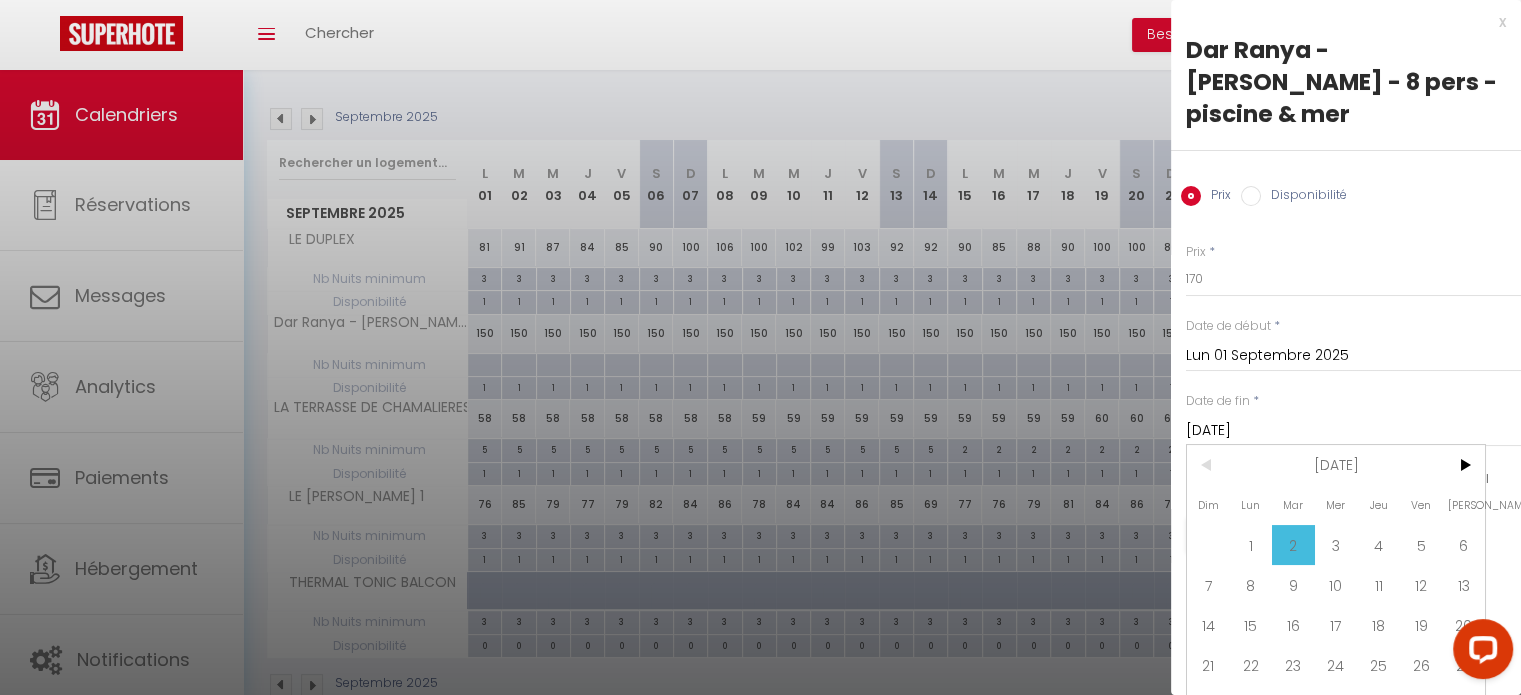 scroll, scrollTop: 229, scrollLeft: 0, axis: vertical 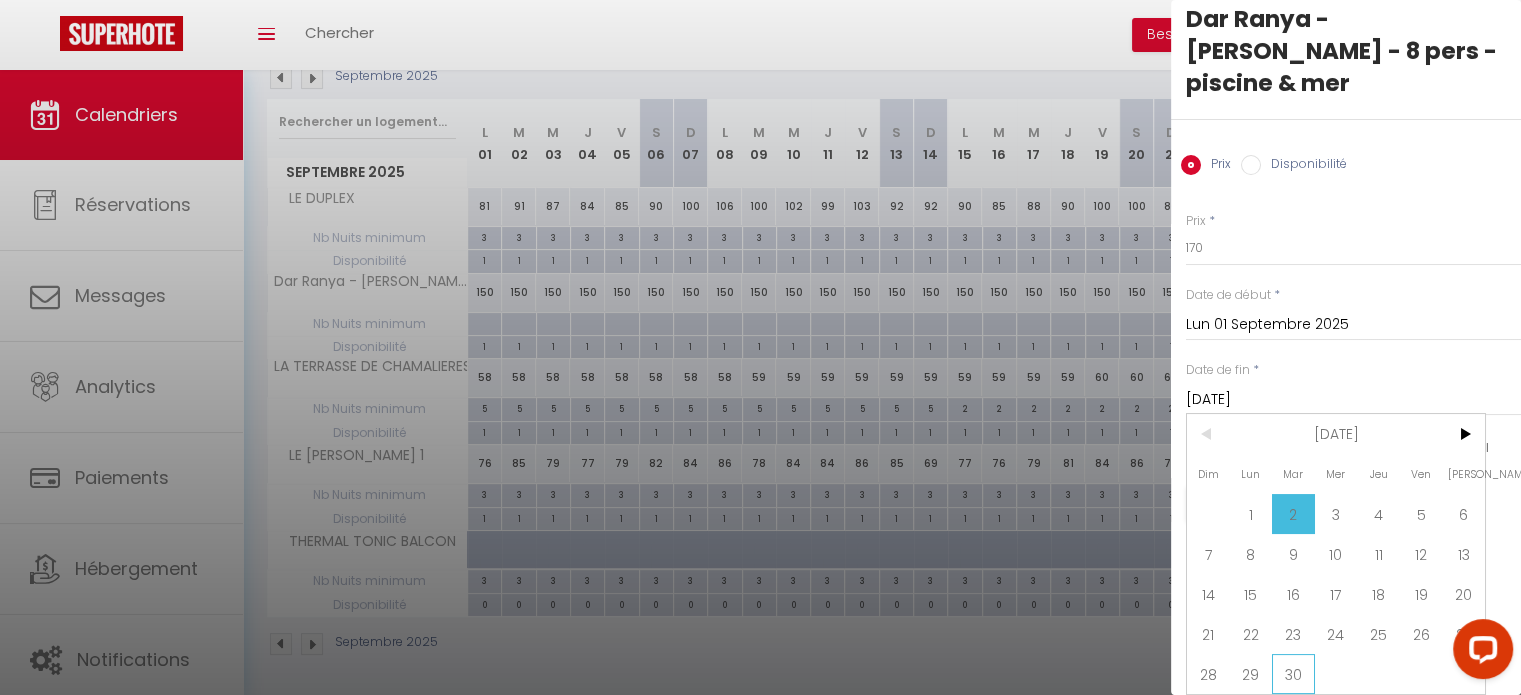 click on "30" at bounding box center (1293, 674) 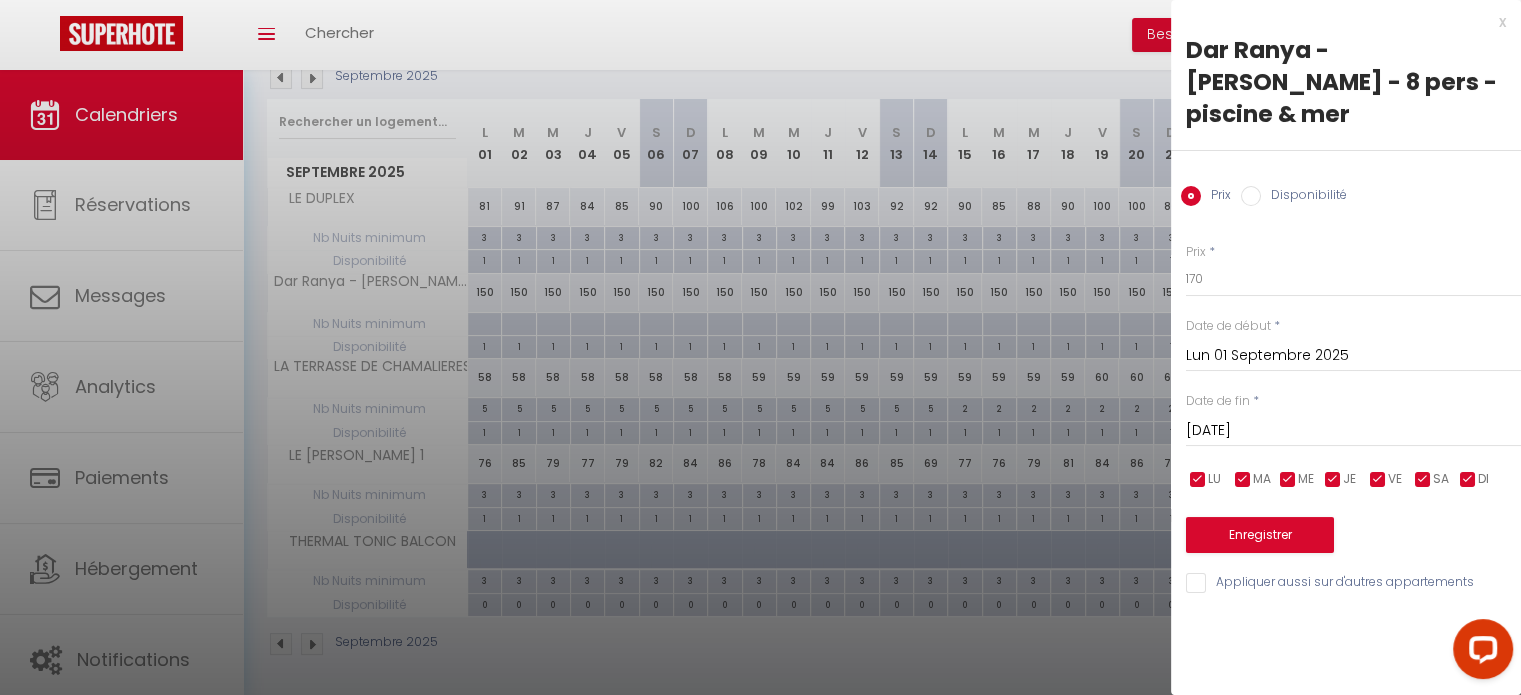 scroll, scrollTop: 0, scrollLeft: 0, axis: both 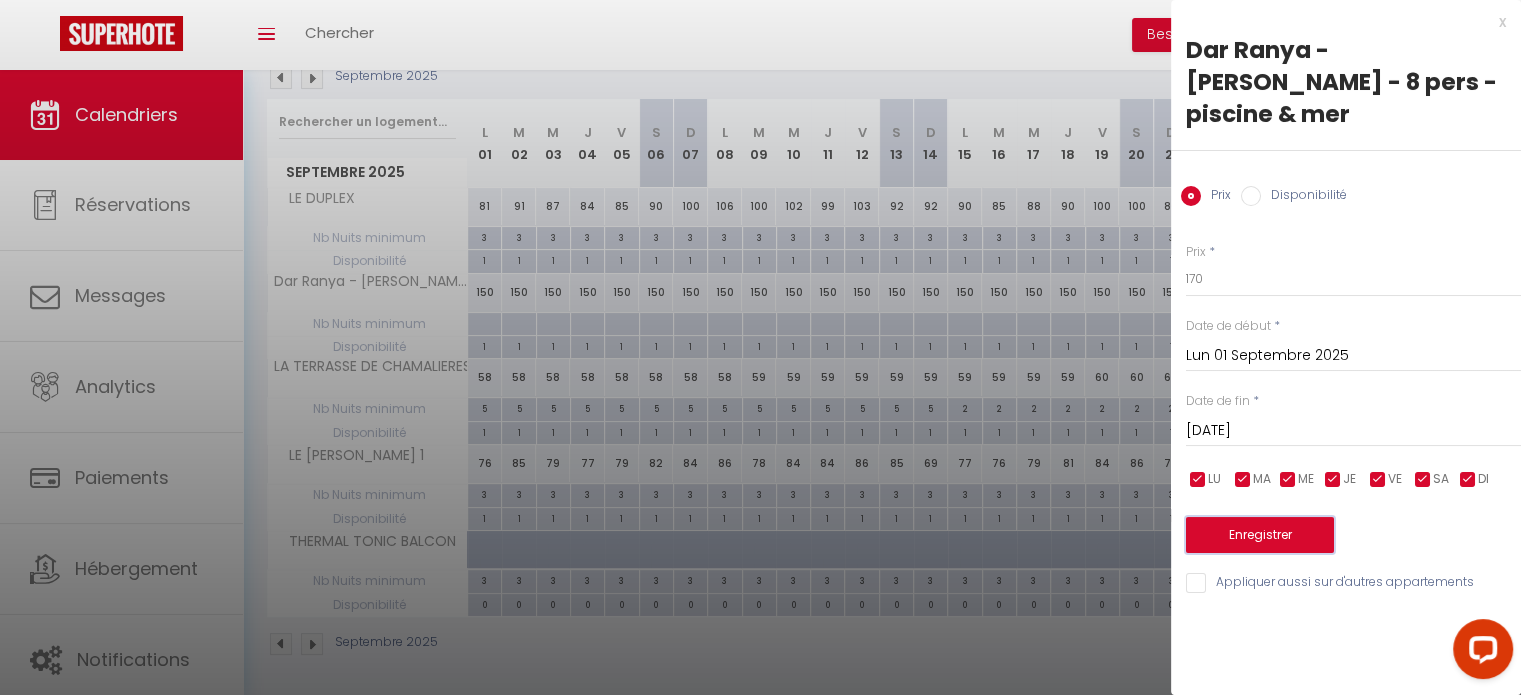 click on "Enregistrer" at bounding box center [1260, 535] 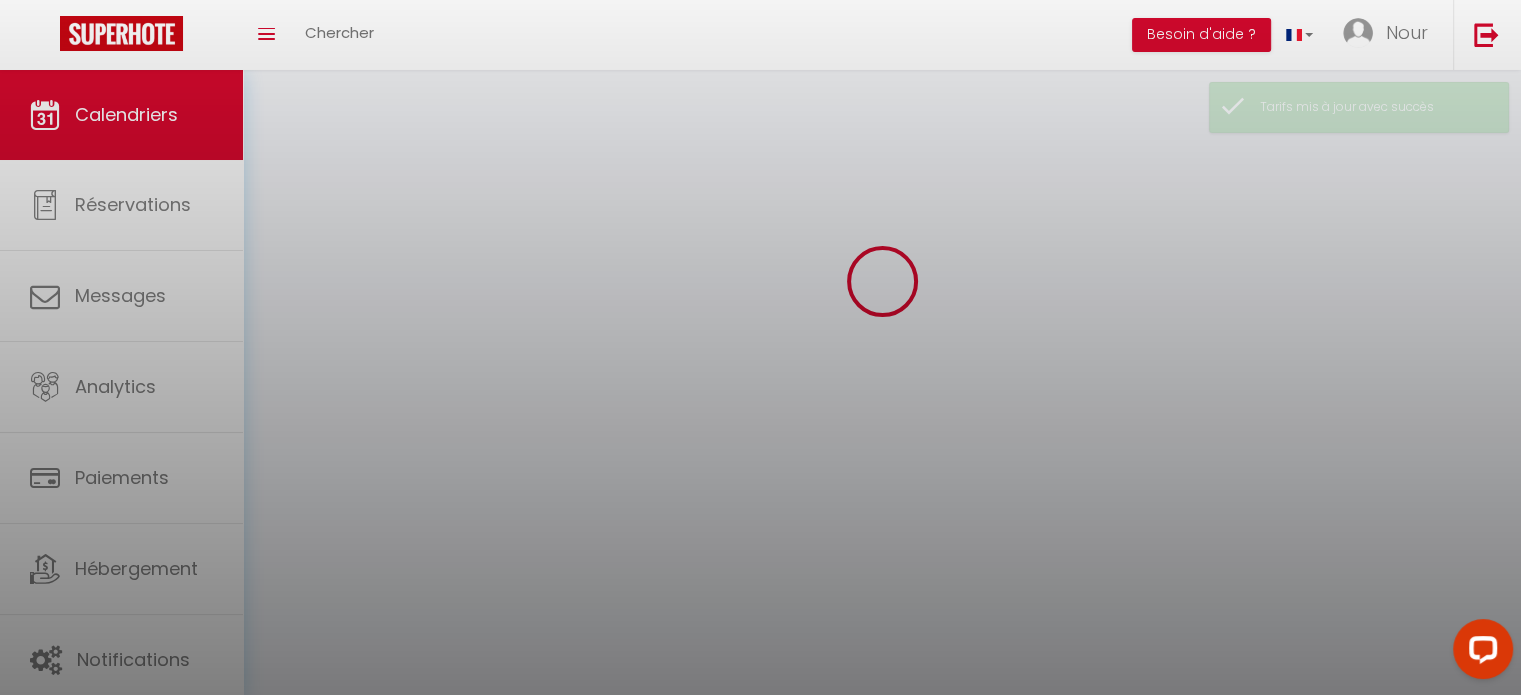 scroll, scrollTop: 229, scrollLeft: 0, axis: vertical 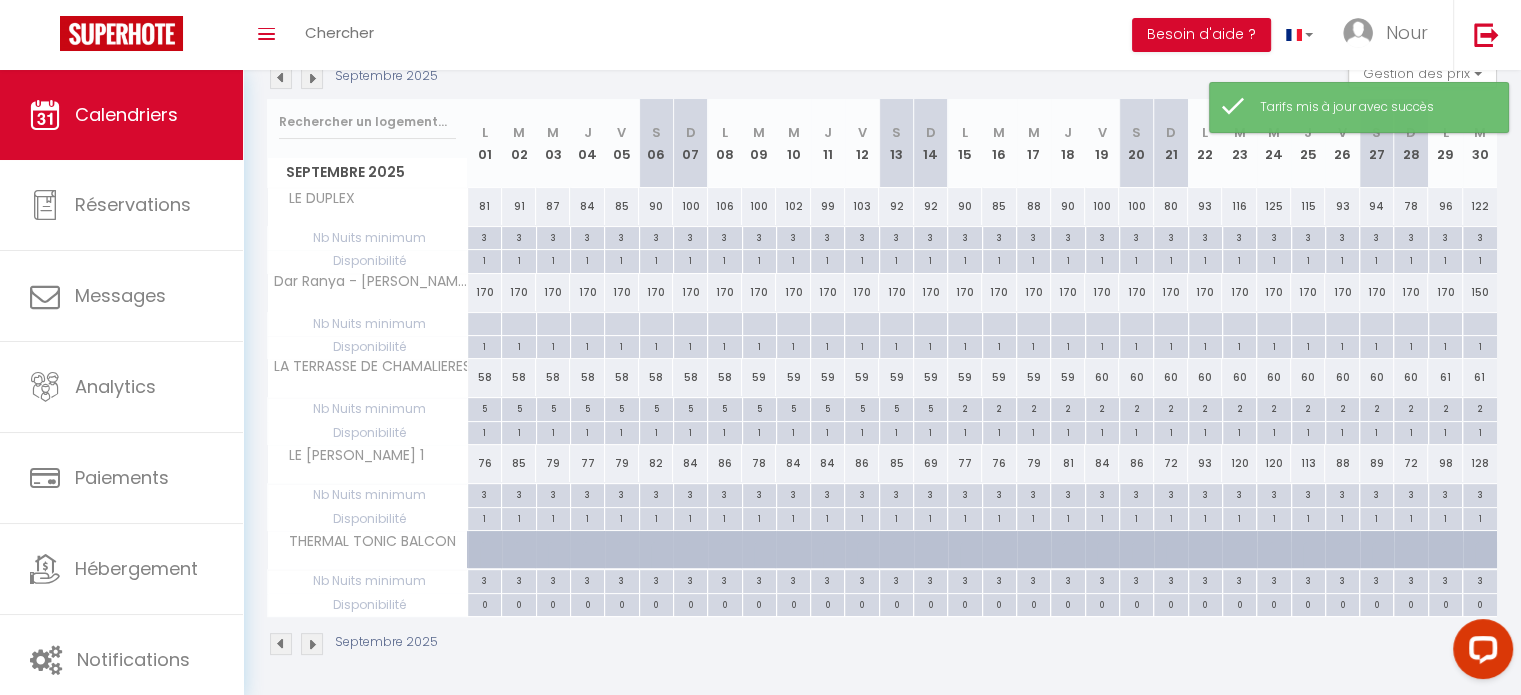 click at bounding box center (312, 78) 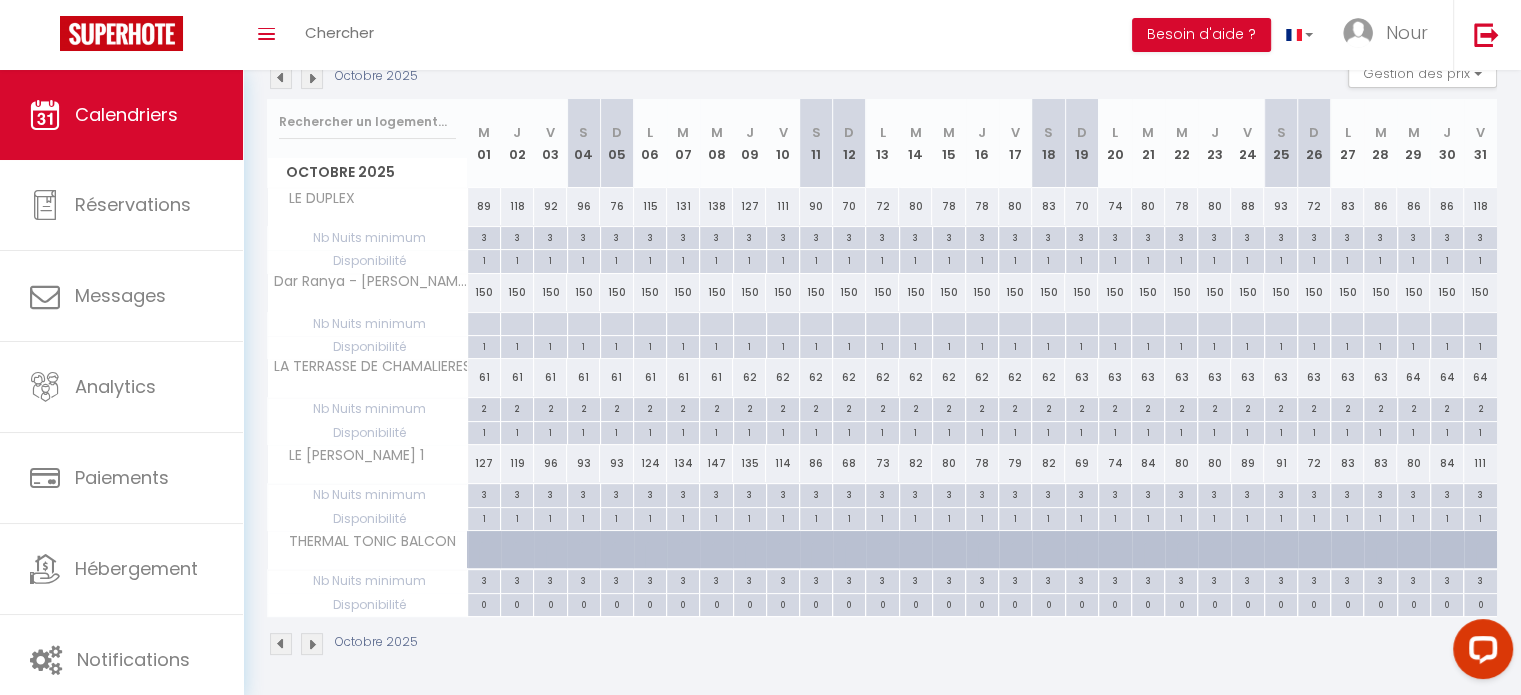 click on "150" at bounding box center (484, 292) 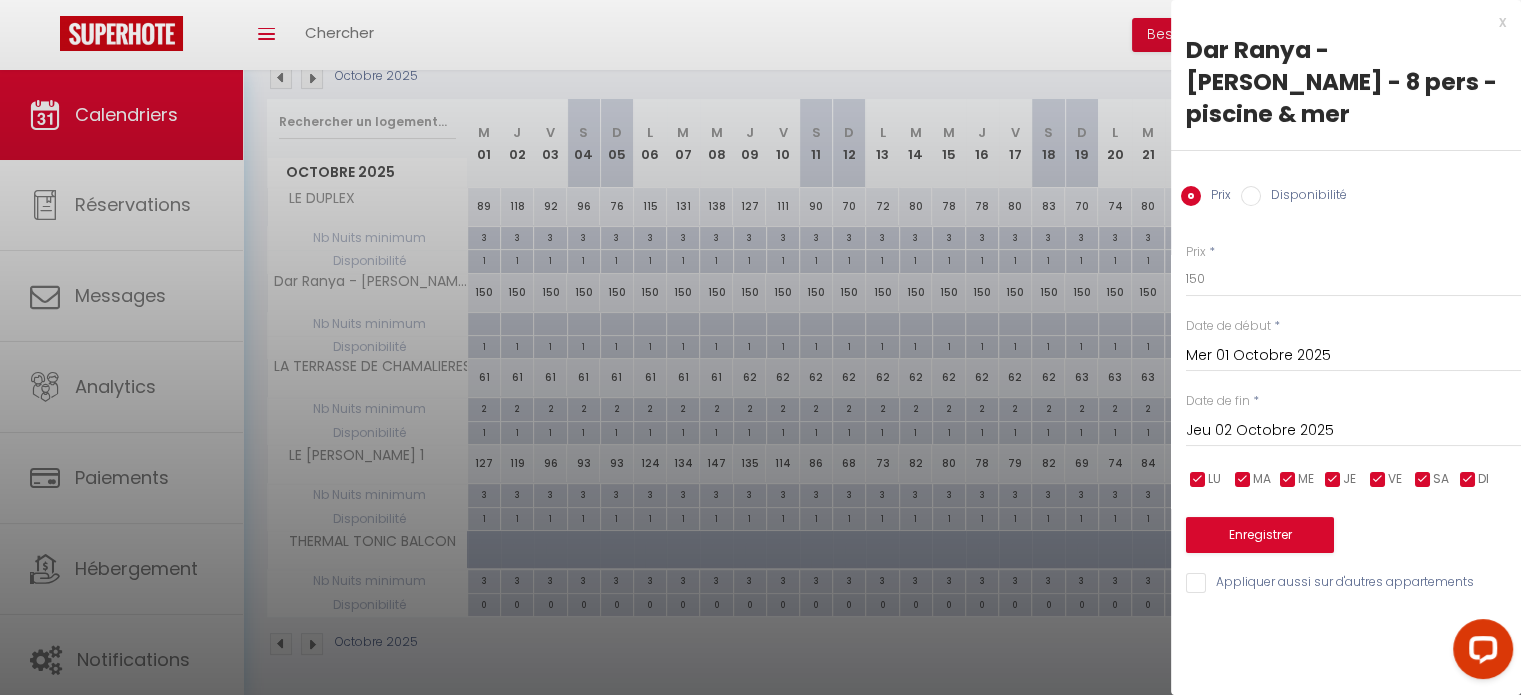 click on "Jeu 02 Octobre 2025" at bounding box center (1353, 431) 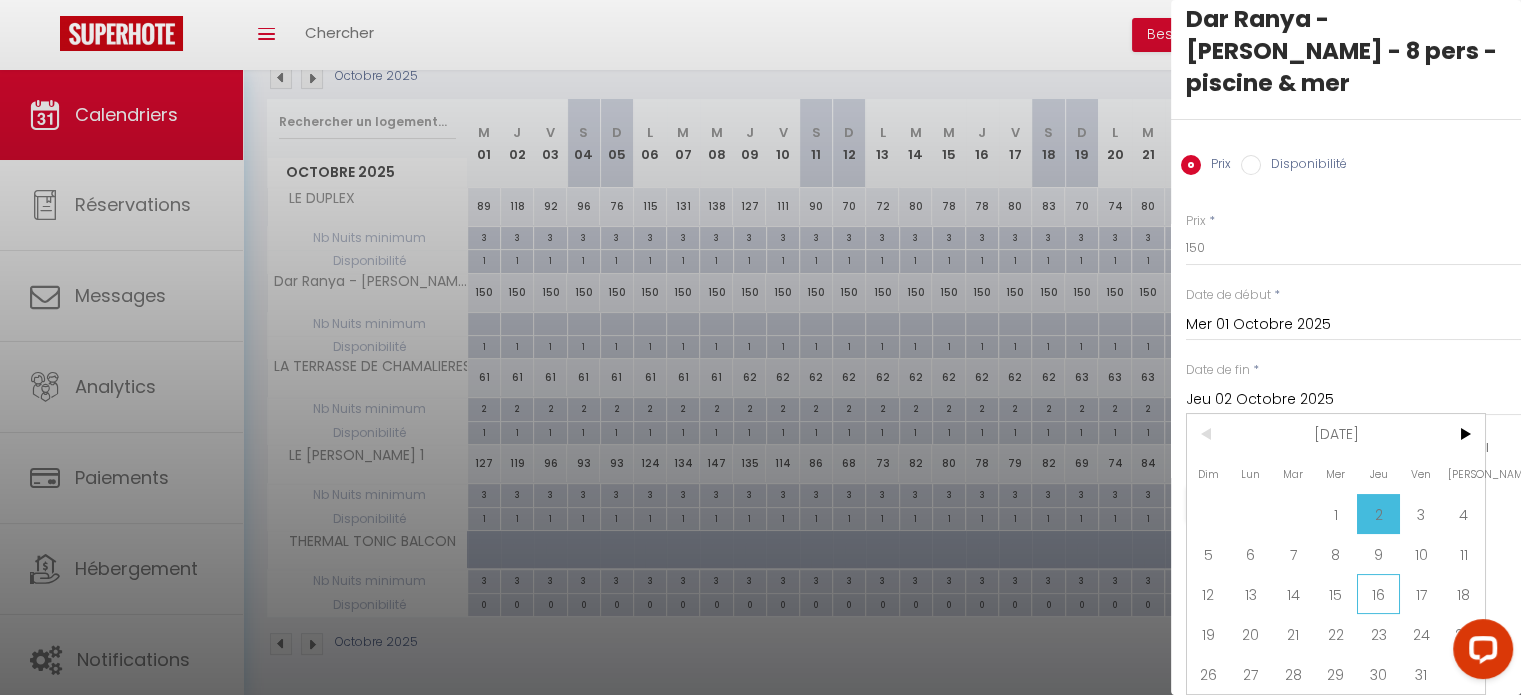 scroll, scrollTop: 44, scrollLeft: 0, axis: vertical 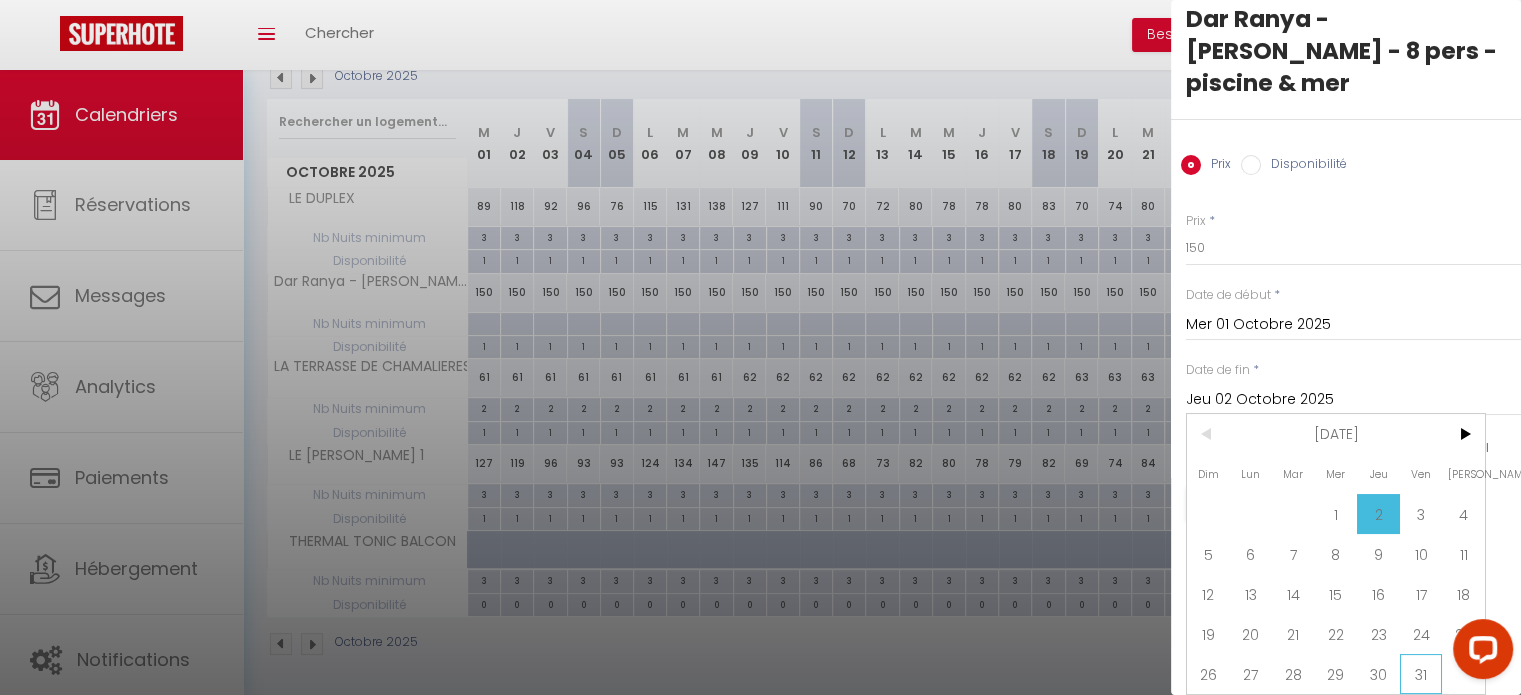 click on "31" at bounding box center [1421, 674] 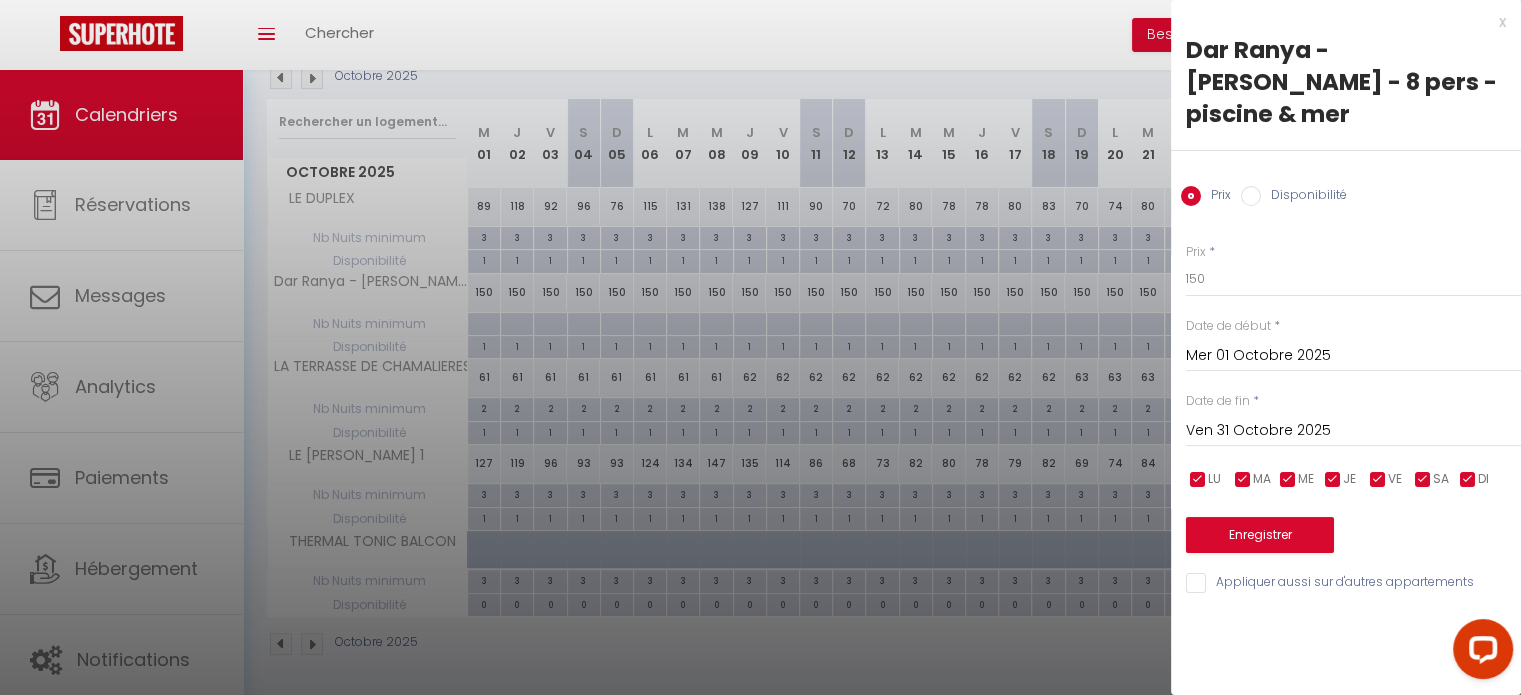 scroll, scrollTop: 0, scrollLeft: 0, axis: both 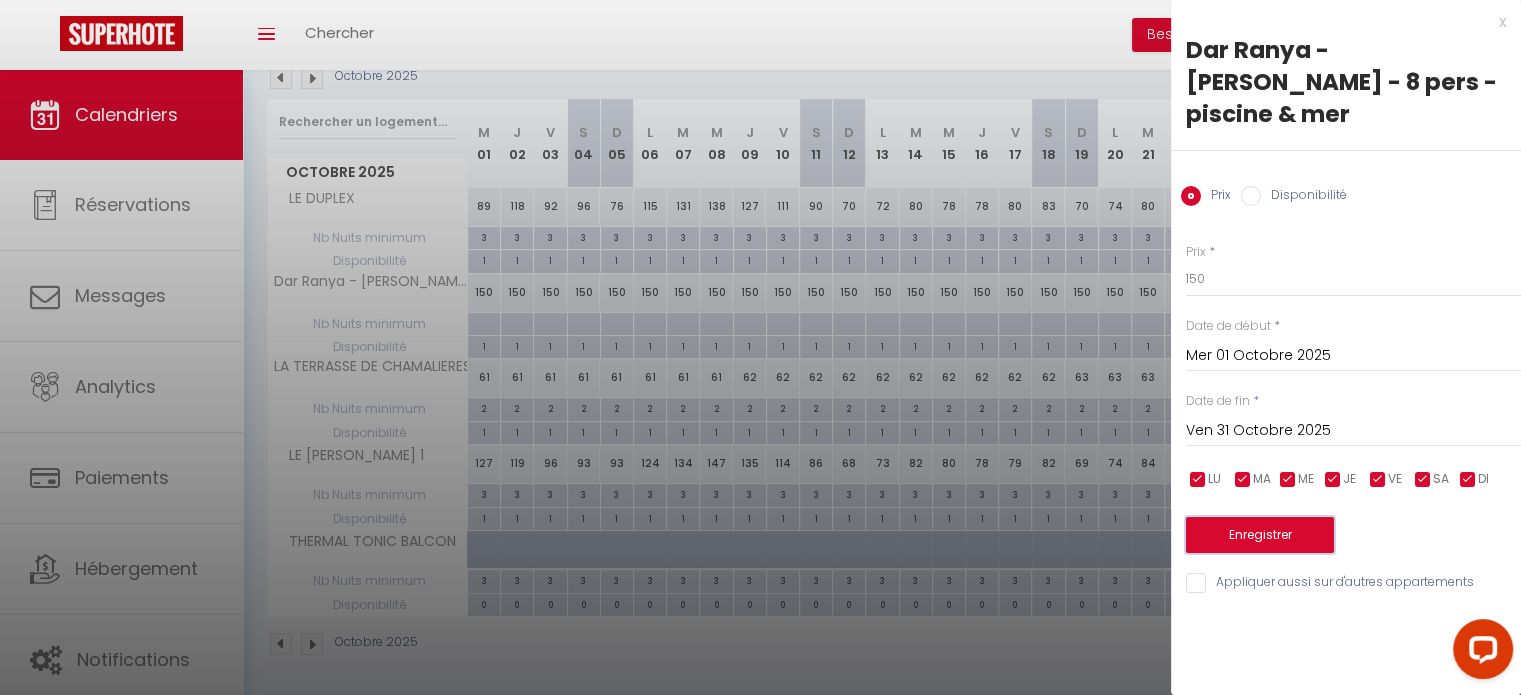 click on "Enregistrer" at bounding box center (1260, 535) 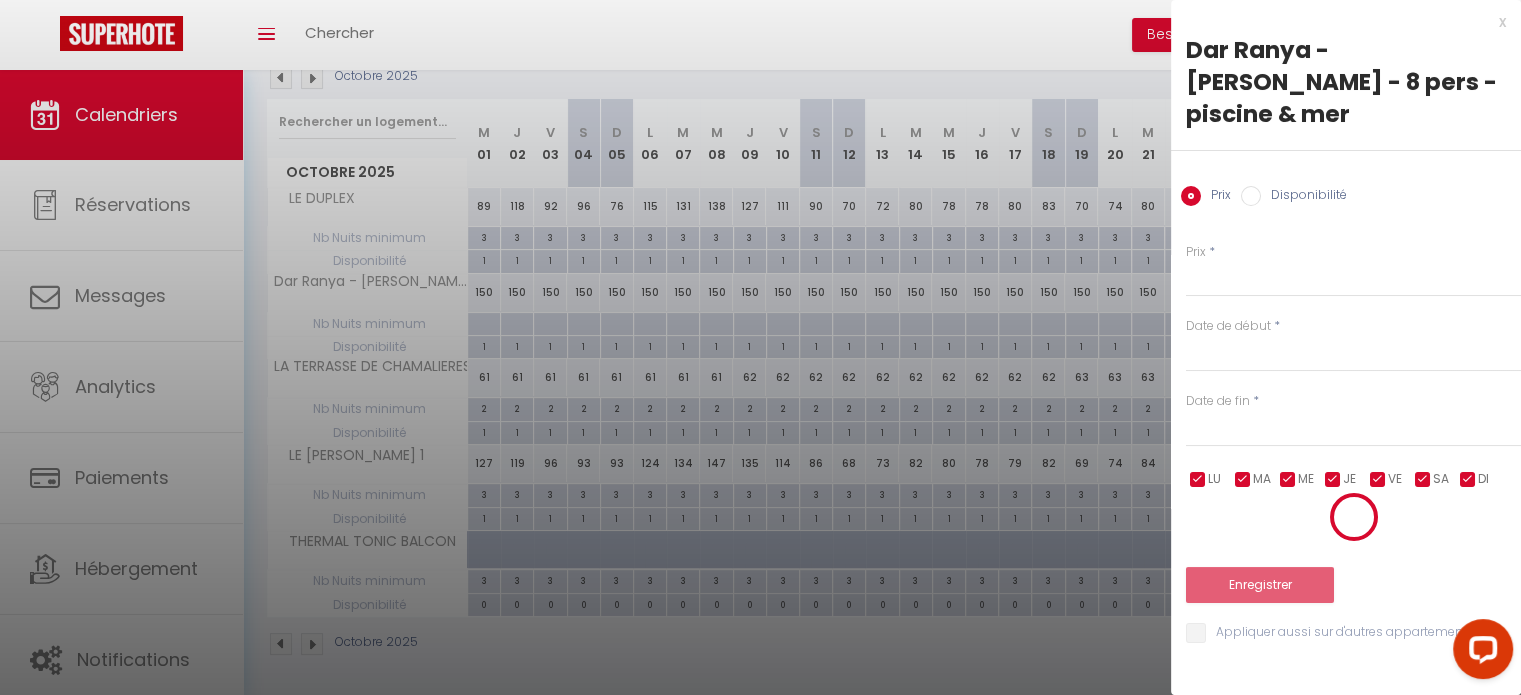 scroll, scrollTop: 229, scrollLeft: 0, axis: vertical 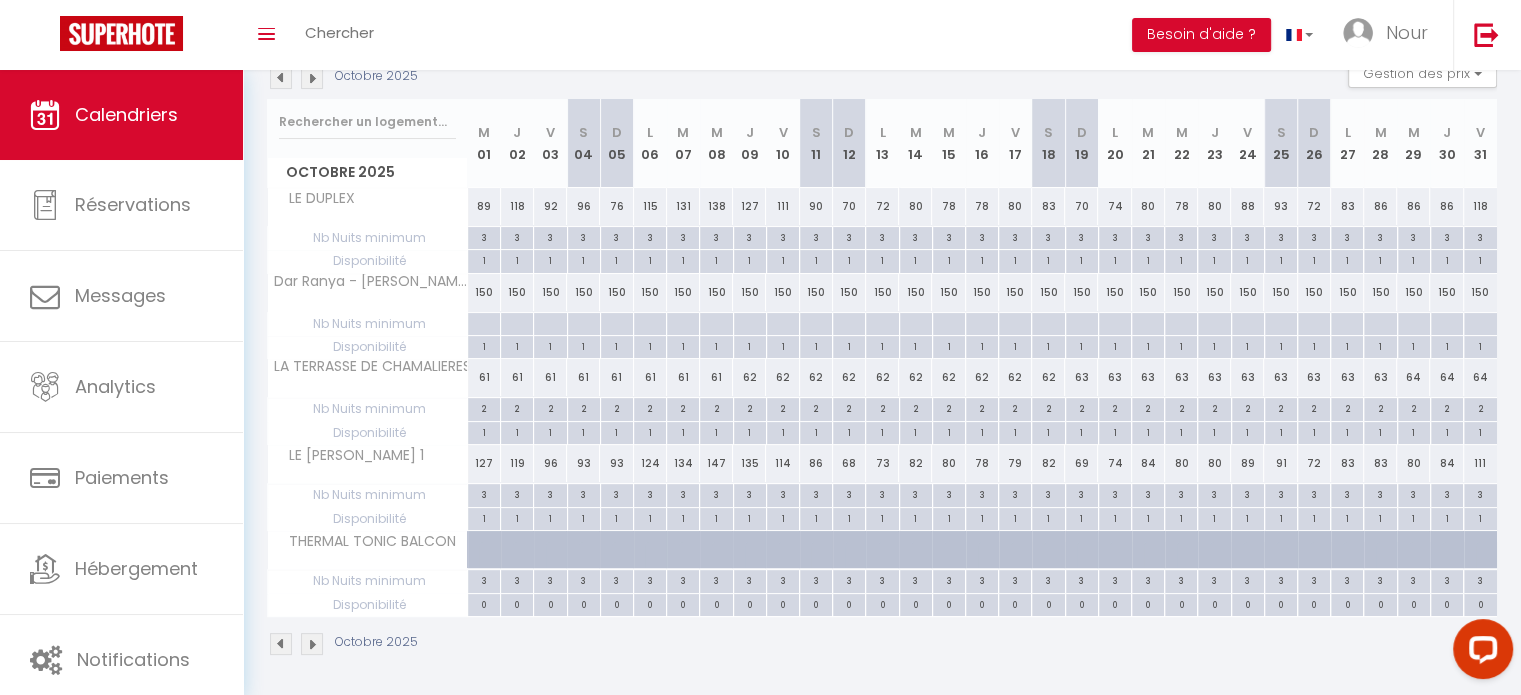 click at bounding box center [281, 78] 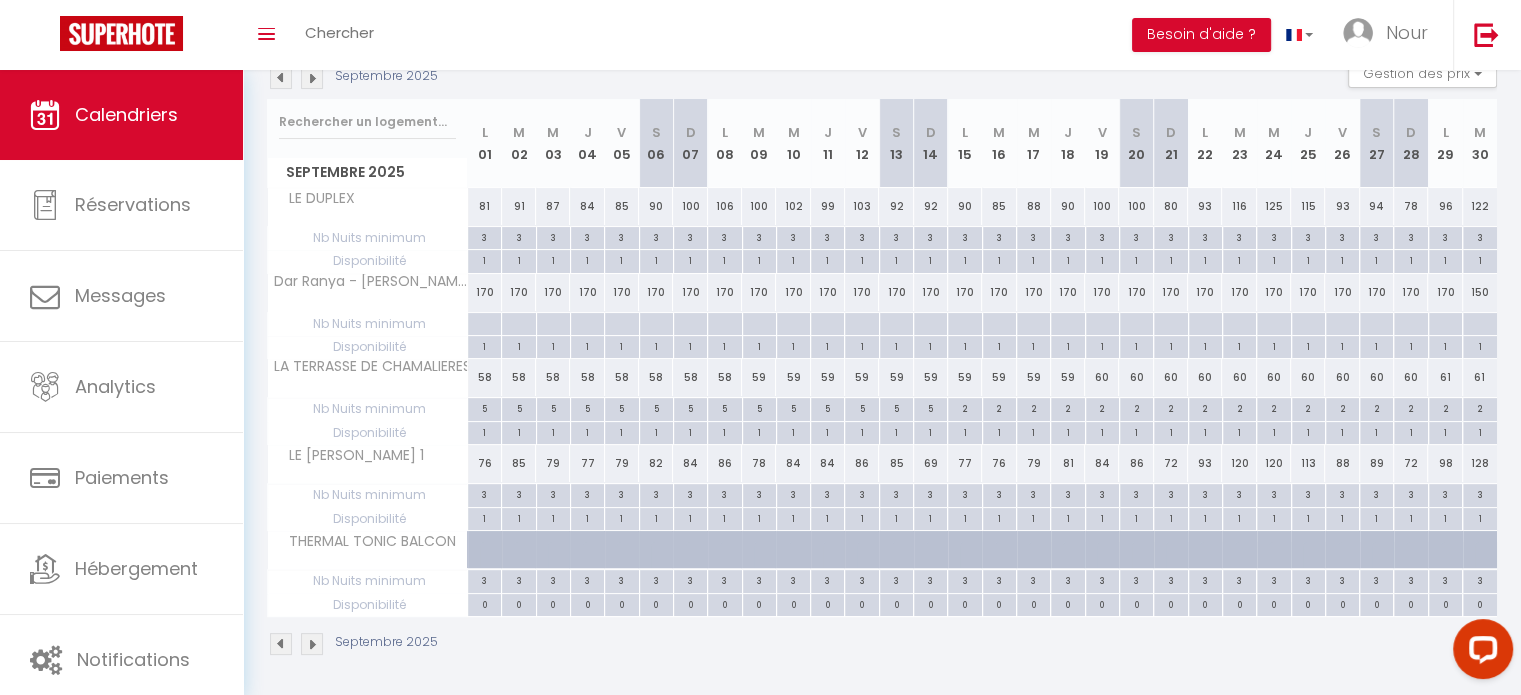 click on "170" at bounding box center (485, 292) 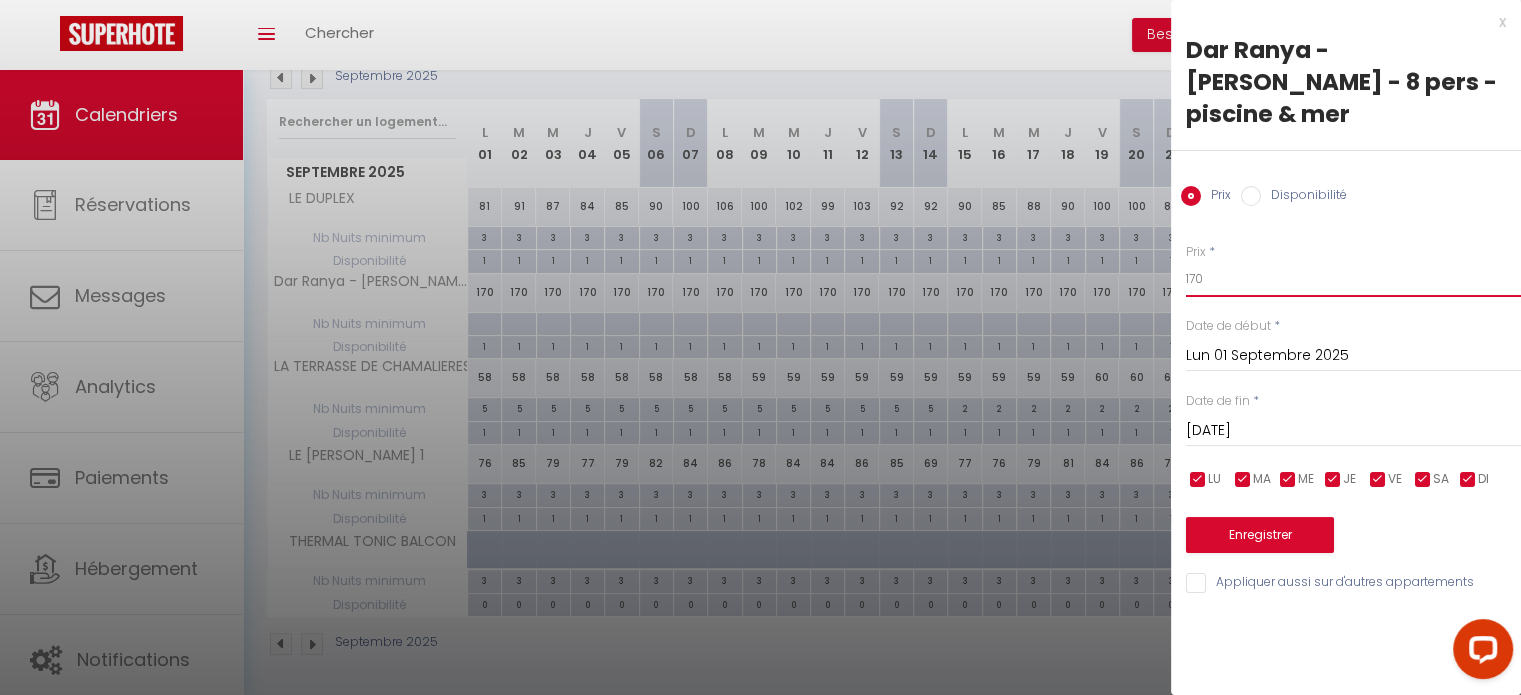 drag, startPoint x: 1208, startPoint y: 248, endPoint x: 1184, endPoint y: 248, distance: 24 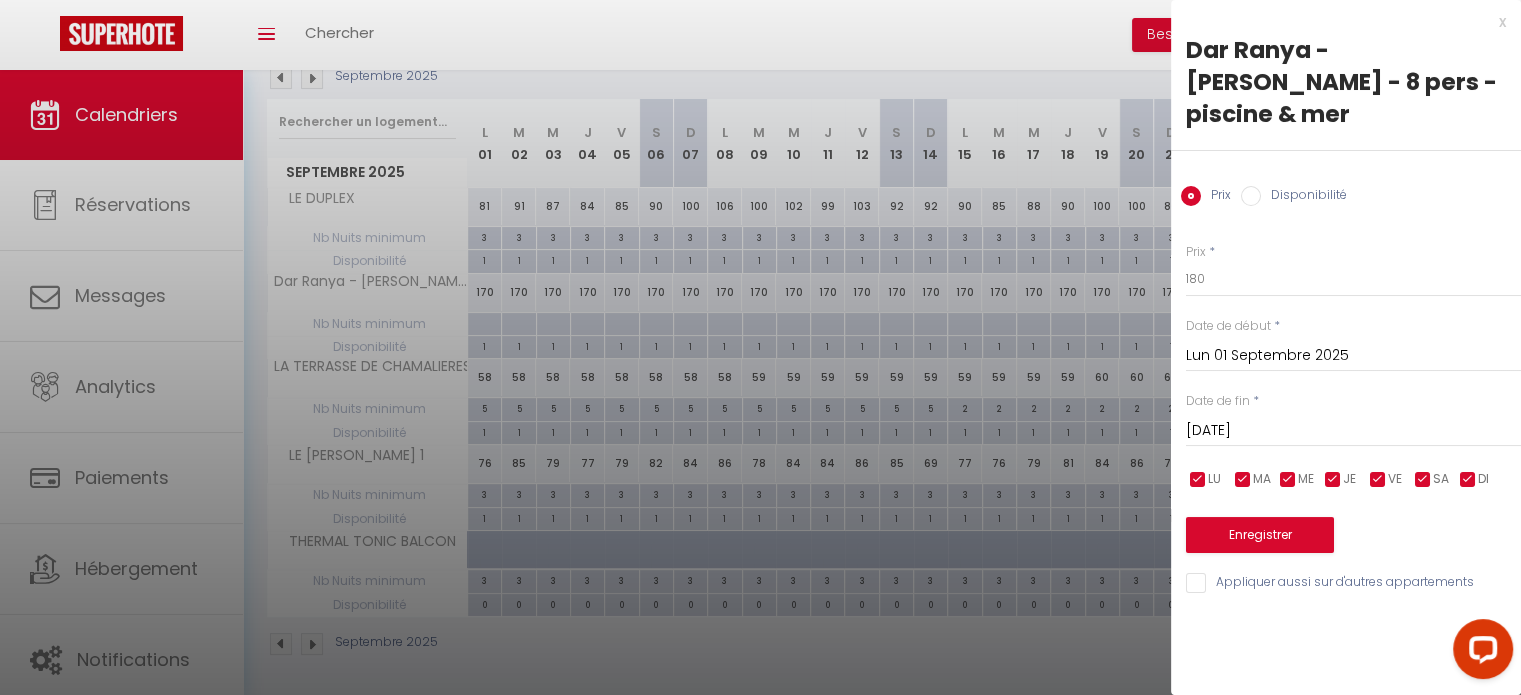click on "[DATE]" at bounding box center [1353, 431] 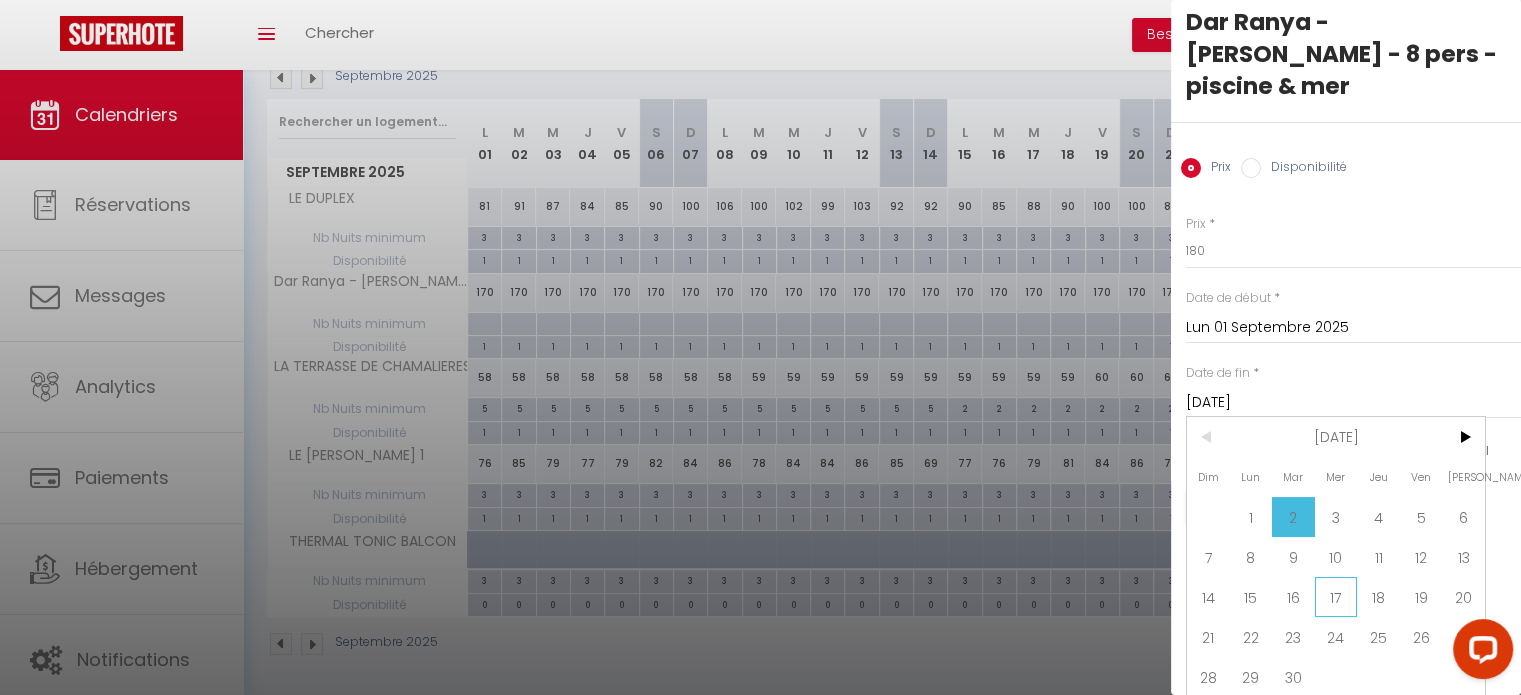 scroll, scrollTop: 44, scrollLeft: 0, axis: vertical 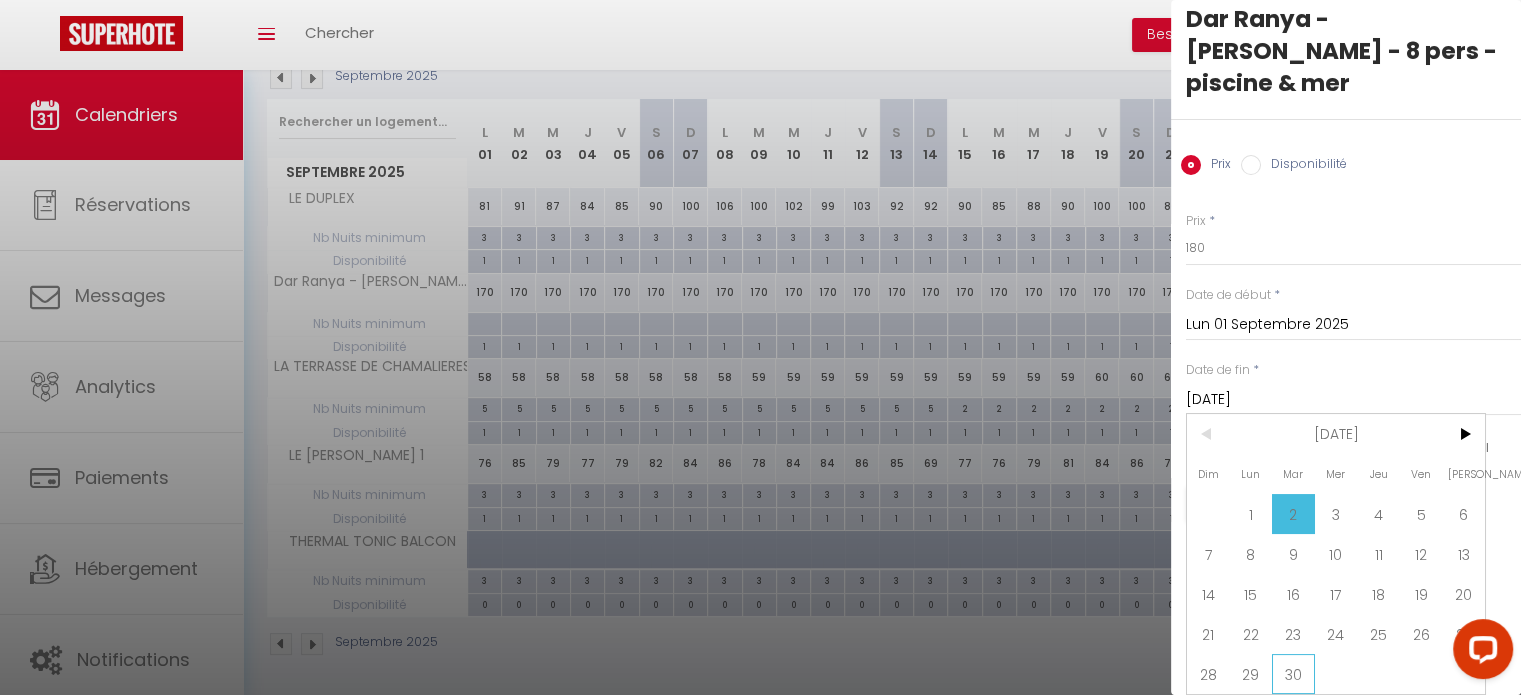 click on "30" at bounding box center (1293, 674) 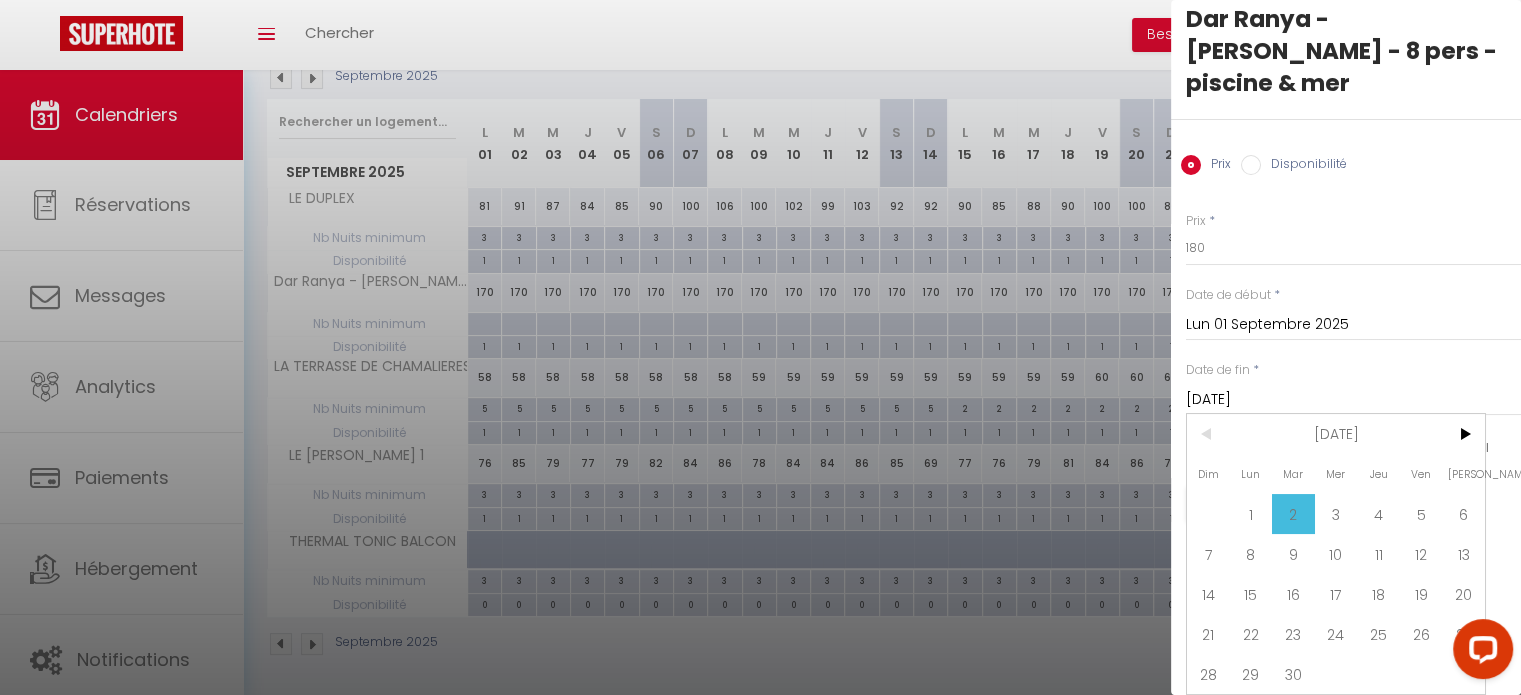 scroll, scrollTop: 0, scrollLeft: 0, axis: both 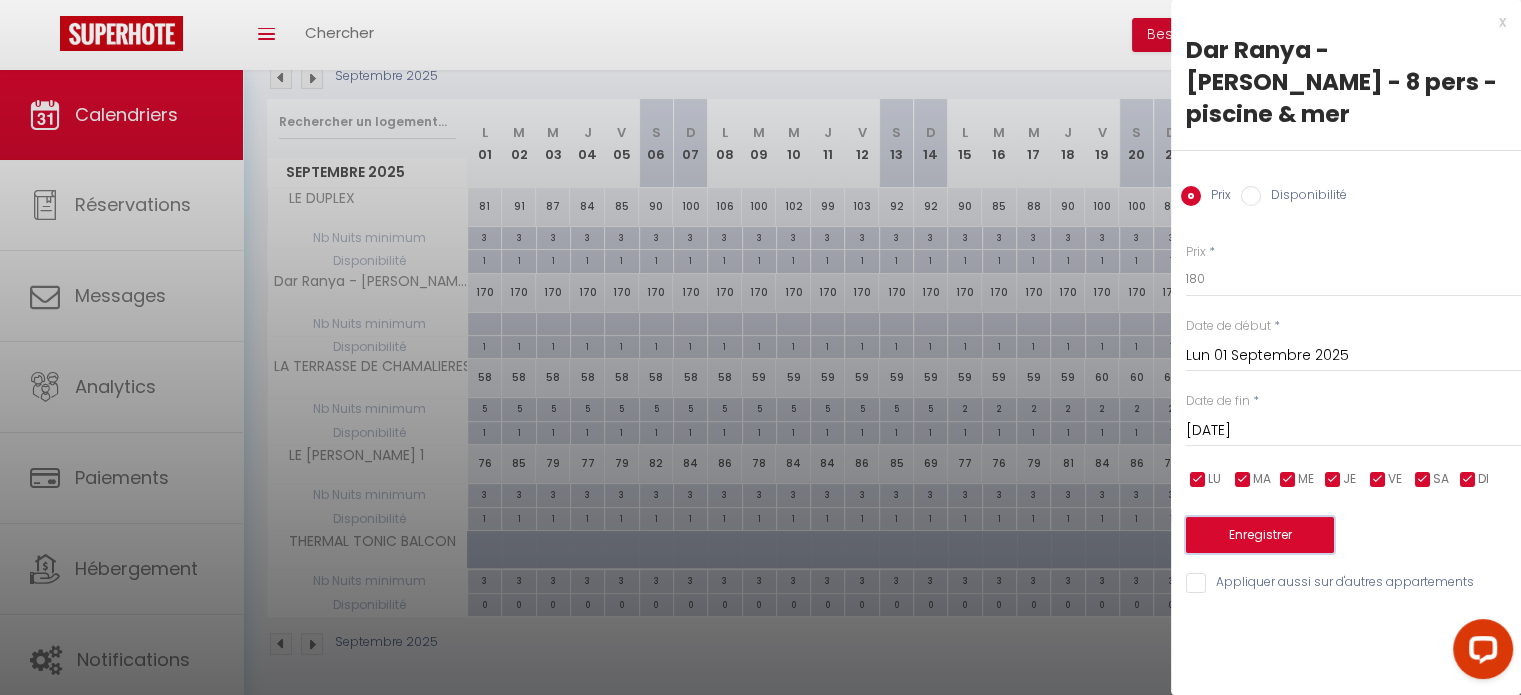 click on "Enregistrer" at bounding box center (1260, 535) 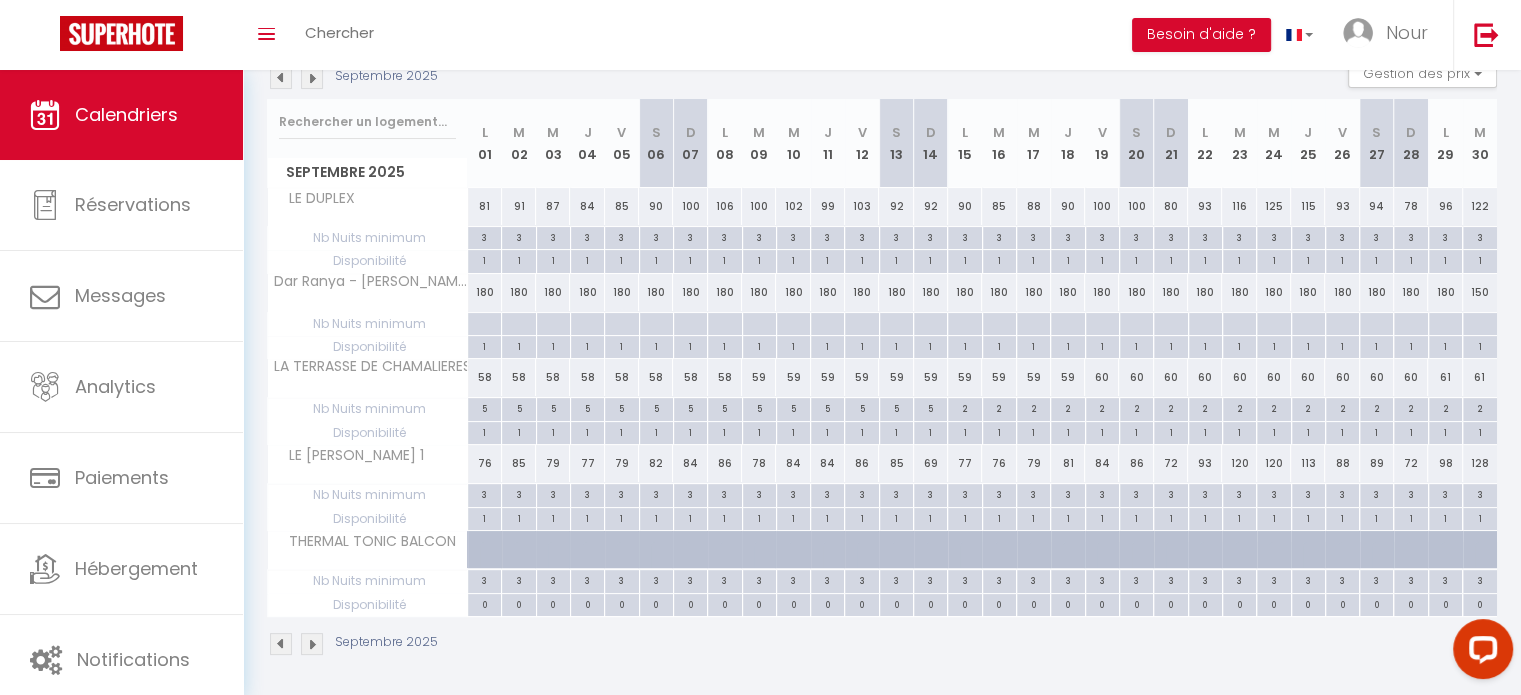 click at bounding box center [312, 78] 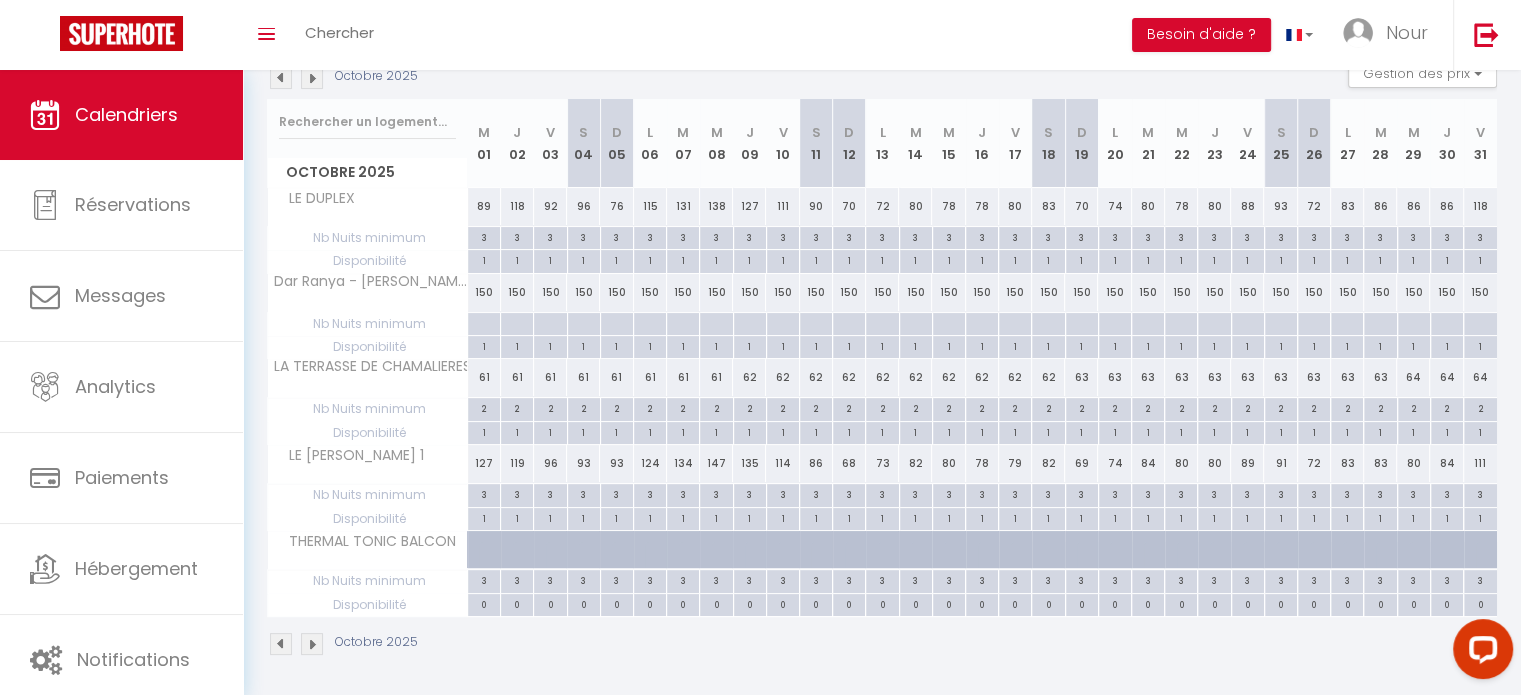 click on "150" at bounding box center (484, 292) 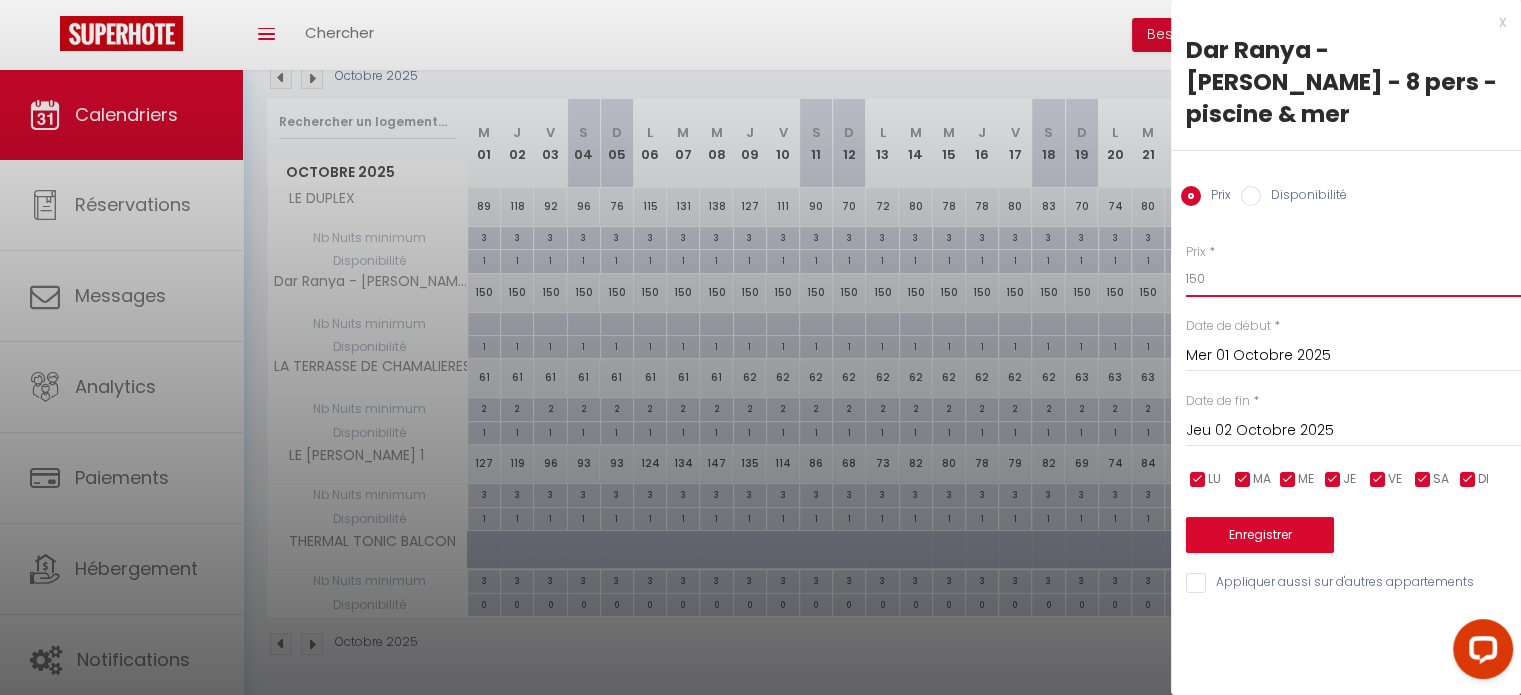 drag, startPoint x: 1206, startPoint y: 248, endPoint x: 1164, endPoint y: 243, distance: 42.296574 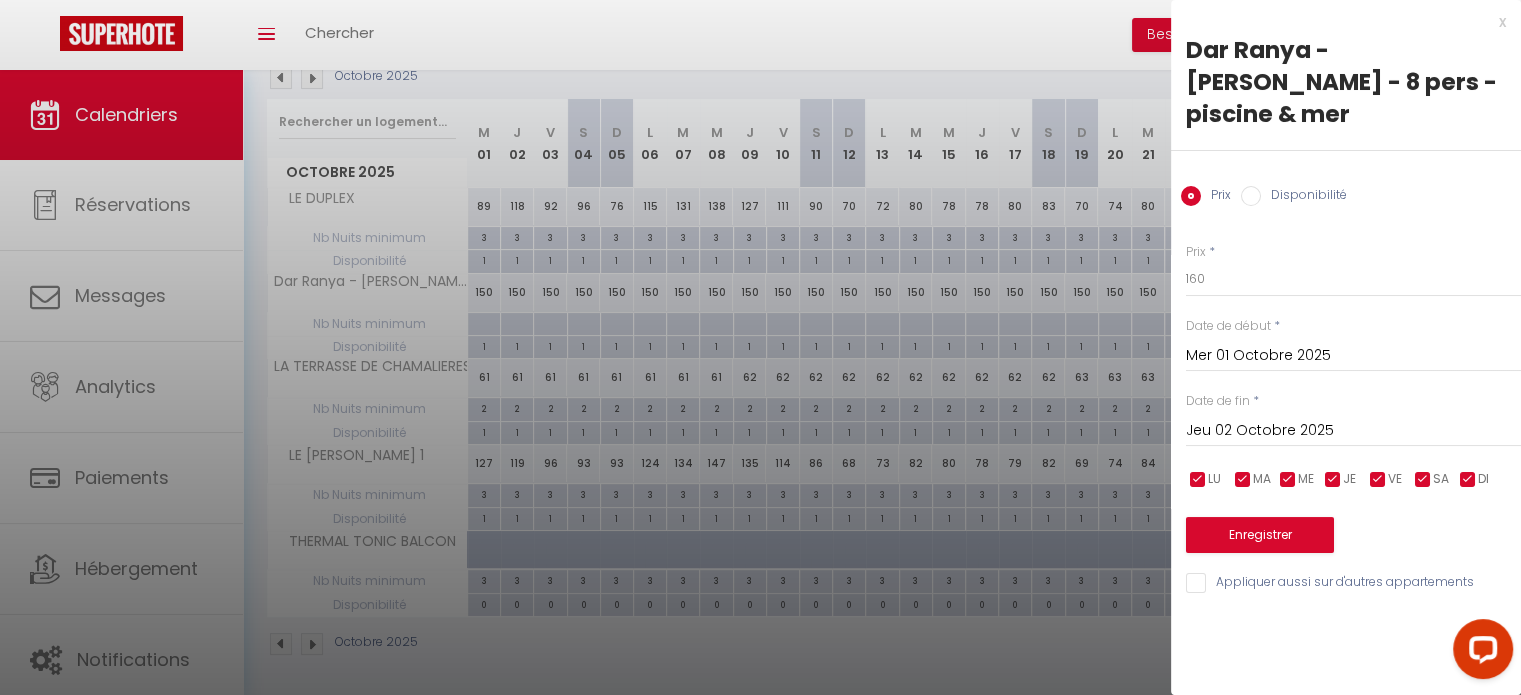 click on "Jeu 02 Octobre 2025" at bounding box center (1353, 431) 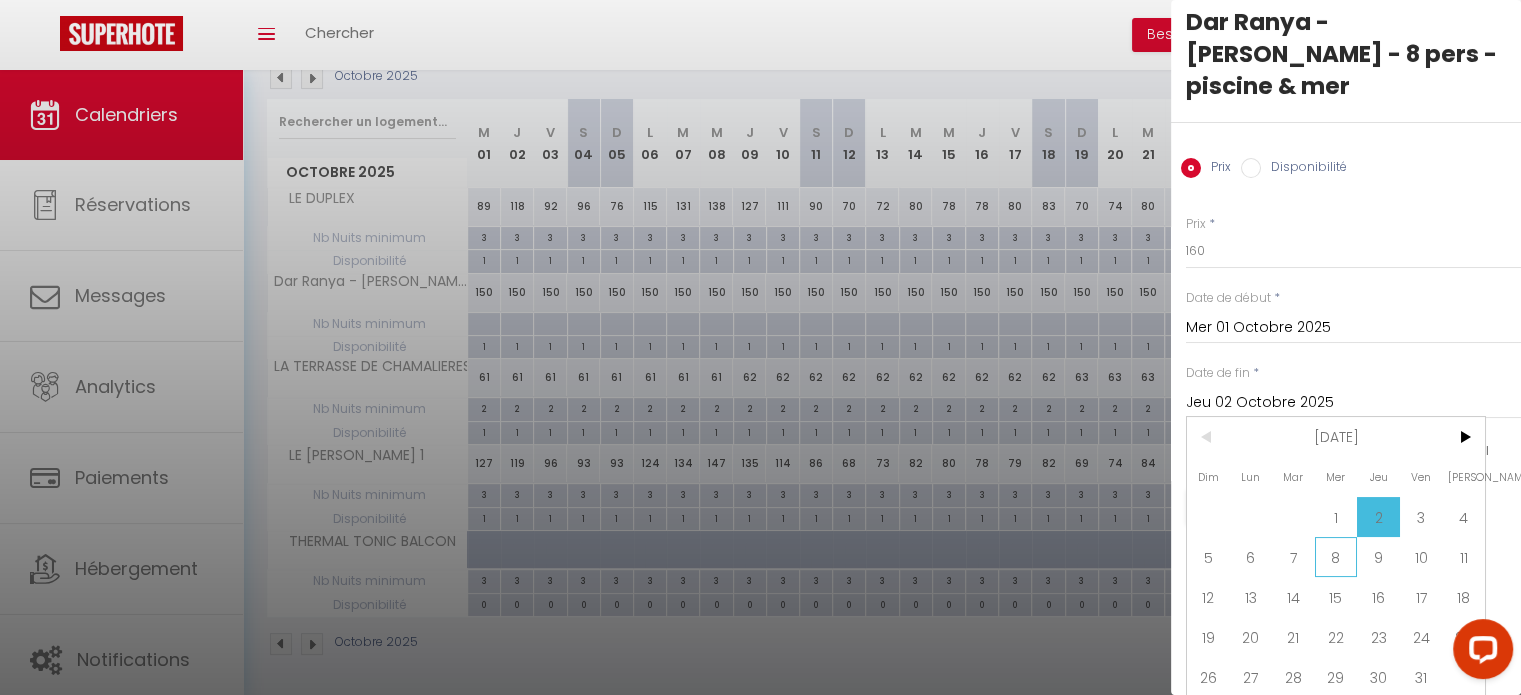 scroll, scrollTop: 44, scrollLeft: 0, axis: vertical 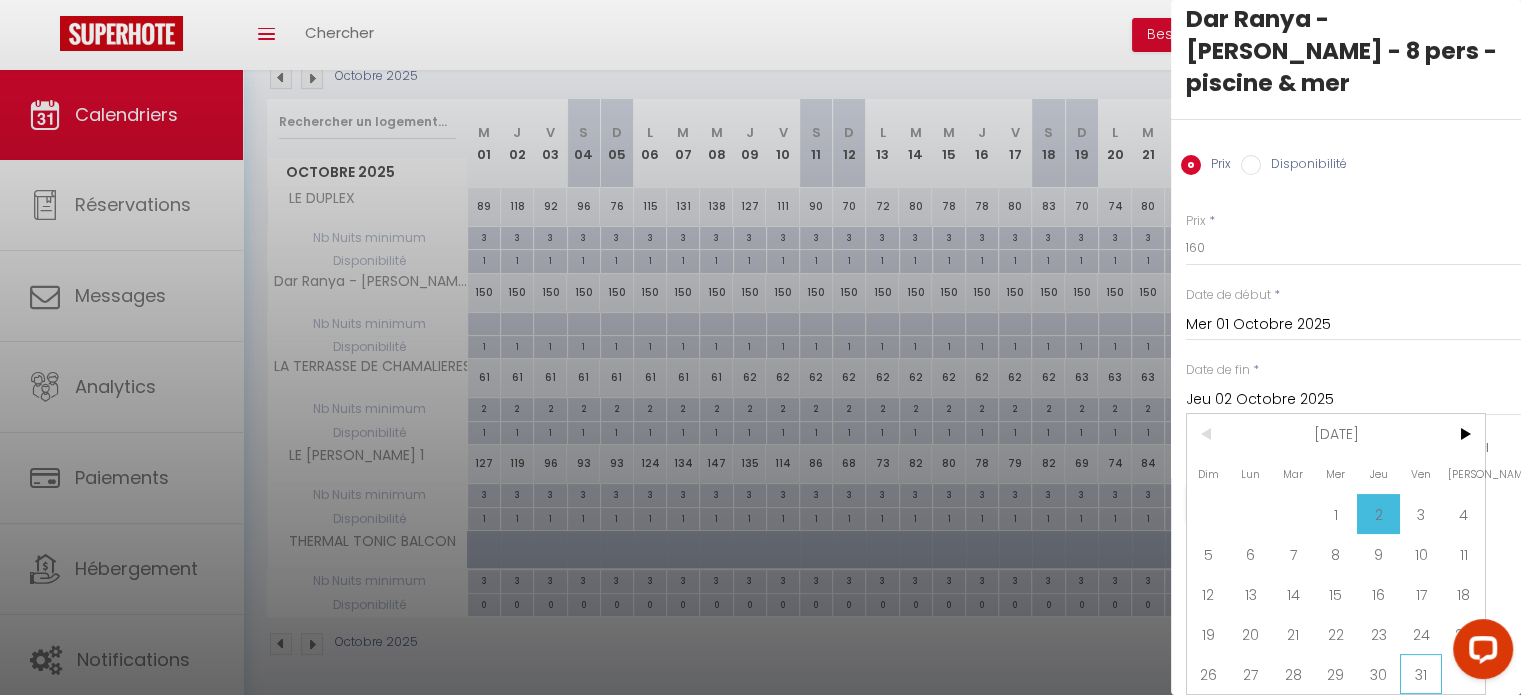 click on "31" at bounding box center [1421, 674] 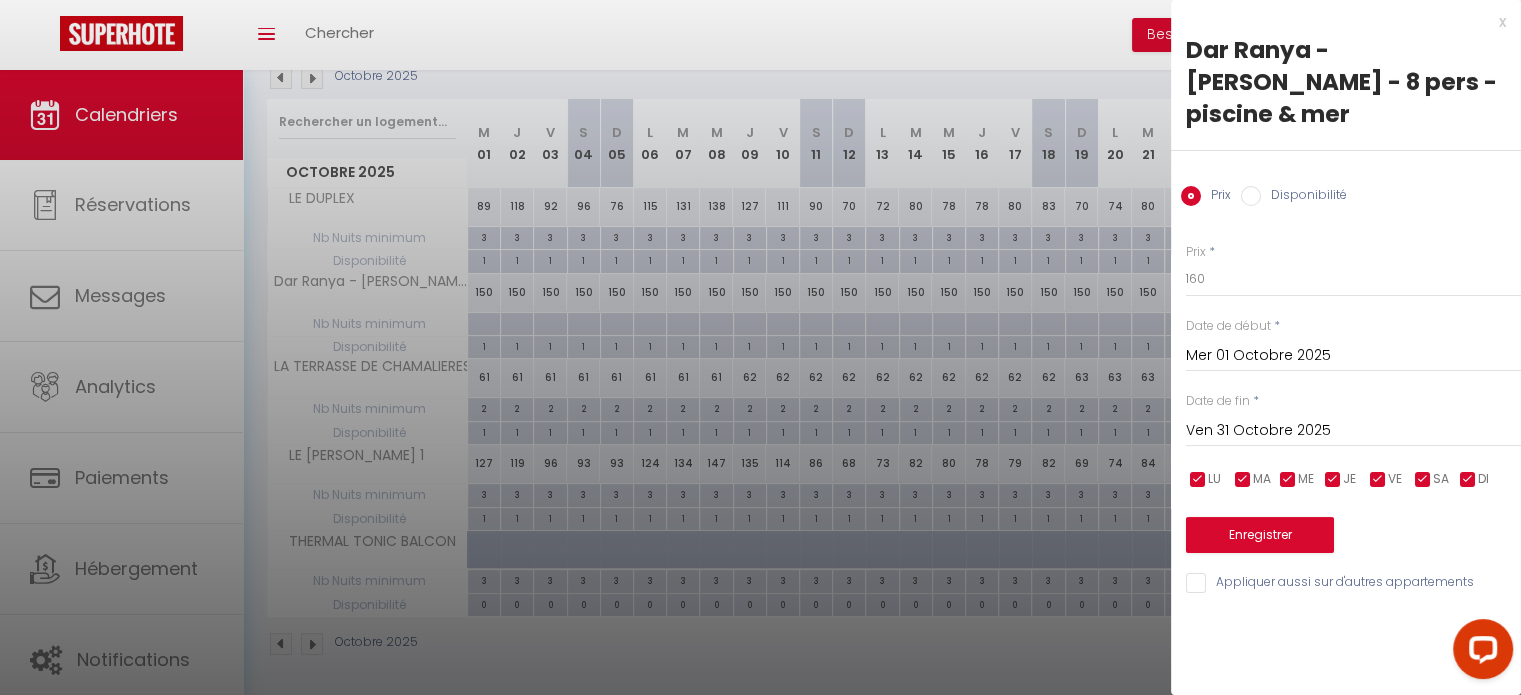scroll, scrollTop: 0, scrollLeft: 0, axis: both 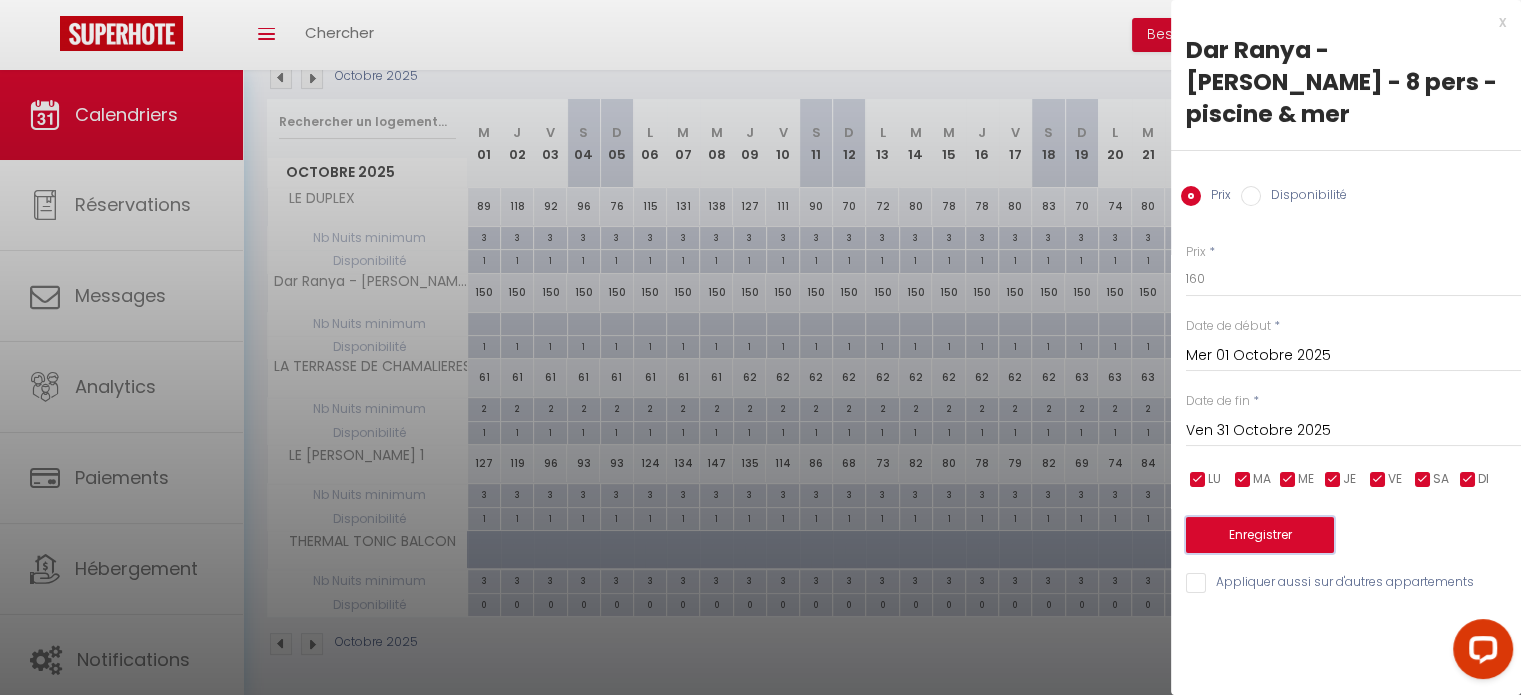 click on "Enregistrer" at bounding box center (1260, 535) 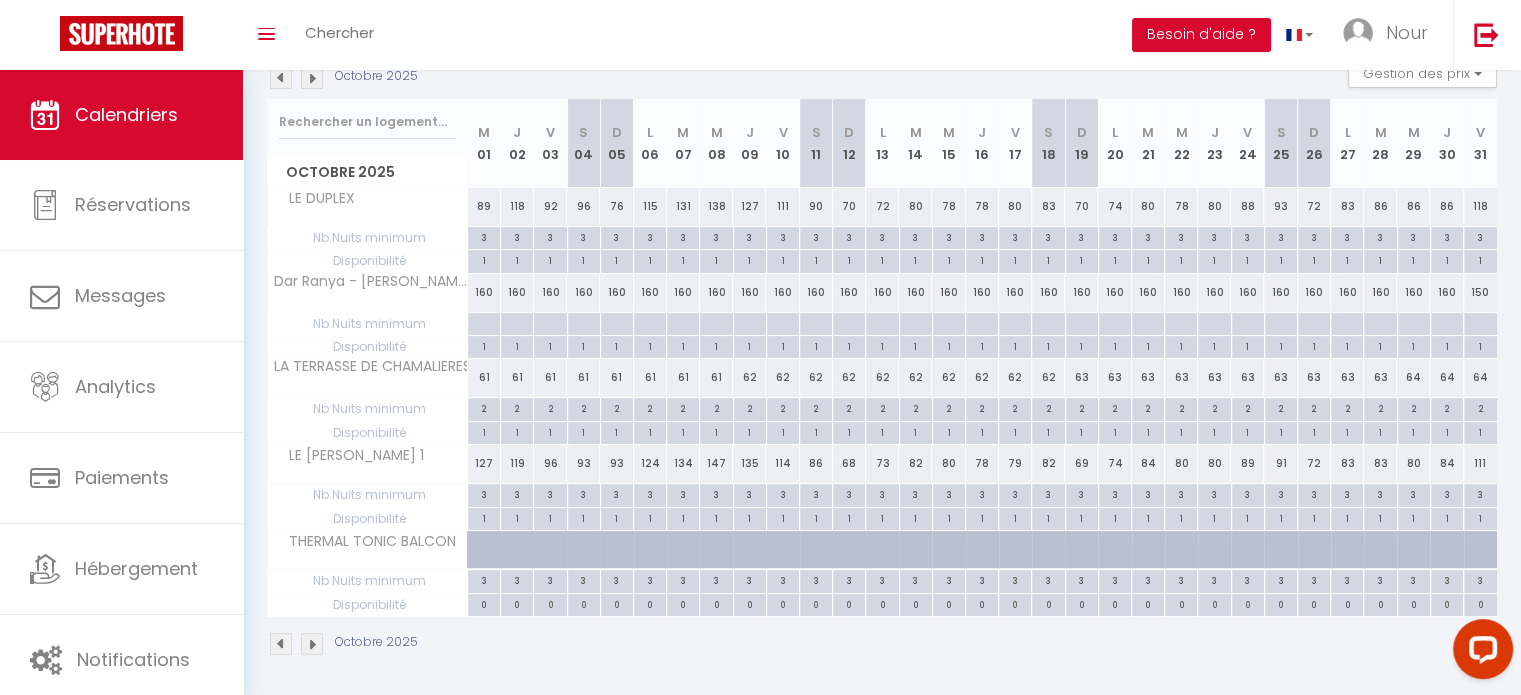 click at bounding box center (281, 78) 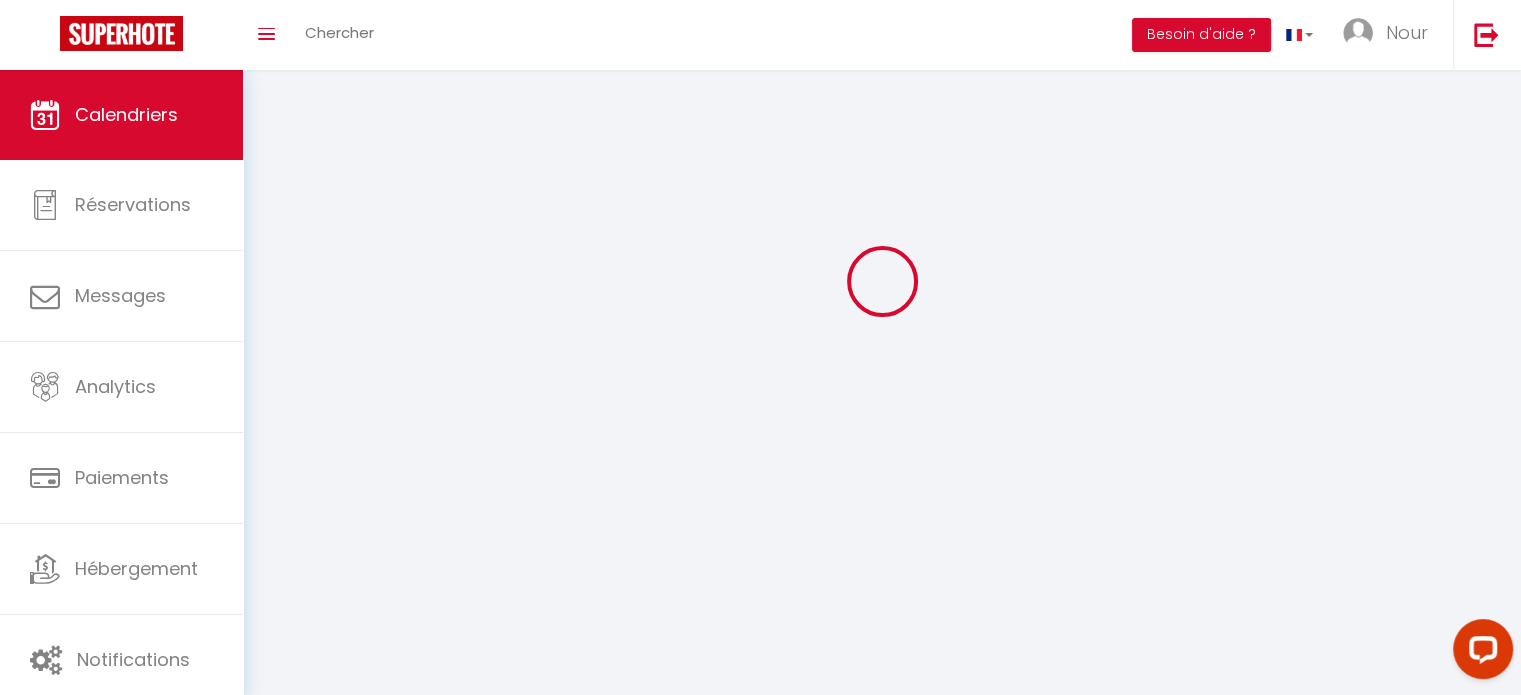 scroll, scrollTop: 229, scrollLeft: 0, axis: vertical 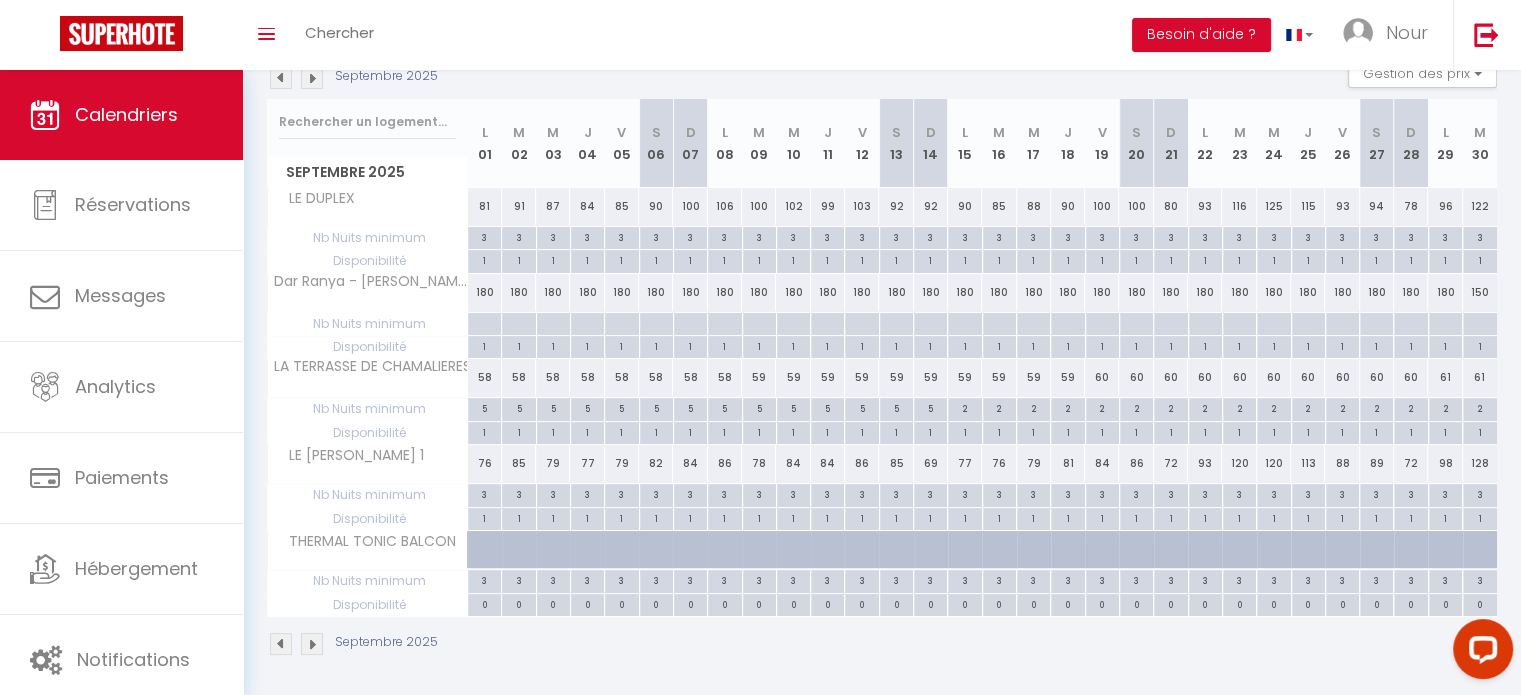 click at bounding box center [281, 78] 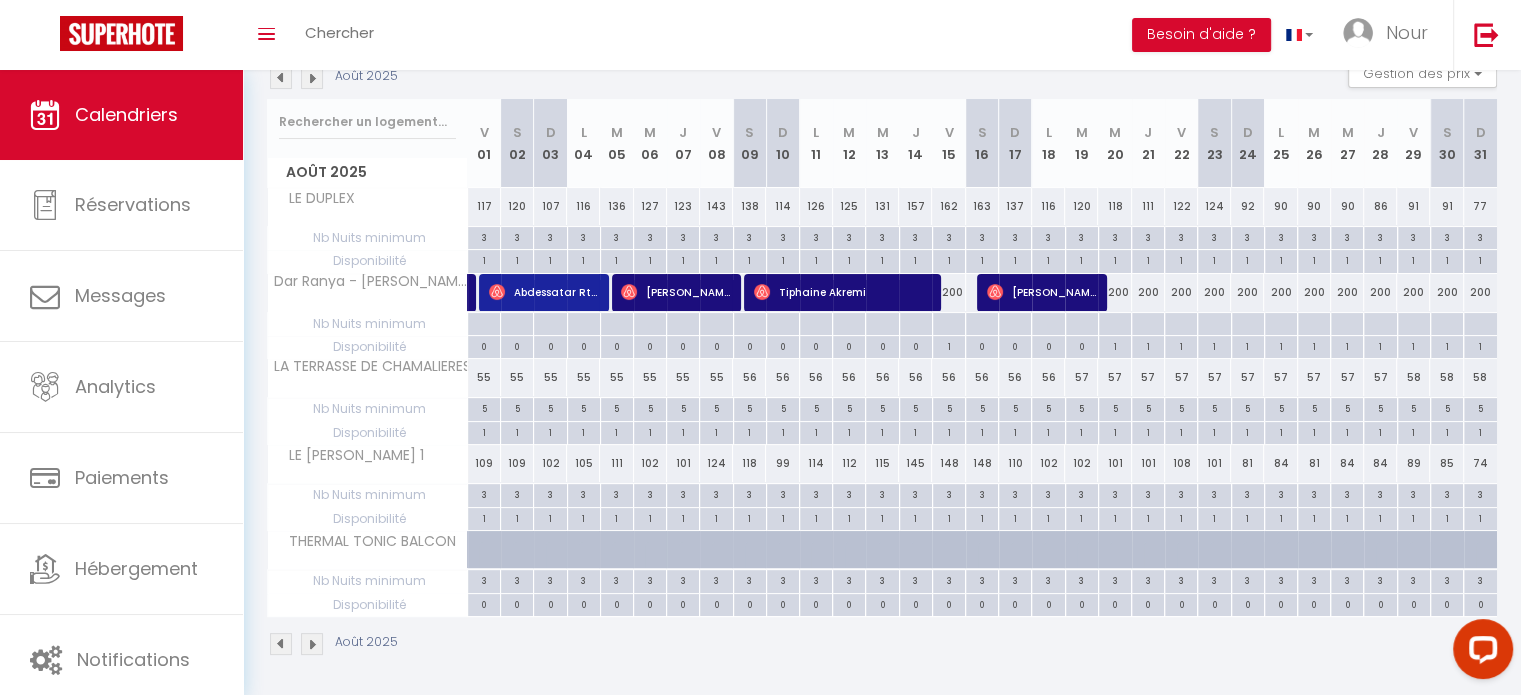 click on "3" at bounding box center [484, 236] 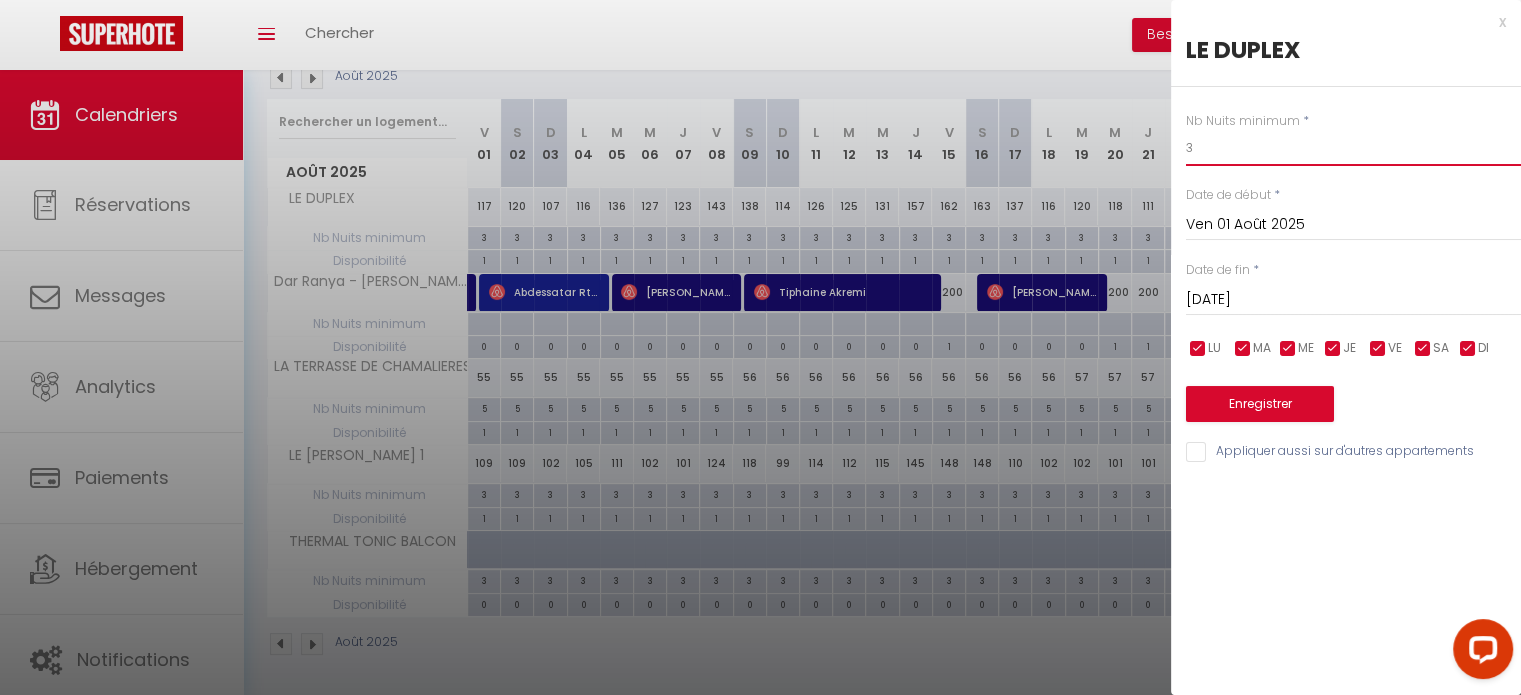 drag, startPoint x: 1196, startPoint y: 148, endPoint x: 1185, endPoint y: 147, distance: 11.045361 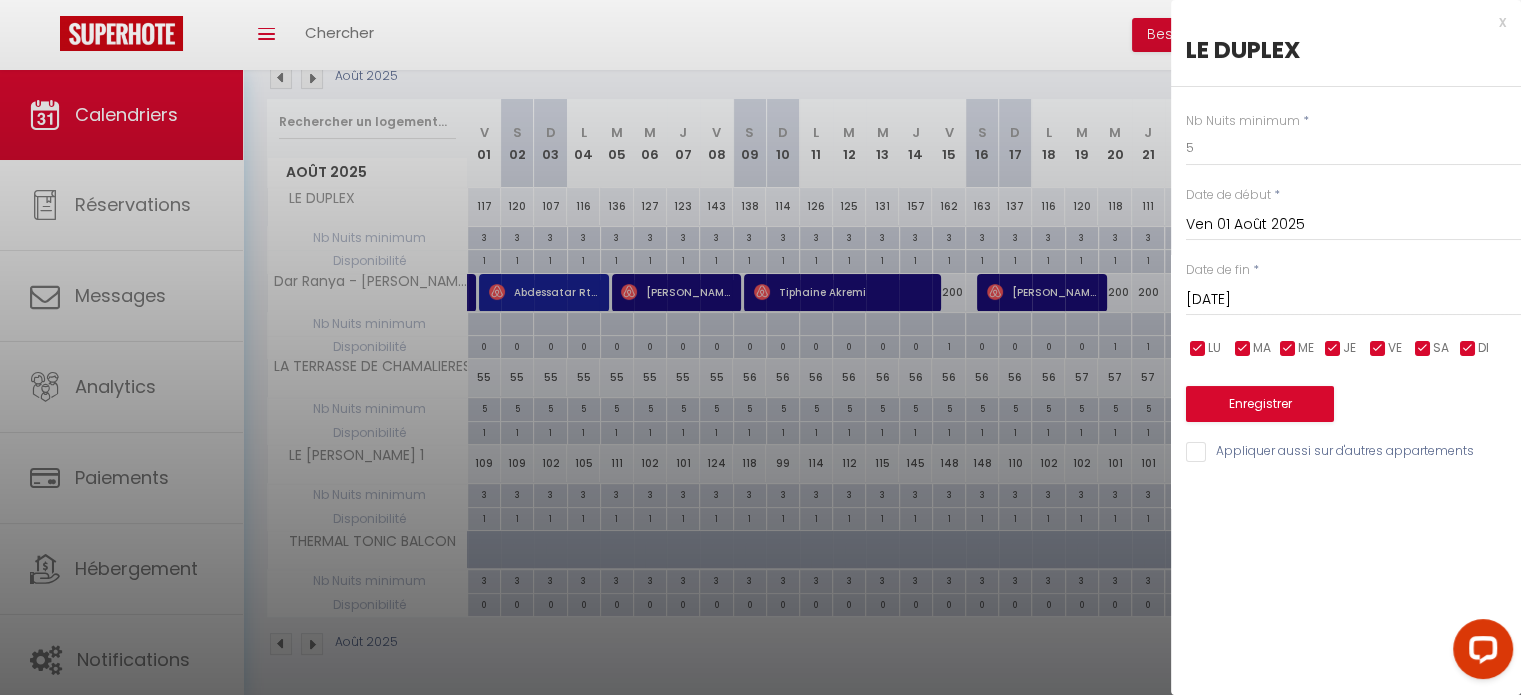 click on "[DATE]" at bounding box center [1353, 300] 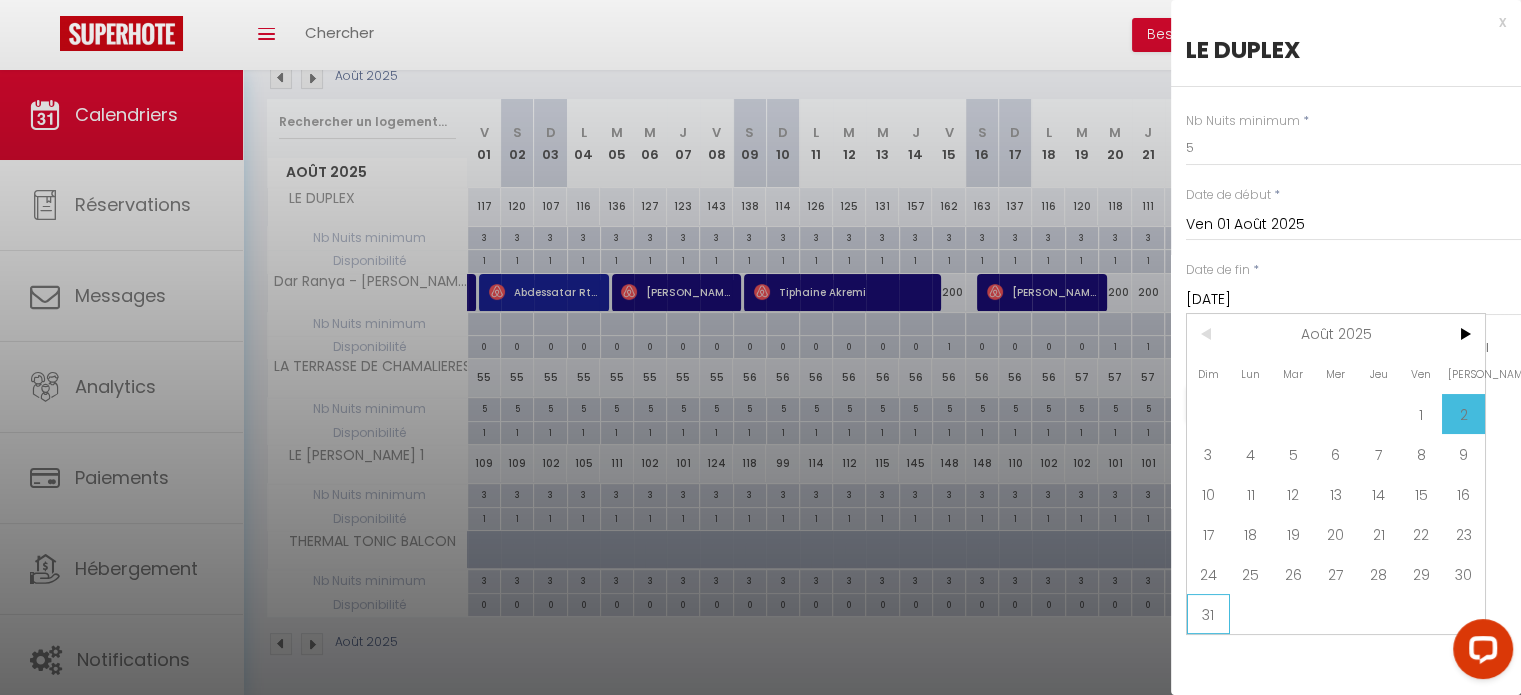 click on "31" at bounding box center (1208, 614) 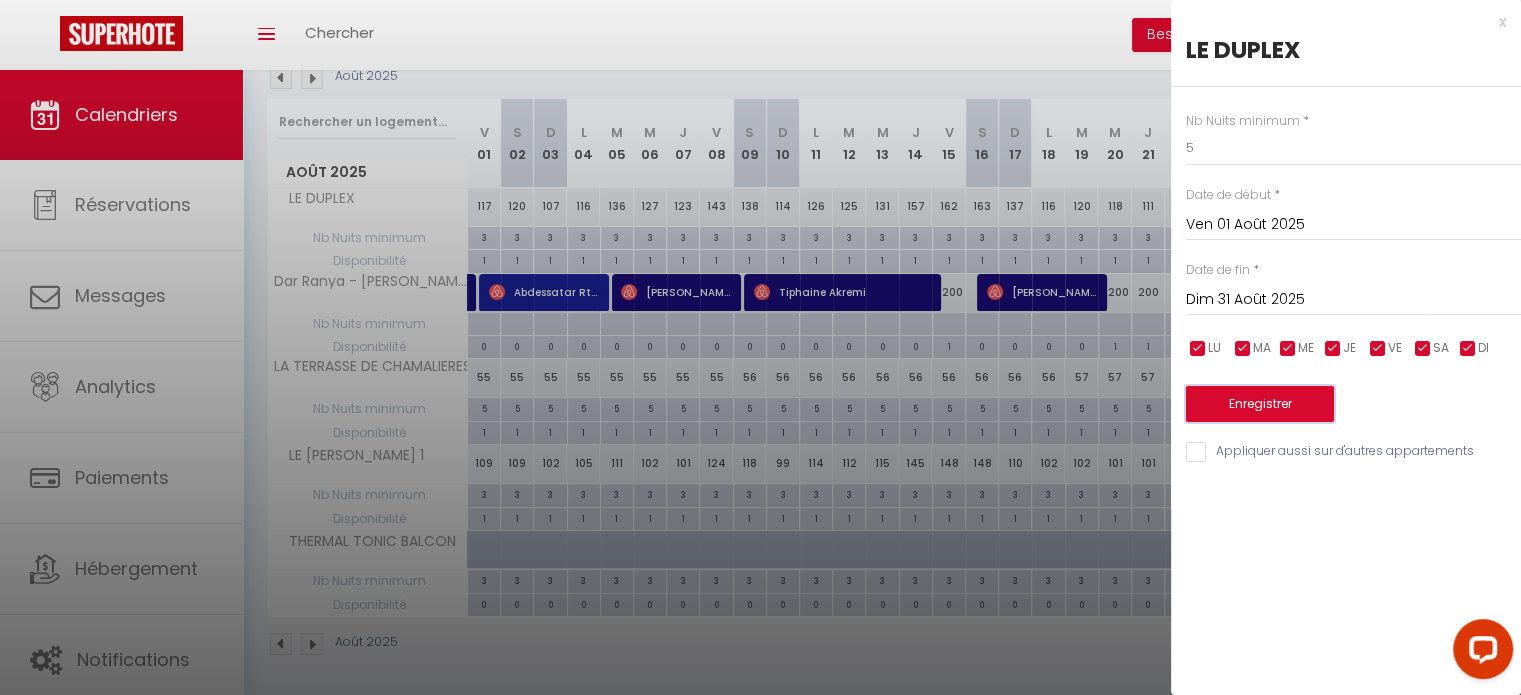 click on "Enregistrer" at bounding box center [1260, 404] 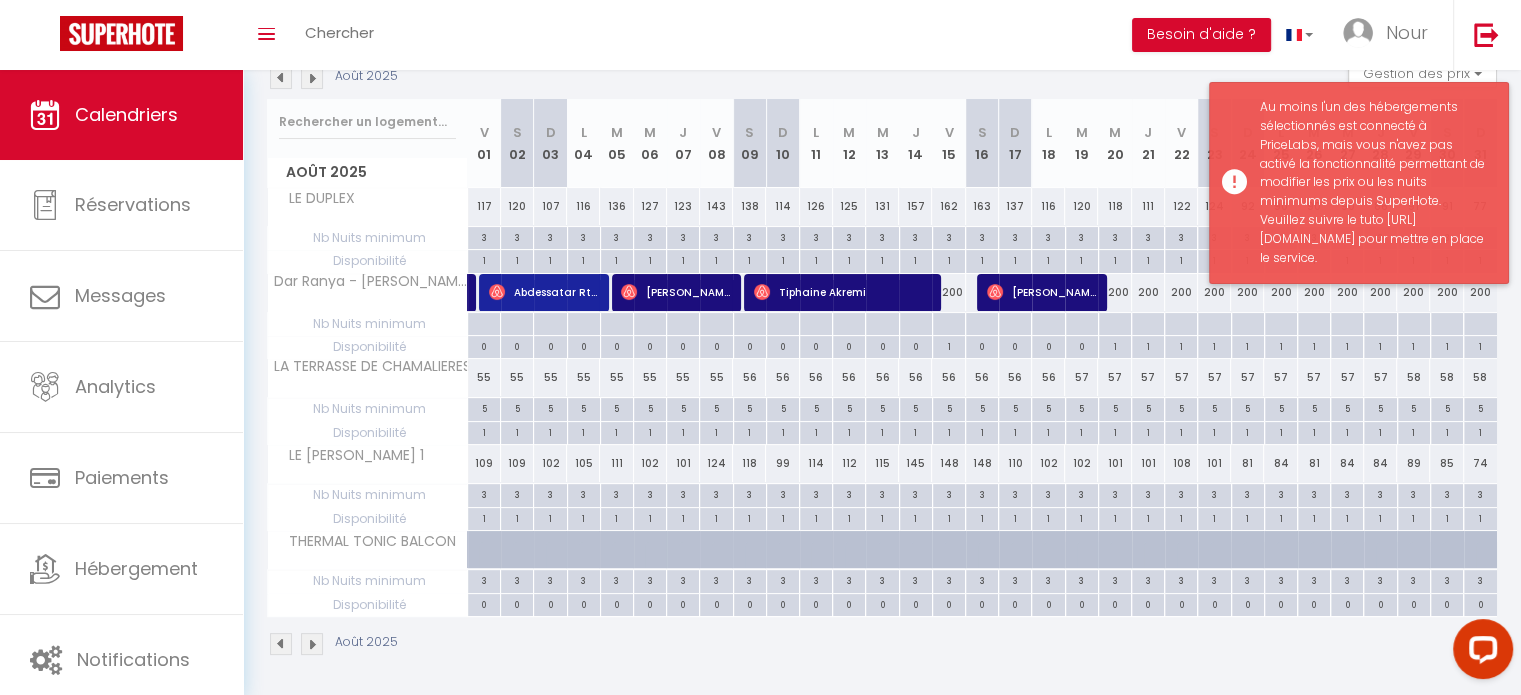 click on "Au moins l'un des hébergements sélectionnés est connecté à PriceLabs, mais vous n'avez pas activé la fonctionnalité permettant de modifier les prix ou les nuits minimums depuis SuperHote. Veuillez suivre le tuto [URL][DOMAIN_NAME] pour mettre en place le service." at bounding box center [1374, 183] 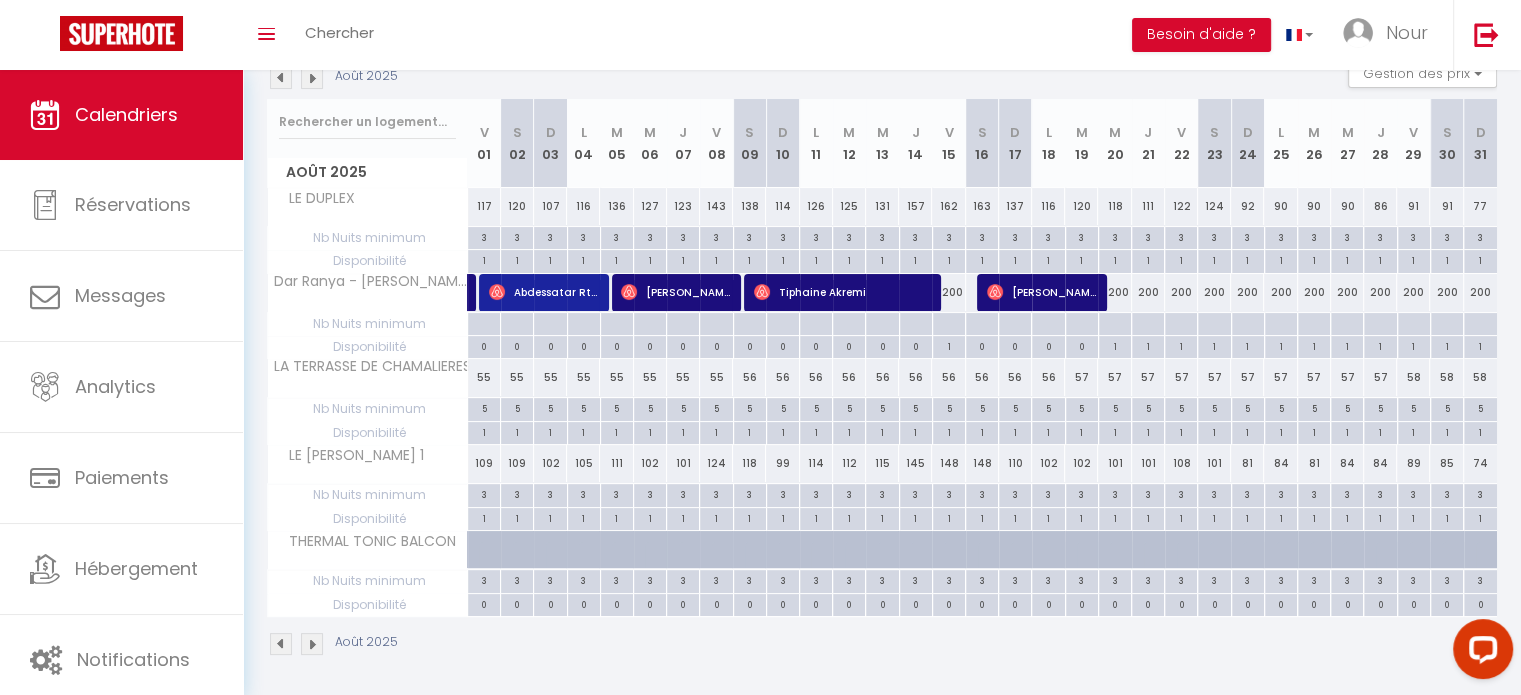 click on "3" at bounding box center (1082, 236) 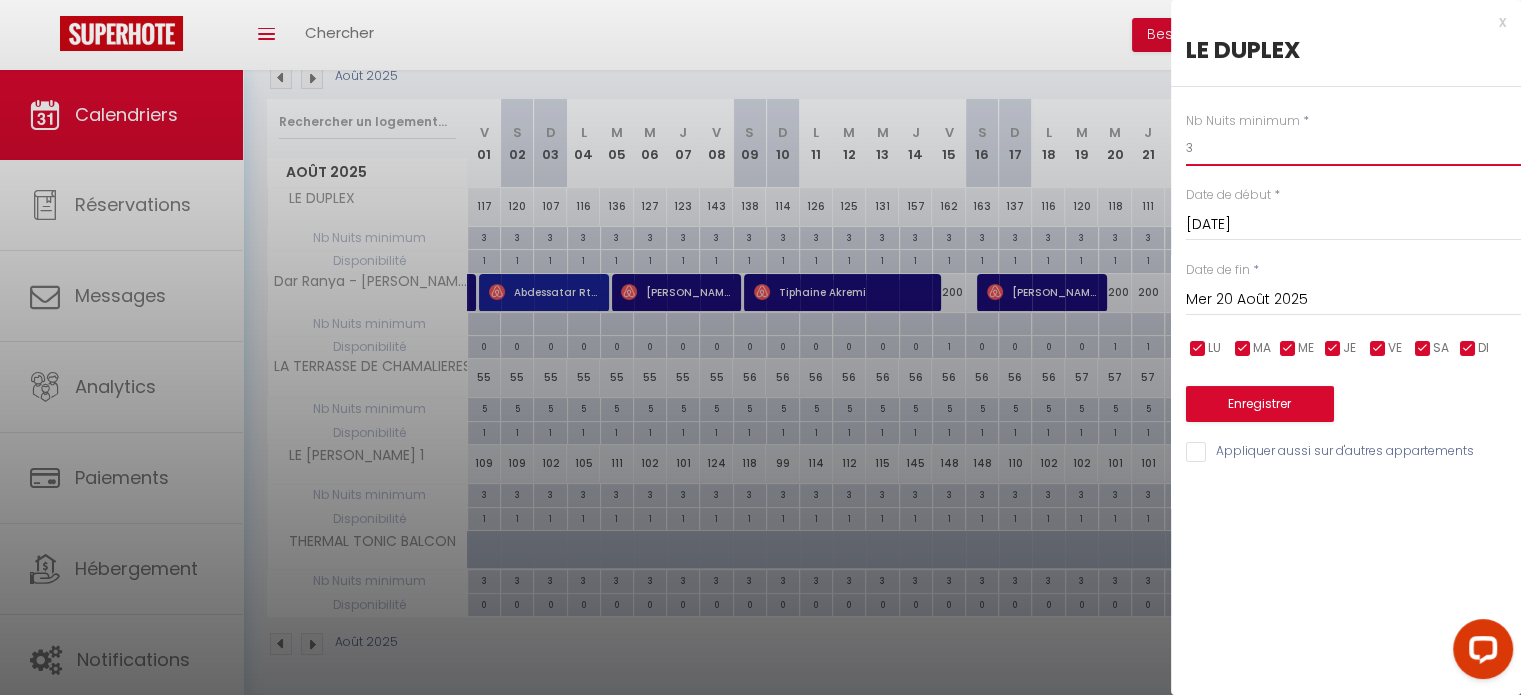 drag, startPoint x: 1204, startPoint y: 144, endPoint x: 1156, endPoint y: 143, distance: 48.010414 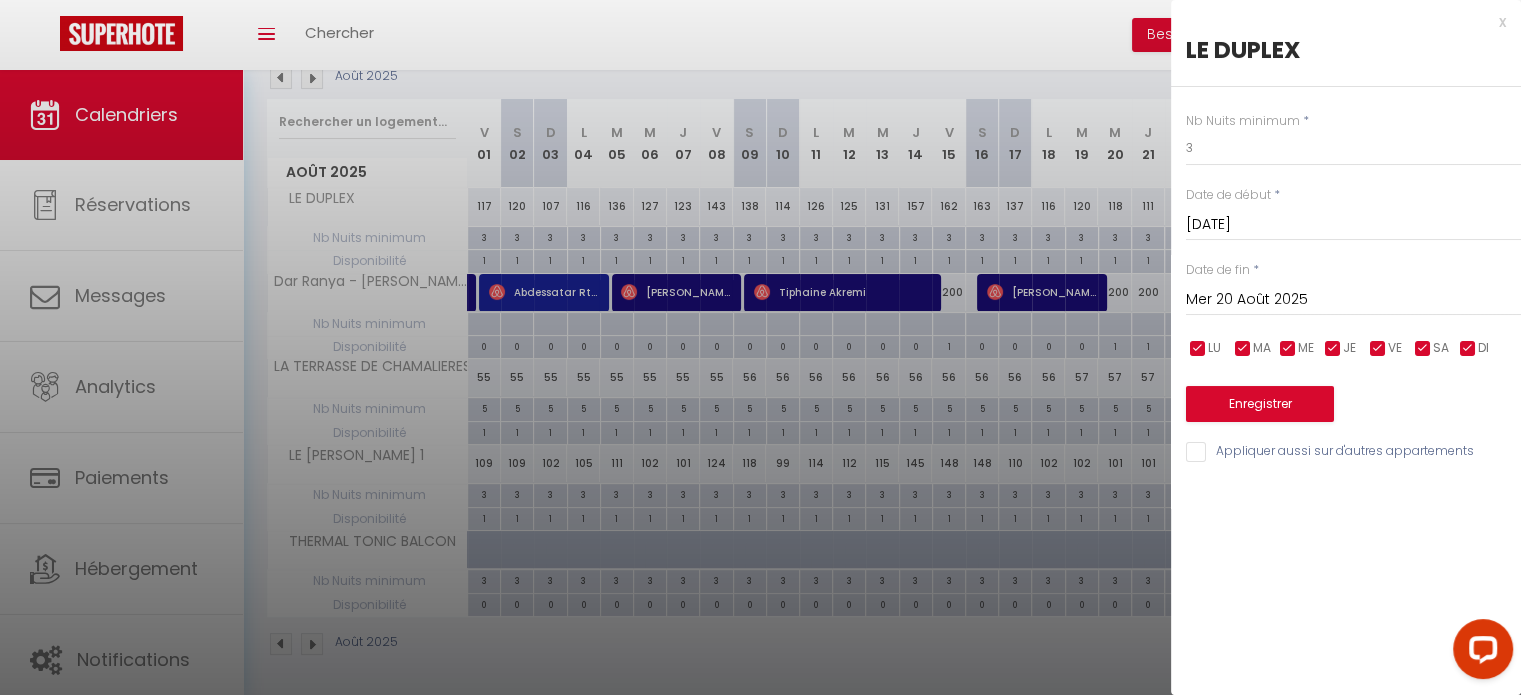 click at bounding box center (760, 347) 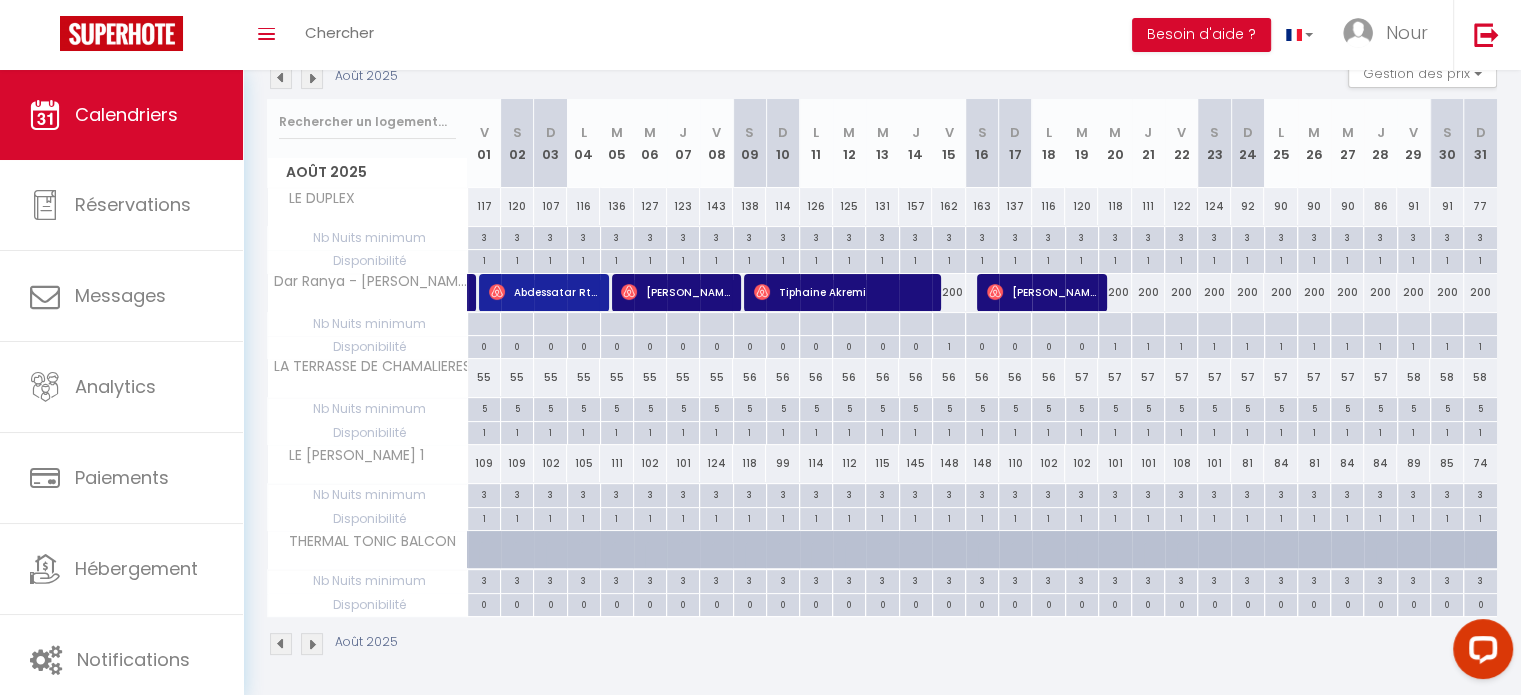 click on "200" at bounding box center [1214, 292] 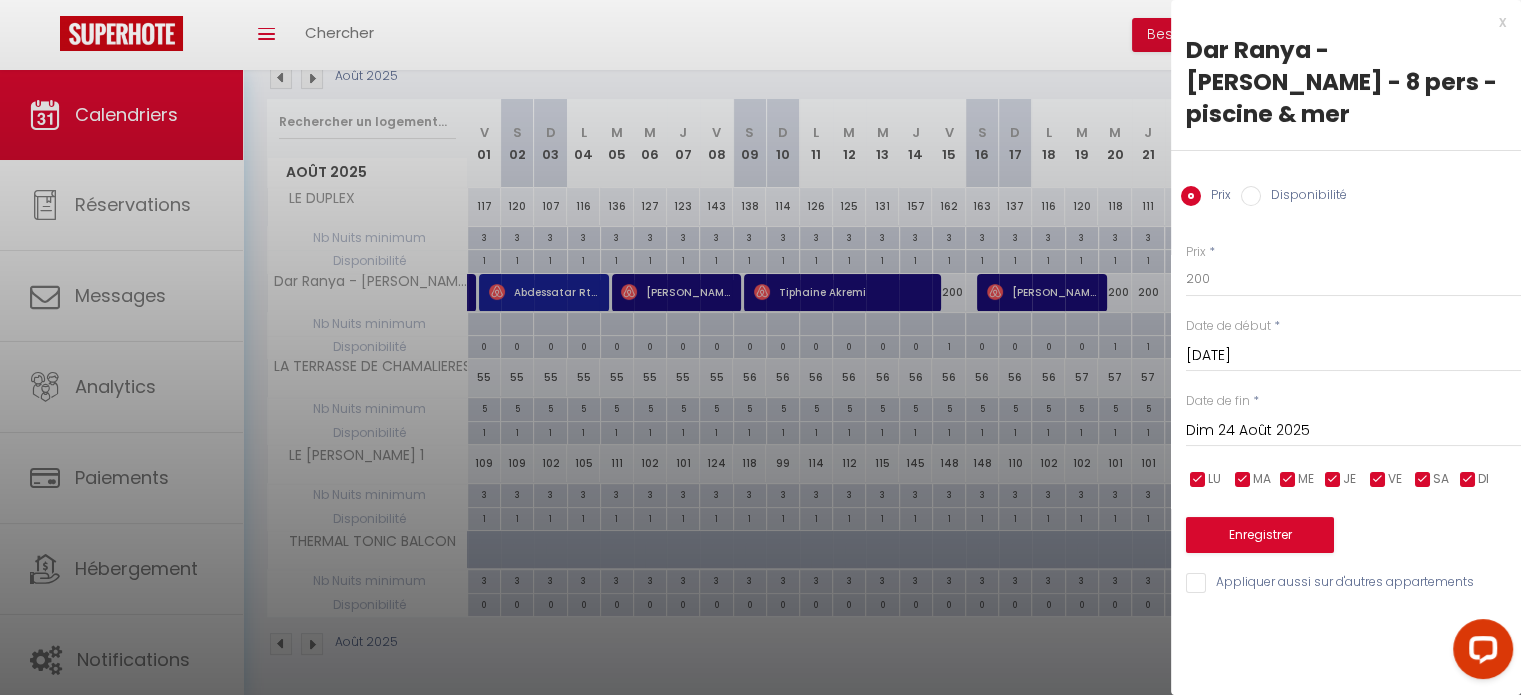 click at bounding box center (760, 347) 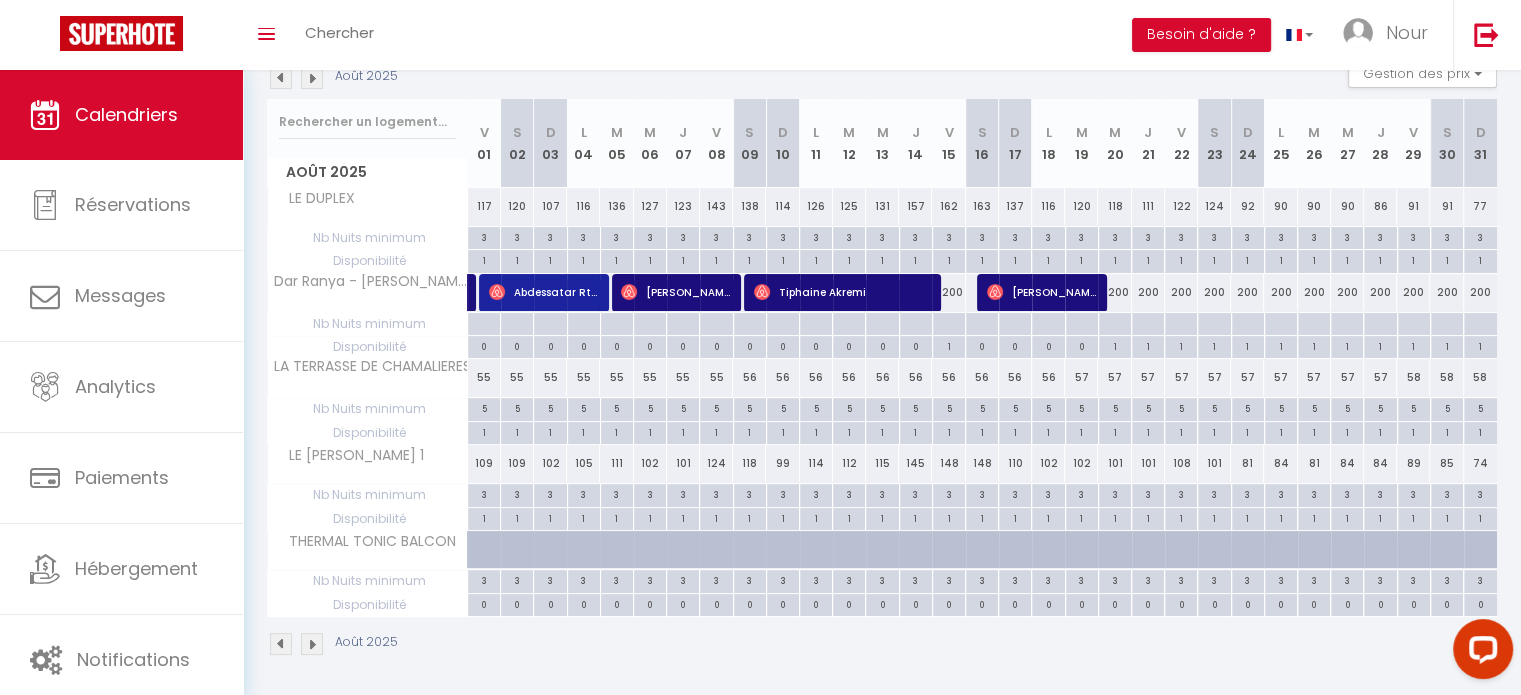 click on "3" at bounding box center [1181, 236] 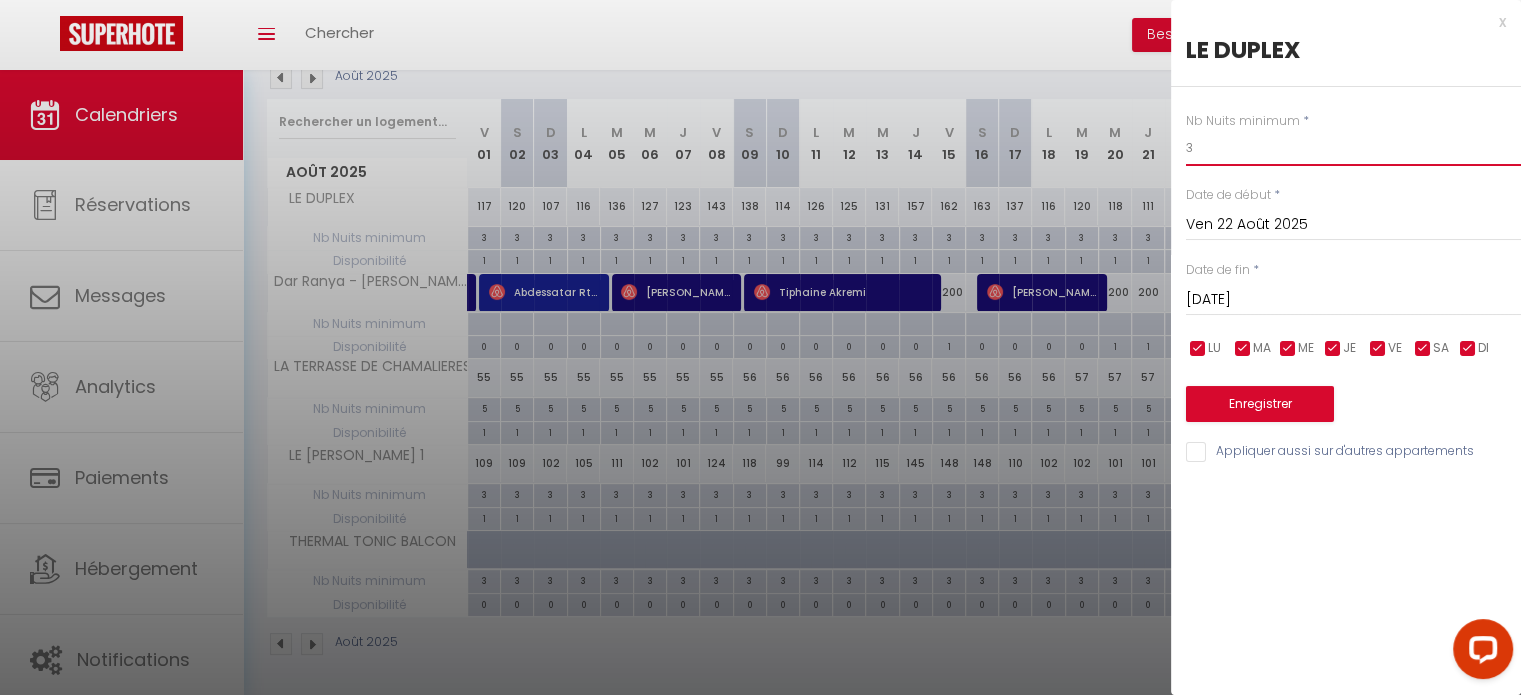 drag, startPoint x: 1199, startPoint y: 147, endPoint x: 1184, endPoint y: 145, distance: 15.132746 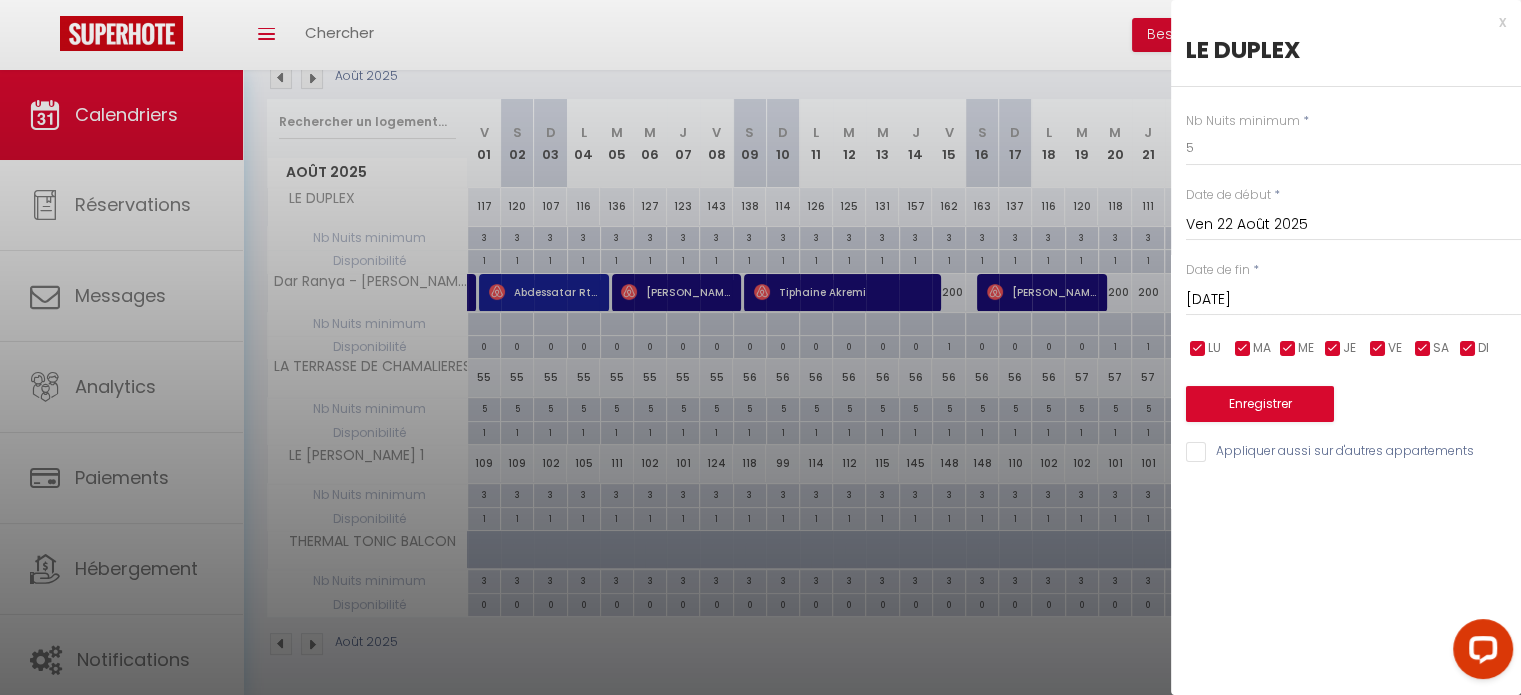 click on "Ven 22 Août 2025" at bounding box center [1353, 225] 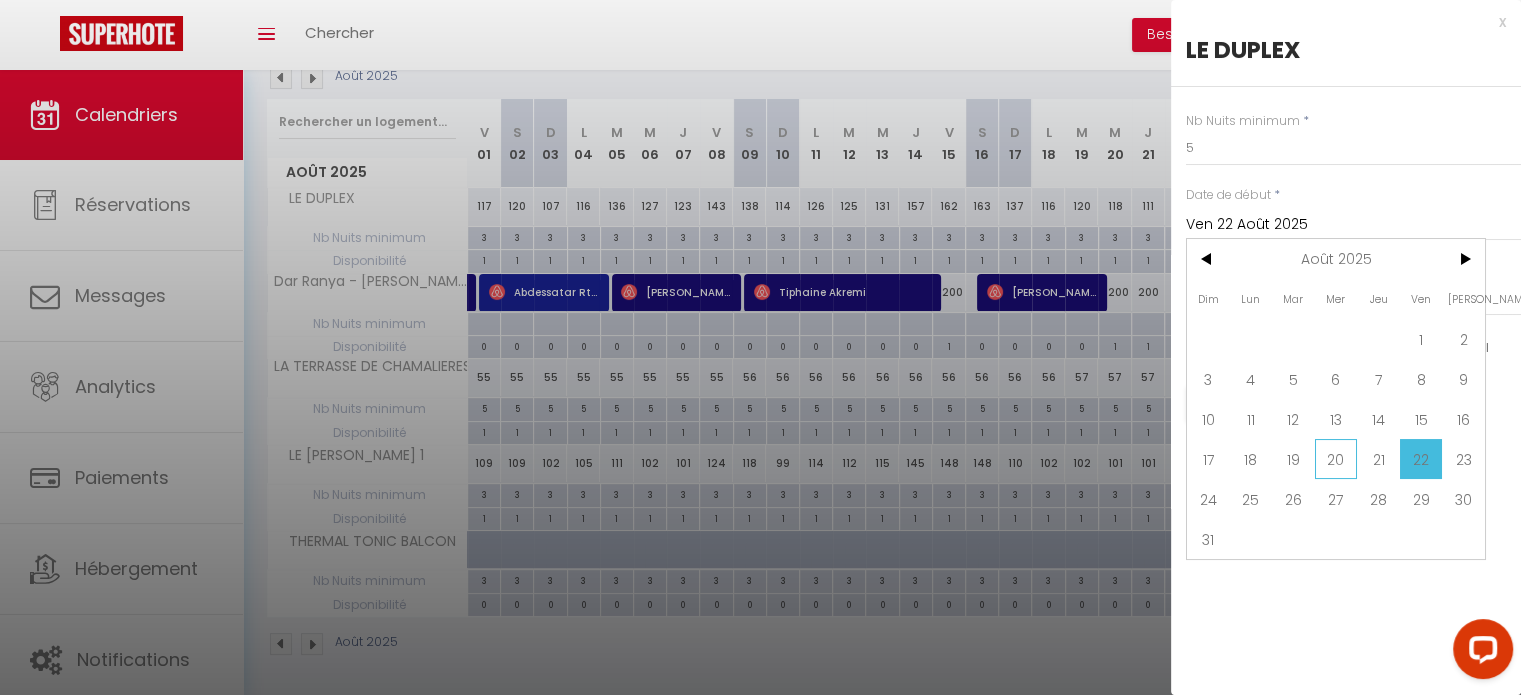 click on "20" at bounding box center [1336, 459] 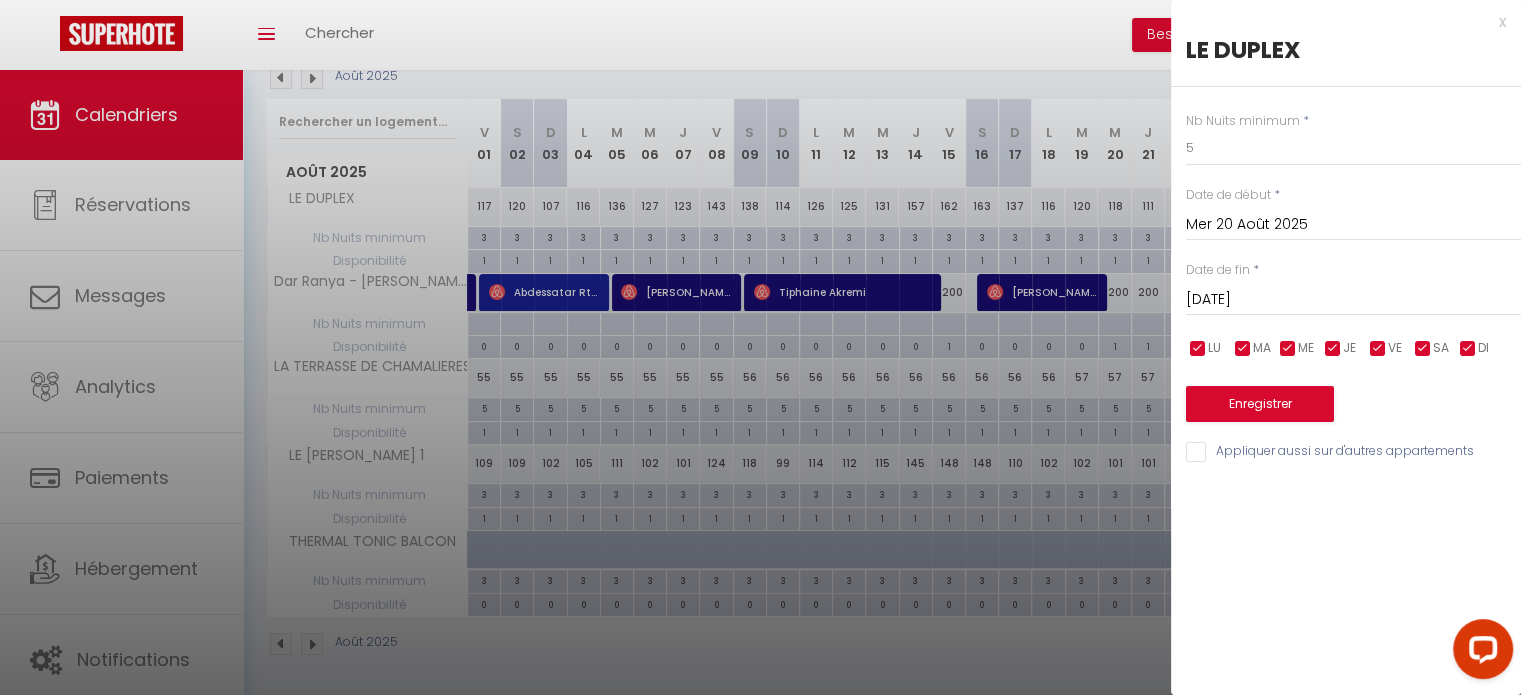 click on "[DATE]" at bounding box center [1353, 300] 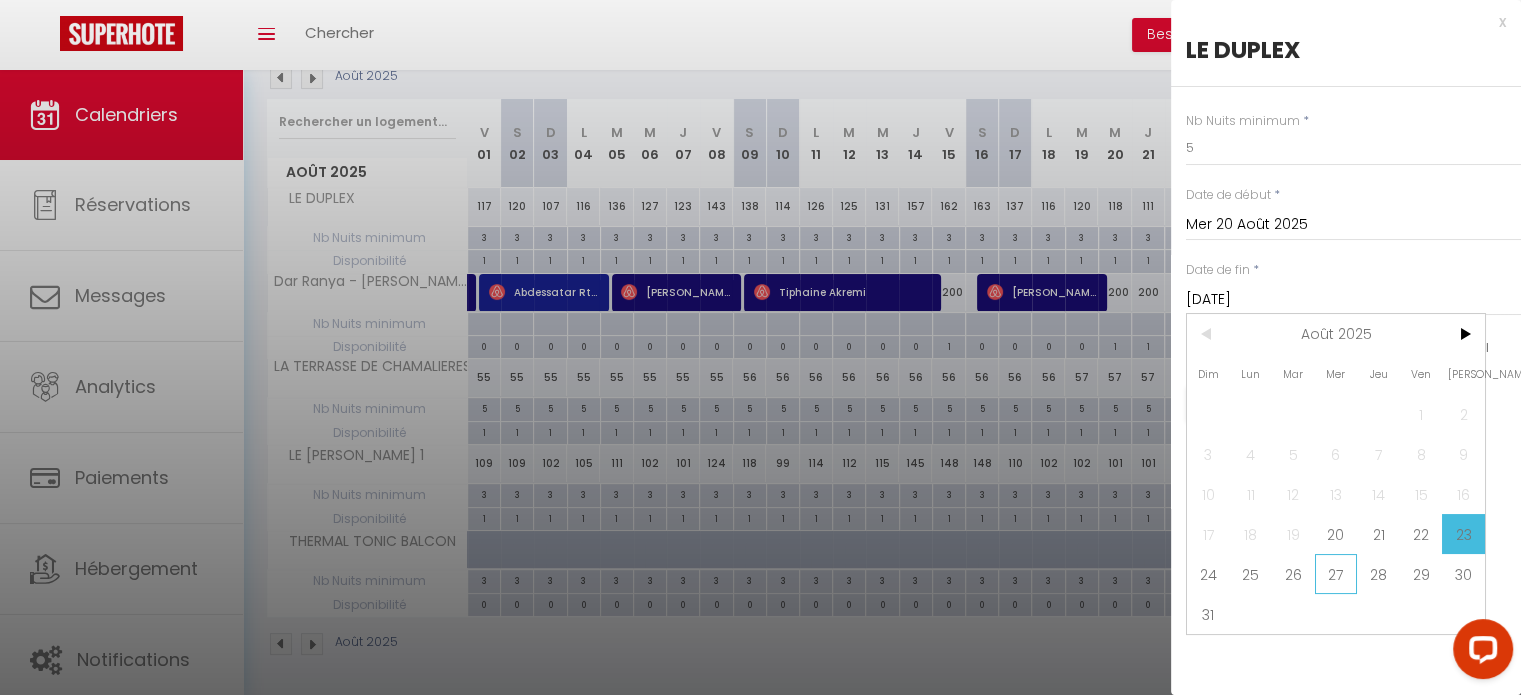 click on "27" at bounding box center (1336, 574) 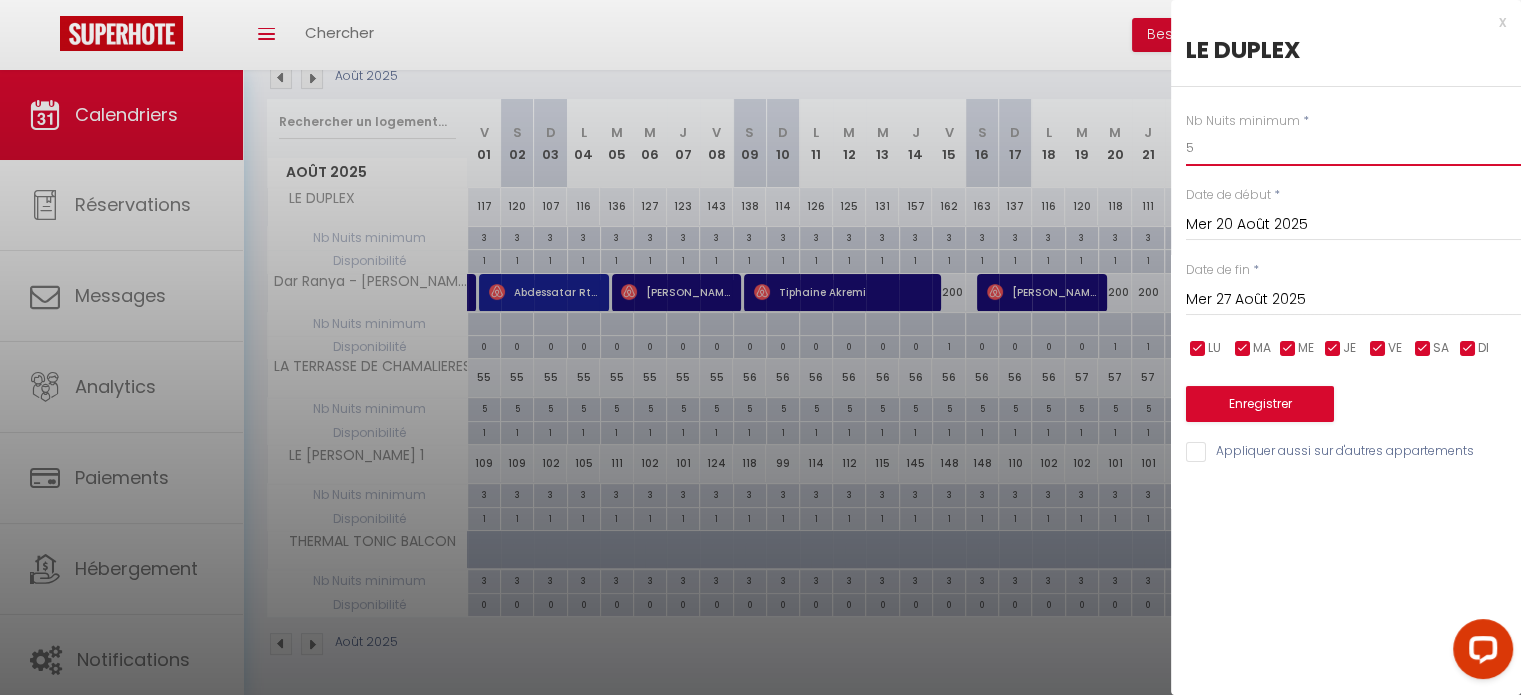 click on "5" at bounding box center (1353, 148) 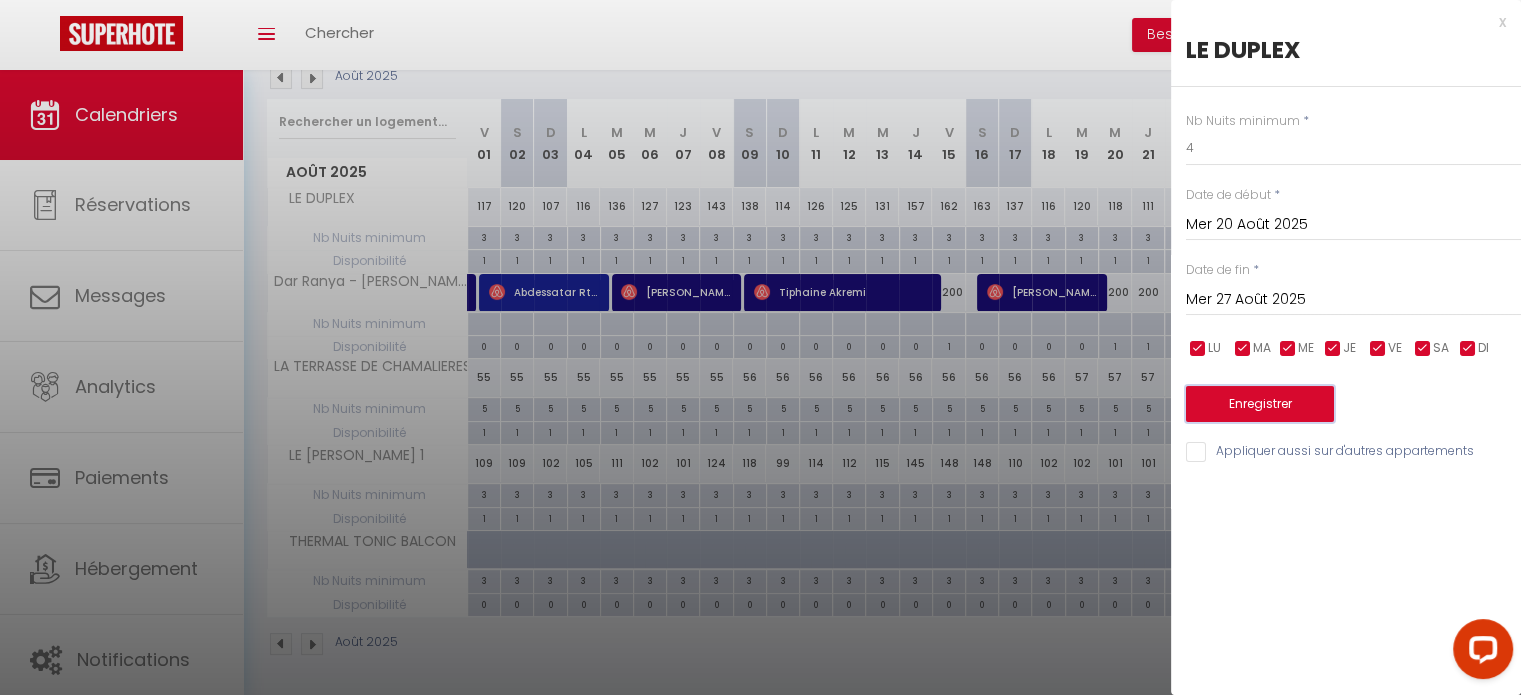 click on "Enregistrer" at bounding box center (1260, 404) 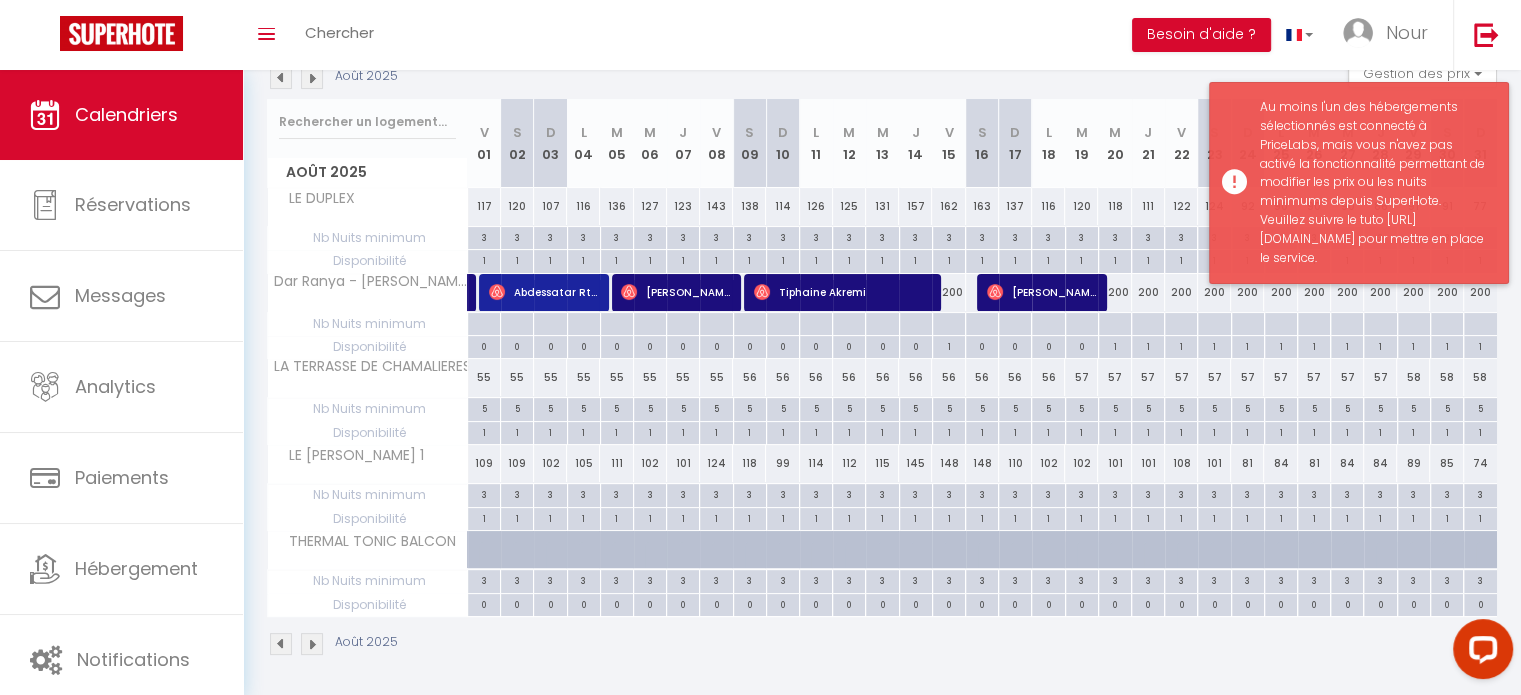 drag, startPoint x: 1444, startPoint y: 257, endPoint x: 1420, endPoint y: 257, distance: 24 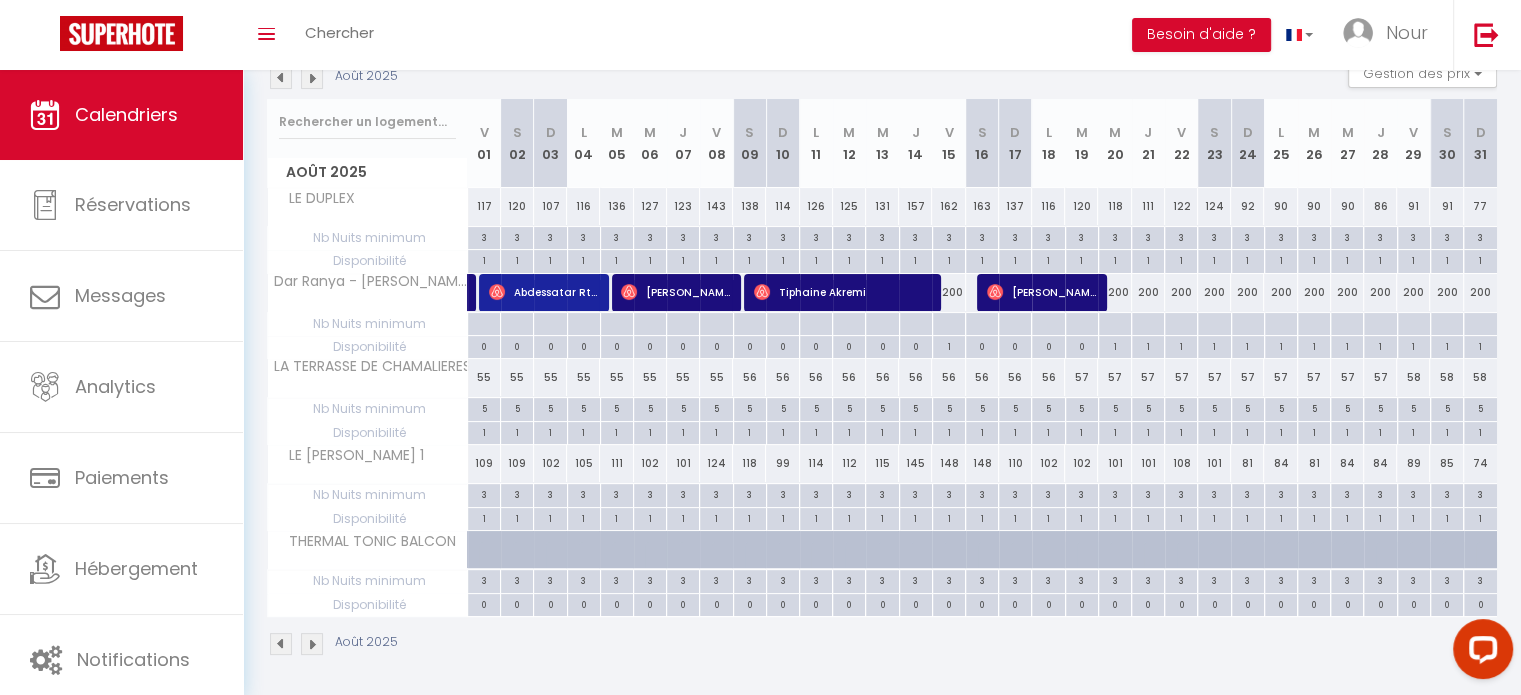click on "3" at bounding box center (1248, 236) 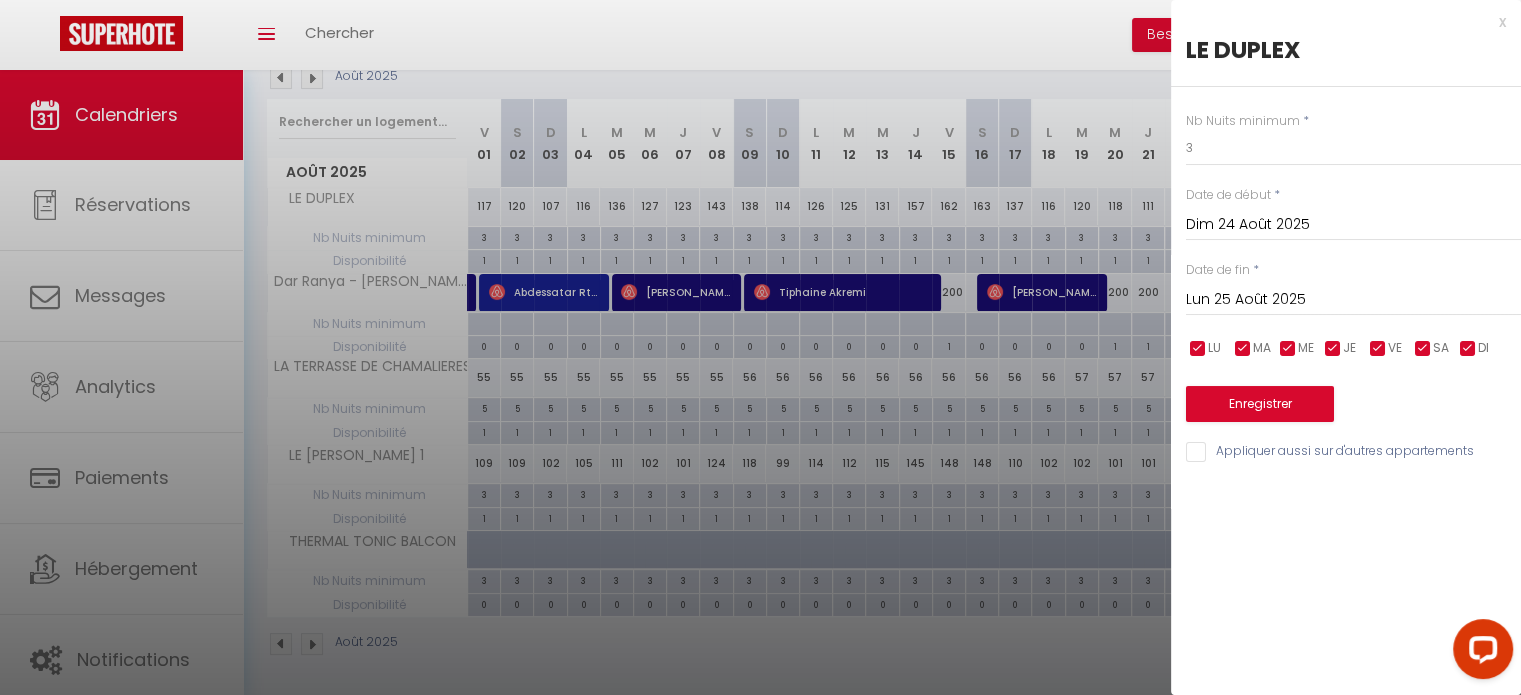 click at bounding box center (760, 347) 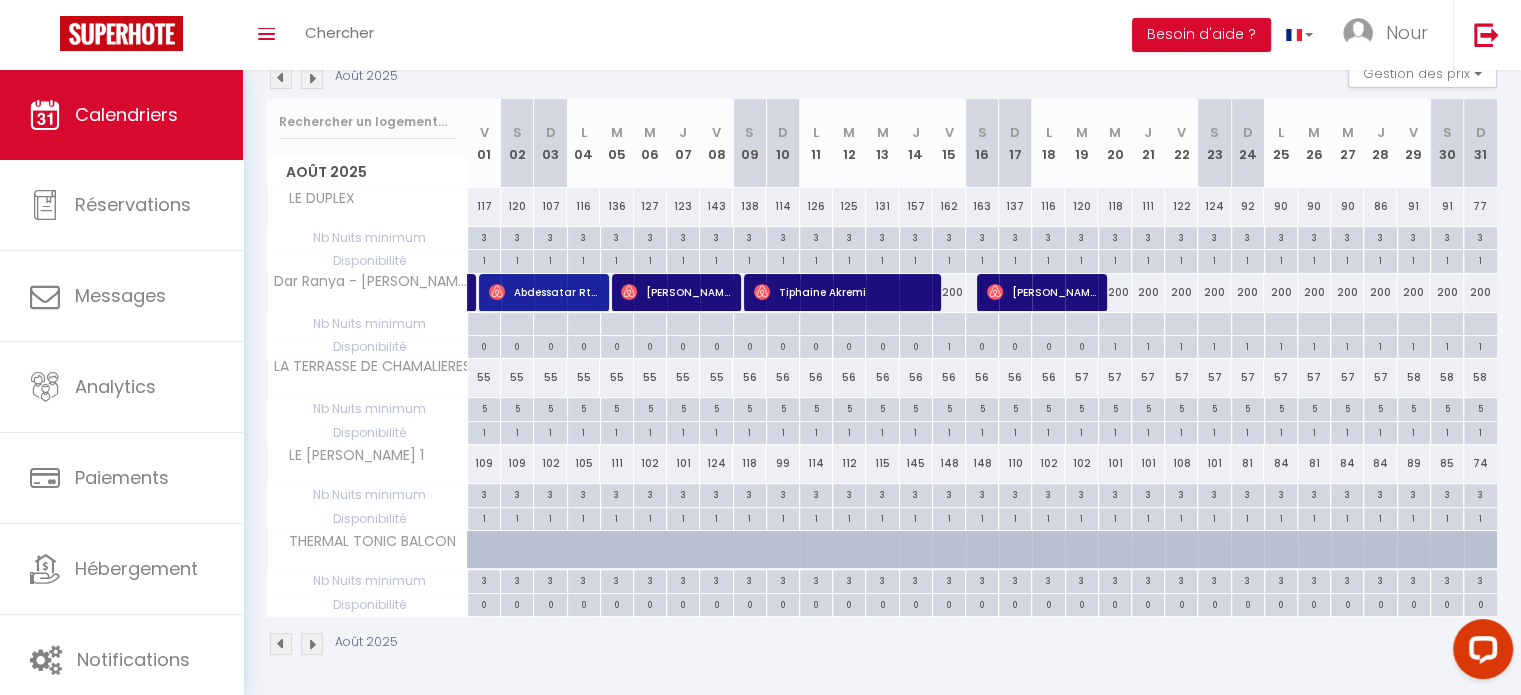 click on "3" at bounding box center (1148, 236) 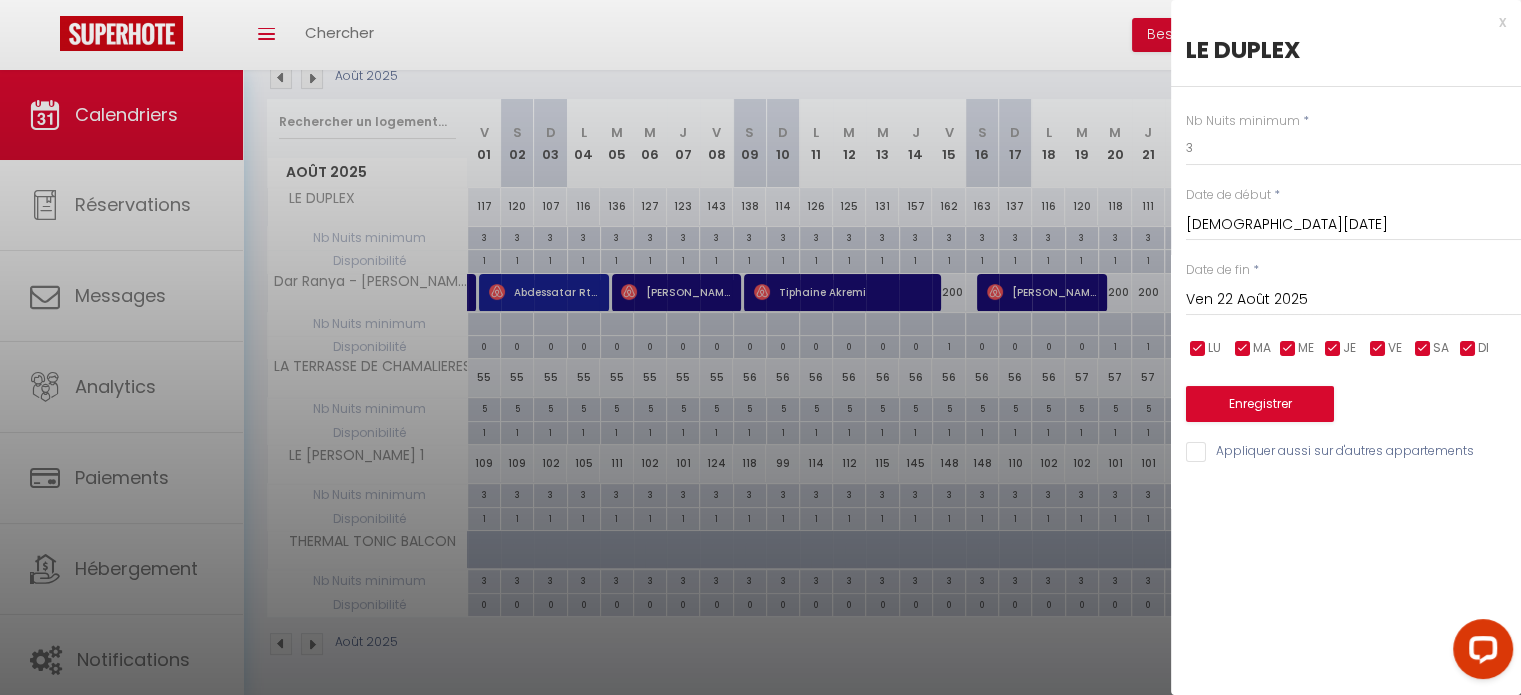 click on "x
LE DUPLEX
Nb Nuits minimum
*   3
Date de début
*     [DATE]         <   [DATE]   >   Dim Lun Mar Mer Jeu Ven Sam   1 2 3 4 5 6 7 8 9 10 11 12 13 14 15 16 17 18 19 20 21 22 23 24 25 26 27 28 29 30 31     <   2025   >   [PERSON_NAME] Mars Avril Mai Juin Juillet Août Septembre Octobre Novembre Décembre     <   [DATE] - [DATE]   >   2020 2021 2022 2023 2024 2025 2026 2027 2028 2029
Date de fin
*     [DATE]         <   [DATE]   >   Dim Lun Mar Mer Jeu Ven Sam   1 2 3 4 5 6 7 8 9 10 11 12 13 14 15 16 17 18 19 20 21 22 23 24 25 26 27 28 29 30 31     <   2025   >   [PERSON_NAME] Mars Avril Mai Juin Juillet Août Septembre Octobre Novembre Décembre     <   [DATE] - [DATE]   >   2020 2021 2022 2023 2024 2025 2026 2027 2028 2029     LU   MA   ME   JE   VE   SA   DI
Enregistrer" at bounding box center (1346, 242) 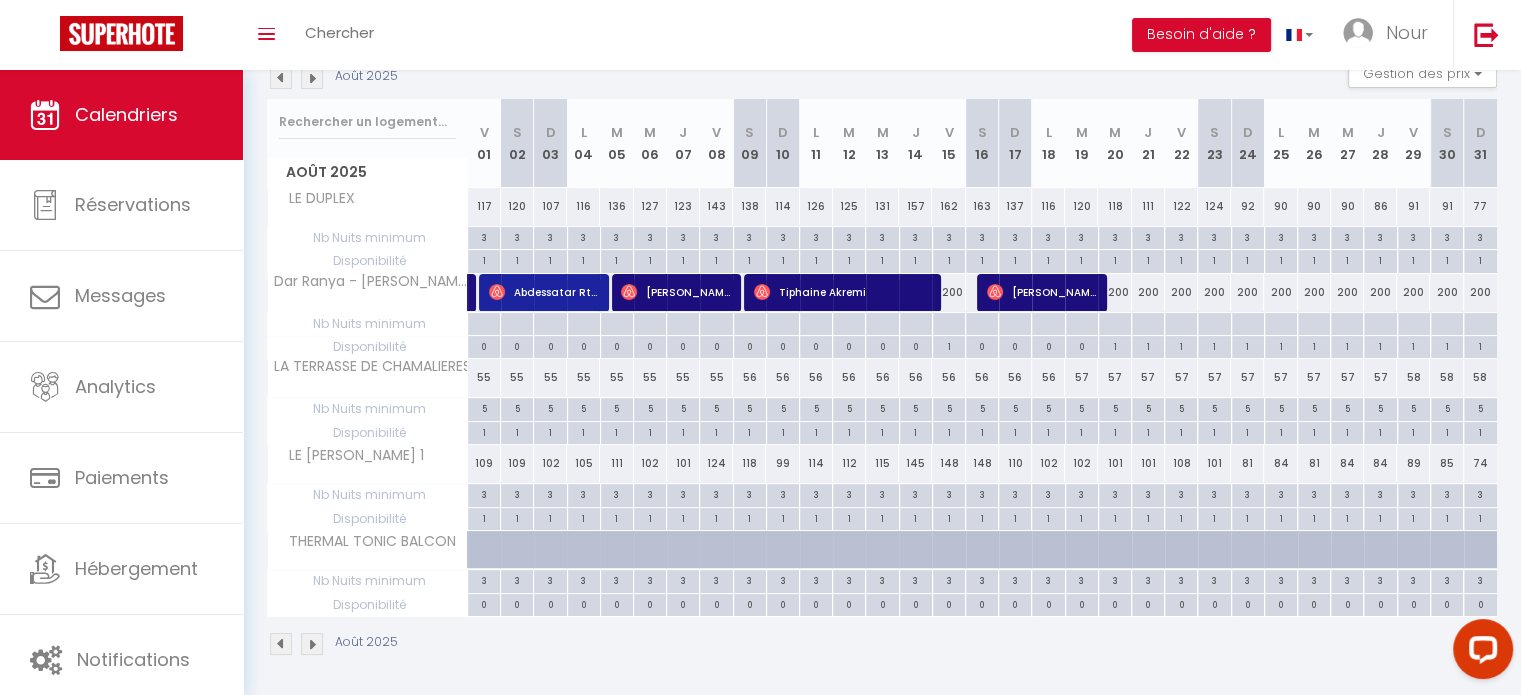 click on "3" at bounding box center [1115, 236] 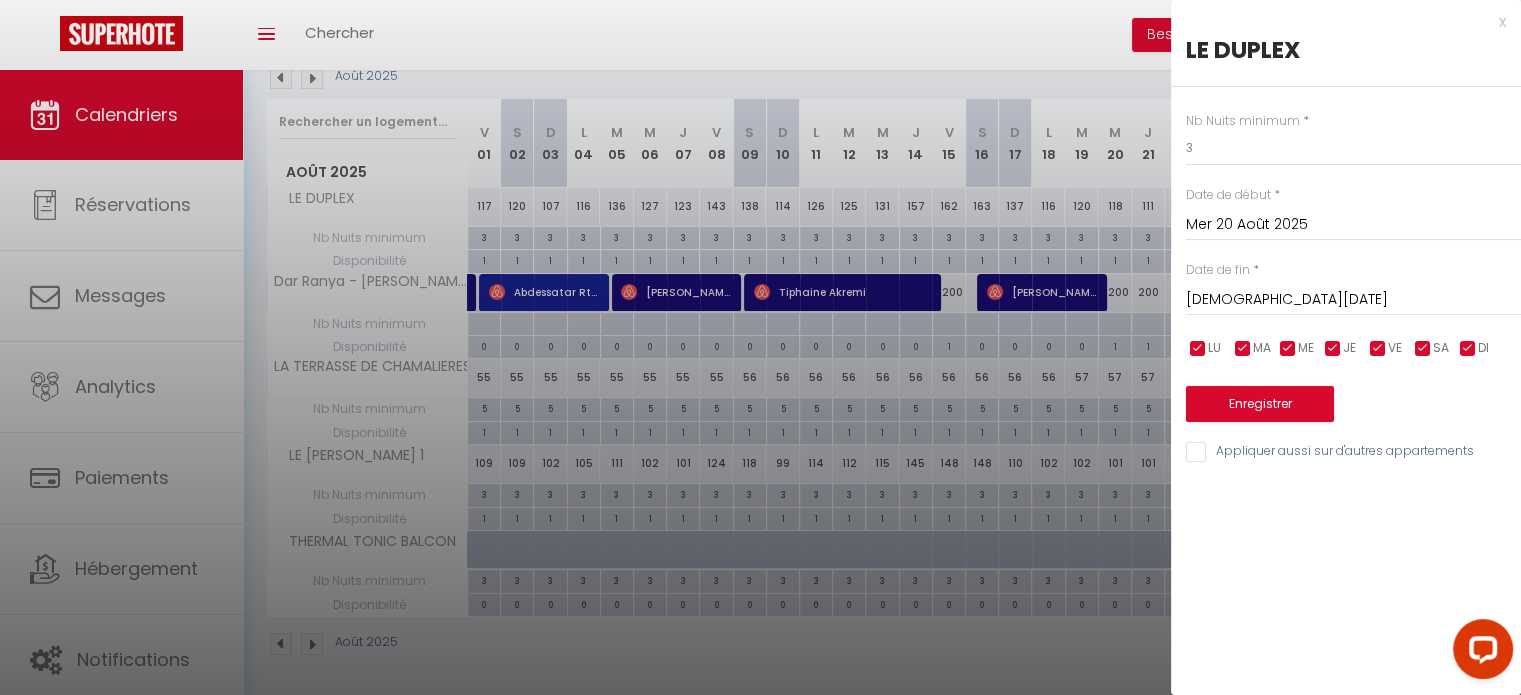 click on "[DEMOGRAPHIC_DATA][DATE]" at bounding box center (1353, 300) 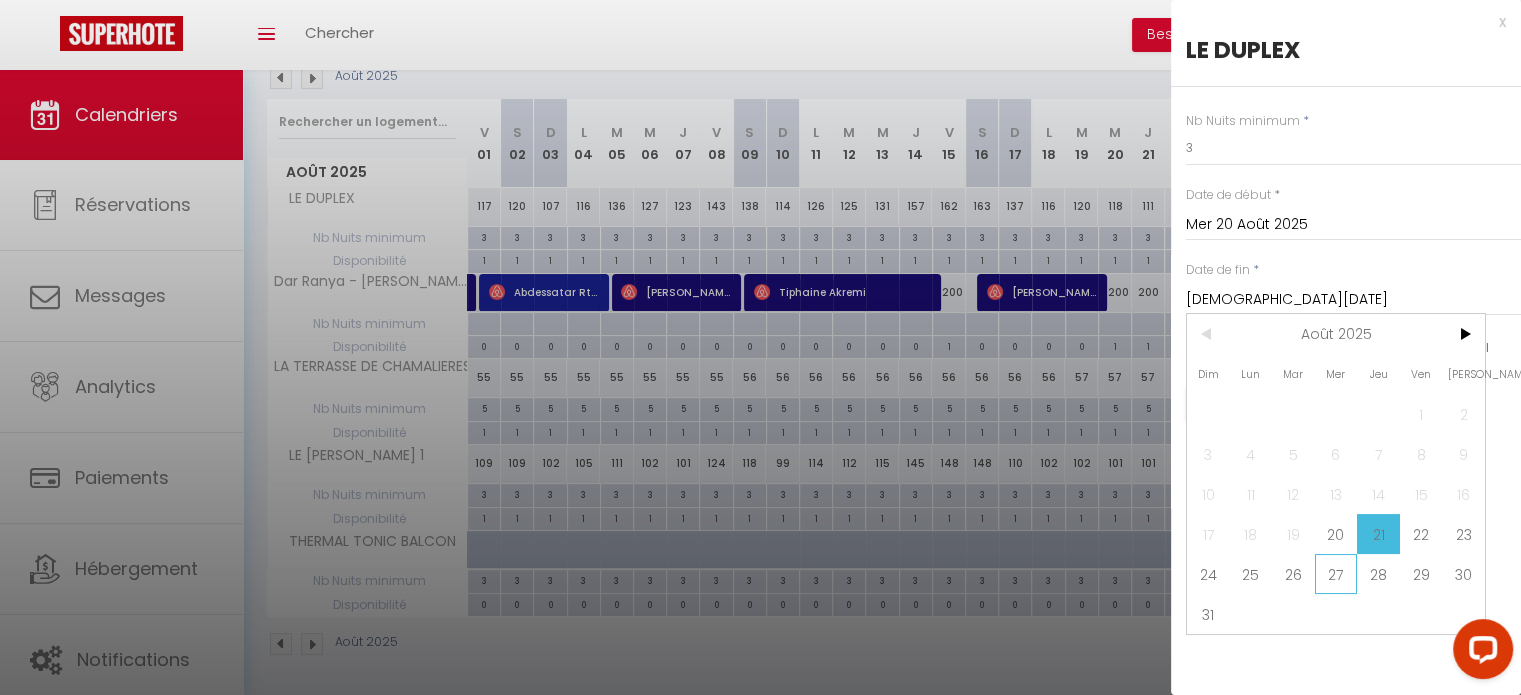 click on "27" at bounding box center [1336, 574] 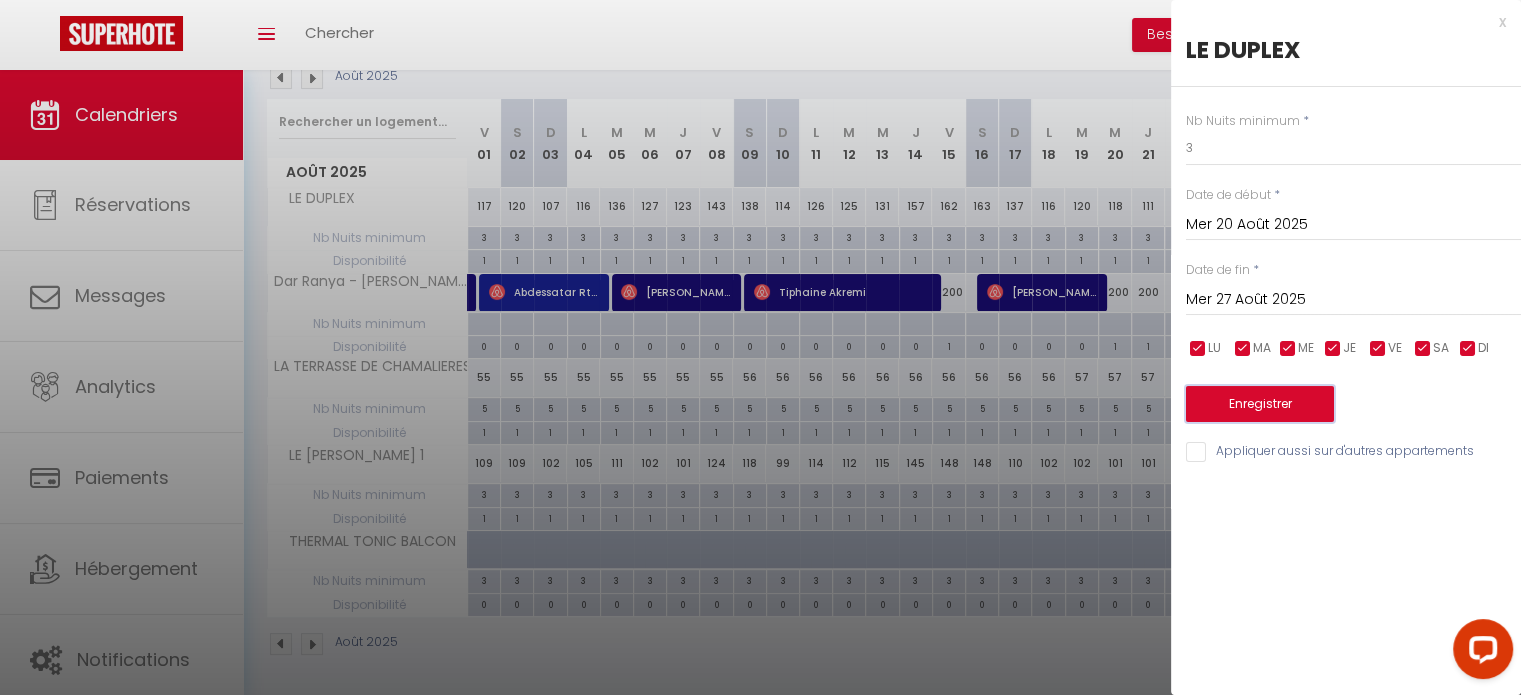 click on "Enregistrer" at bounding box center (1260, 404) 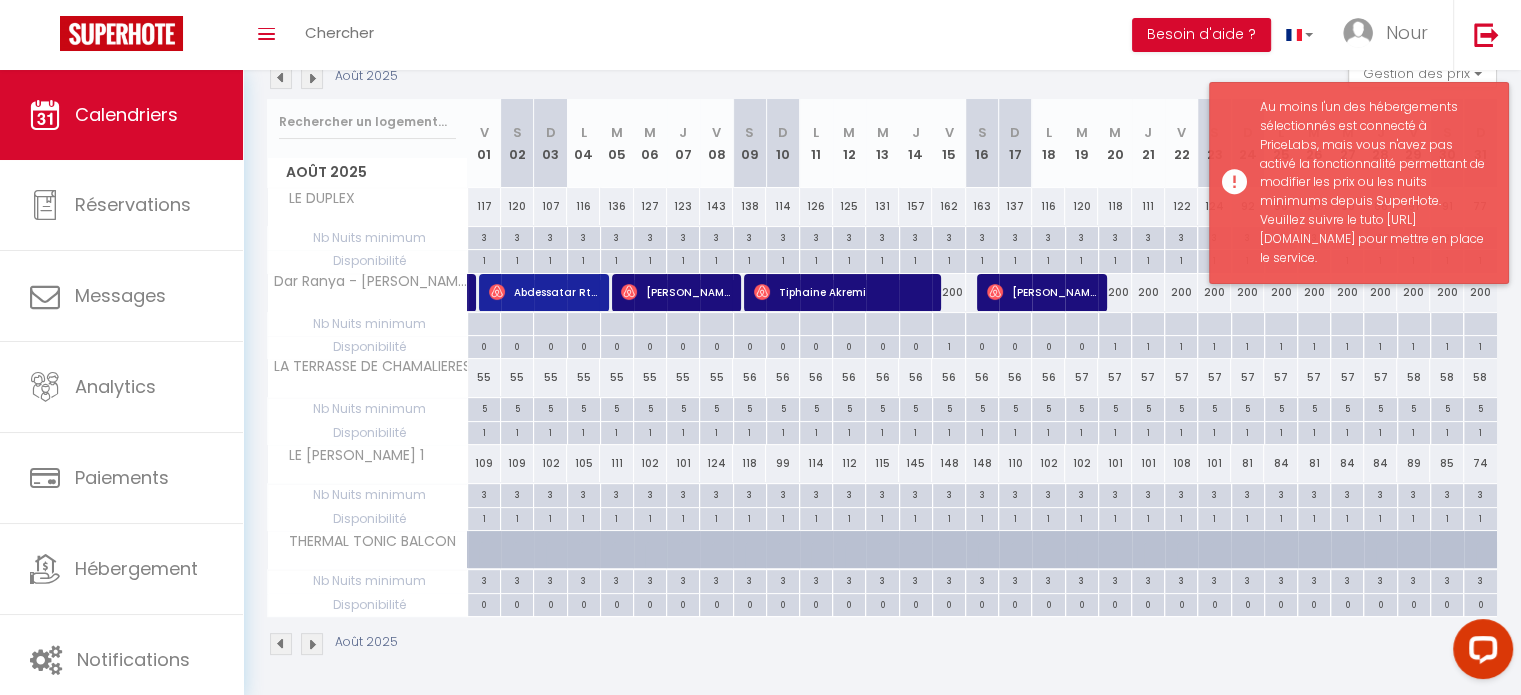 drag, startPoint x: 1257, startPoint y: 237, endPoint x: 1318, endPoint y: 338, distance: 117.99152 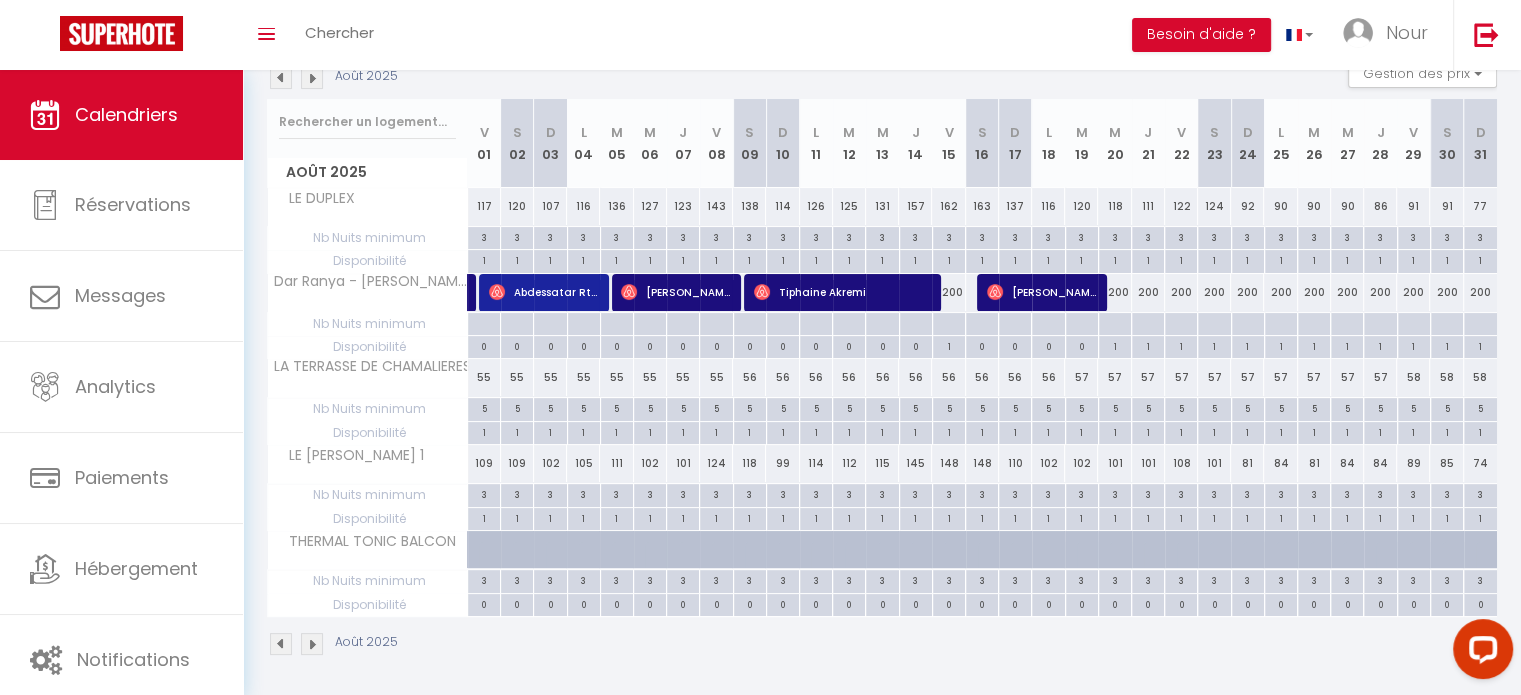 copy on "[URL][DOMAIN_NAME]" 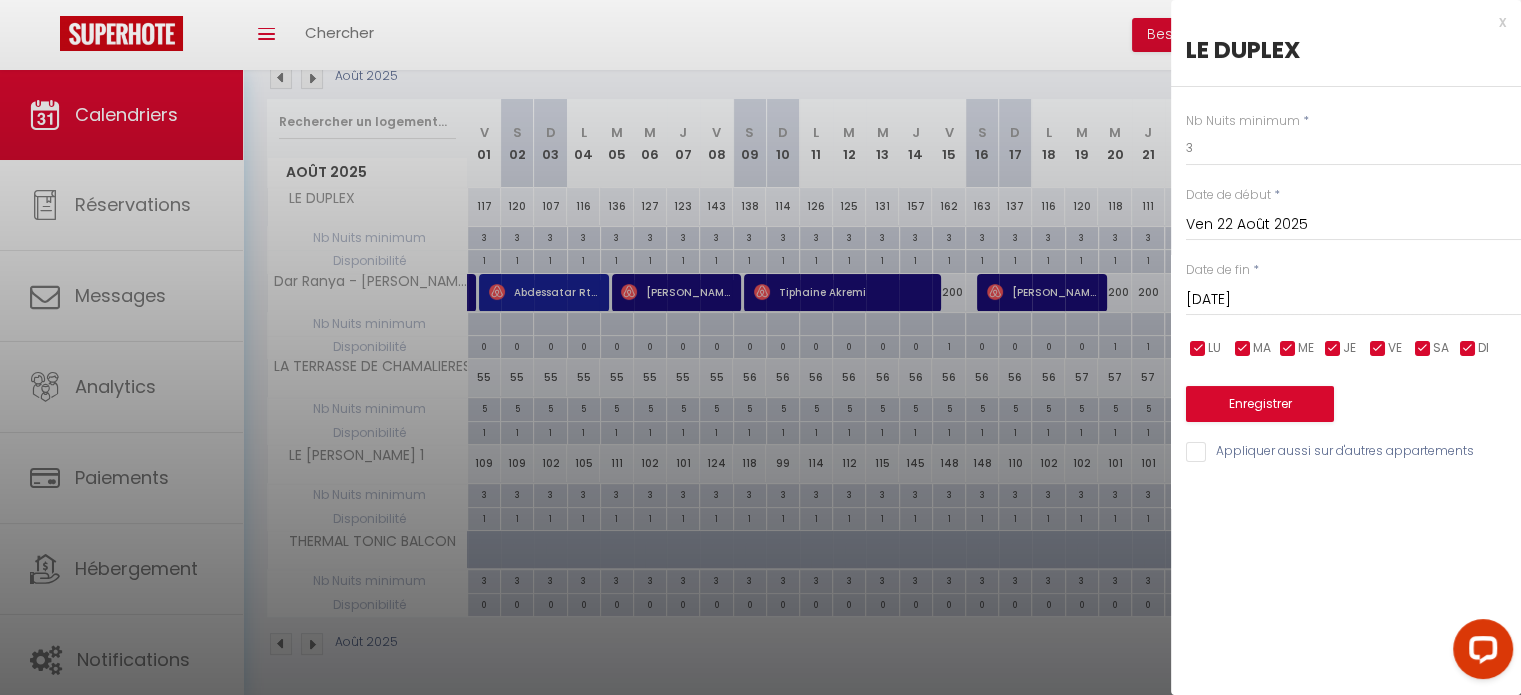 click on "Ven 22 Août 2025" at bounding box center [1353, 225] 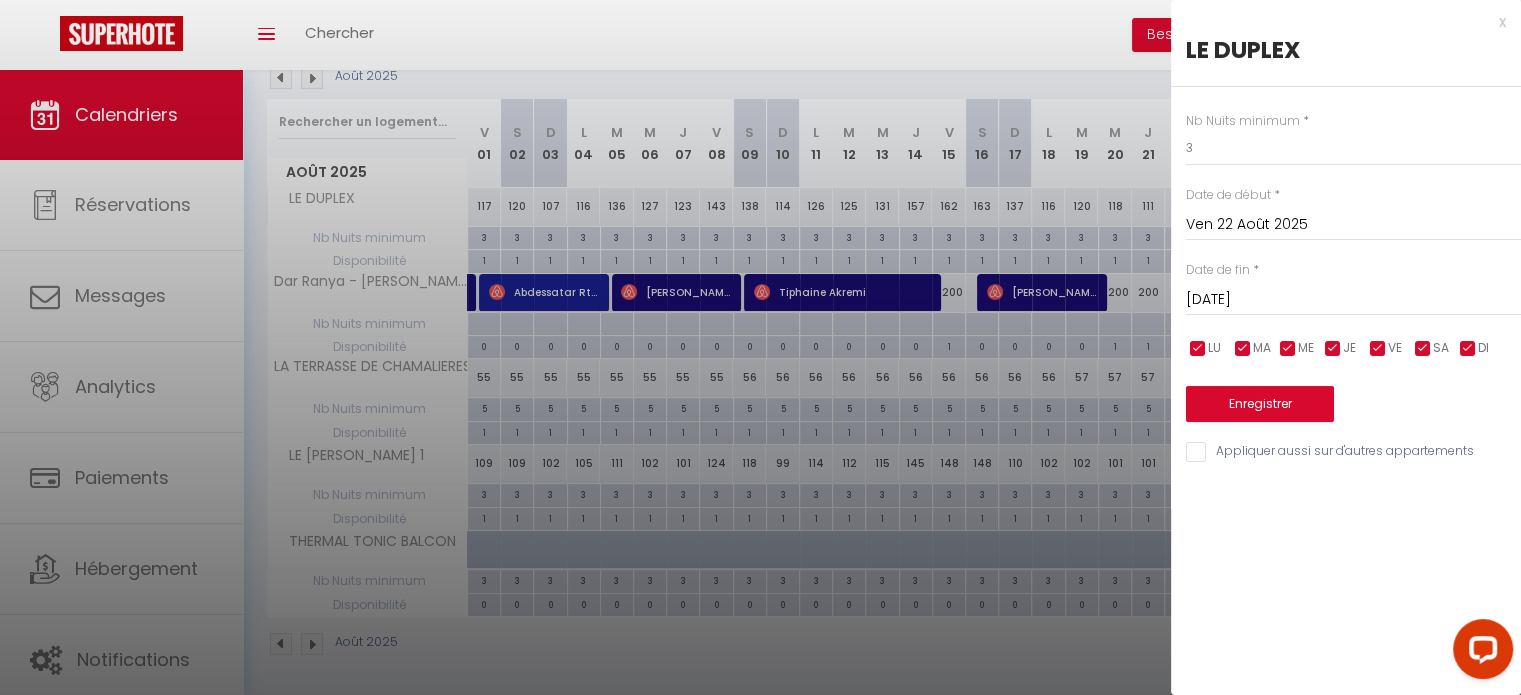 click at bounding box center [760, 347] 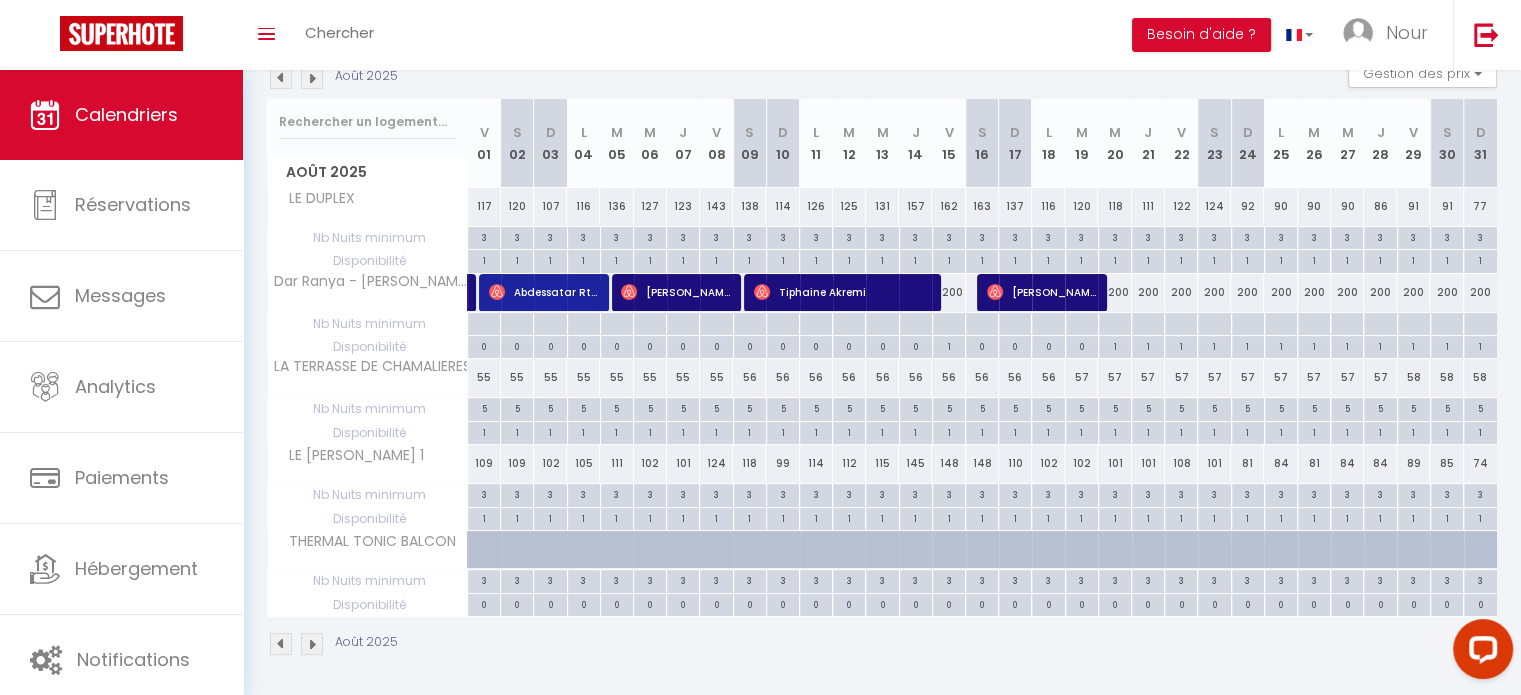 click at bounding box center [312, 78] 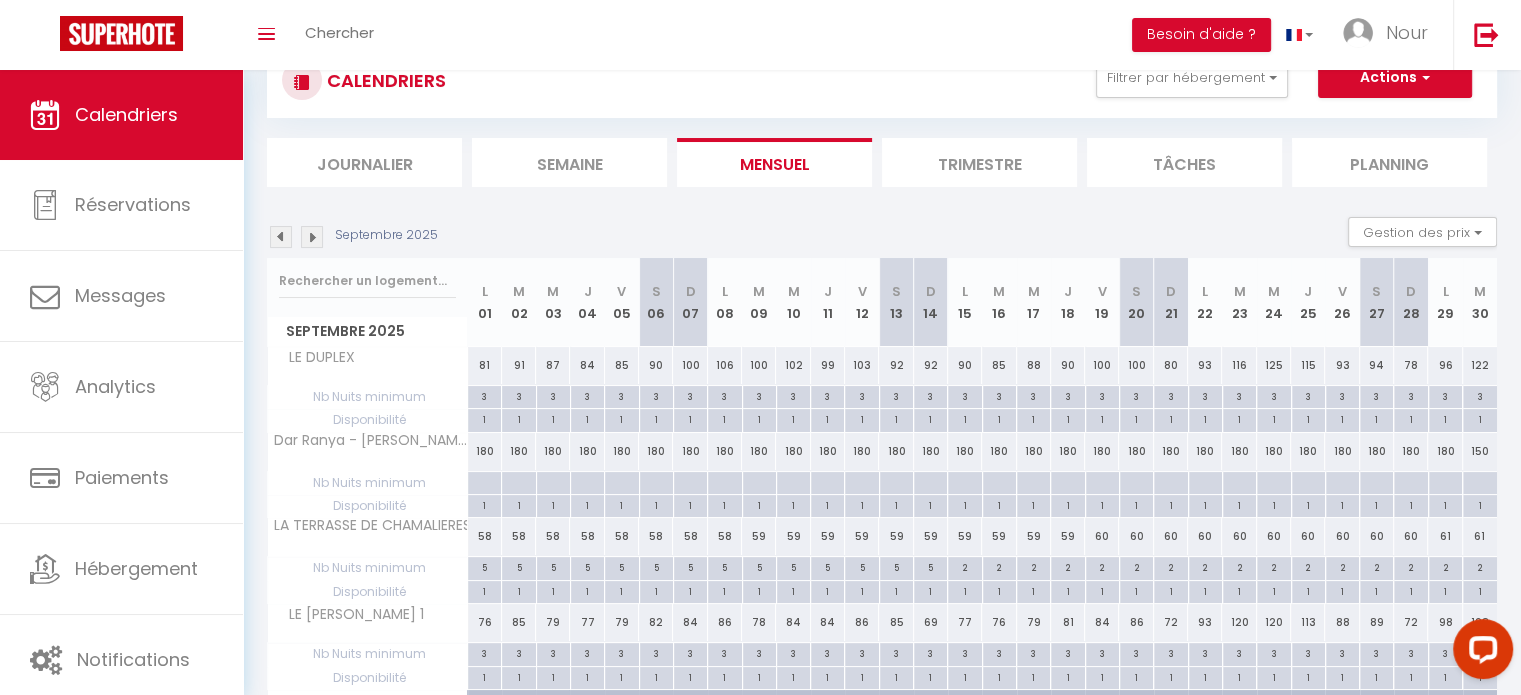 scroll, scrollTop: 229, scrollLeft: 0, axis: vertical 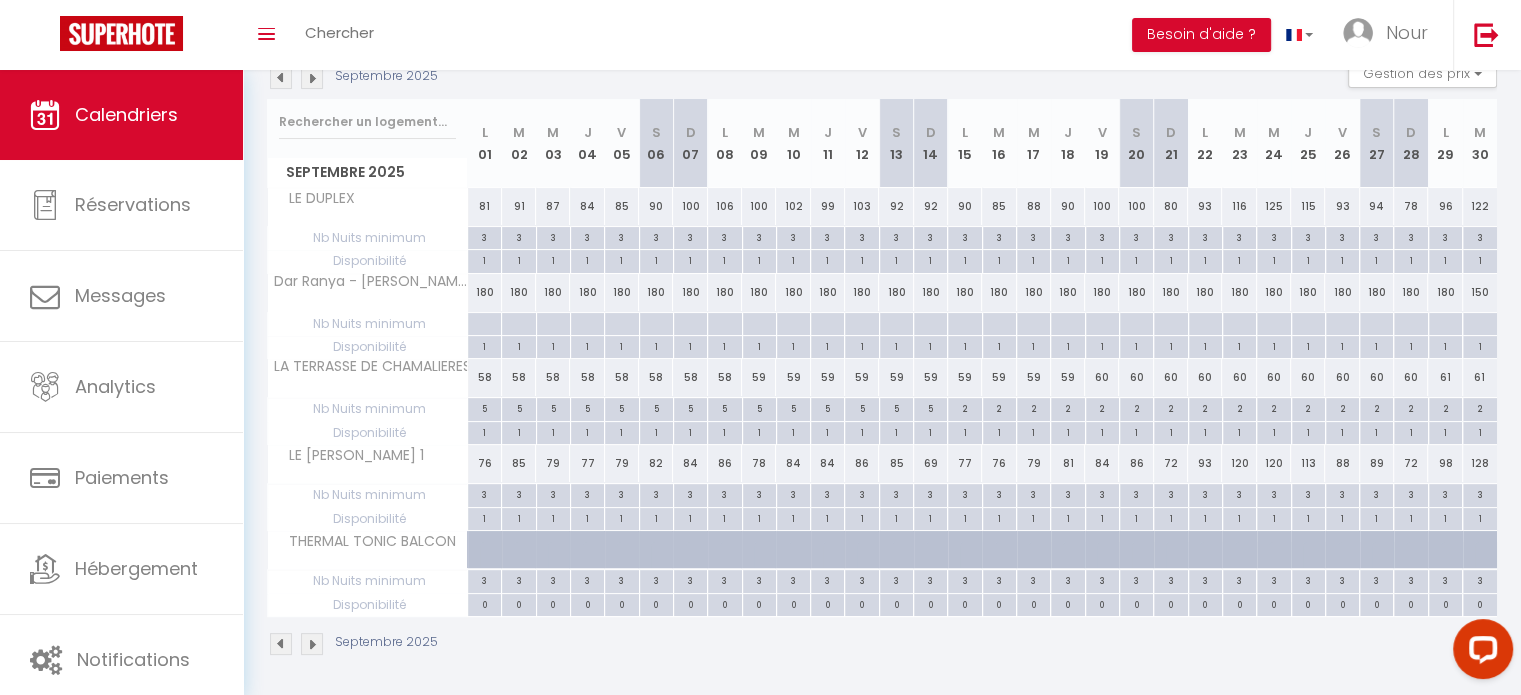 click at bounding box center [281, 78] 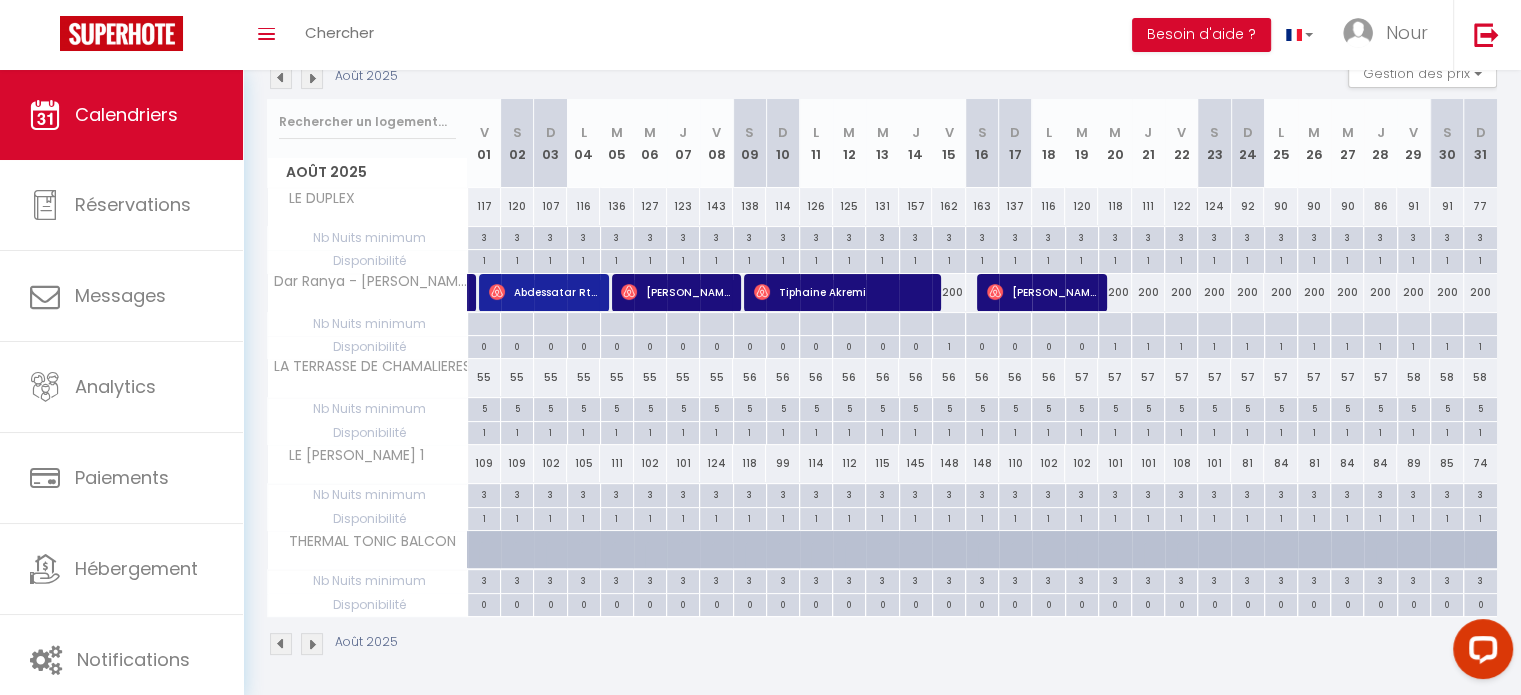 click on "3" at bounding box center (1115, 236) 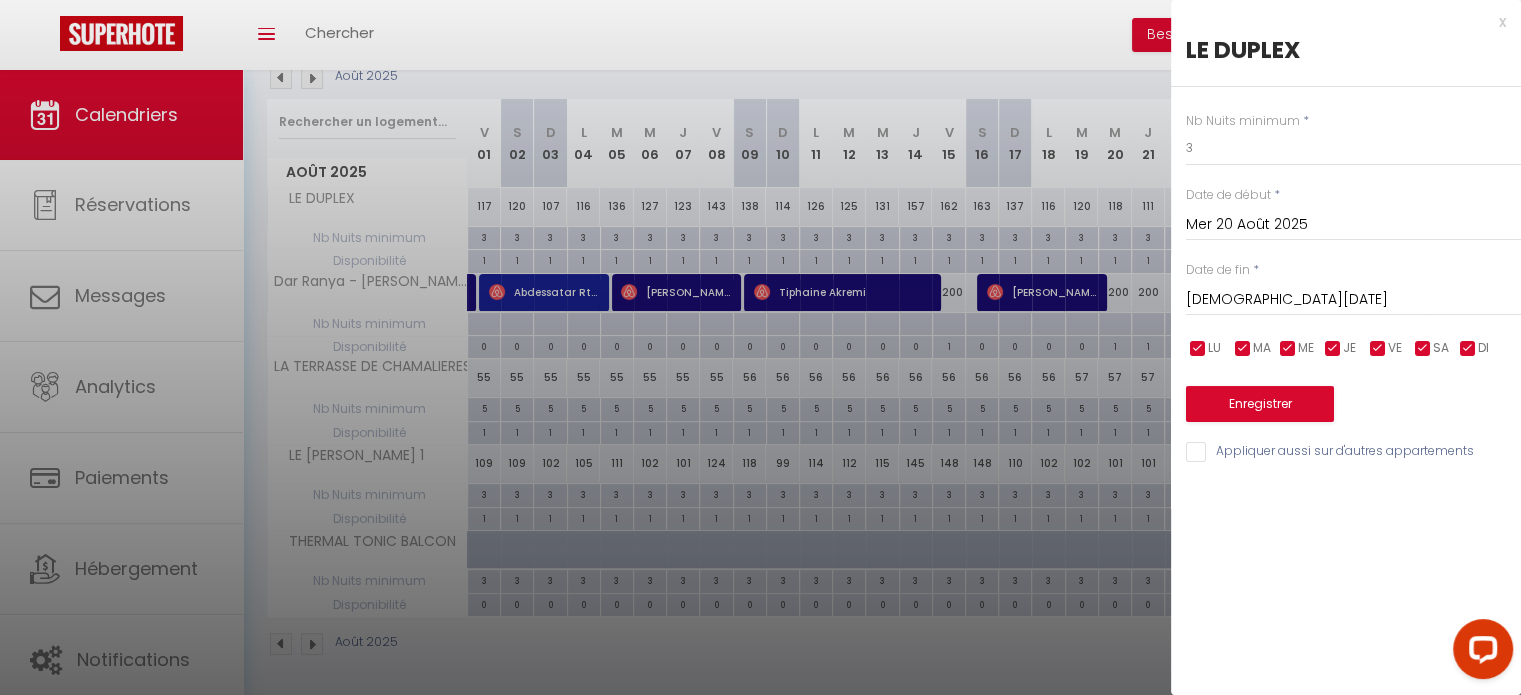click on "[DEMOGRAPHIC_DATA][DATE]" at bounding box center (1353, 300) 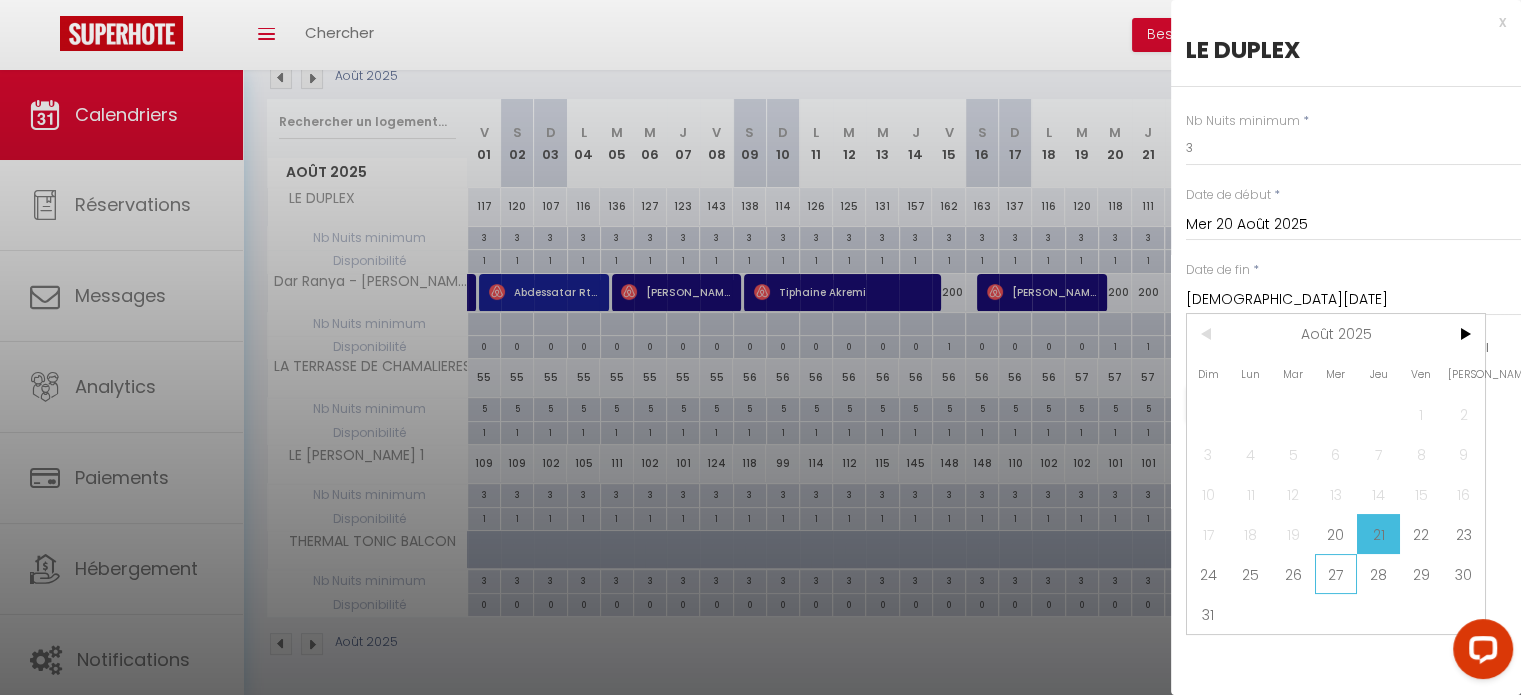 click on "27" at bounding box center (1336, 574) 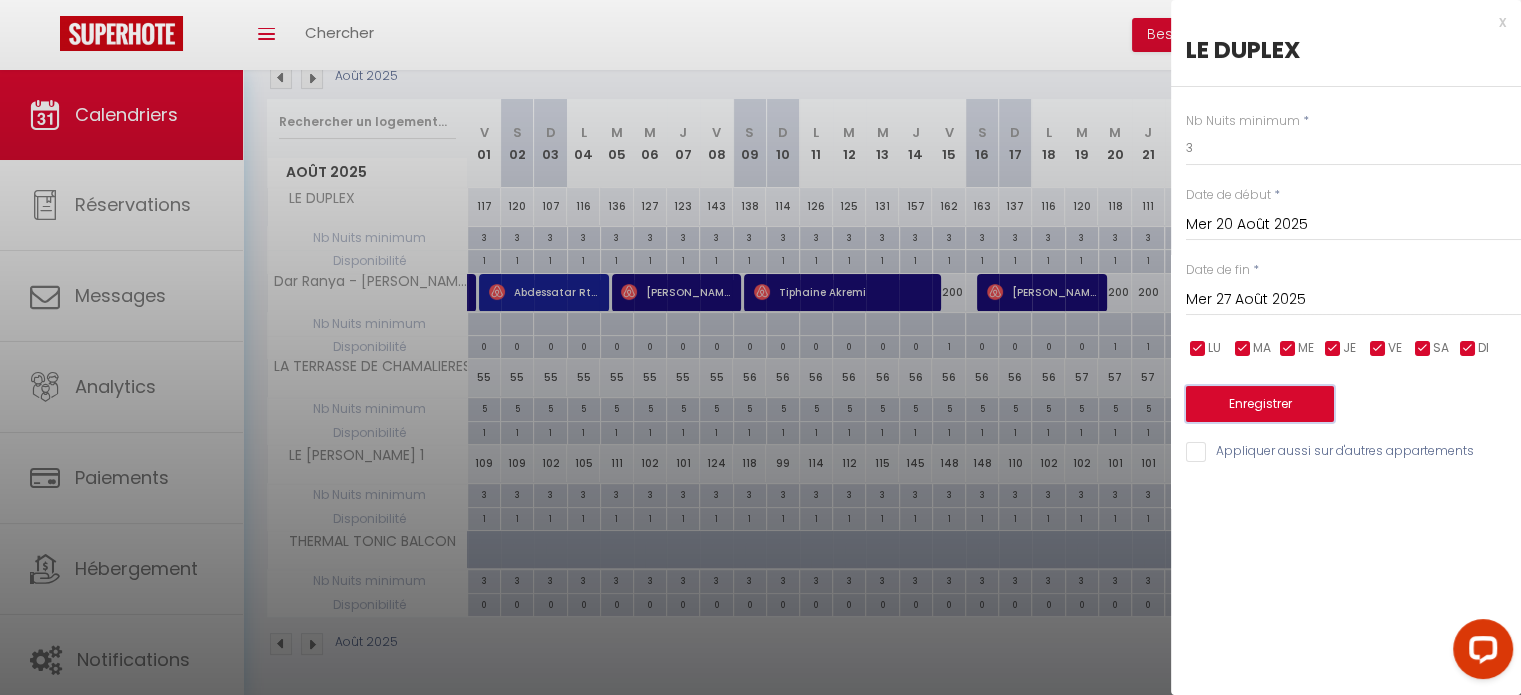 click on "Enregistrer" at bounding box center (1260, 404) 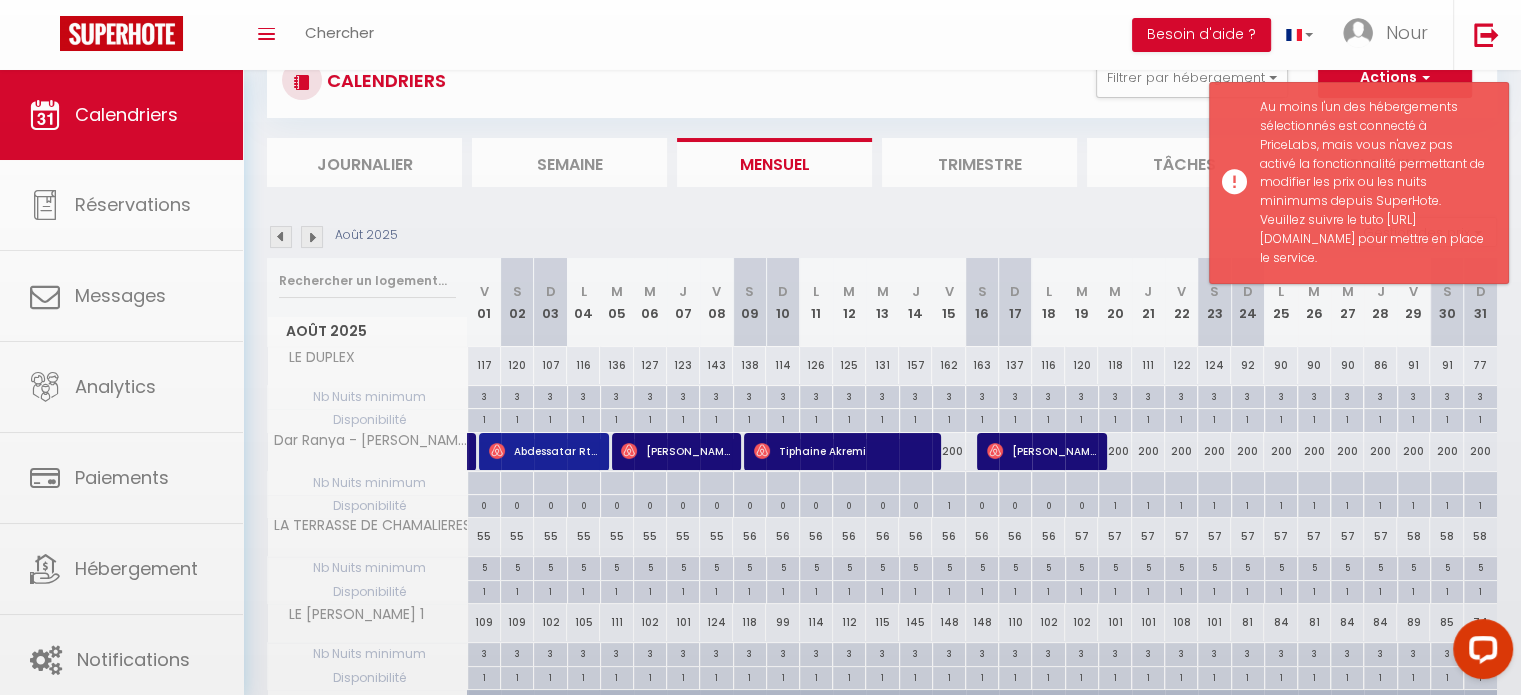 scroll, scrollTop: 229, scrollLeft: 0, axis: vertical 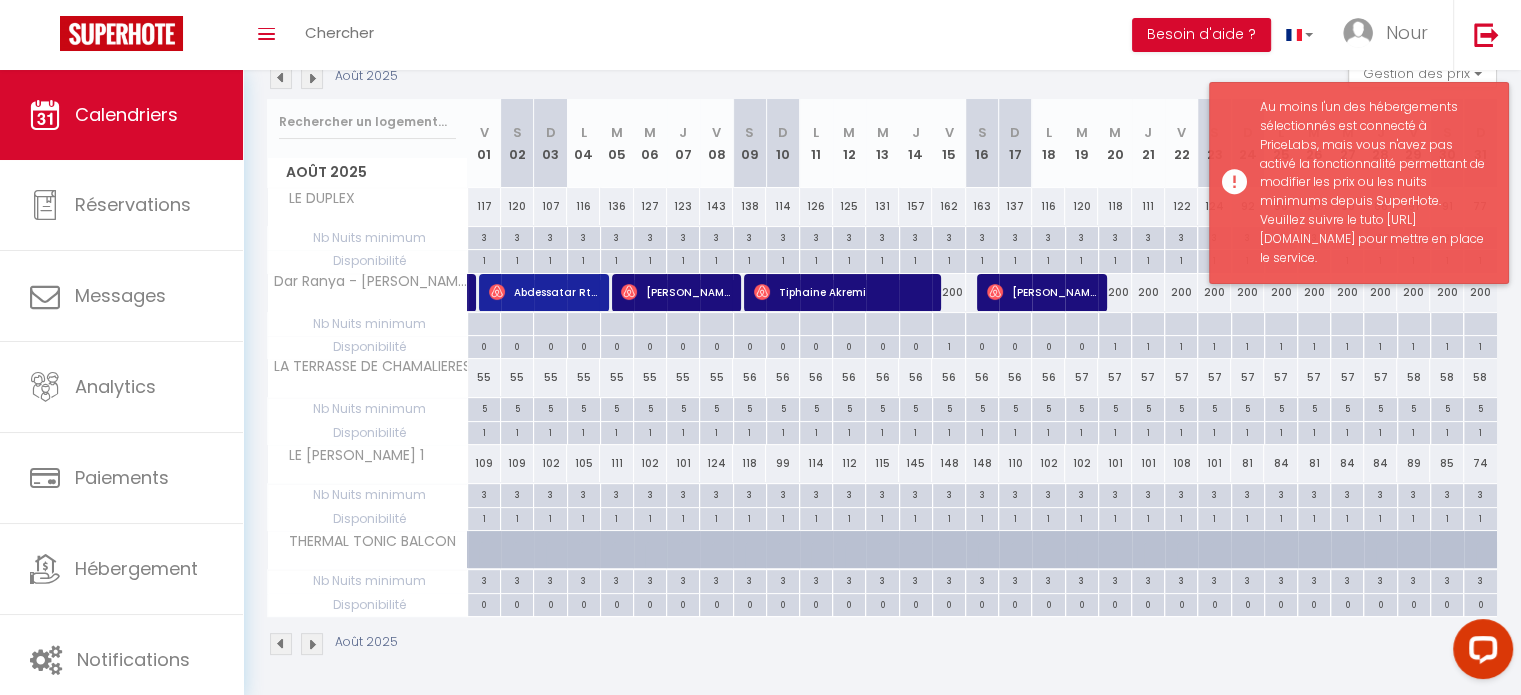 drag, startPoint x: 1260, startPoint y: 238, endPoint x: 1315, endPoint y: 338, distance: 114.12712 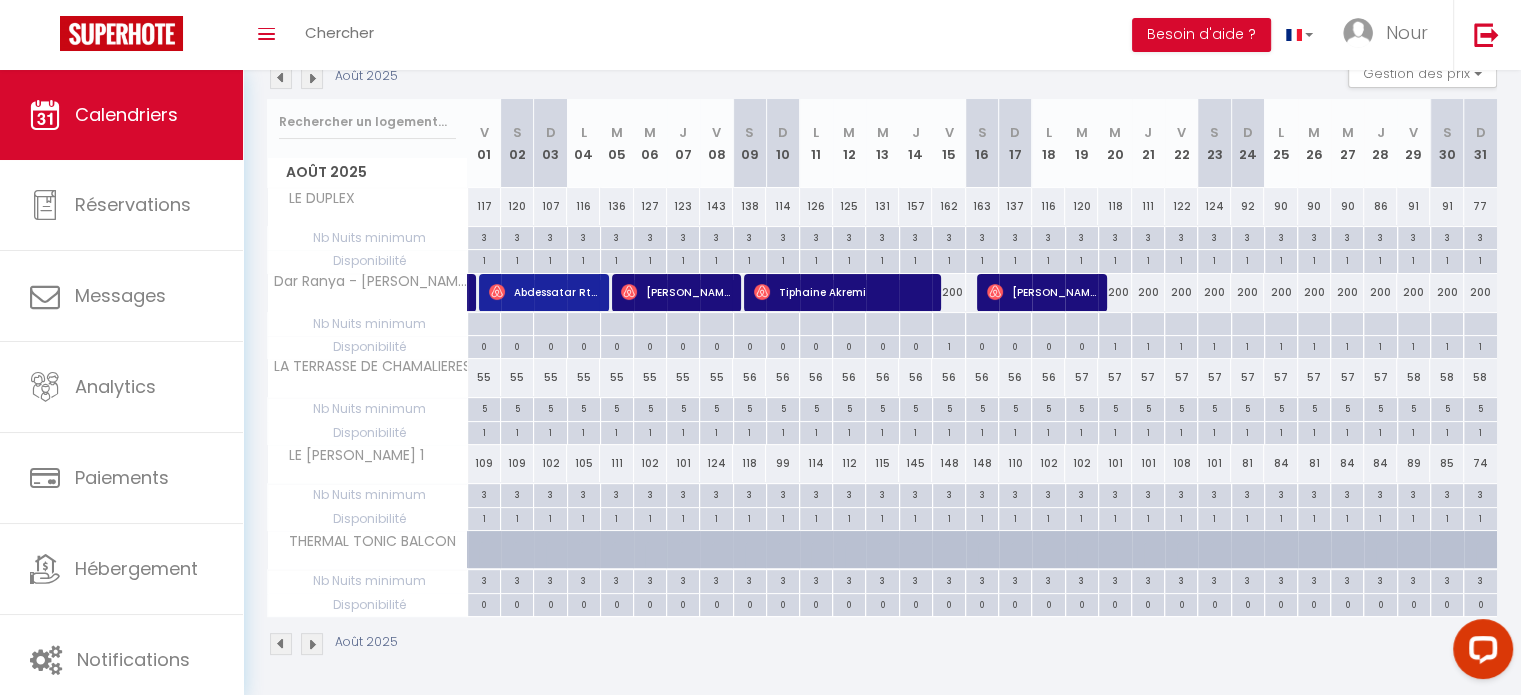 copy on "[URL][DOMAIN_NAME]" 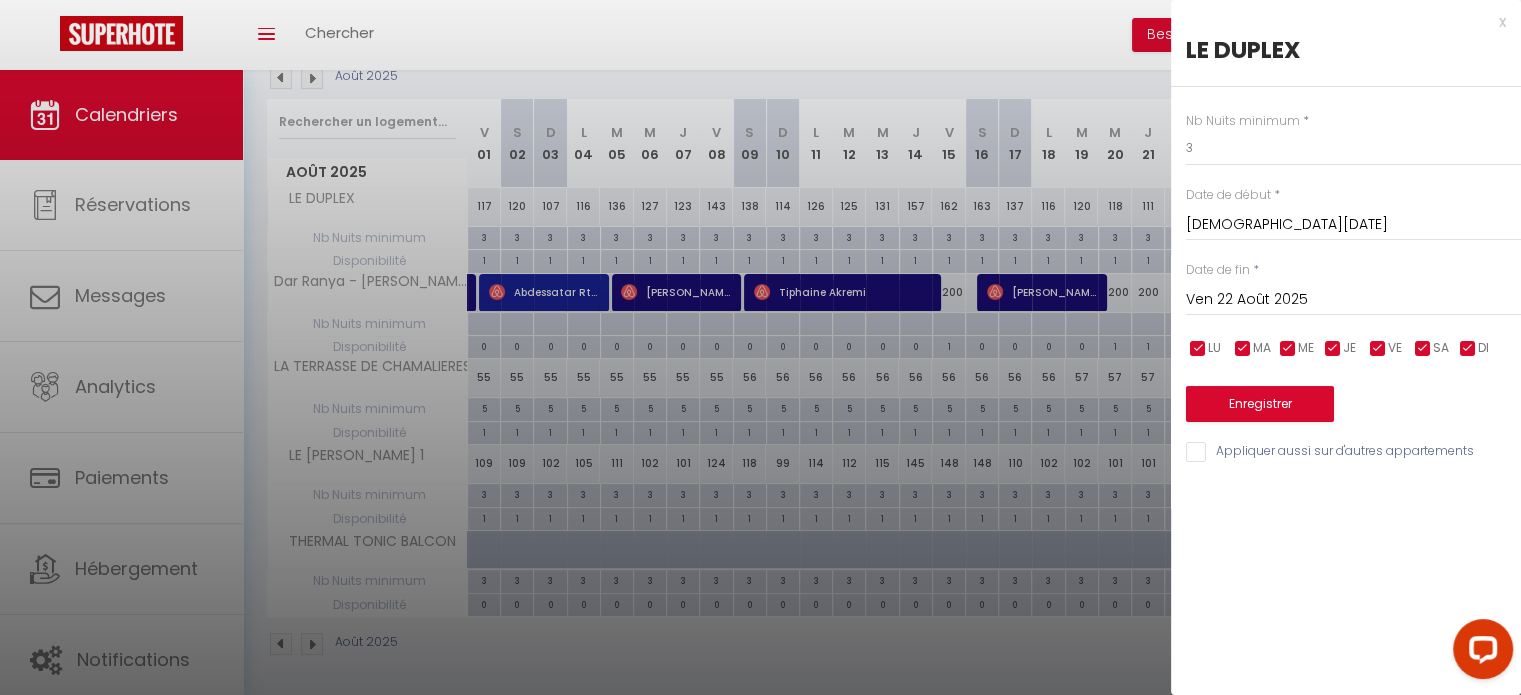 click at bounding box center [760, 347] 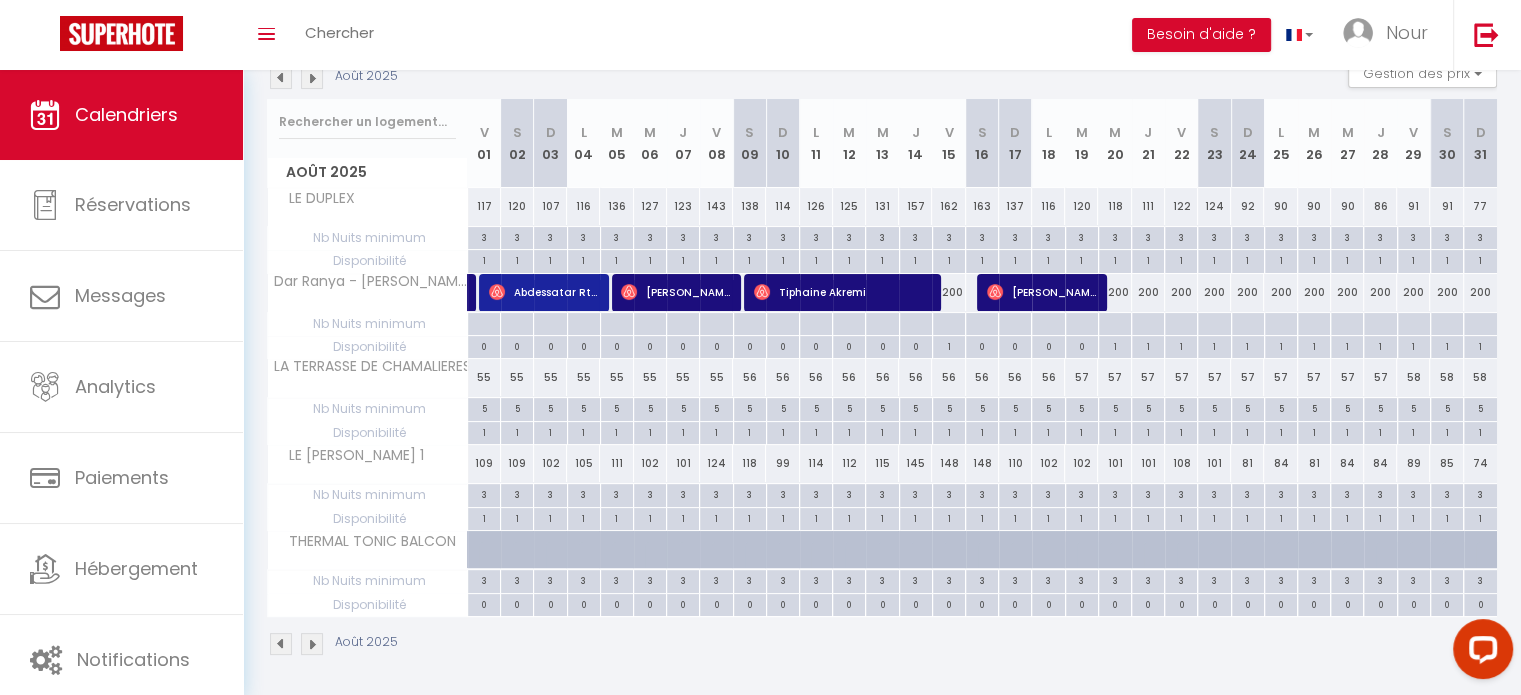 click on "Toggle menubar     Chercher   BUTTON
Besoin d'aide ?
Nour   Paramètres        Équipe" at bounding box center (825, 35) 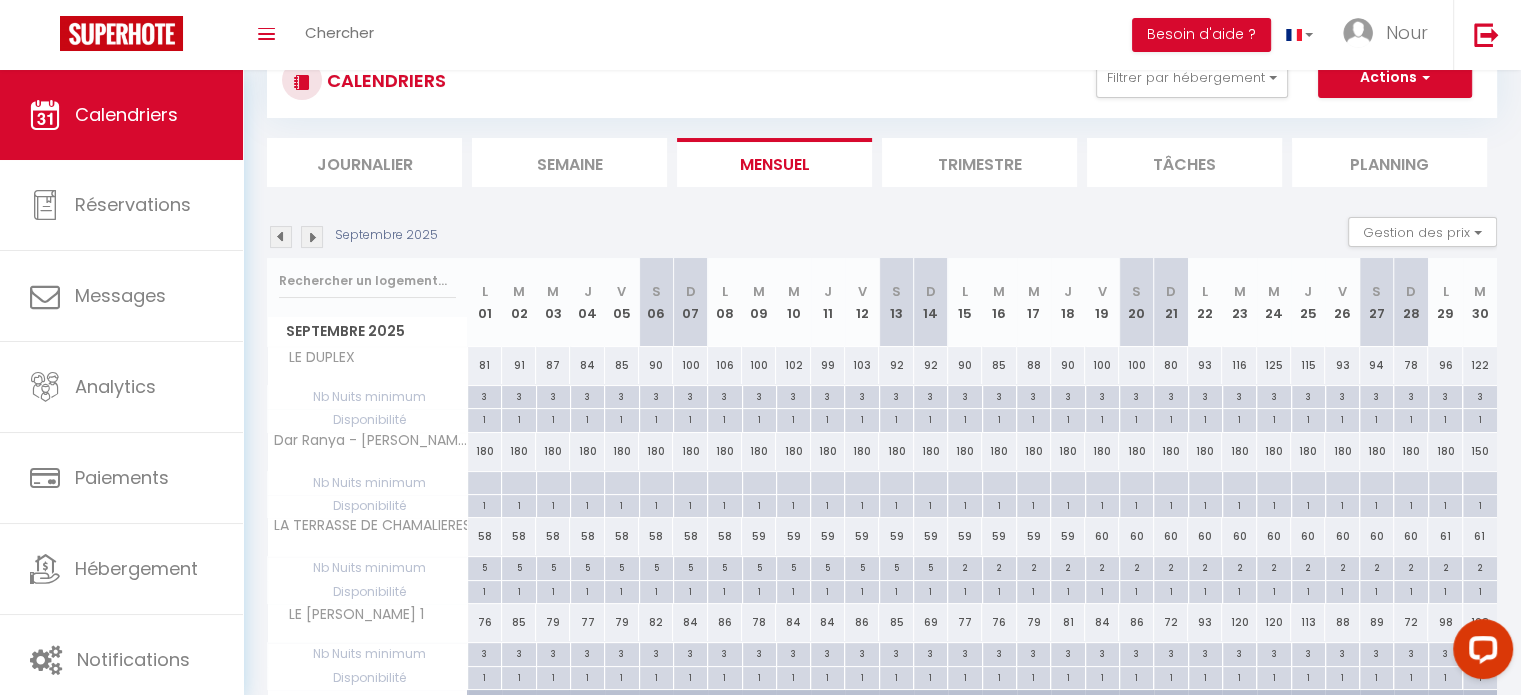 scroll, scrollTop: 229, scrollLeft: 0, axis: vertical 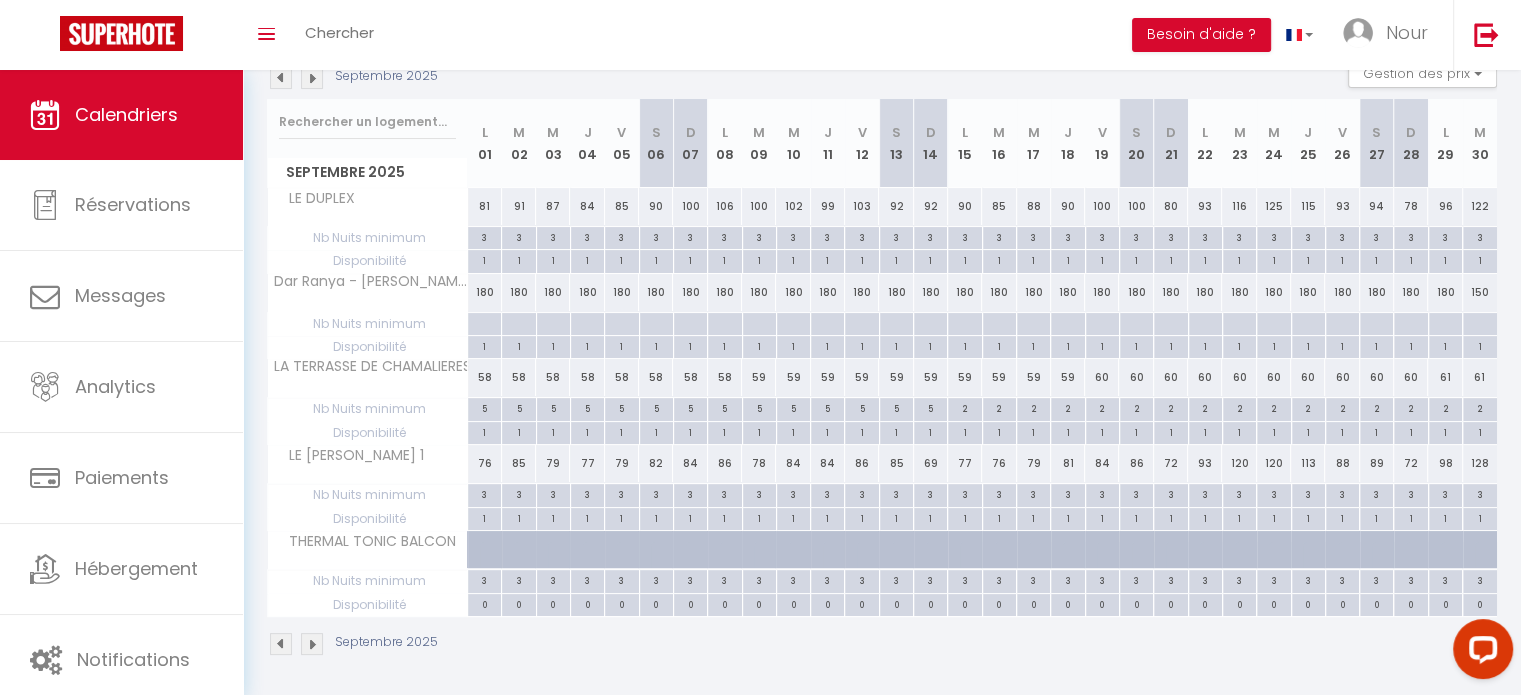 click at bounding box center (312, 78) 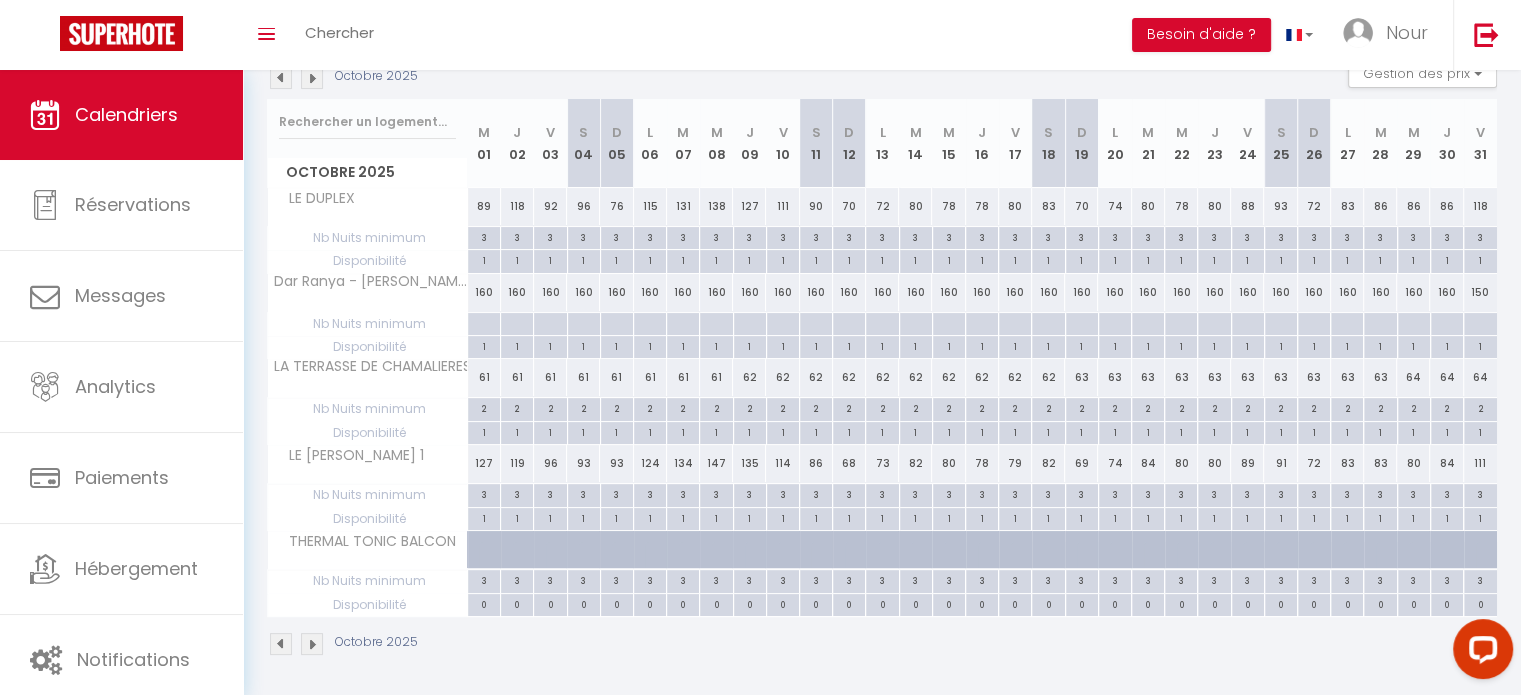 click at bounding box center (281, 78) 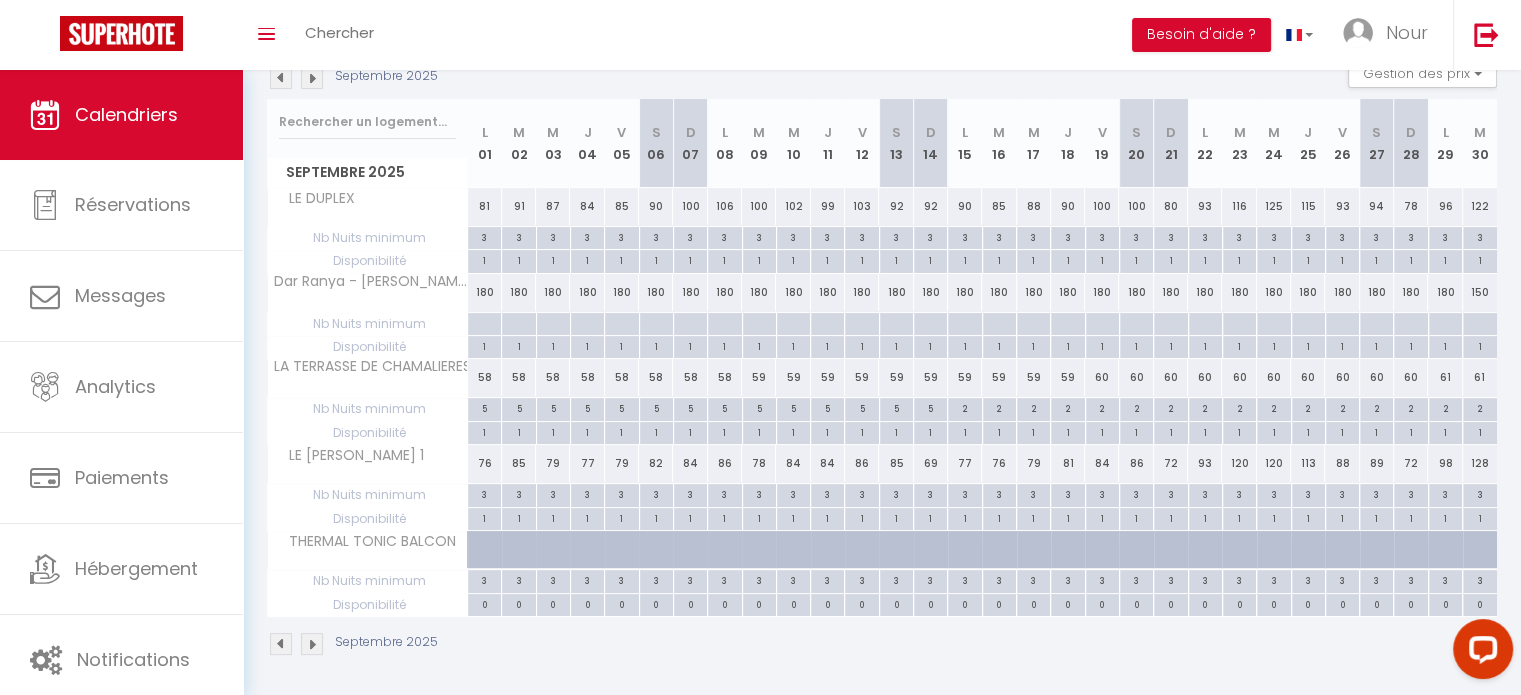 click at bounding box center (281, 78) 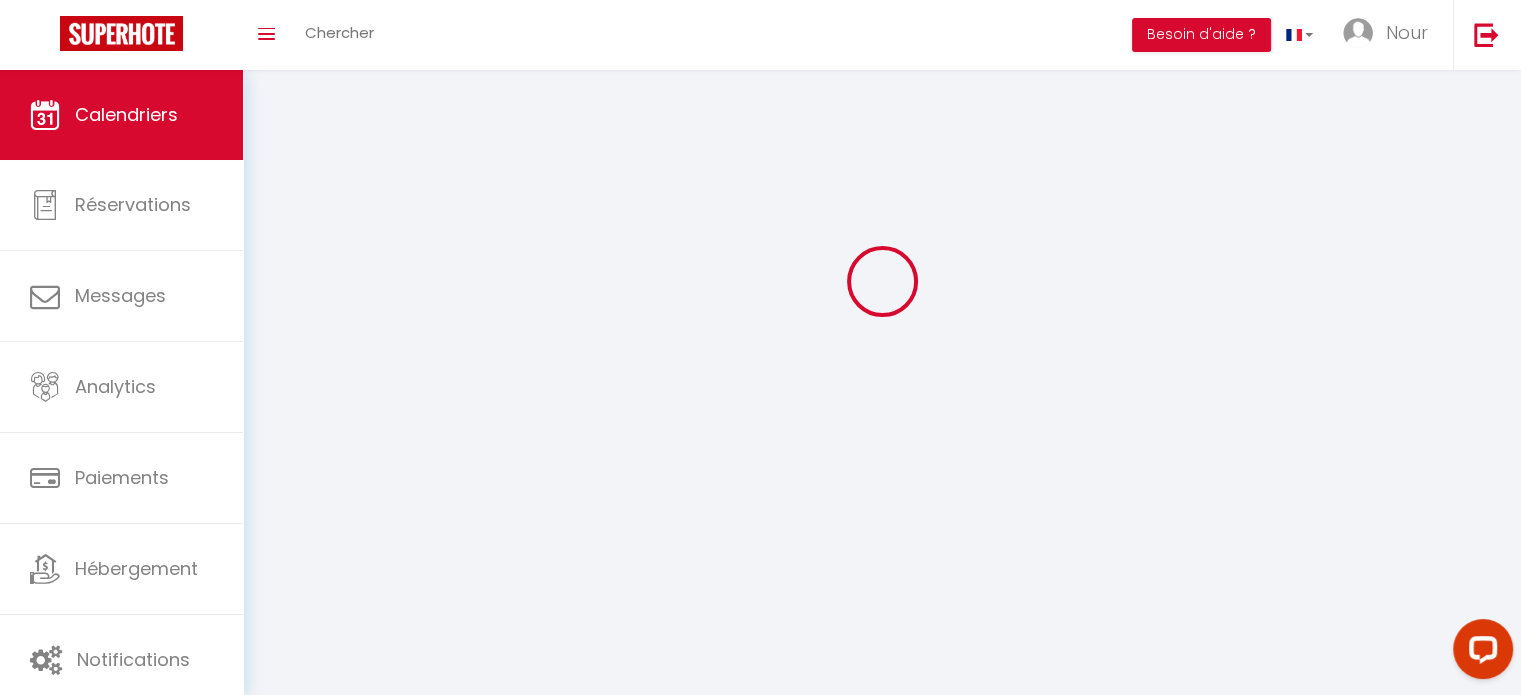 scroll, scrollTop: 229, scrollLeft: 0, axis: vertical 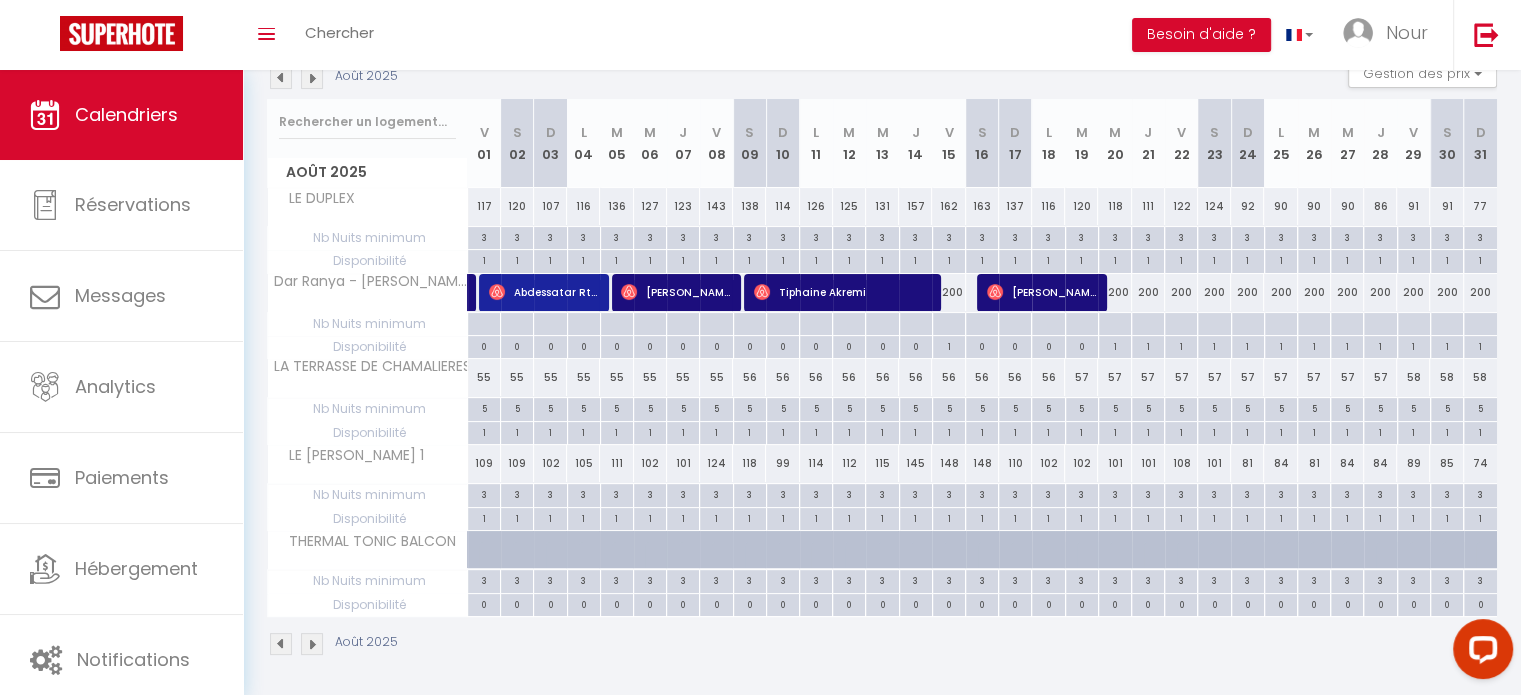 click on "Toggle menubar     Chercher   BUTTON
Besoin d'aide ?
Nour   Paramètres        Équipe" at bounding box center [825, 35] 